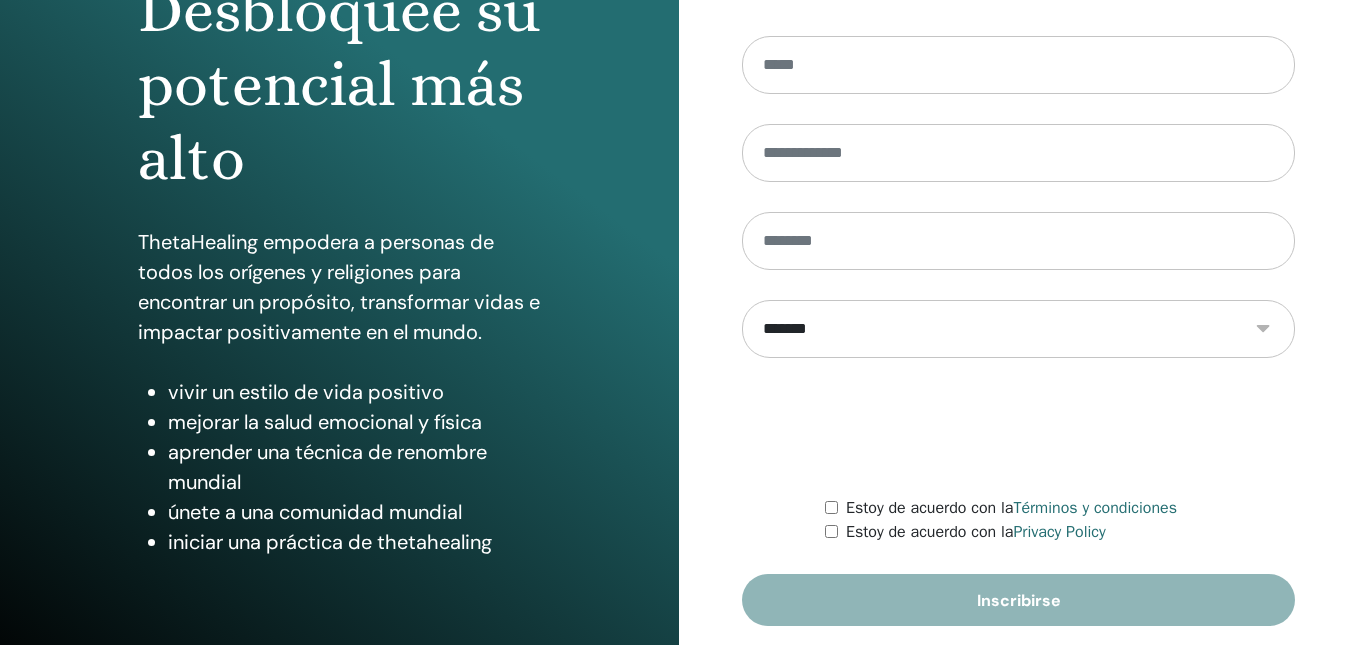 scroll, scrollTop: 315, scrollLeft: 0, axis: vertical 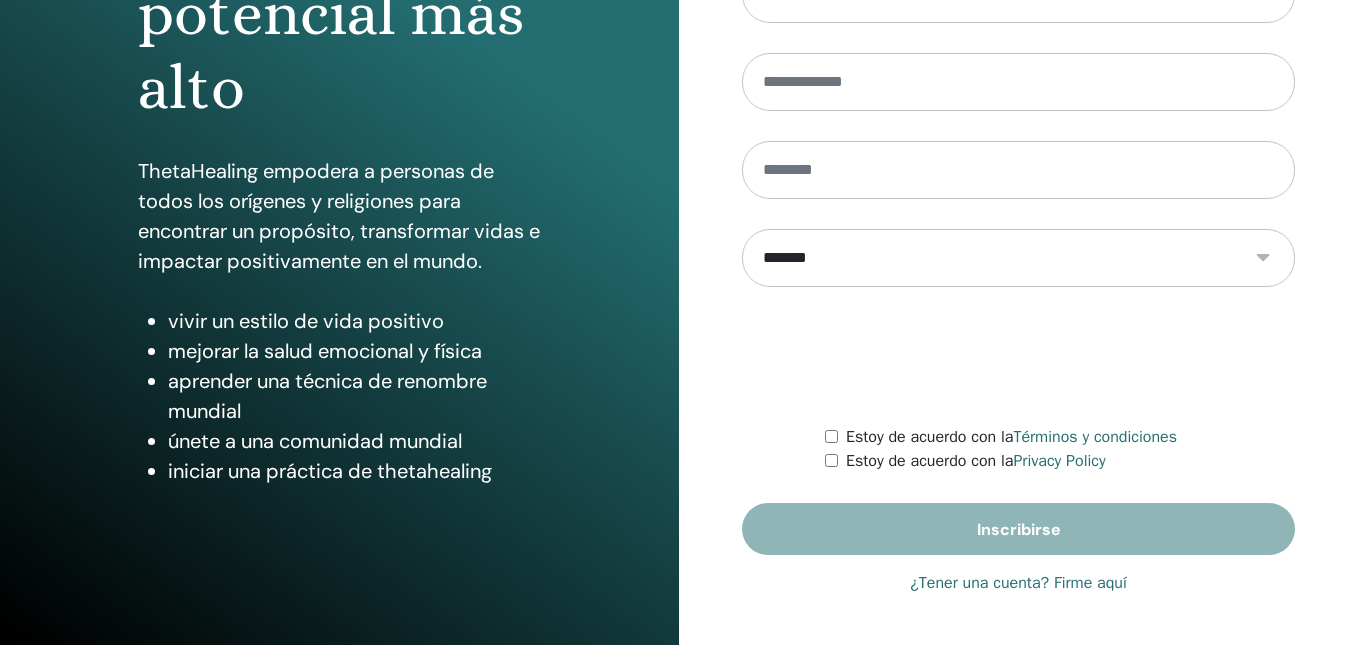click on "¿Tener una cuenta? Firme aquí" at bounding box center (1018, 583) 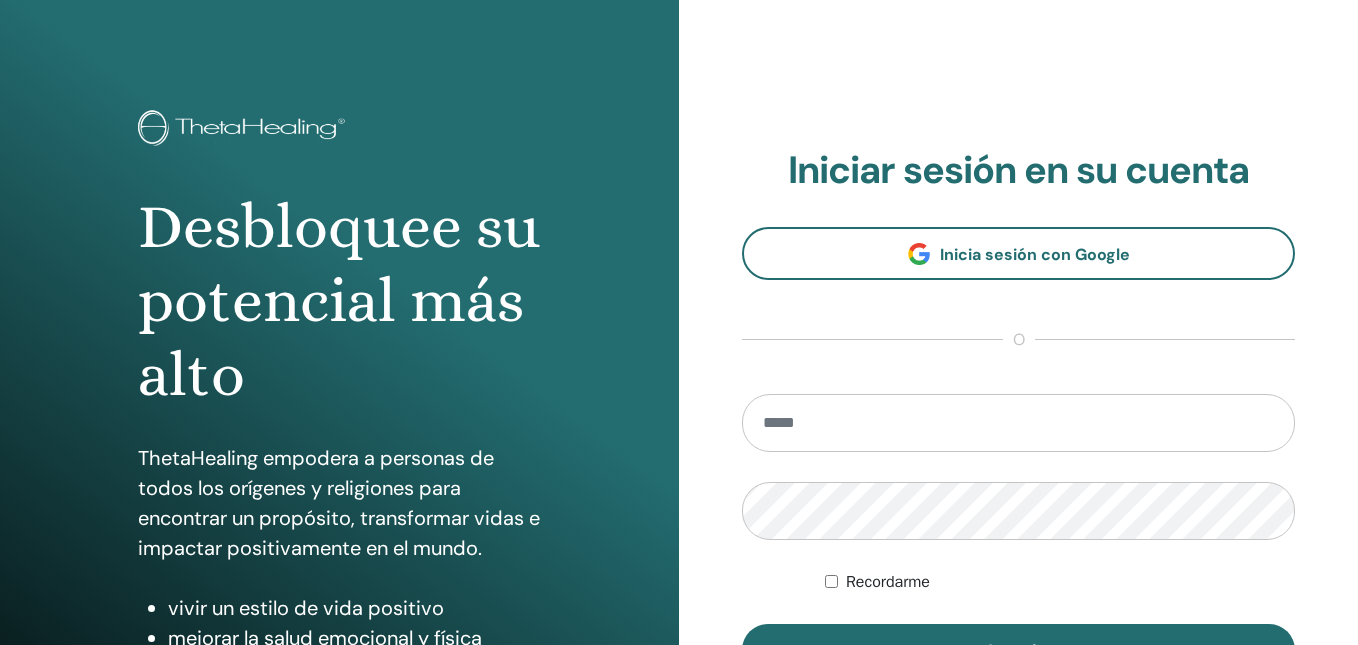 scroll, scrollTop: 0, scrollLeft: 0, axis: both 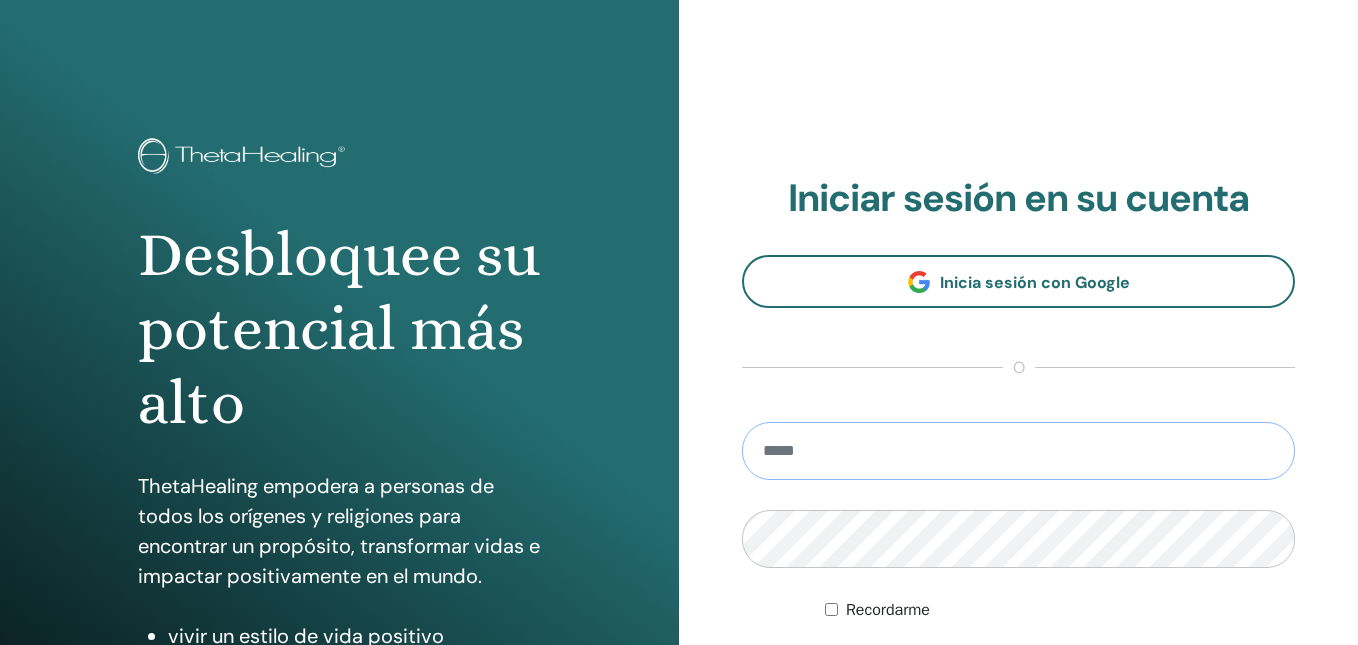 click at bounding box center (1018, 451) 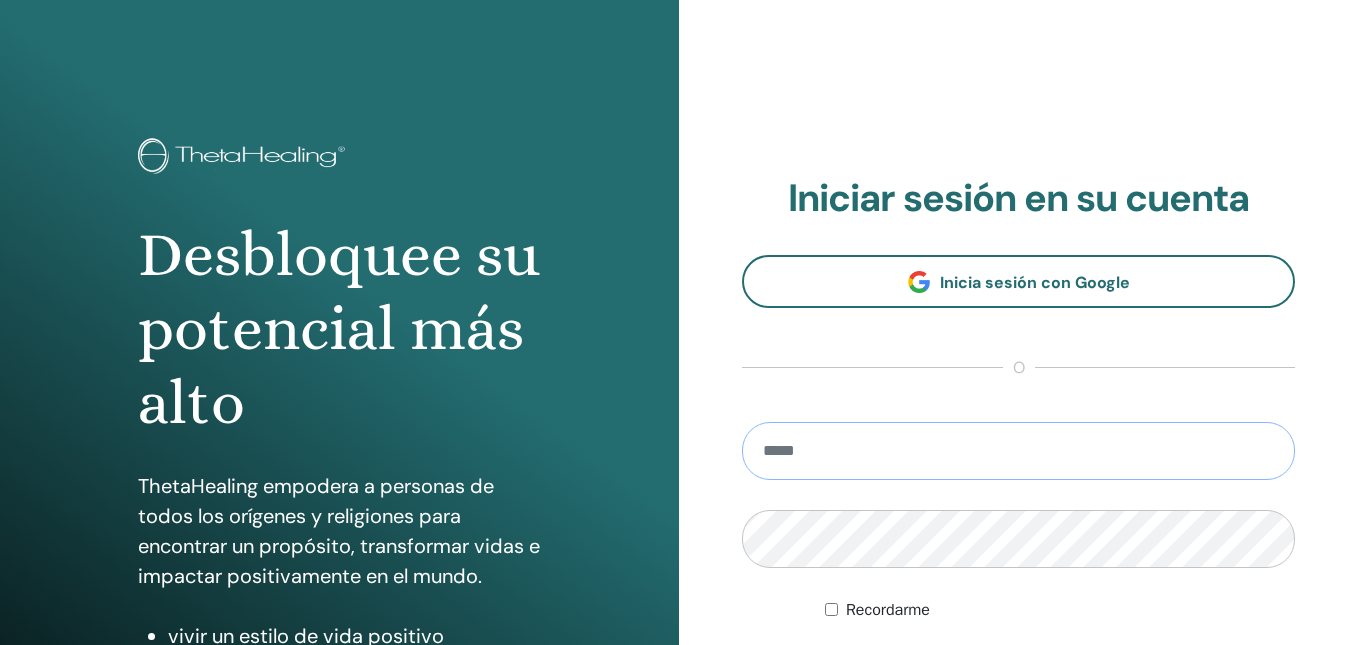 type on "**********" 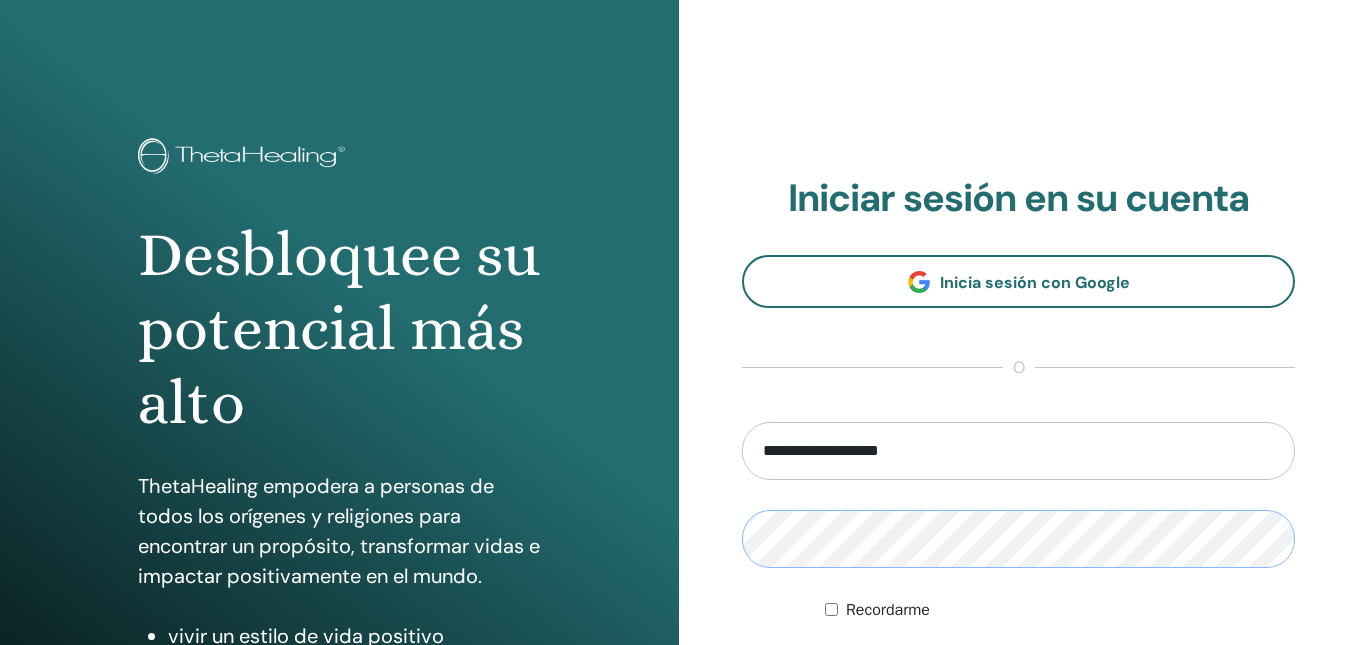 click on "Acceder" at bounding box center [1018, 678] 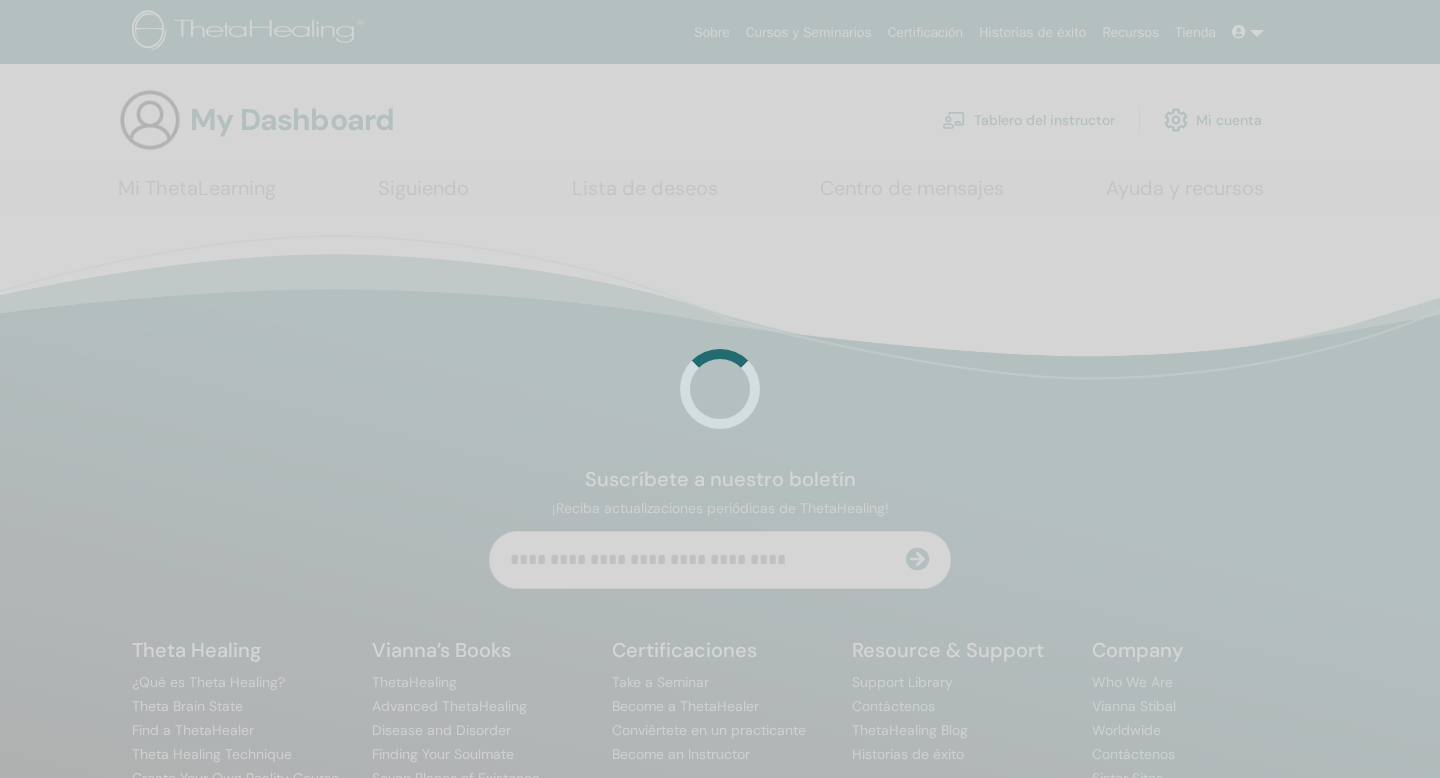 scroll, scrollTop: 0, scrollLeft: 0, axis: both 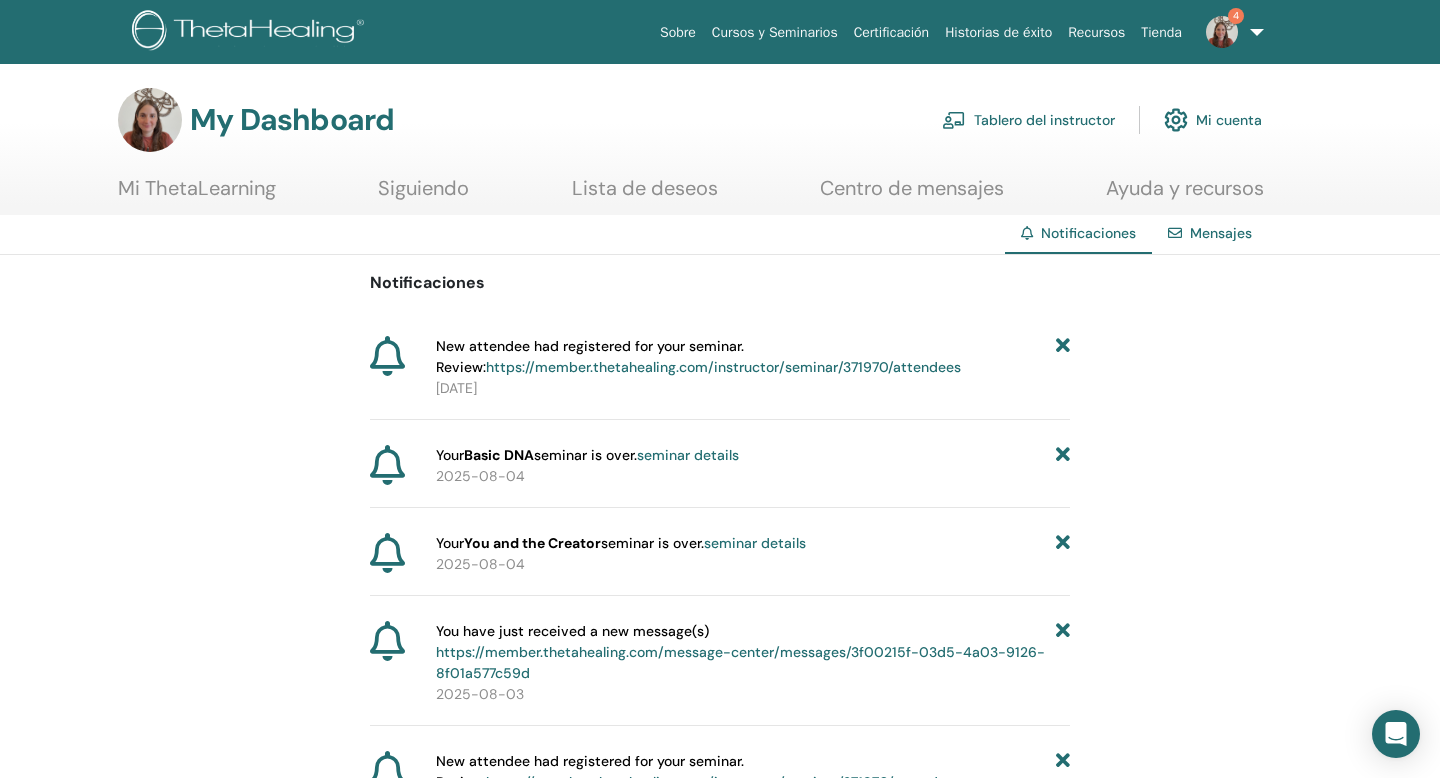 click on "https://member.thetahealing.com/instructor/seminar/371970/attendees" at bounding box center [723, 367] 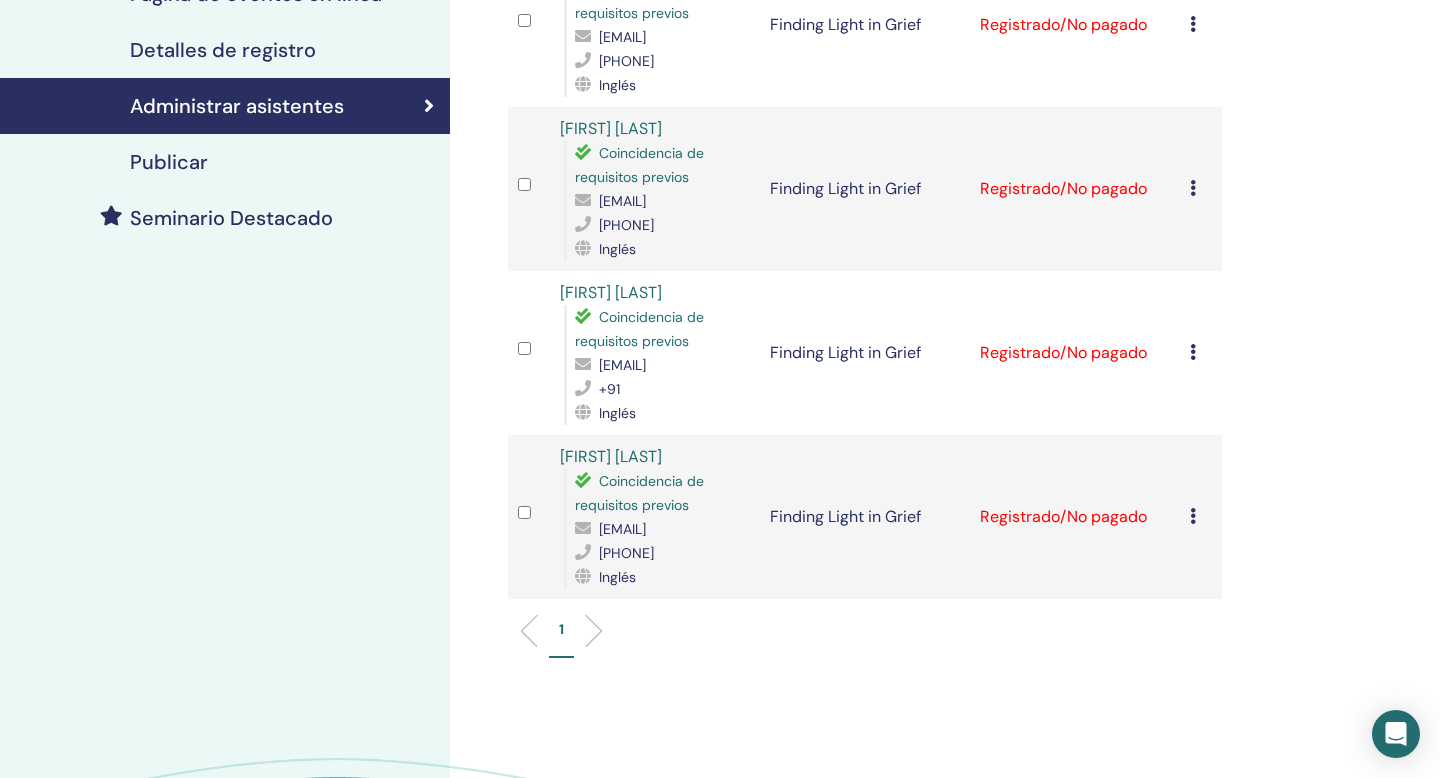 scroll, scrollTop: 382, scrollLeft: 0, axis: vertical 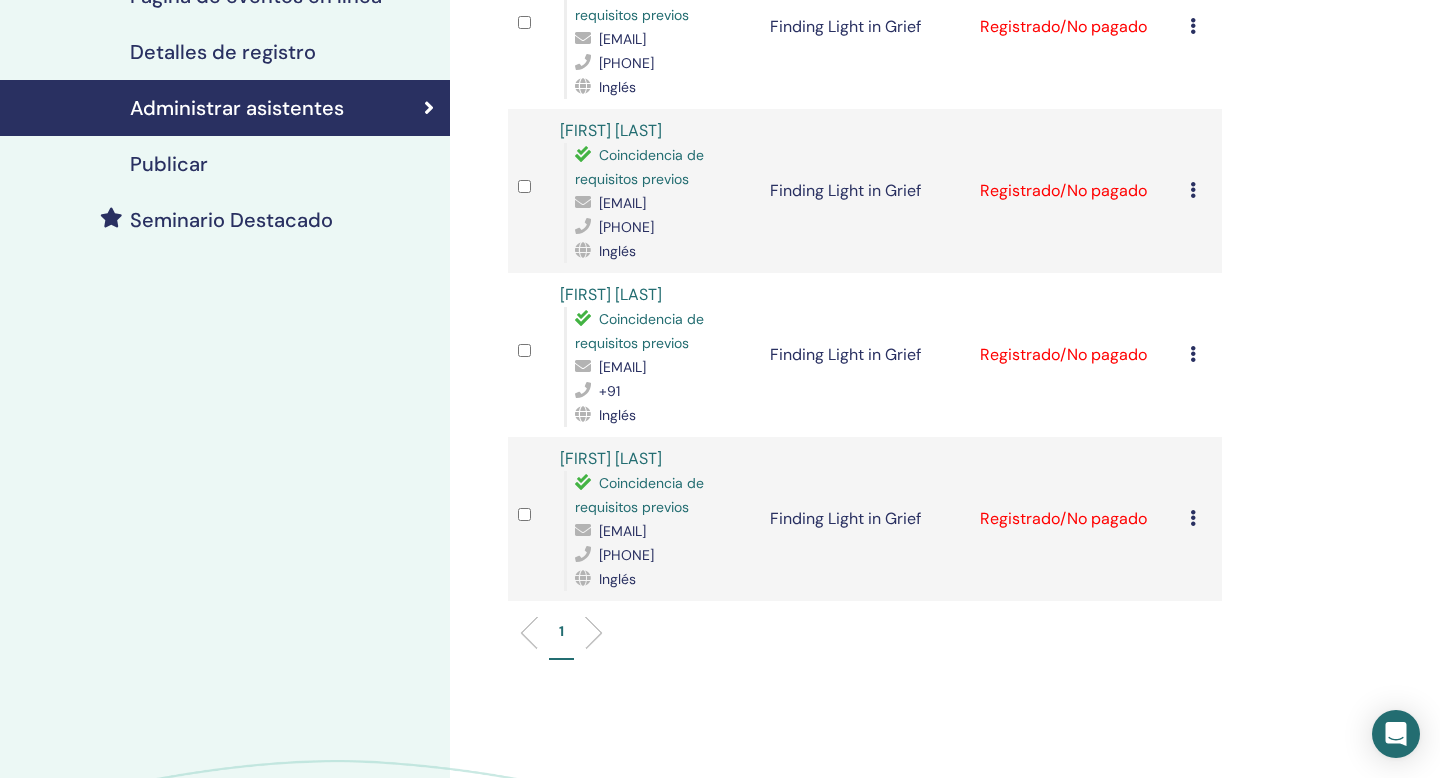 click at bounding box center (1193, 518) 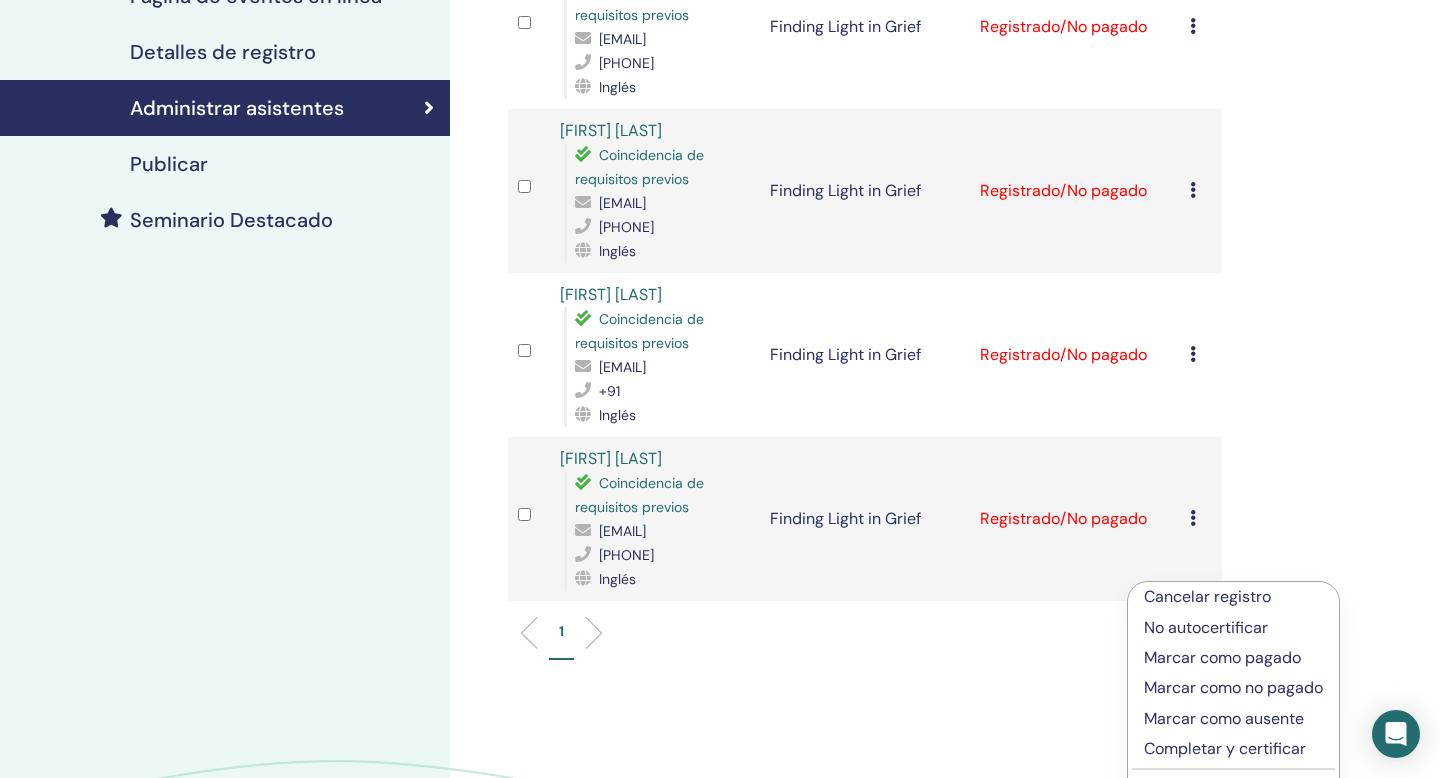 click on "Cancelar registro" at bounding box center (1233, 597) 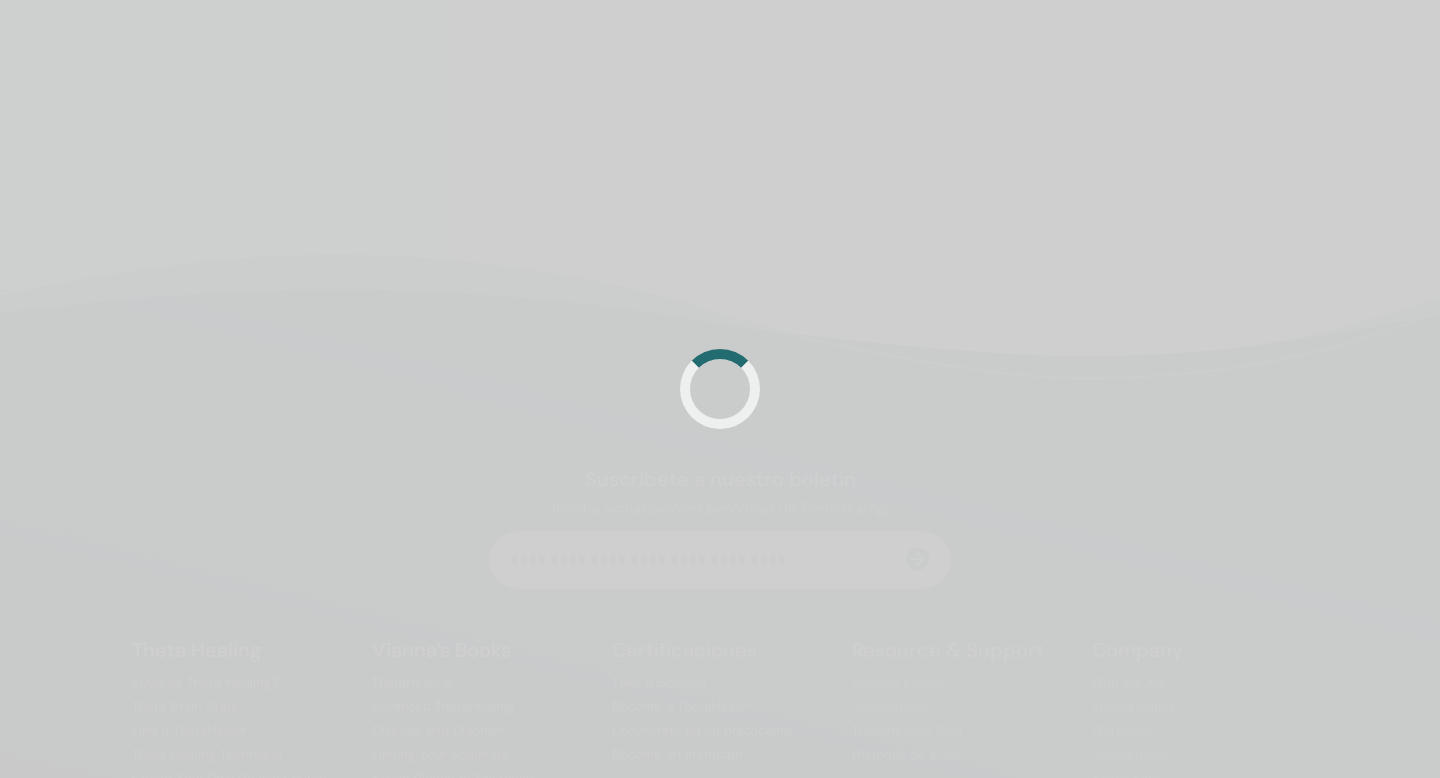 scroll, scrollTop: 382, scrollLeft: 0, axis: vertical 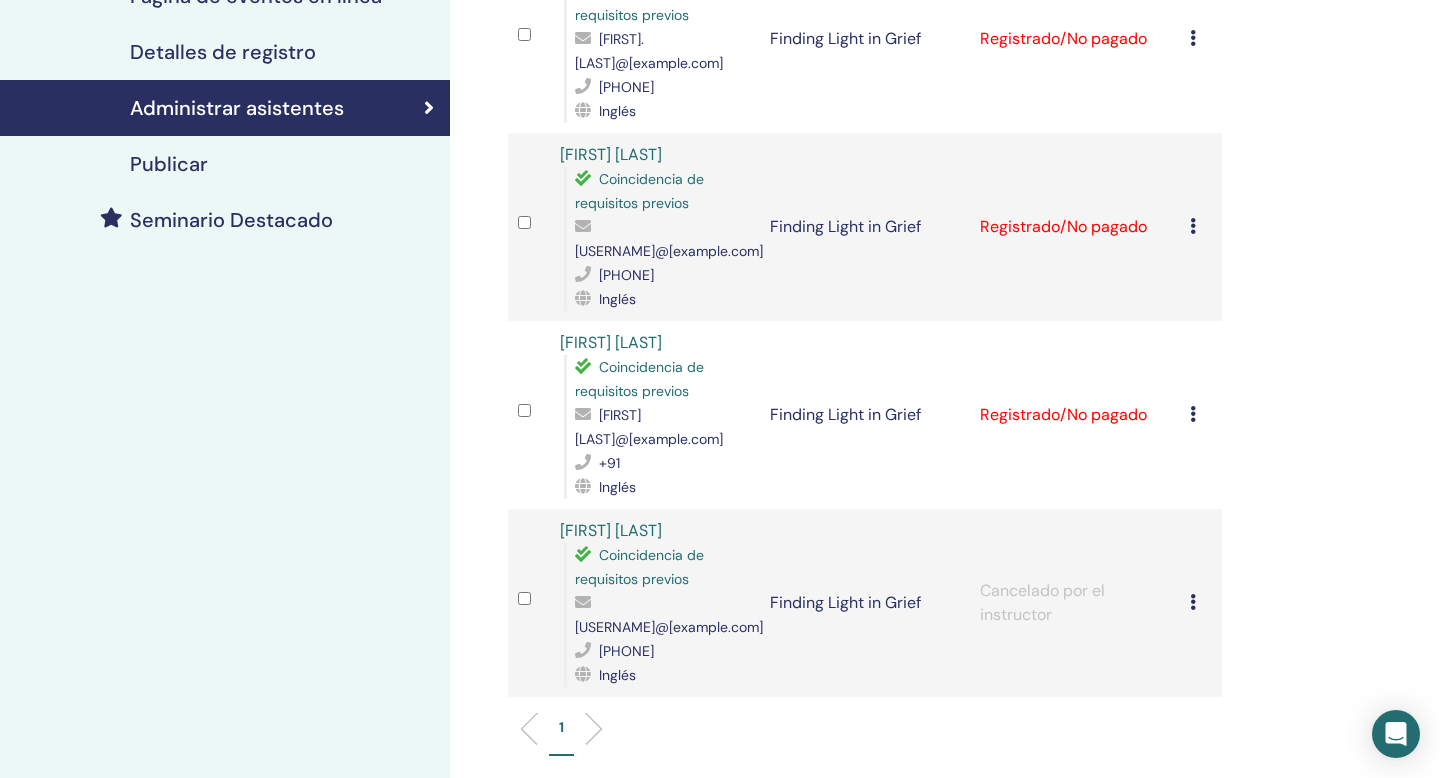click at bounding box center [1193, 414] 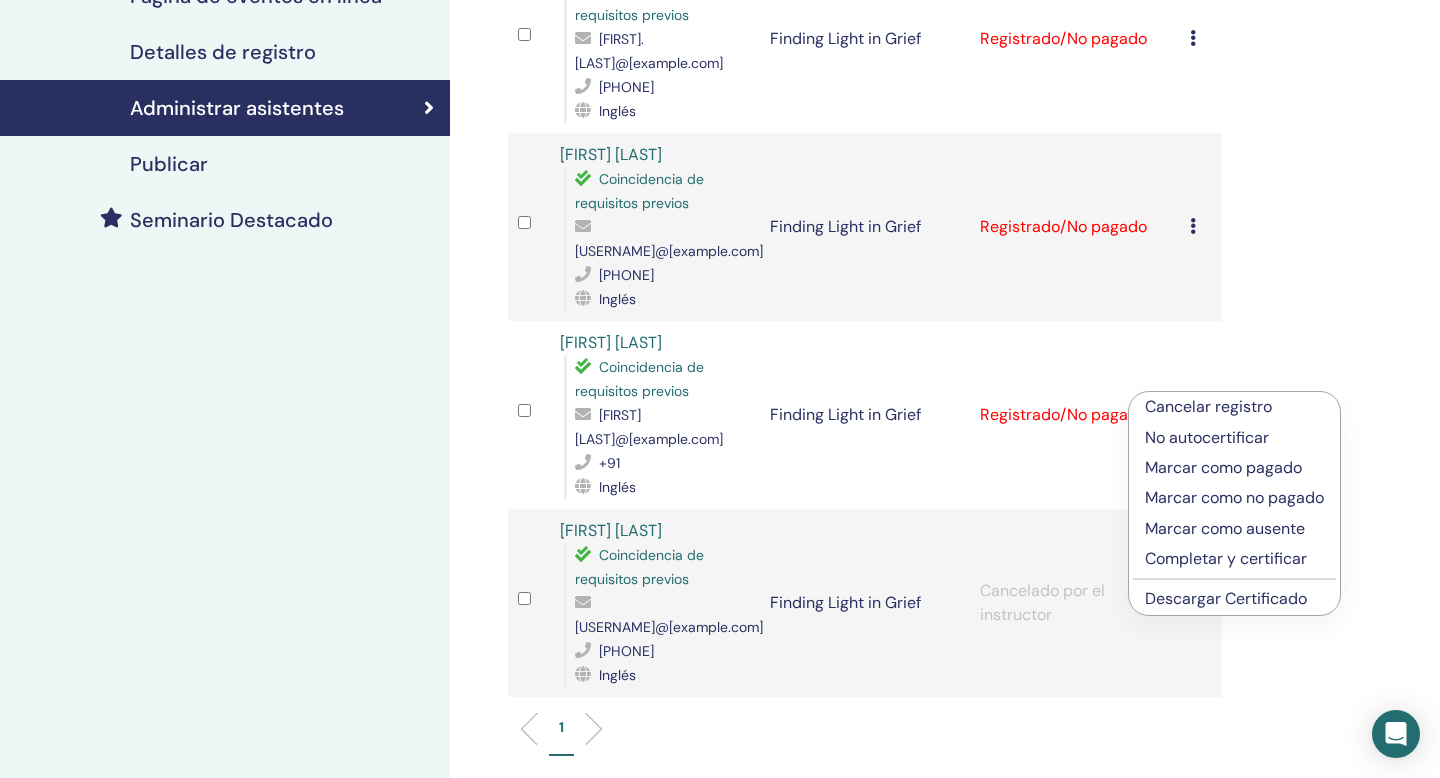 click on "Cancelar registro" at bounding box center [1234, 407] 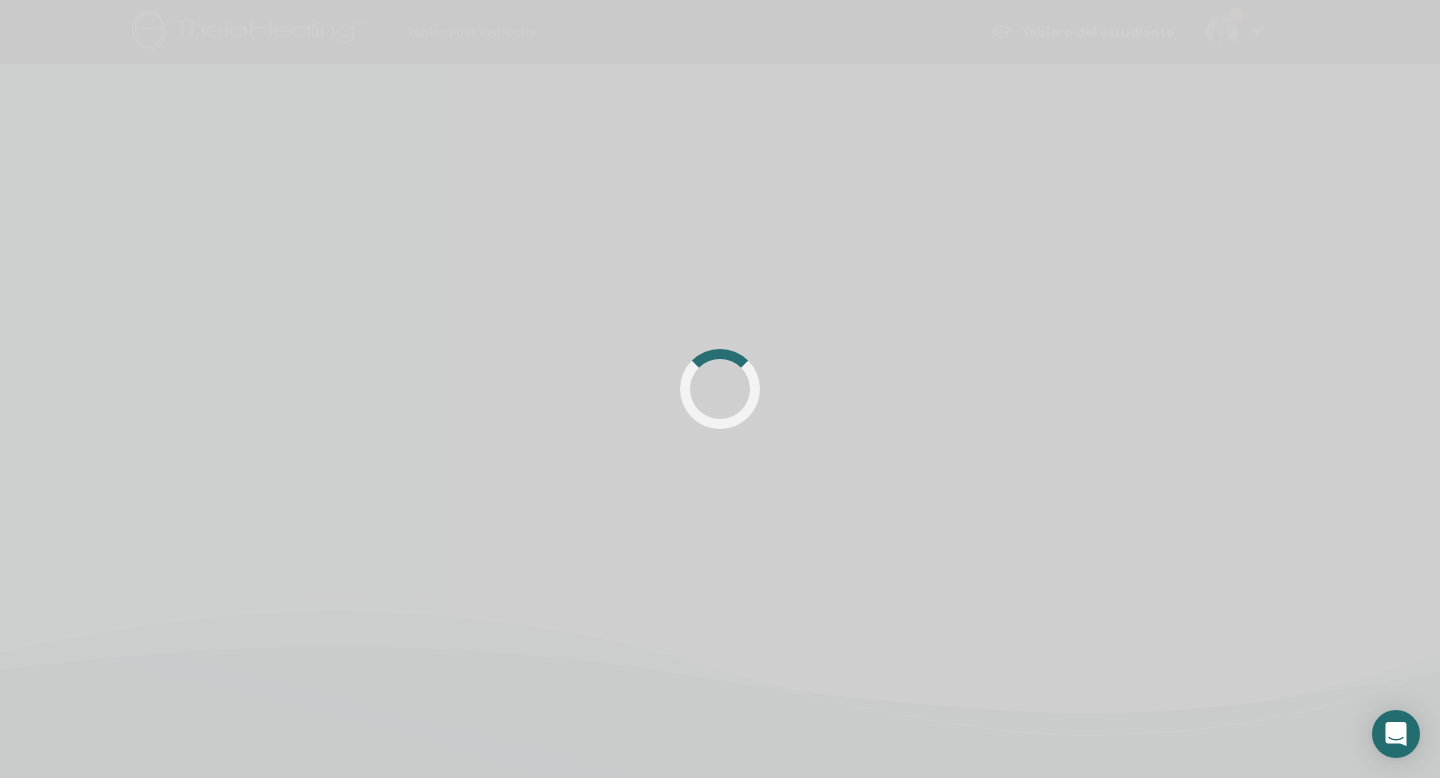 scroll, scrollTop: 0, scrollLeft: 0, axis: both 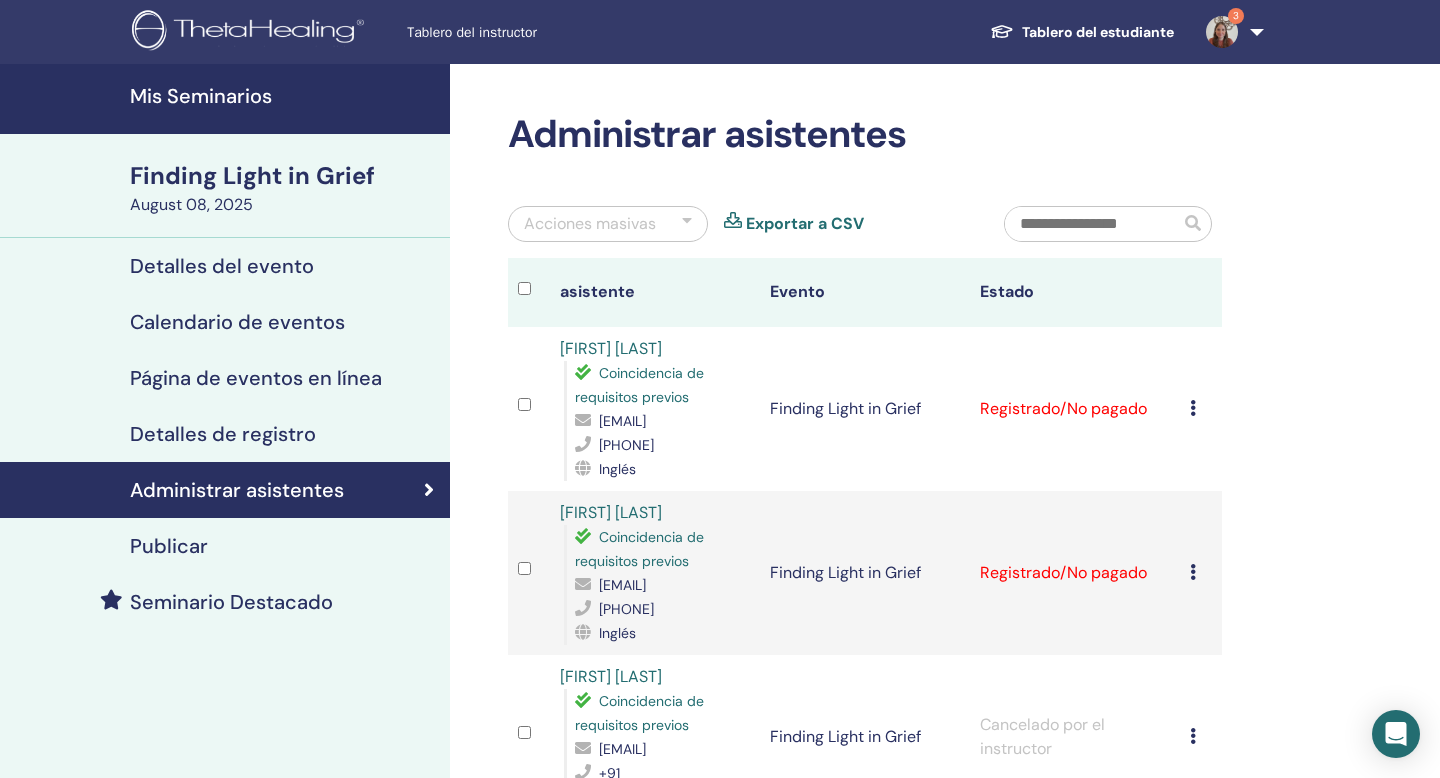 click at bounding box center (1193, 408) 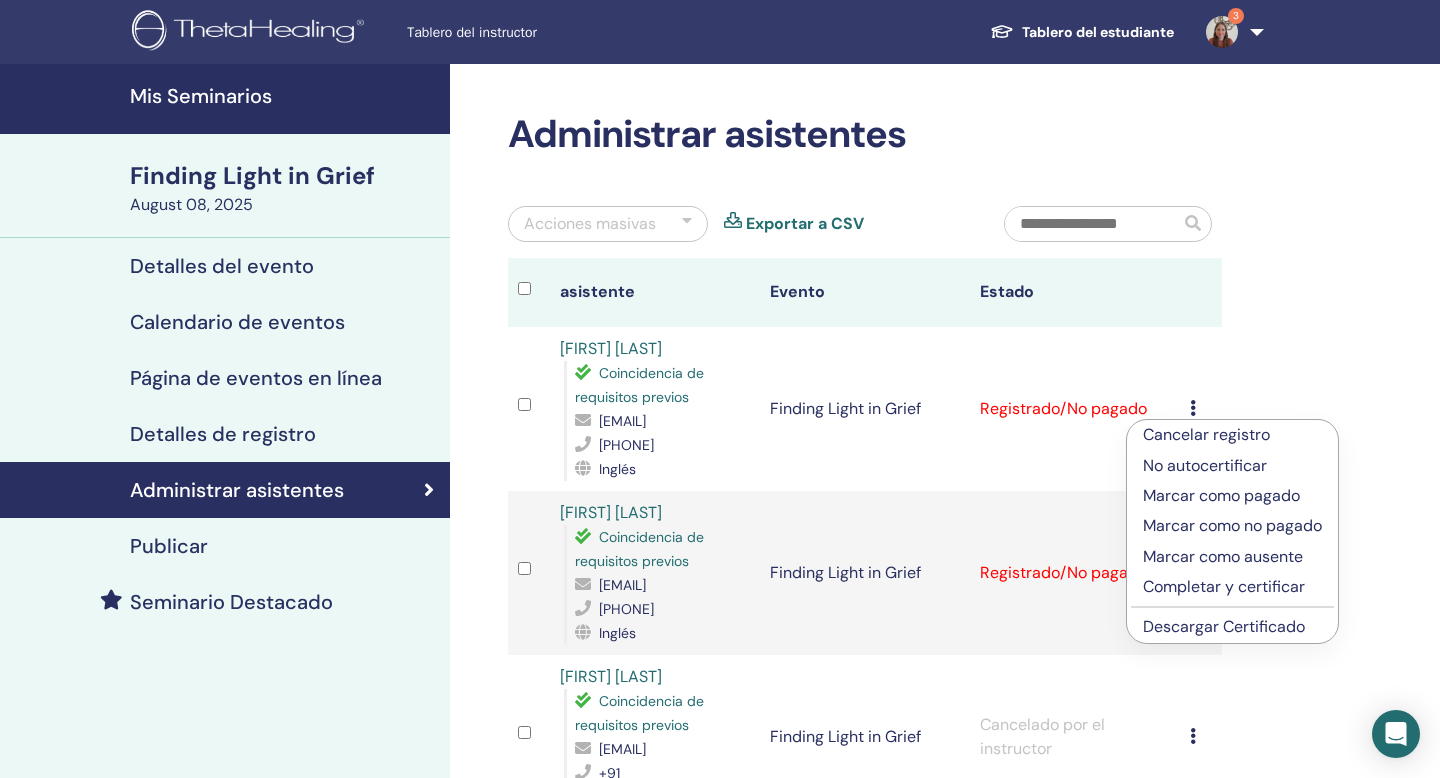click on "Cancelar registro" at bounding box center [1232, 435] 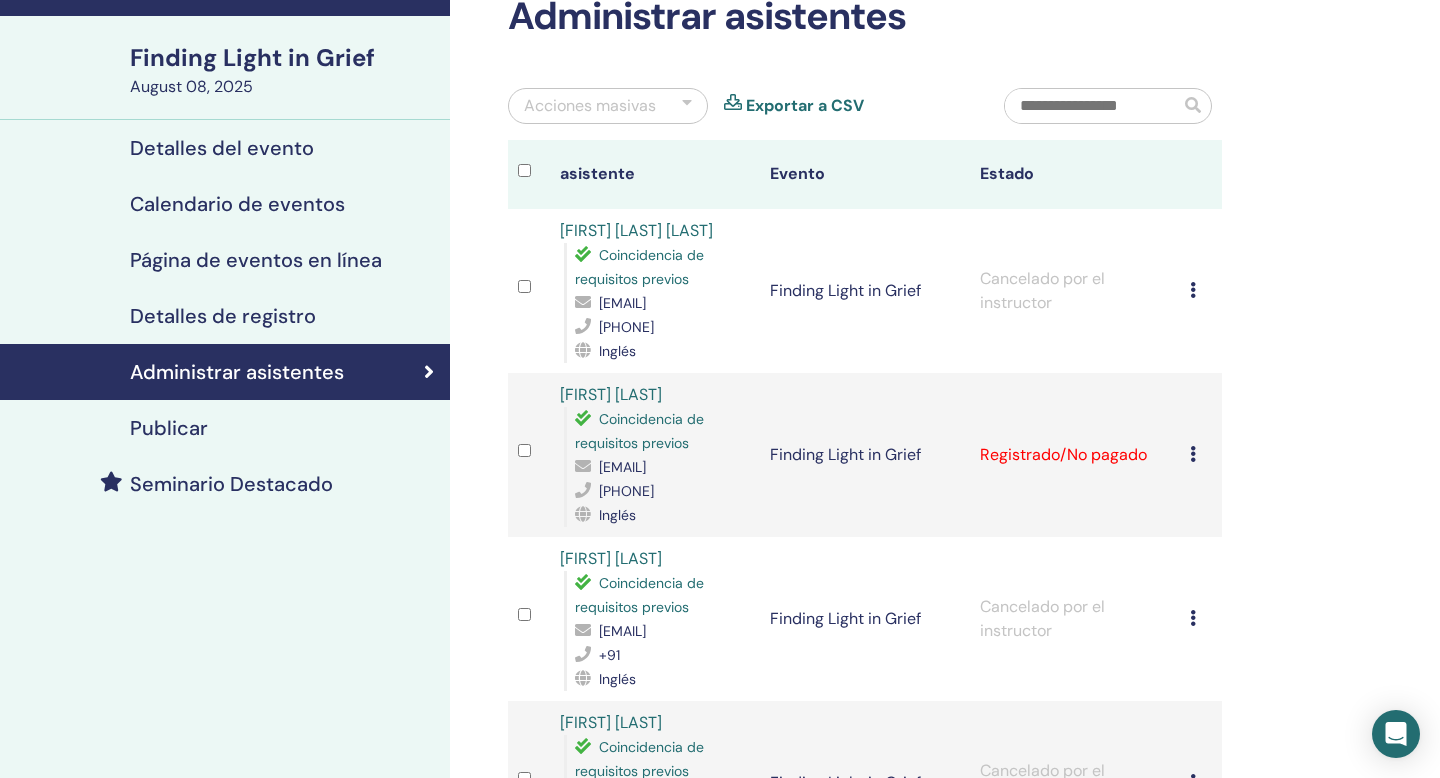 scroll, scrollTop: 134, scrollLeft: 0, axis: vertical 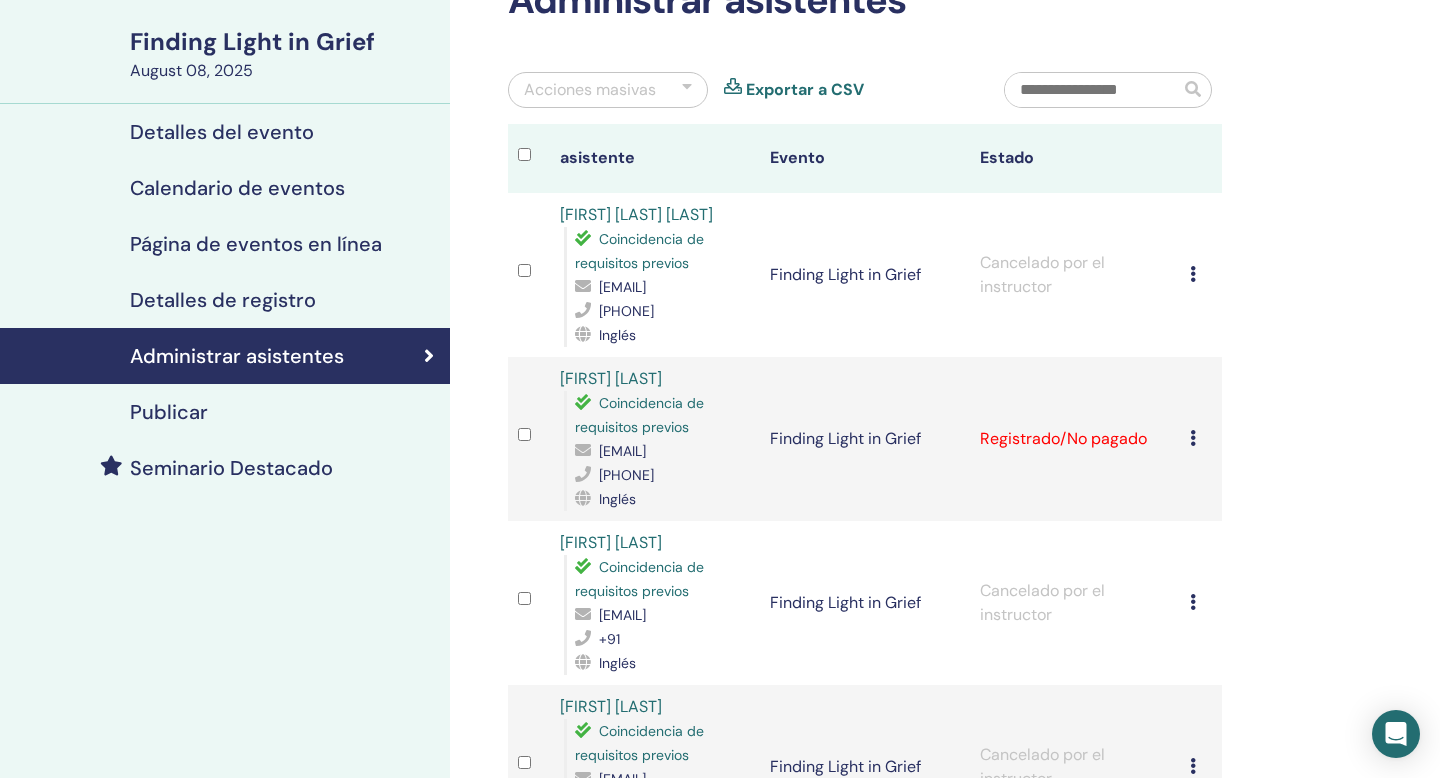 click at bounding box center [1193, 438] 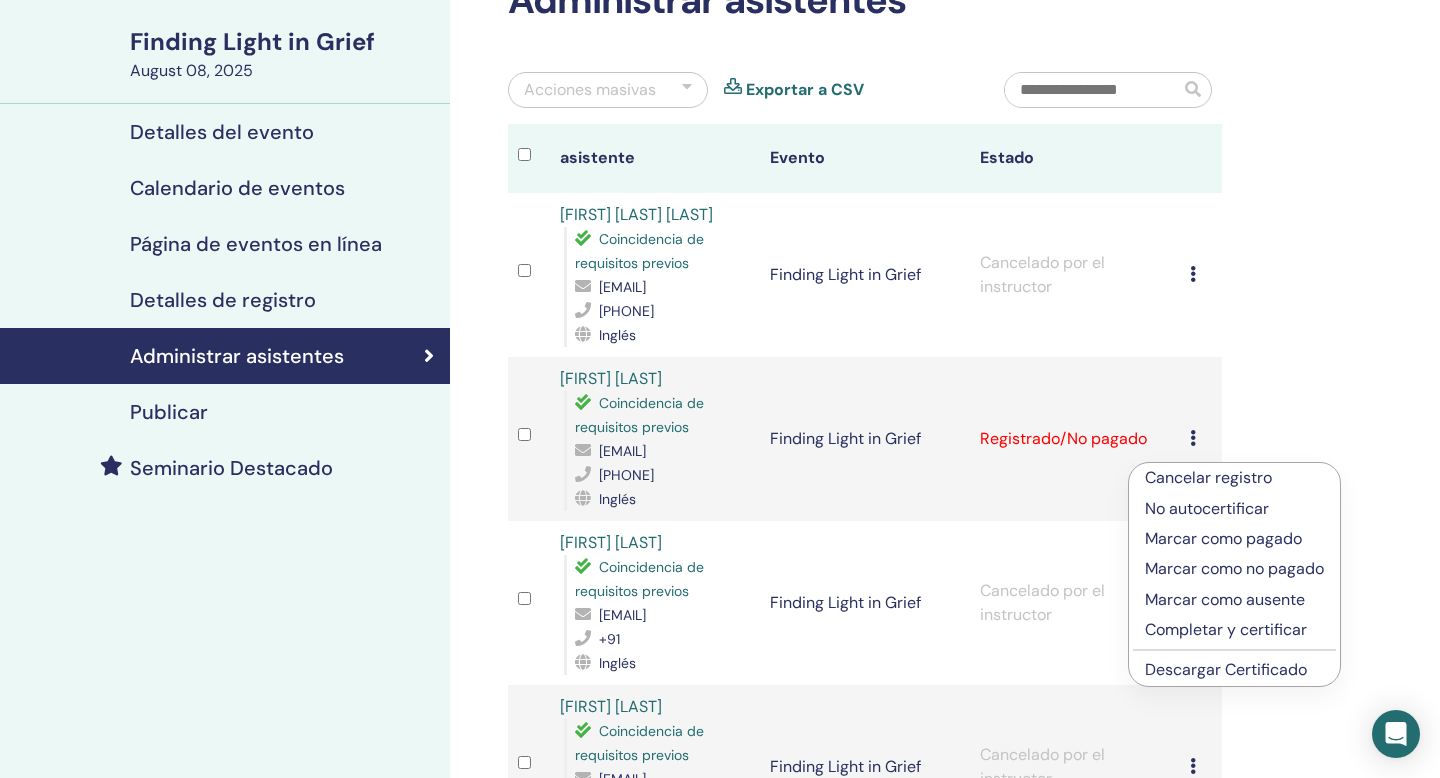 click on "Cancelar registro" at bounding box center (1234, 478) 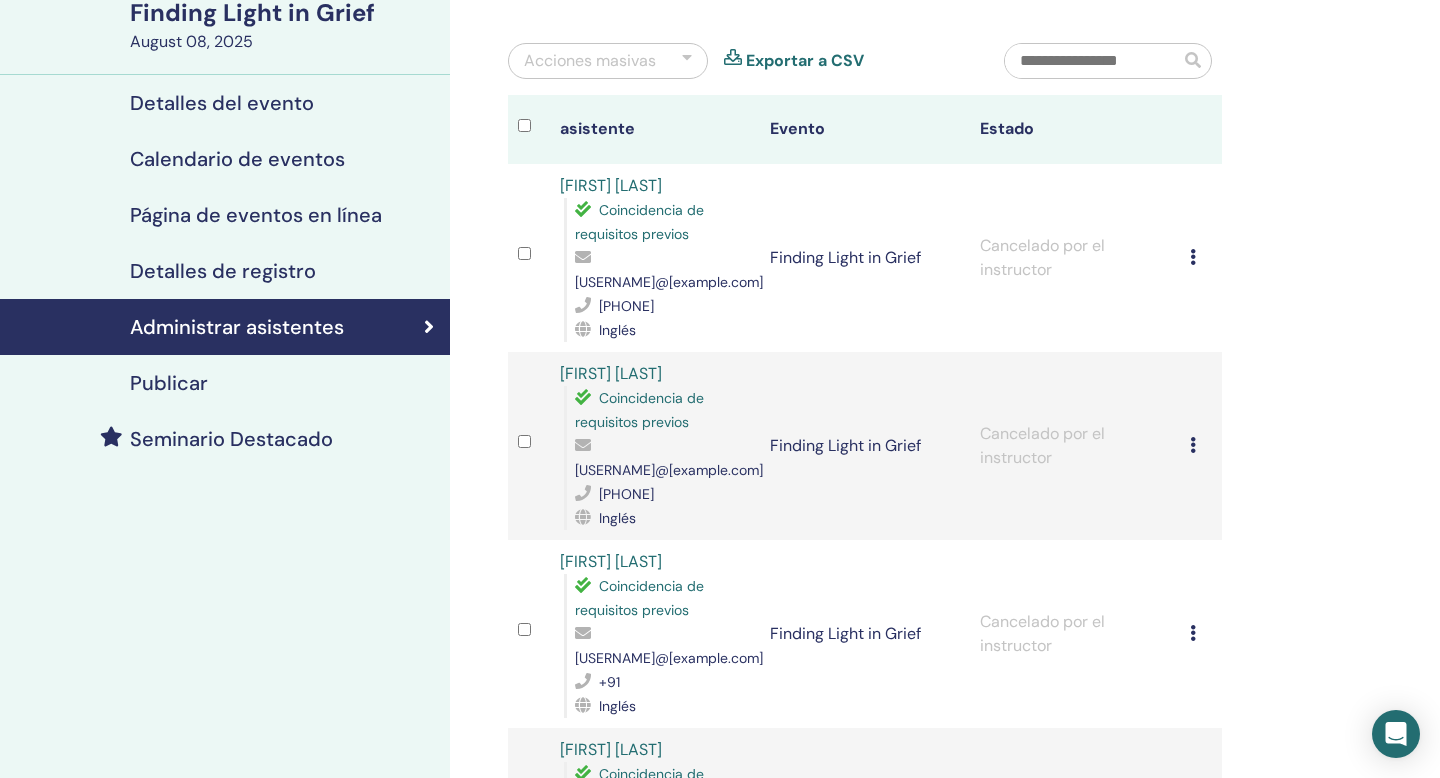 scroll, scrollTop: 0, scrollLeft: 0, axis: both 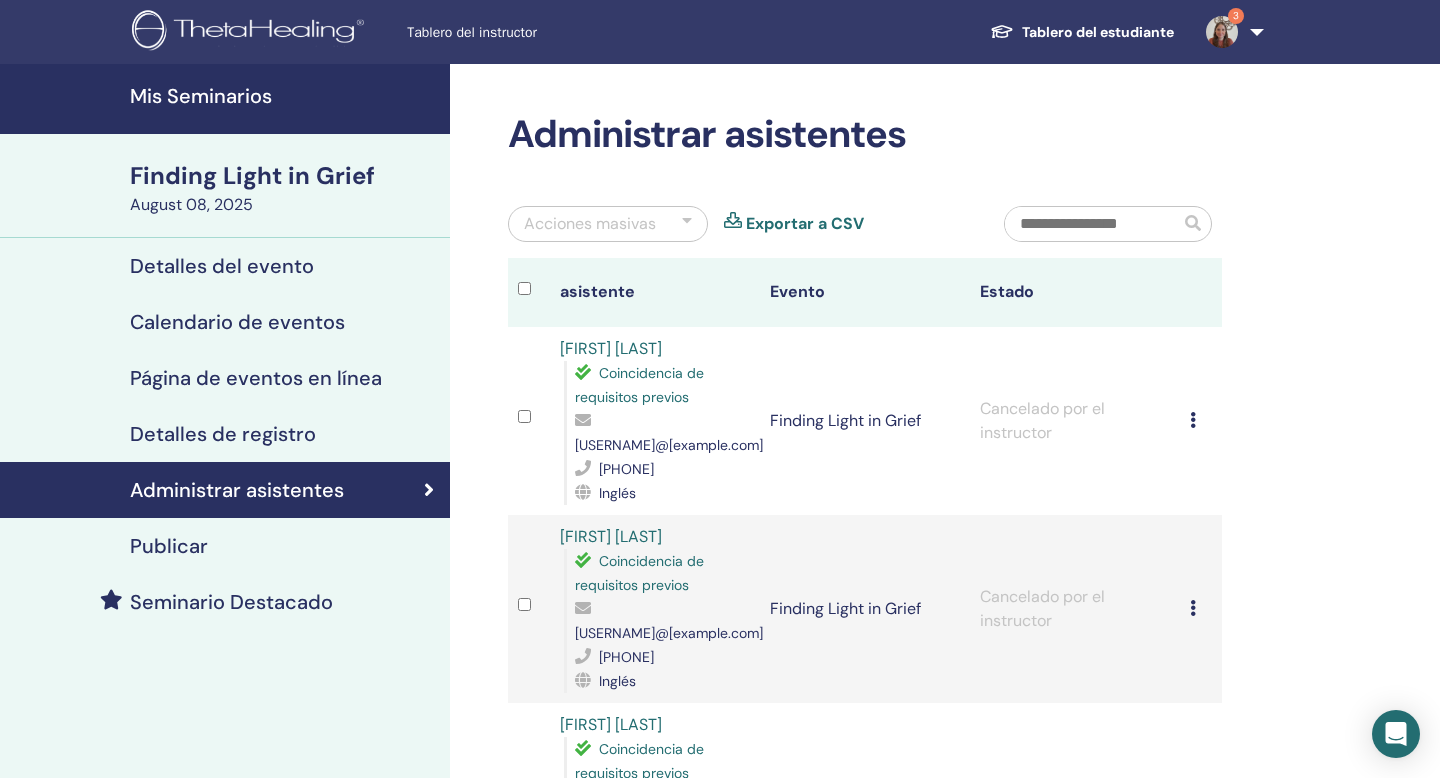 click on "Mis Seminarios" at bounding box center (284, 96) 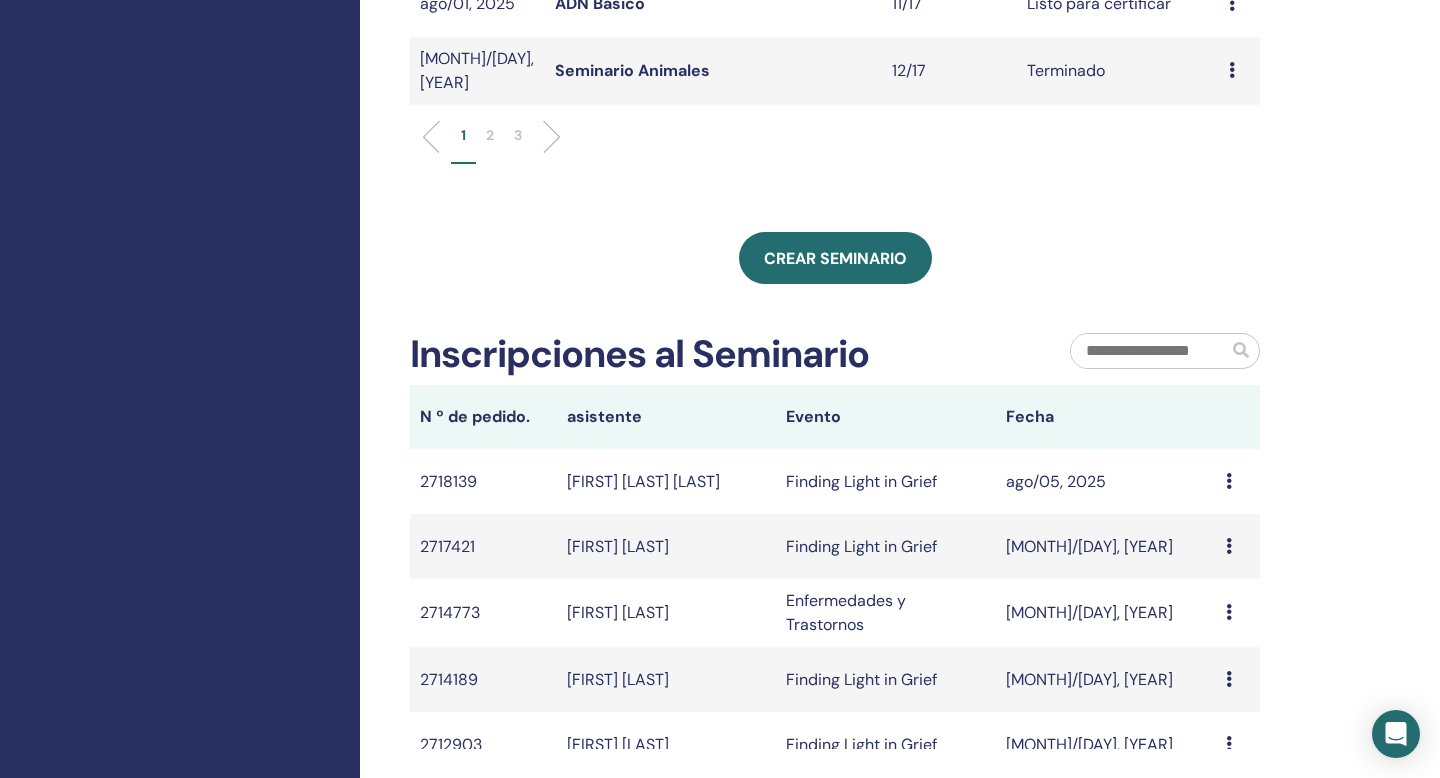 scroll, scrollTop: 890, scrollLeft: 0, axis: vertical 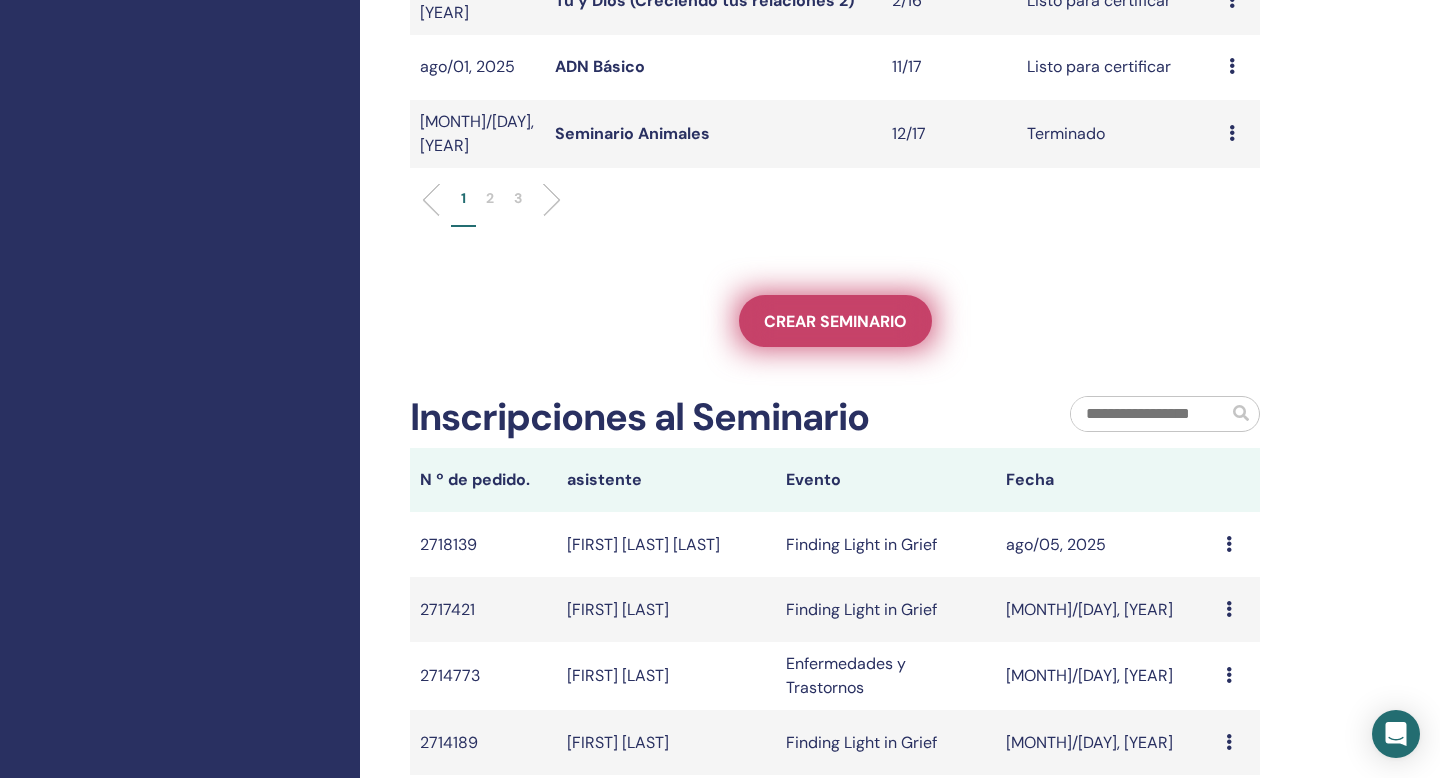 click on "Crear seminario" at bounding box center (835, 321) 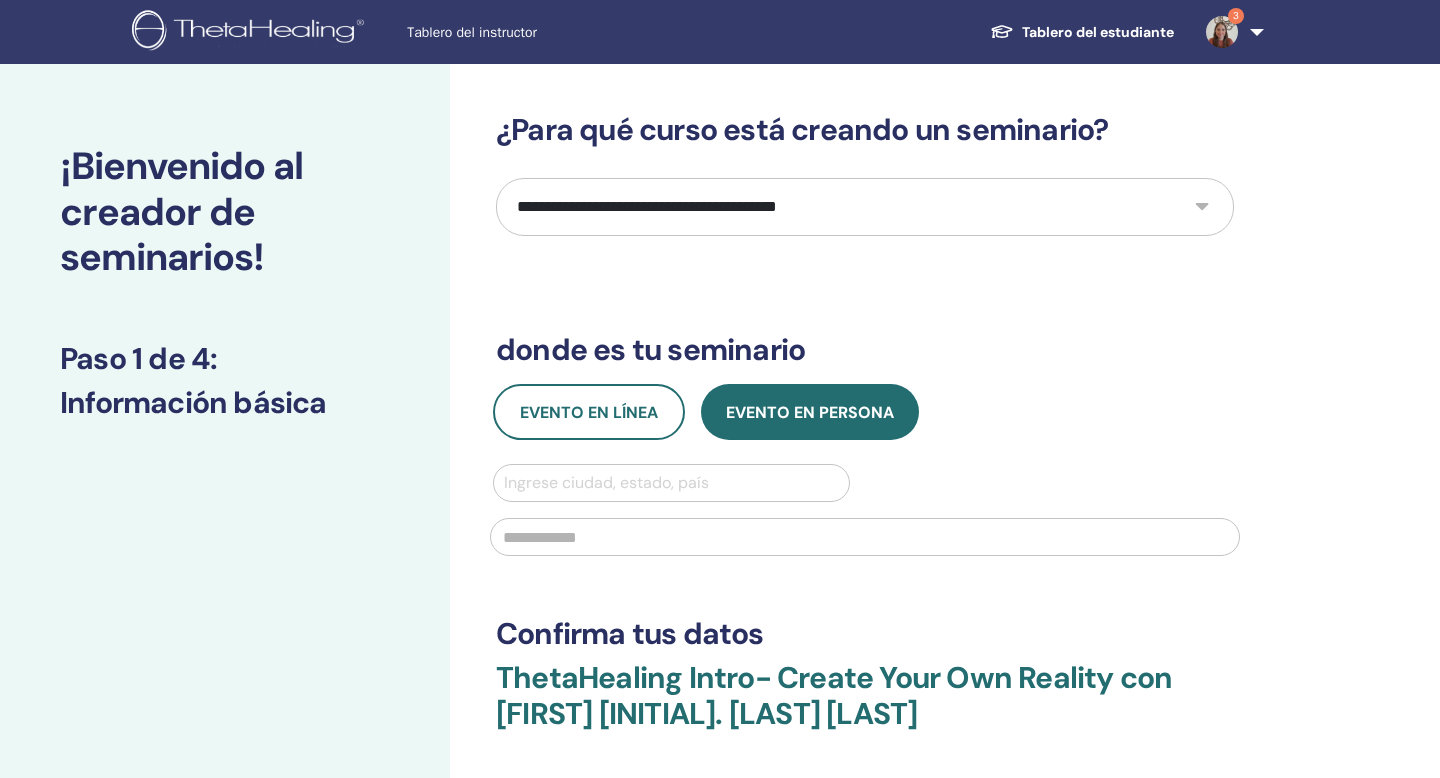 scroll, scrollTop: 0, scrollLeft: 0, axis: both 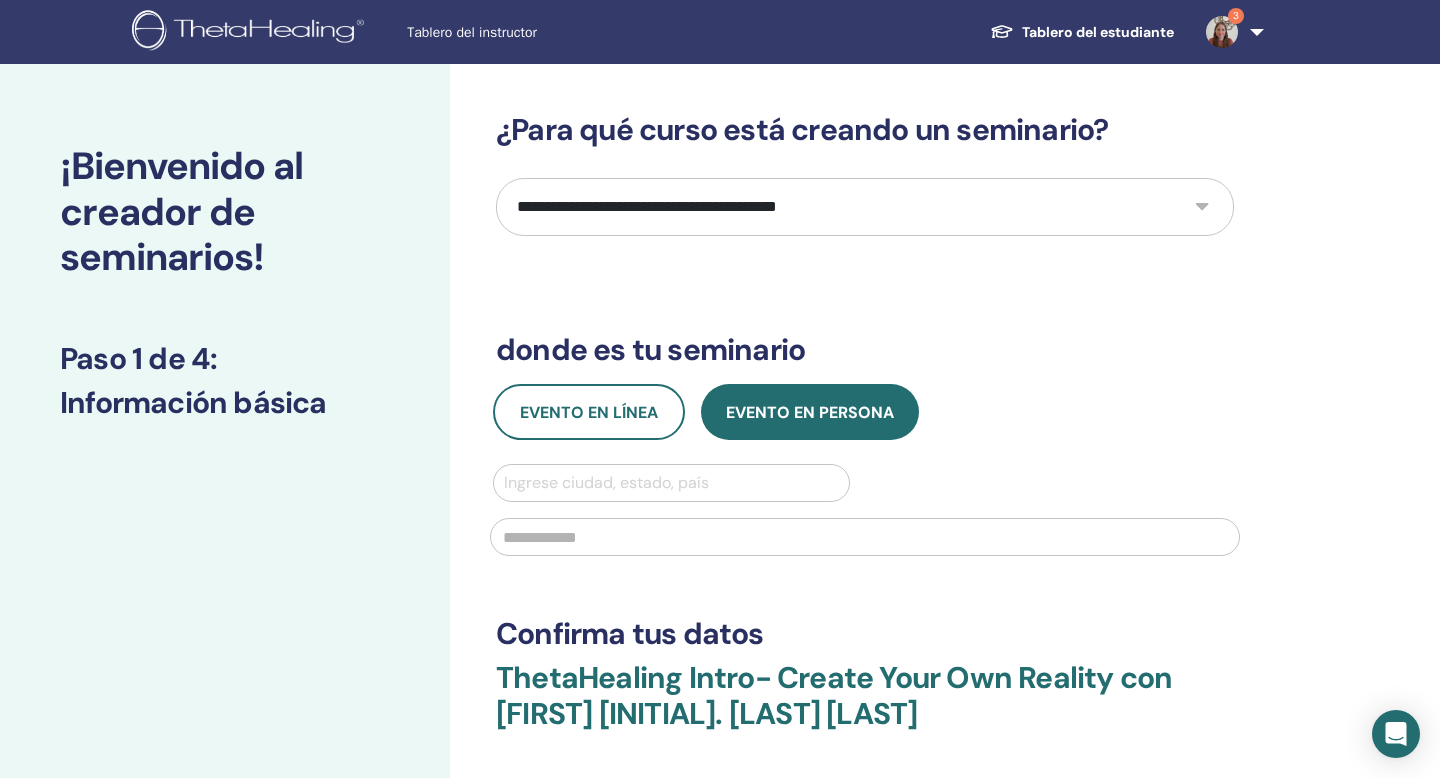 click on "Tablero del instructor" at bounding box center [557, 32] 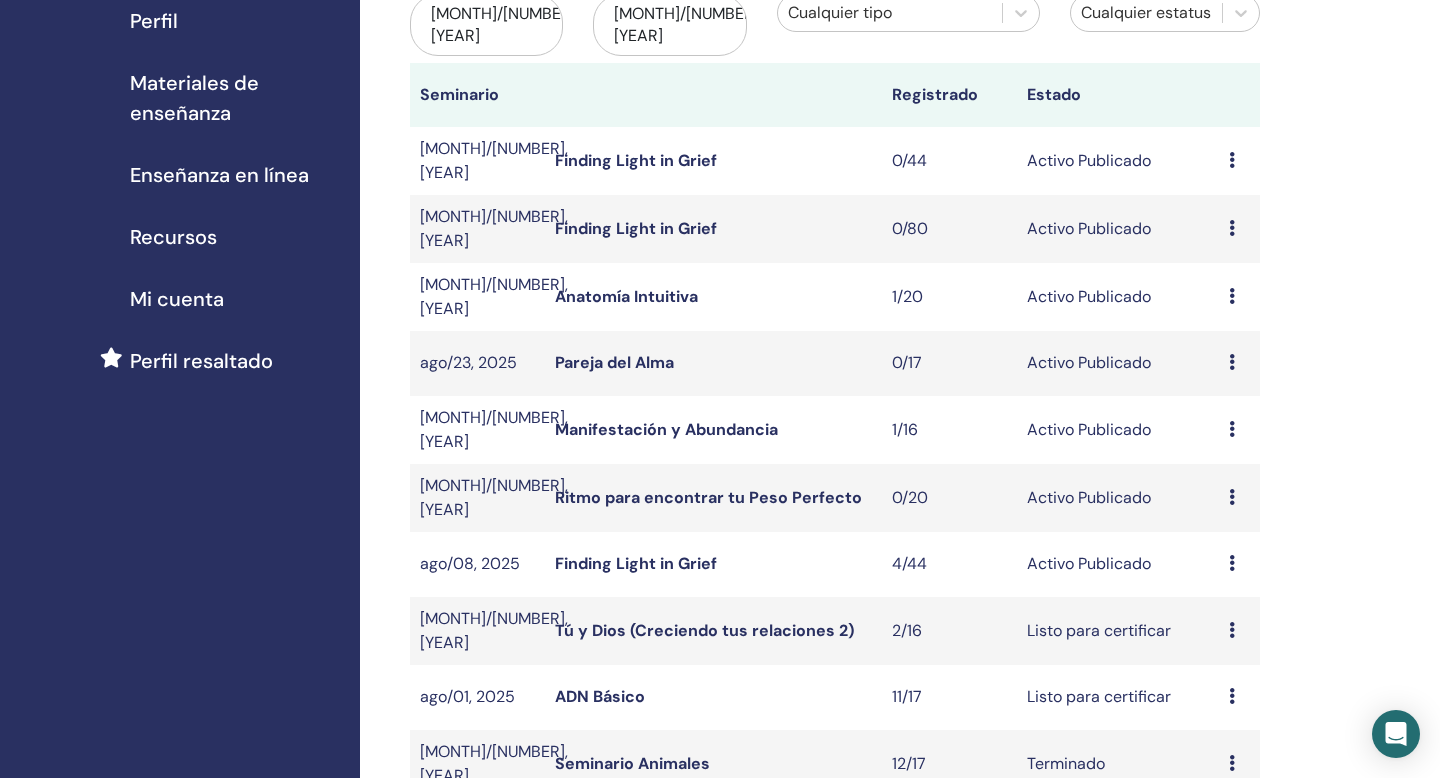 scroll, scrollTop: 297, scrollLeft: 0, axis: vertical 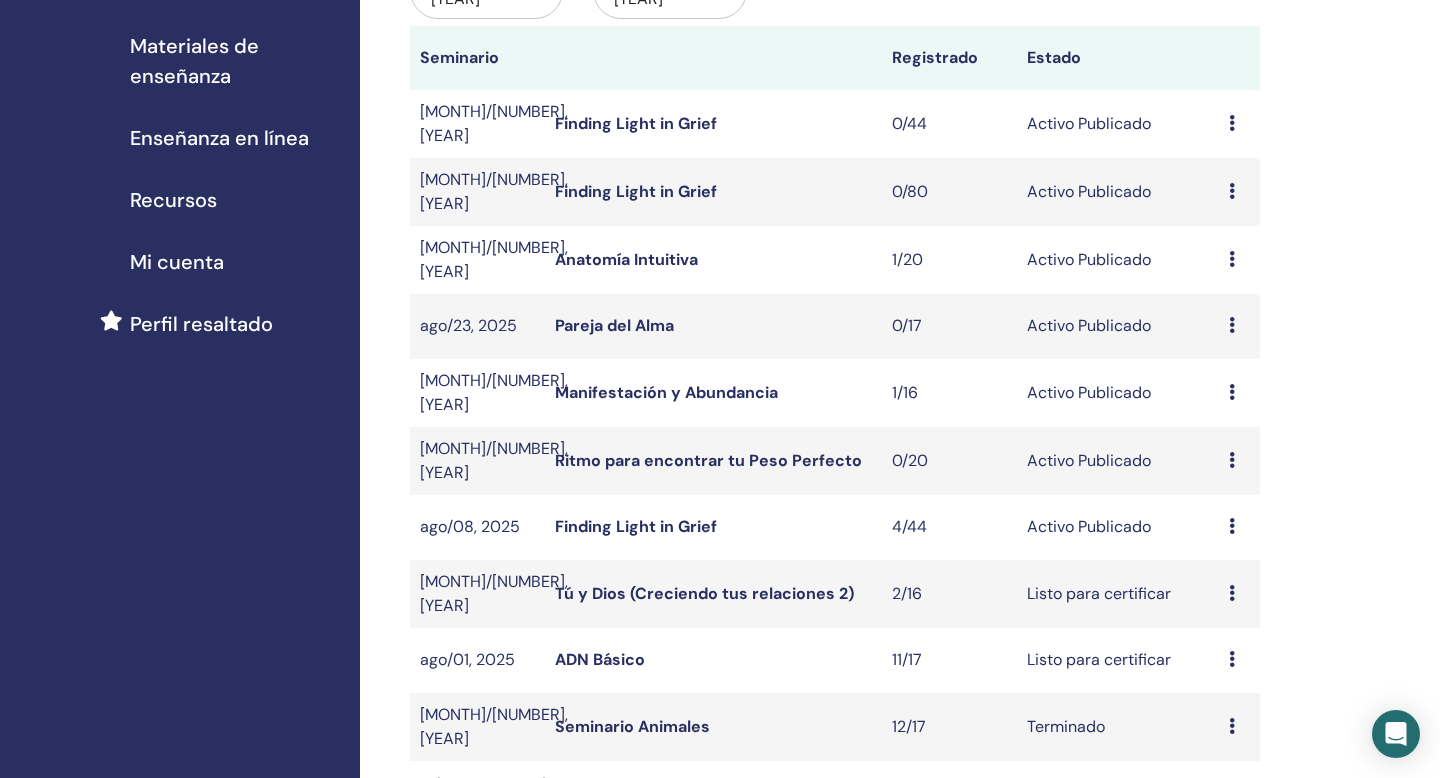click at bounding box center [1232, 526] 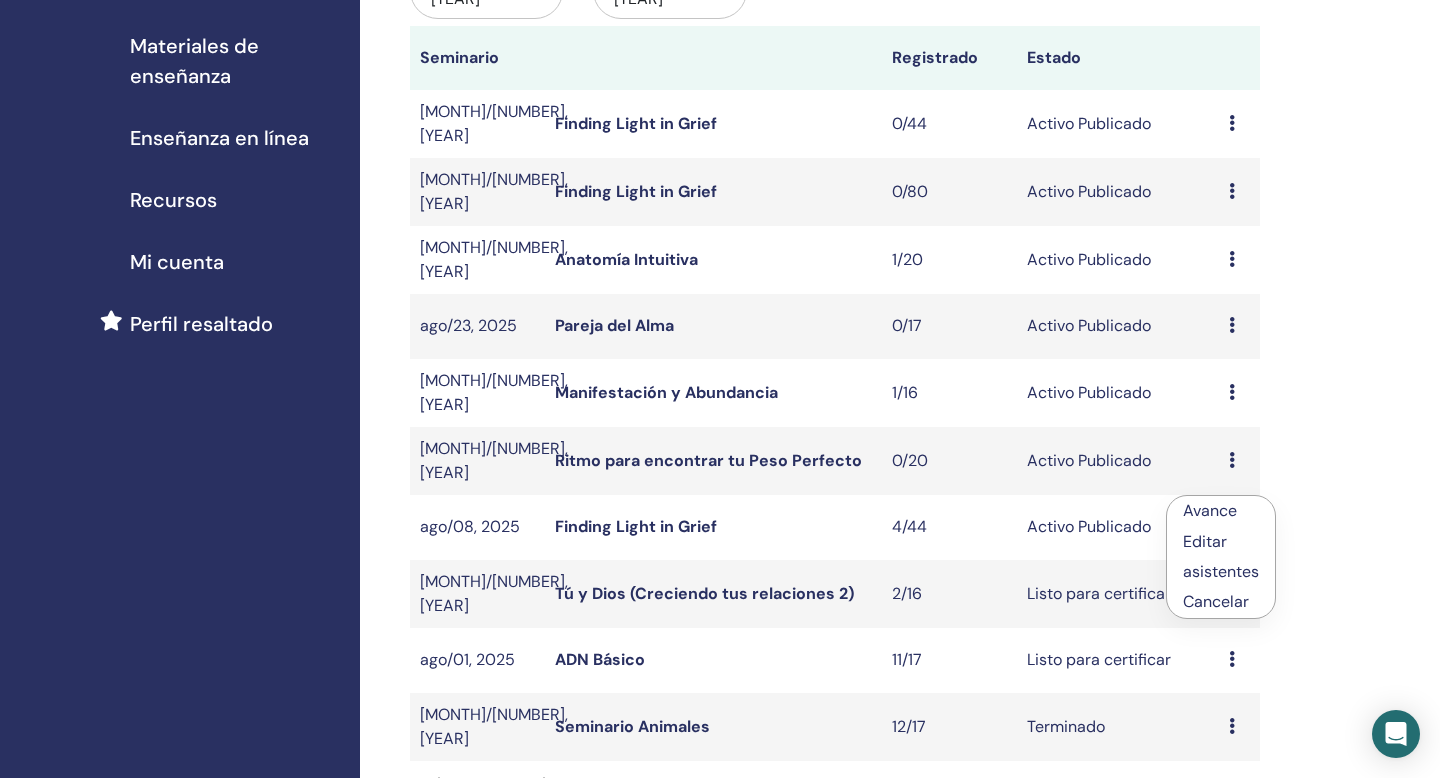 click on "Editar" at bounding box center [1205, 541] 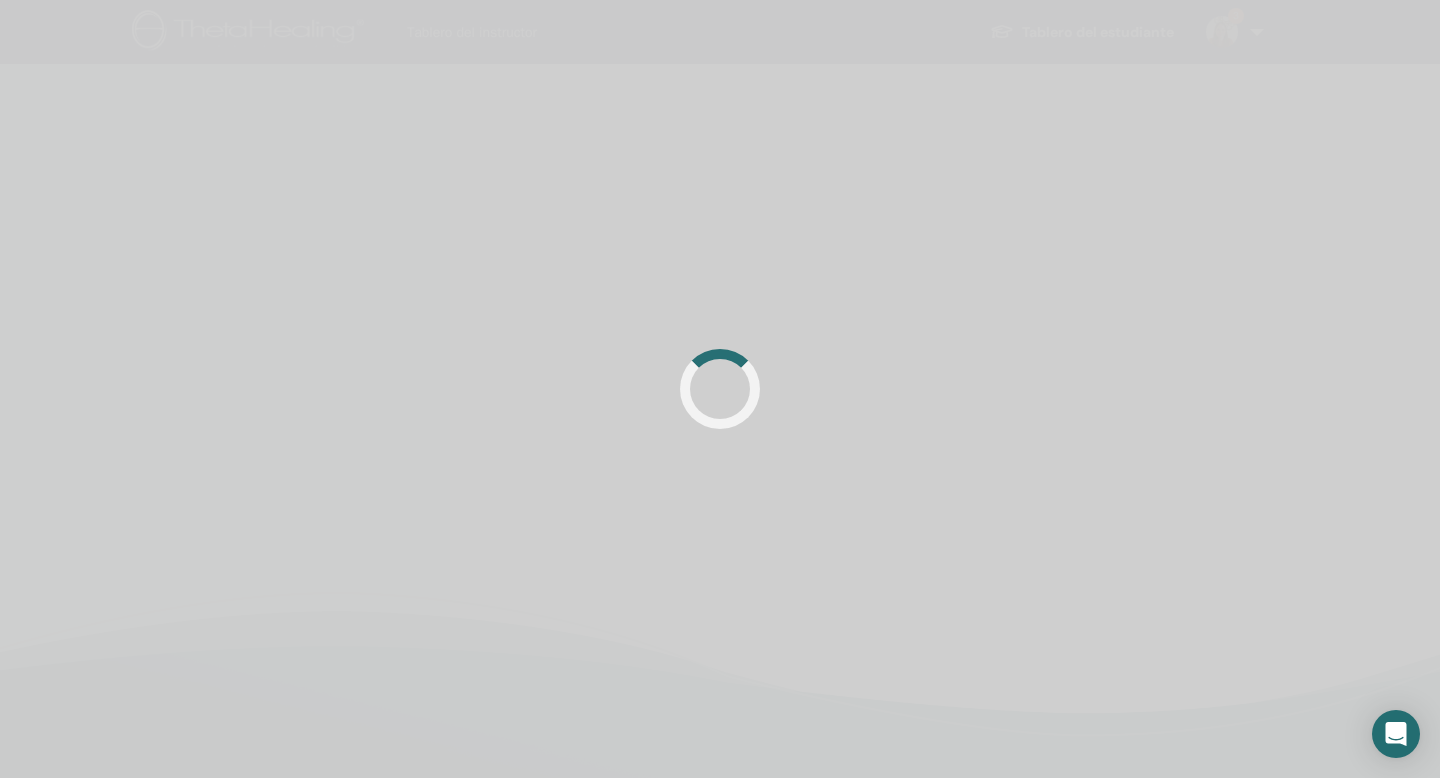 scroll, scrollTop: 0, scrollLeft: 0, axis: both 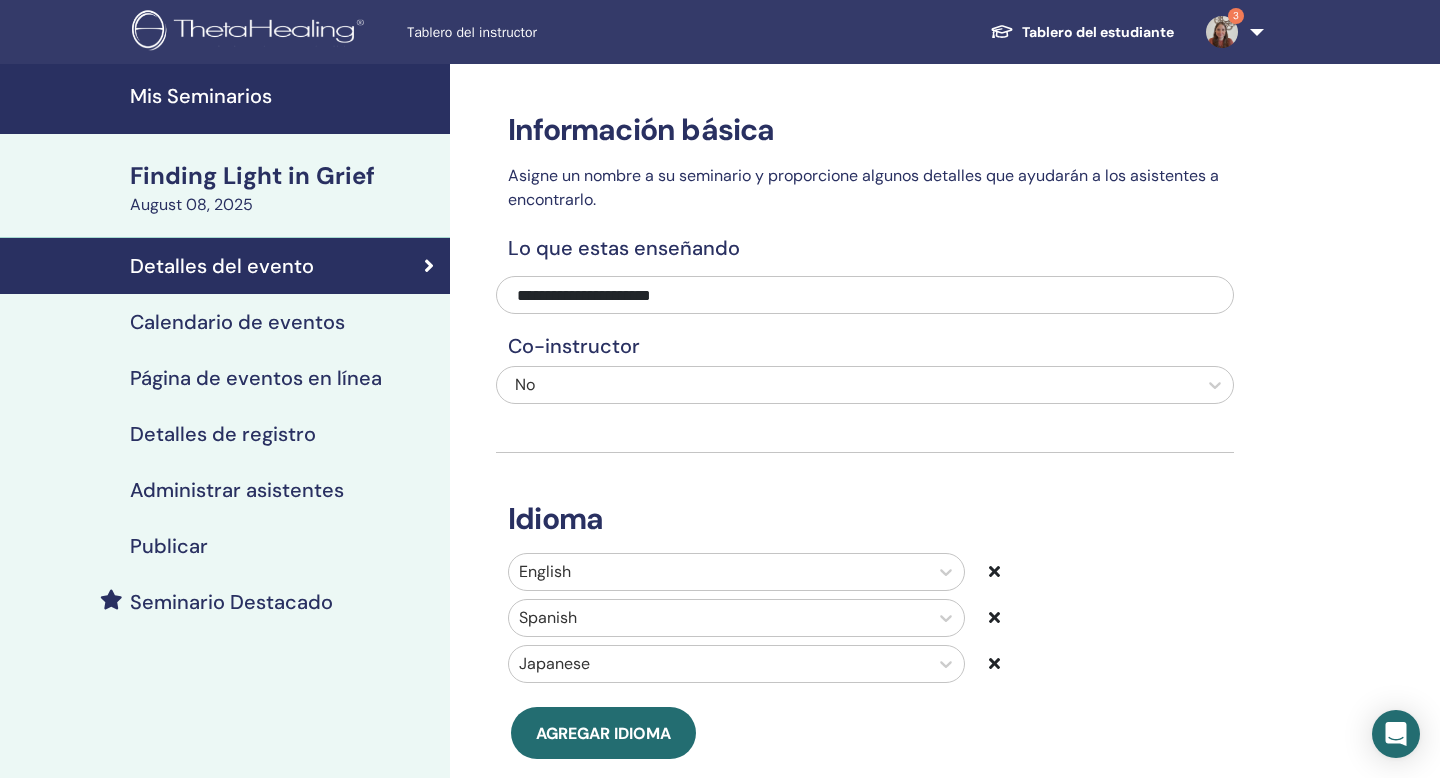 click on "Calendario de eventos" at bounding box center [225, 322] 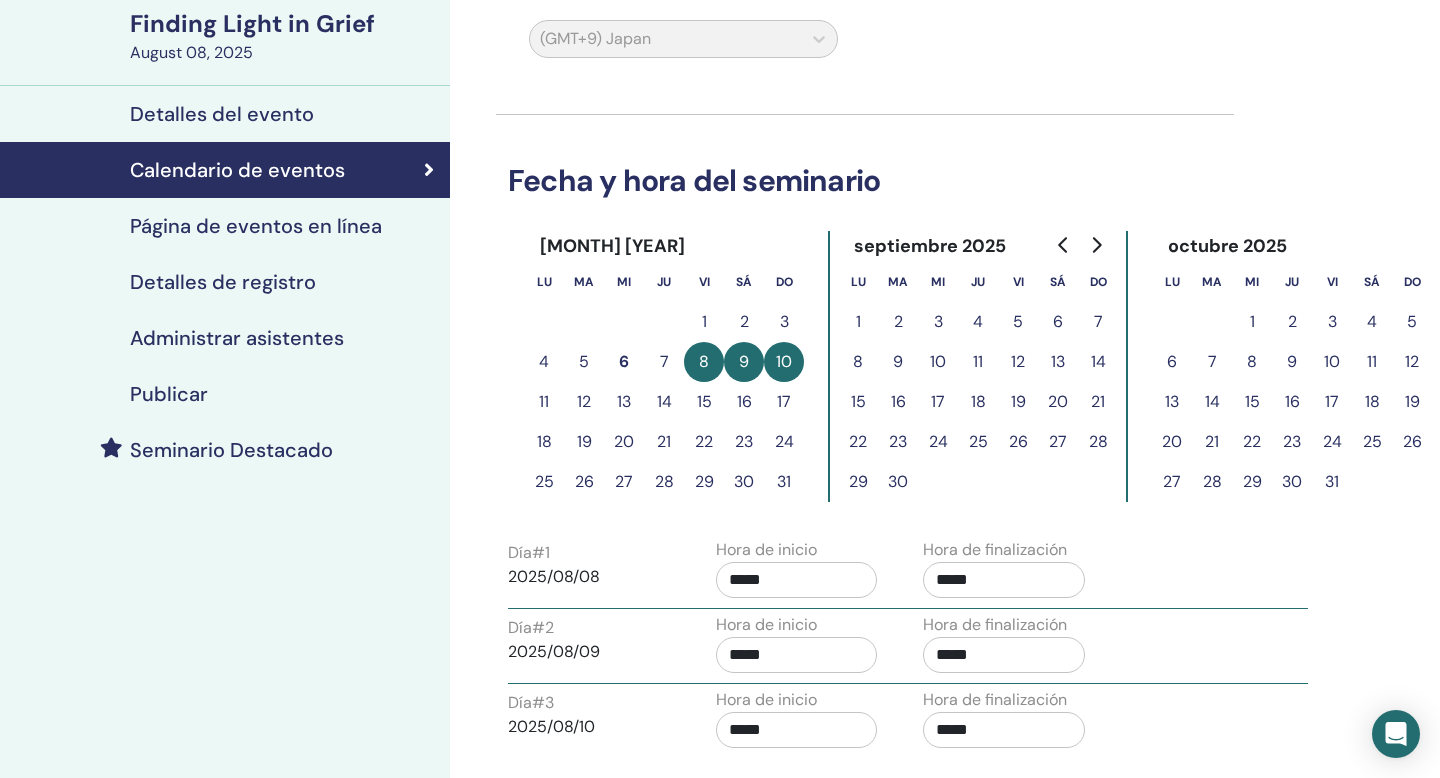scroll, scrollTop: 146, scrollLeft: 0, axis: vertical 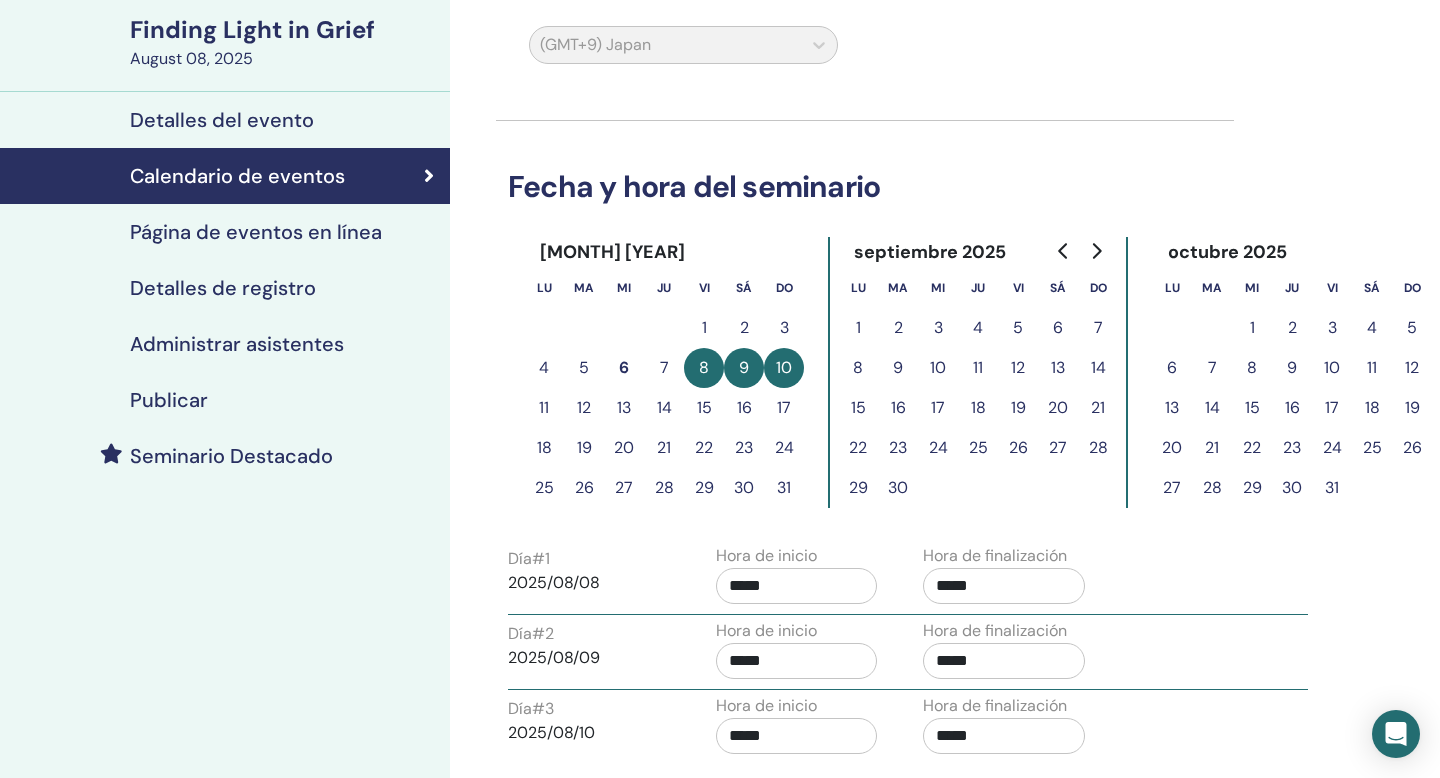 click on "Página de eventos en línea" at bounding box center [256, 232] 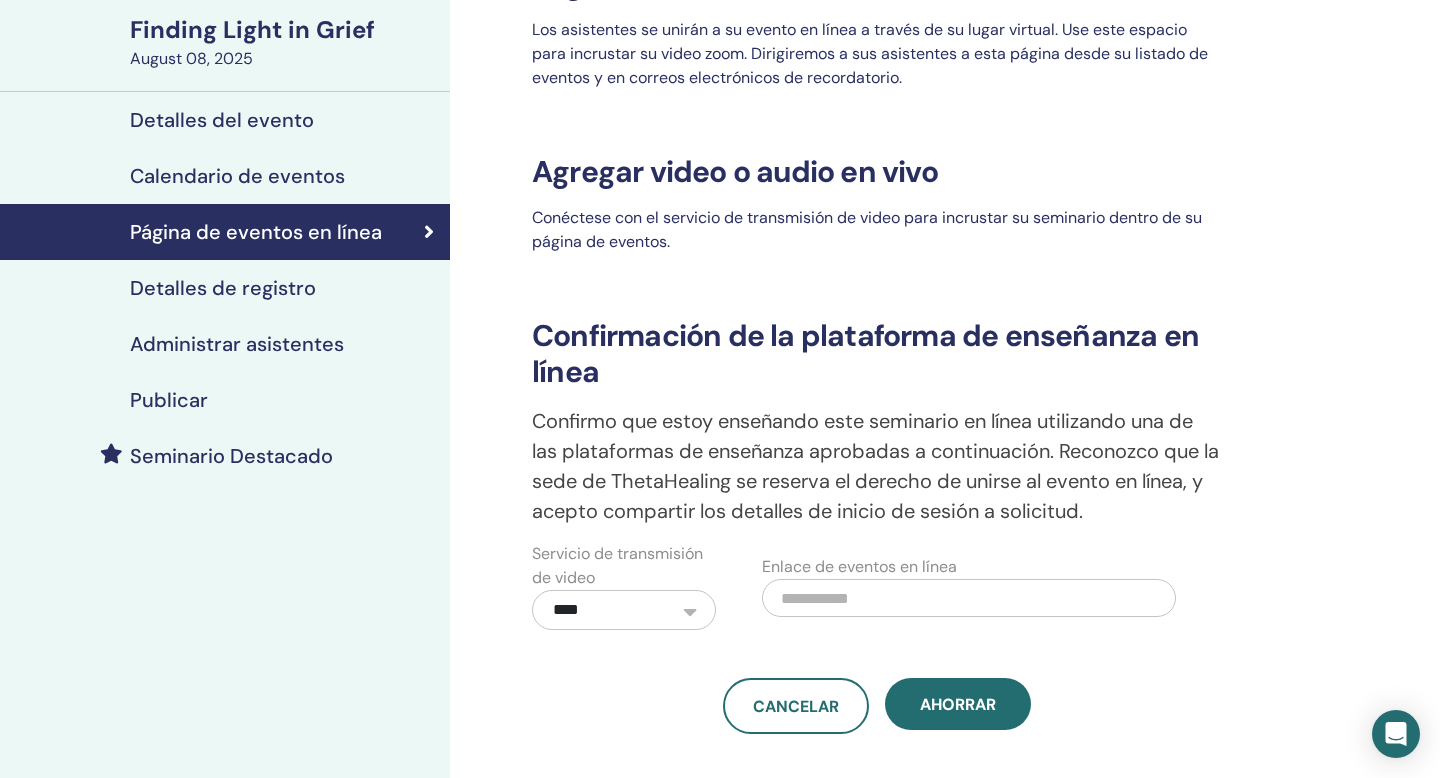 click on "Detalles de registro" at bounding box center (225, 288) 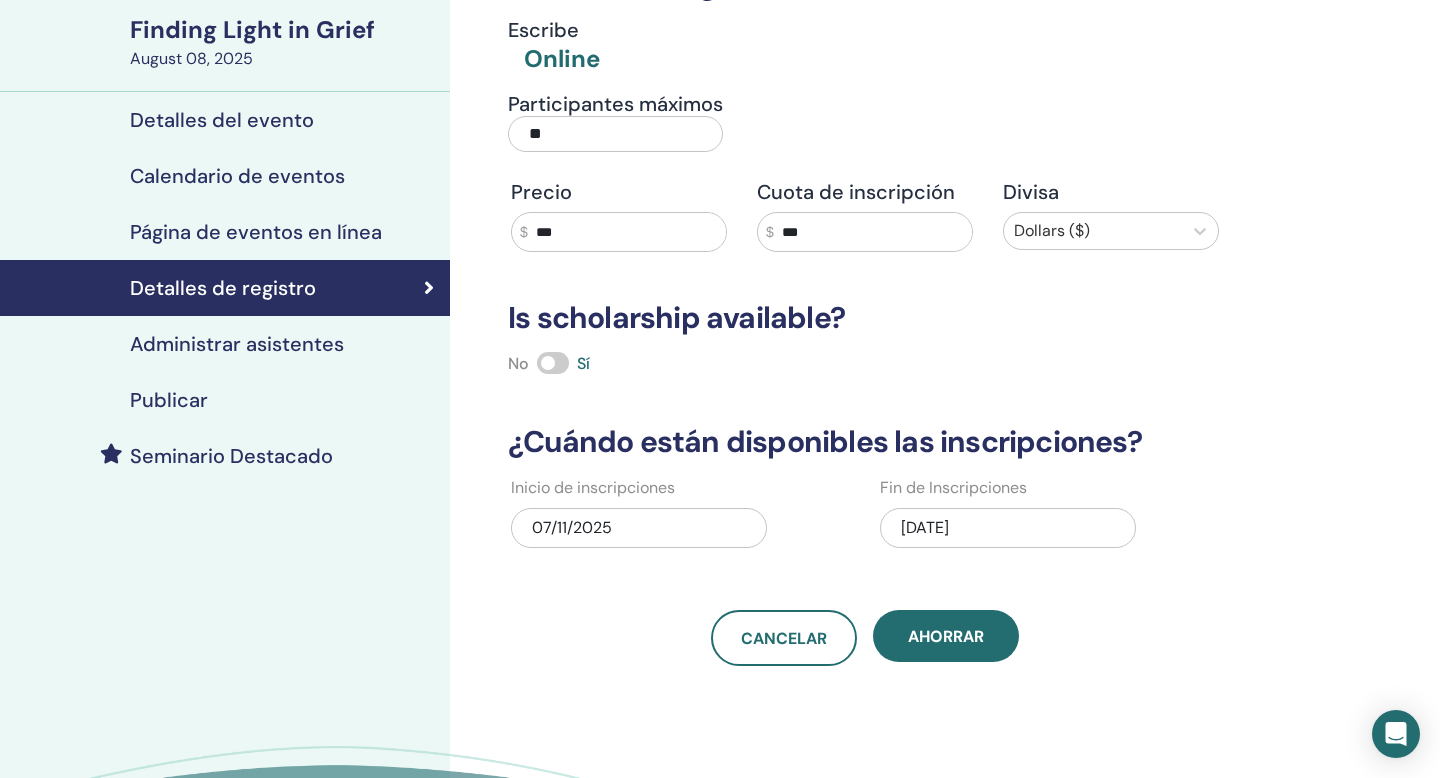 click on "**" at bounding box center [615, 134] 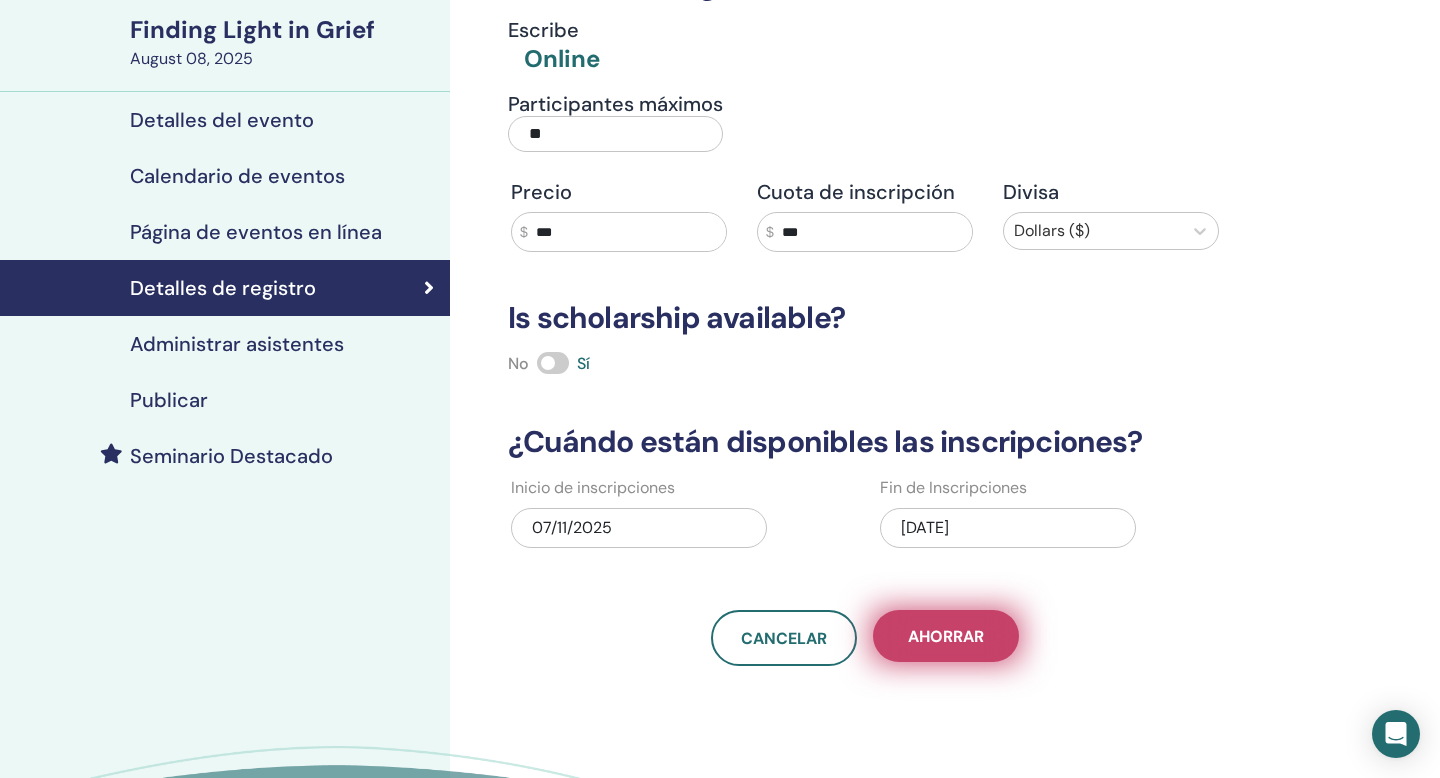 type on "**" 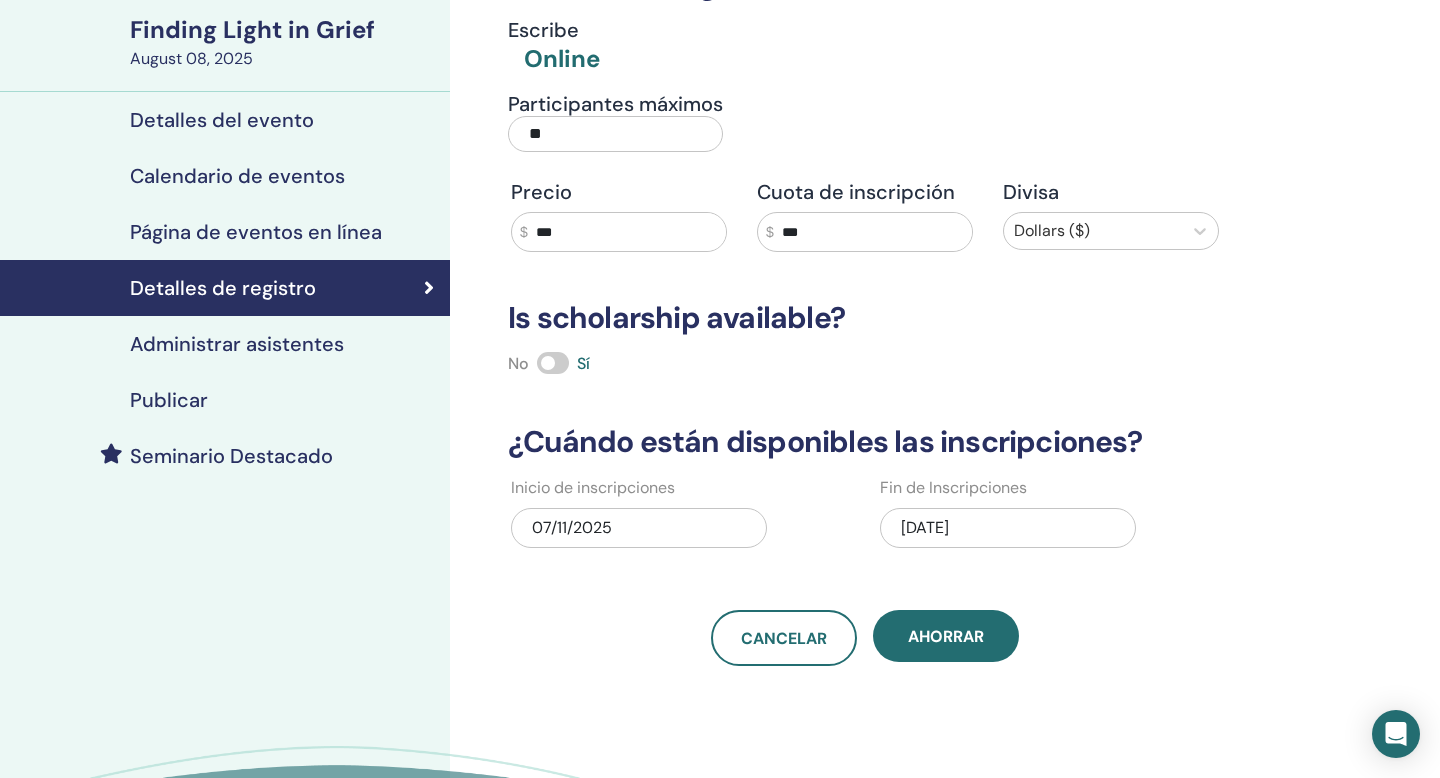 click on "Ahorrar" at bounding box center (946, 636) 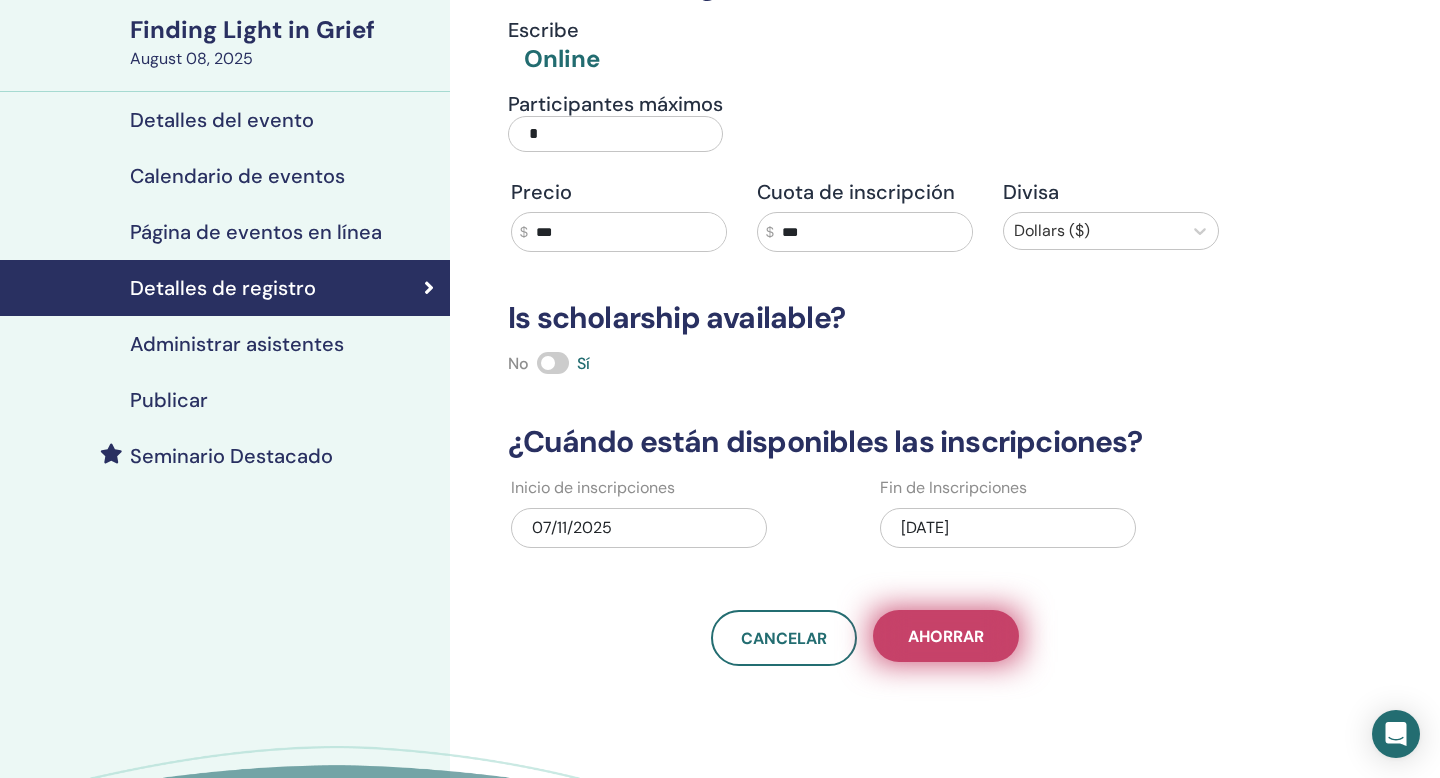 type on "*" 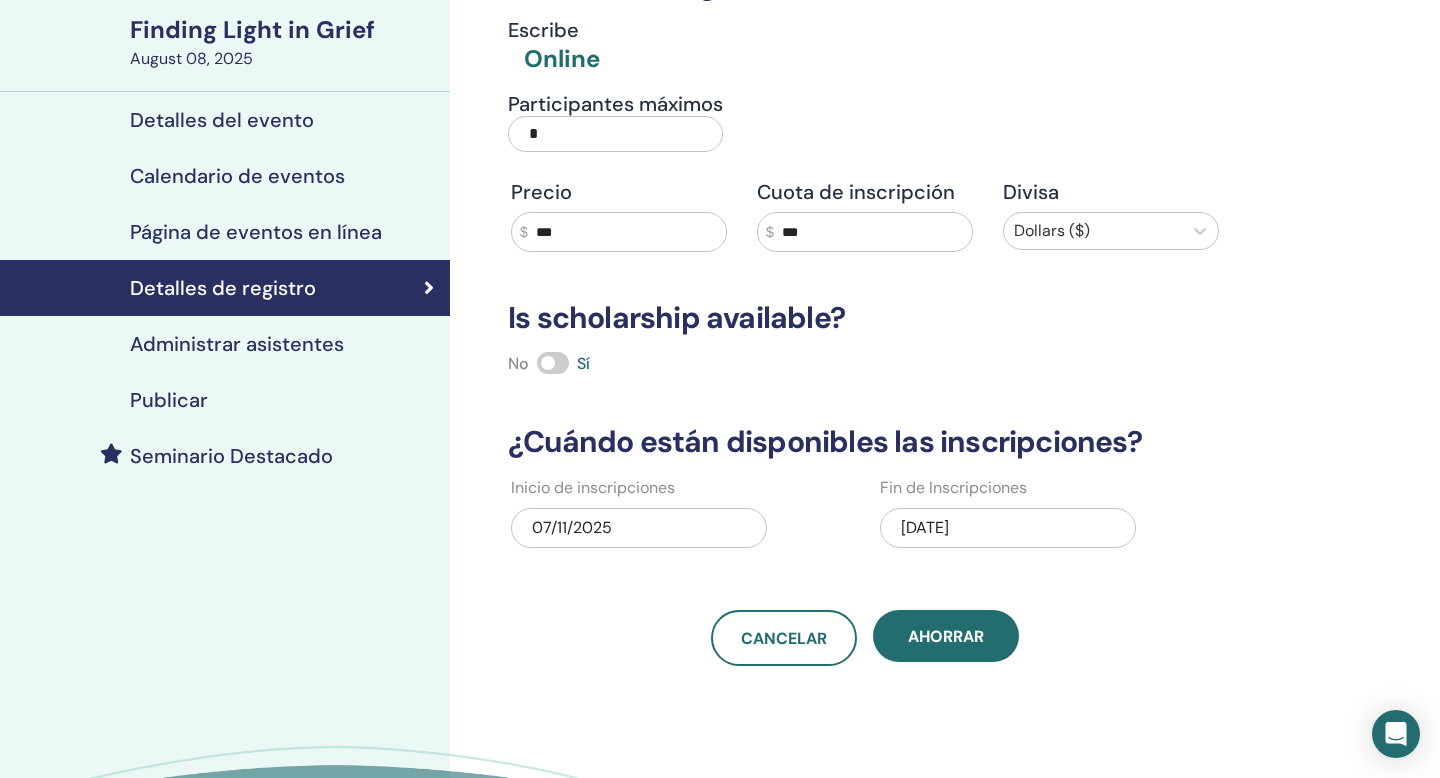 click on "Ahorrar" at bounding box center (946, 636) 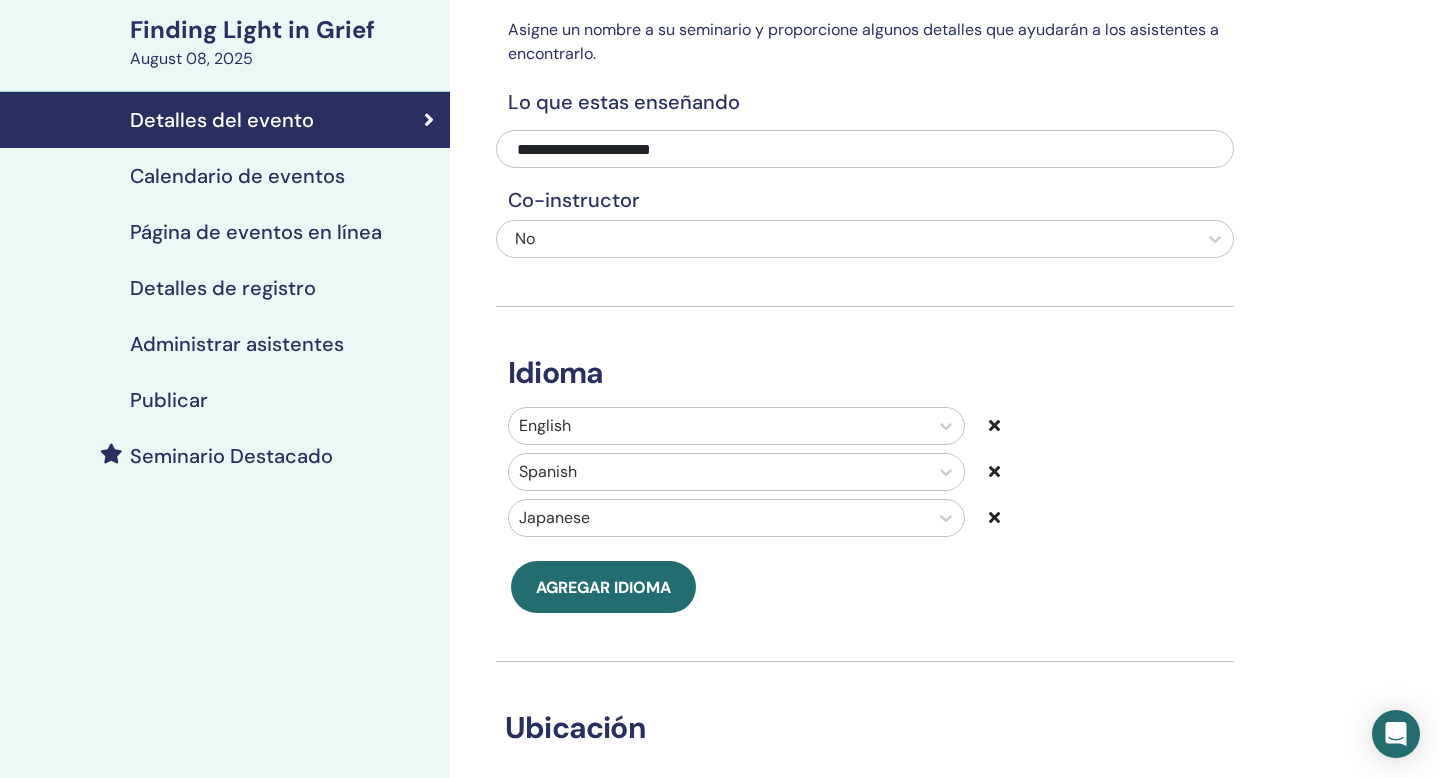 click on "Publicar" at bounding box center [225, 400] 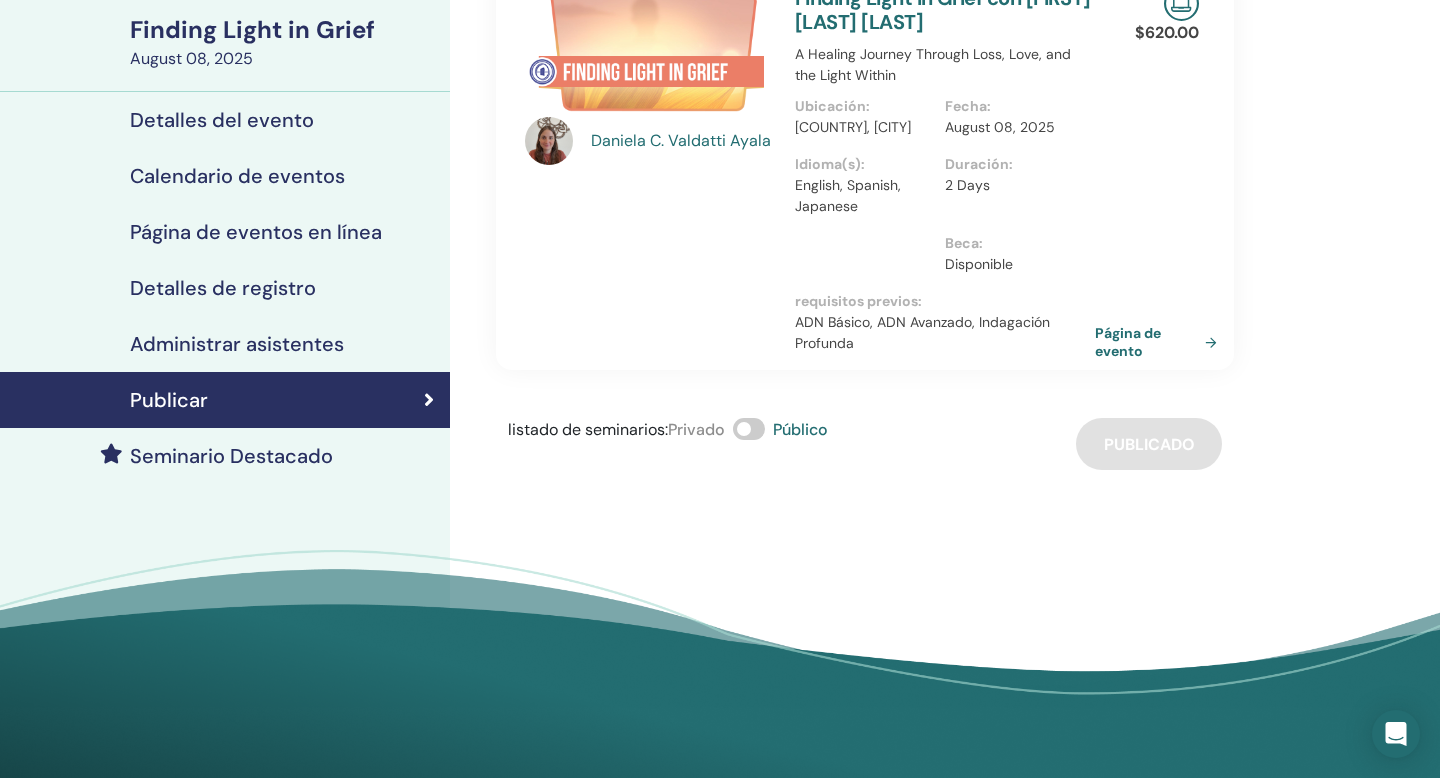 click on "Administrar asistentes" at bounding box center (237, 344) 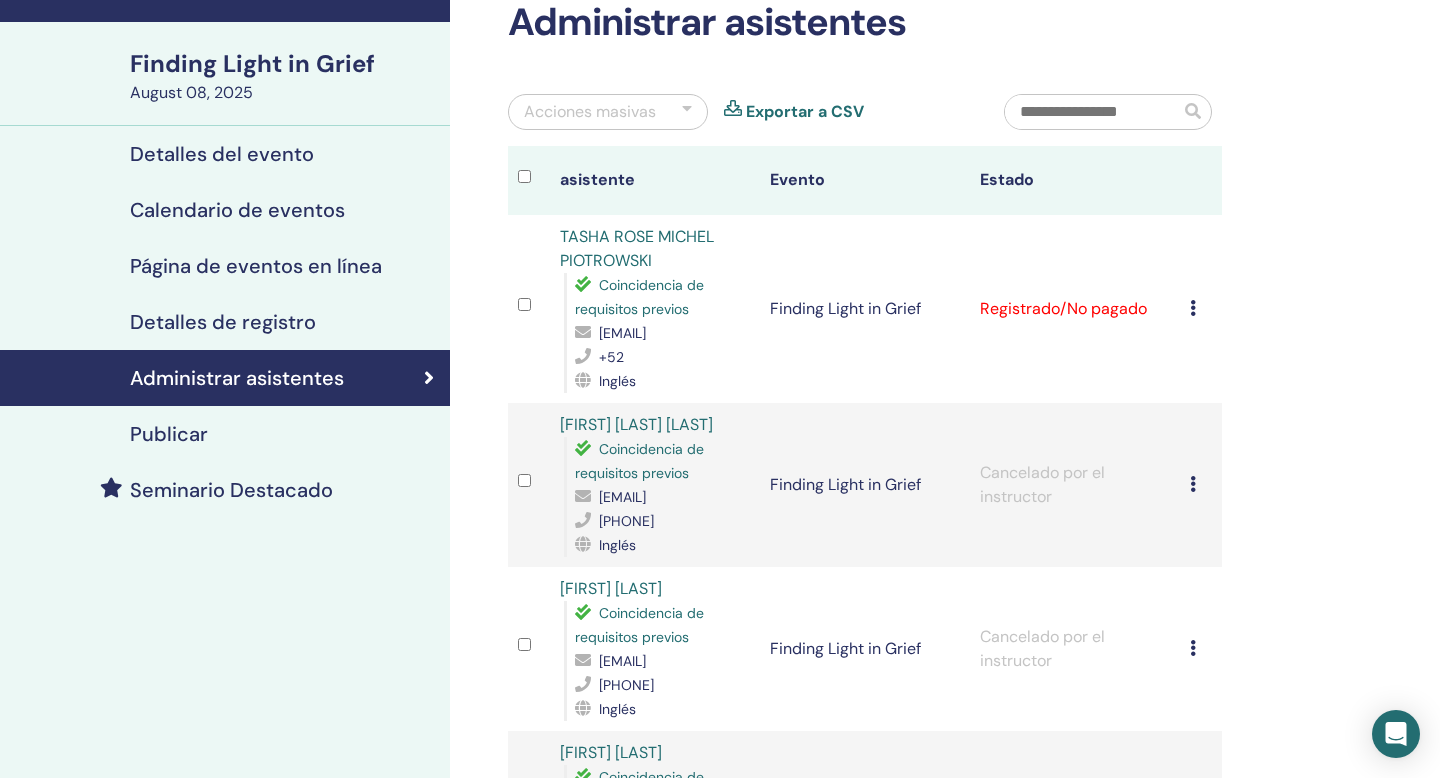 scroll, scrollTop: 108, scrollLeft: 0, axis: vertical 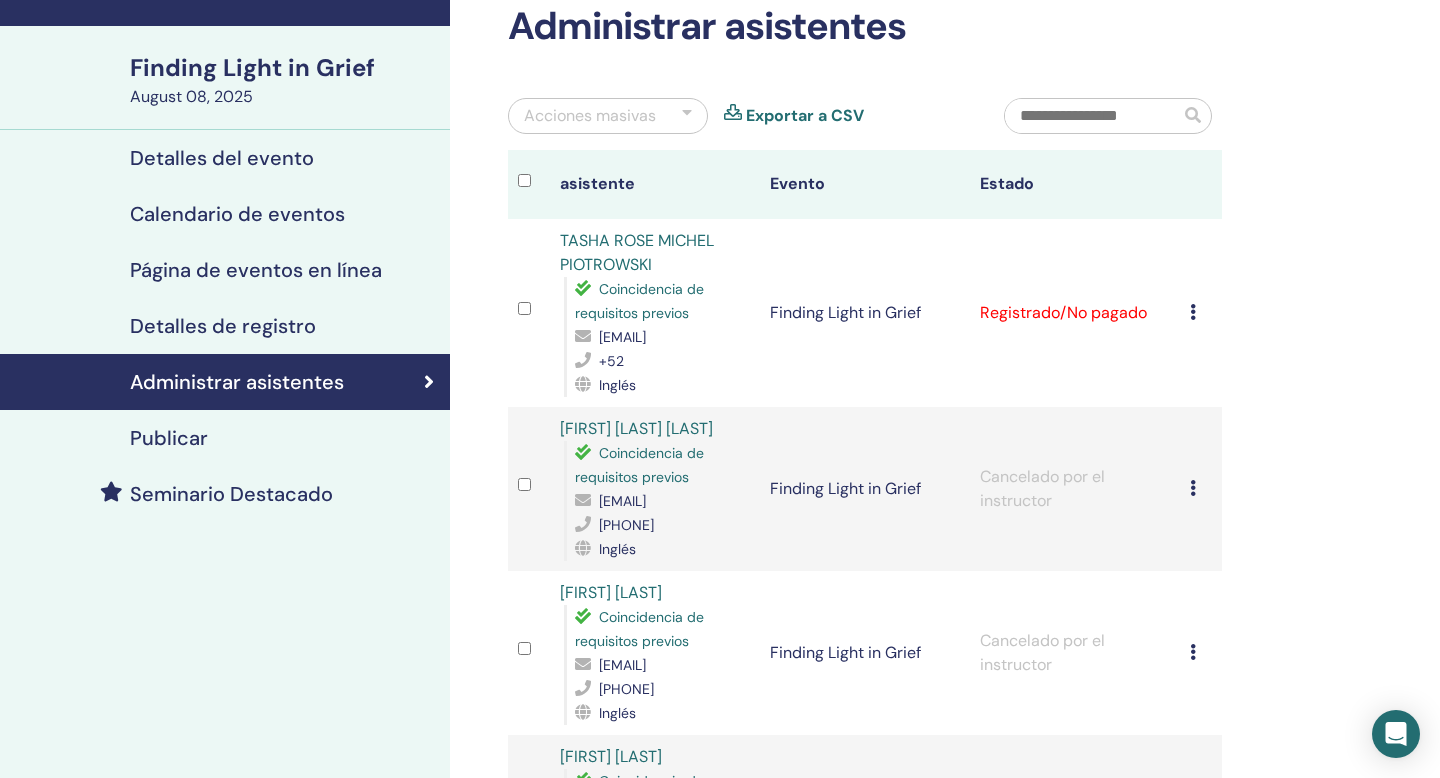 click on "Detalles de registro" at bounding box center [225, 326] 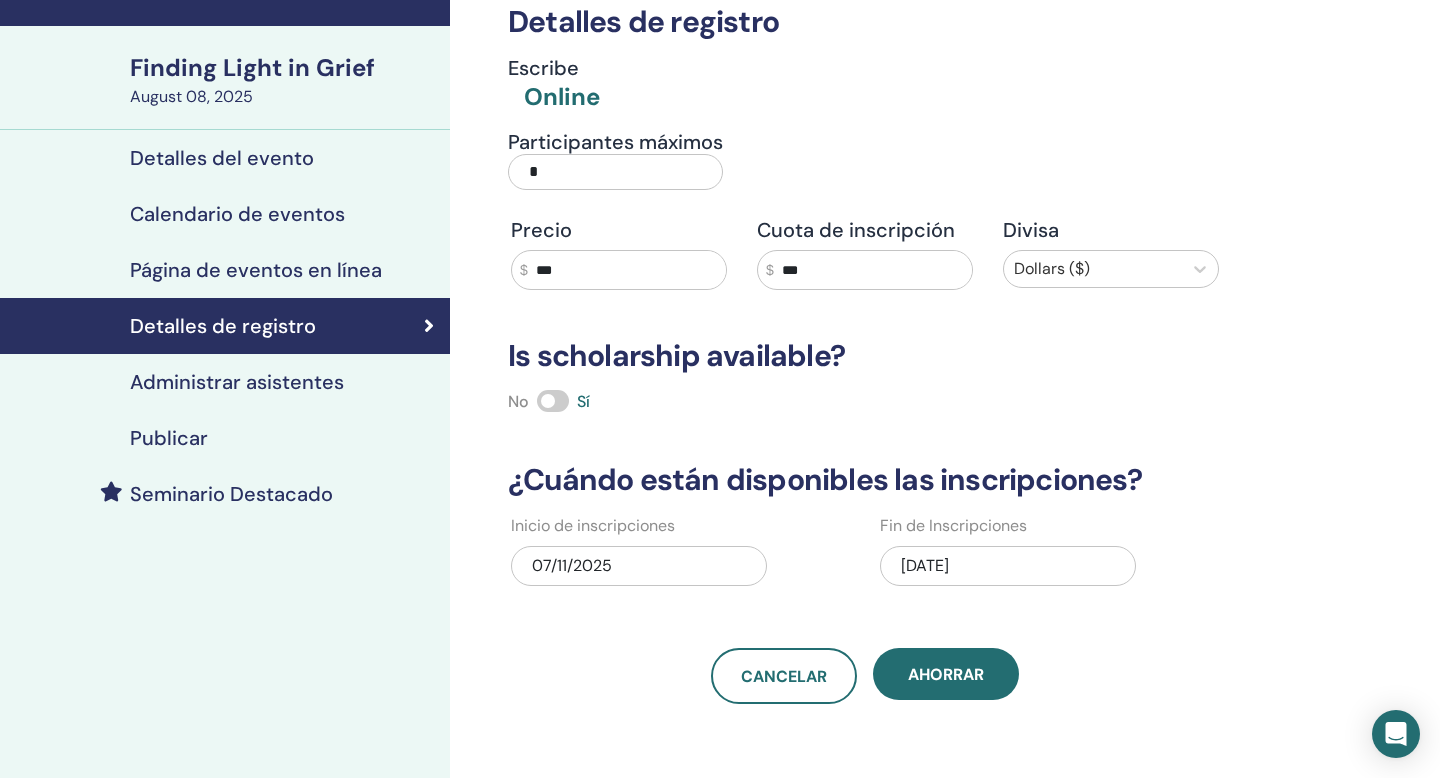click on "Publicar" at bounding box center [225, 438] 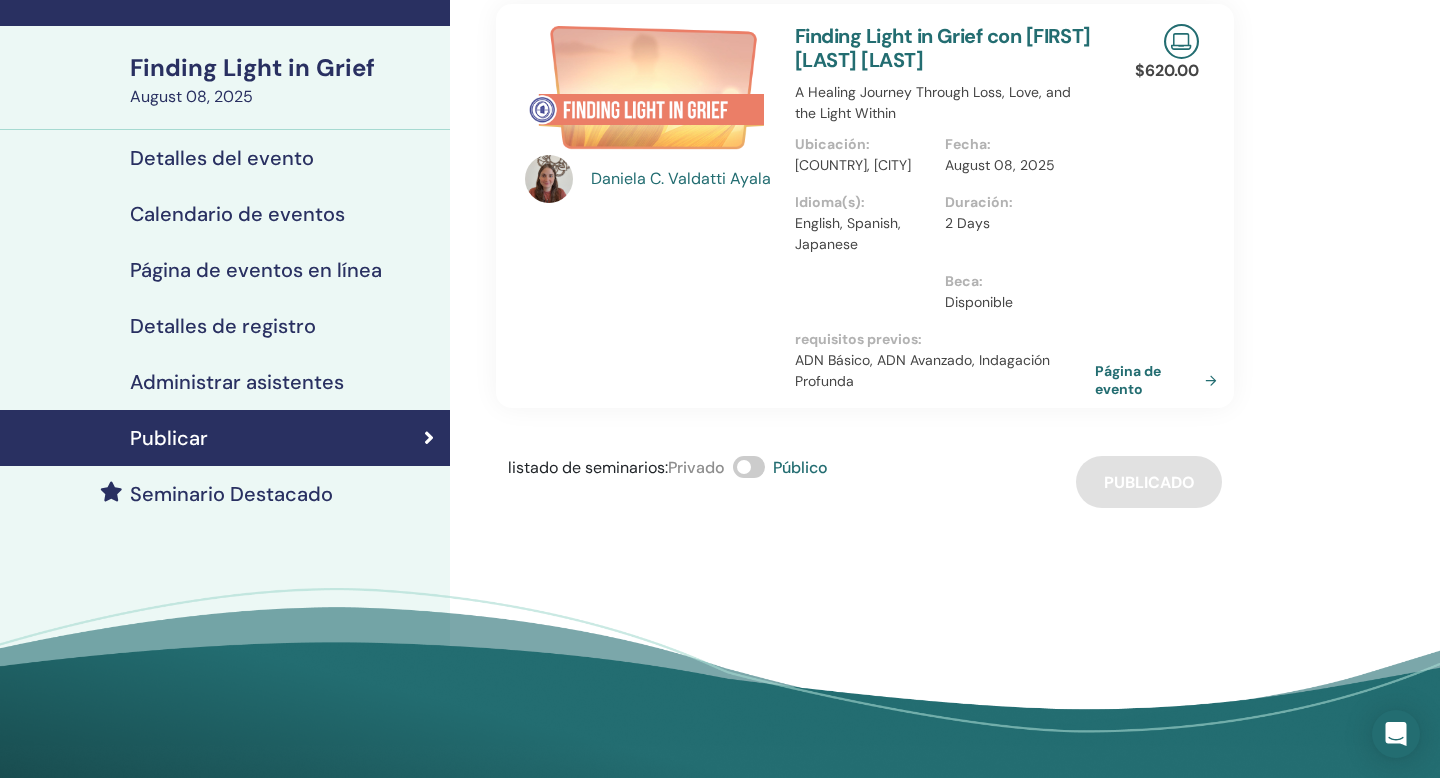 click on "Detalles de registro" at bounding box center (225, 326) 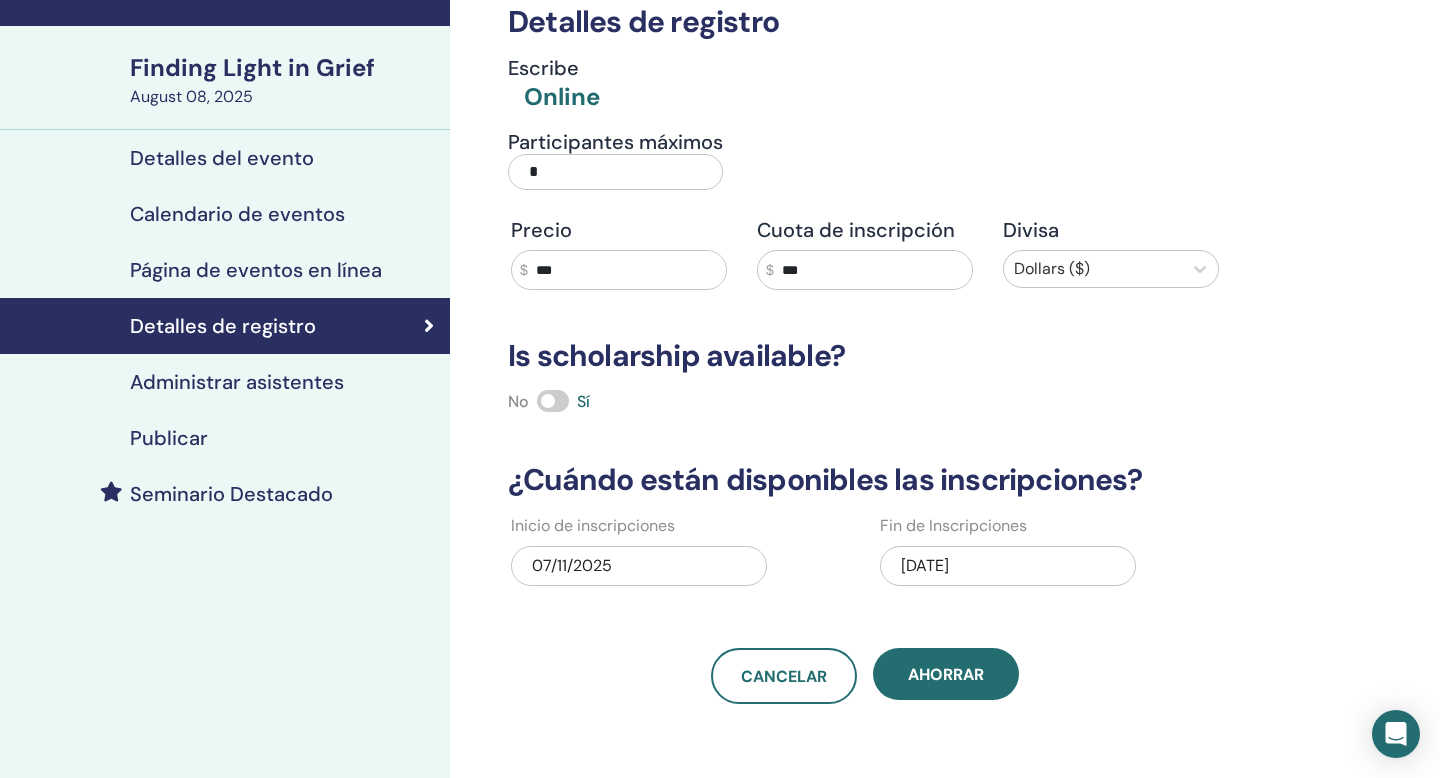 click on "Administrar asistentes" at bounding box center (225, 382) 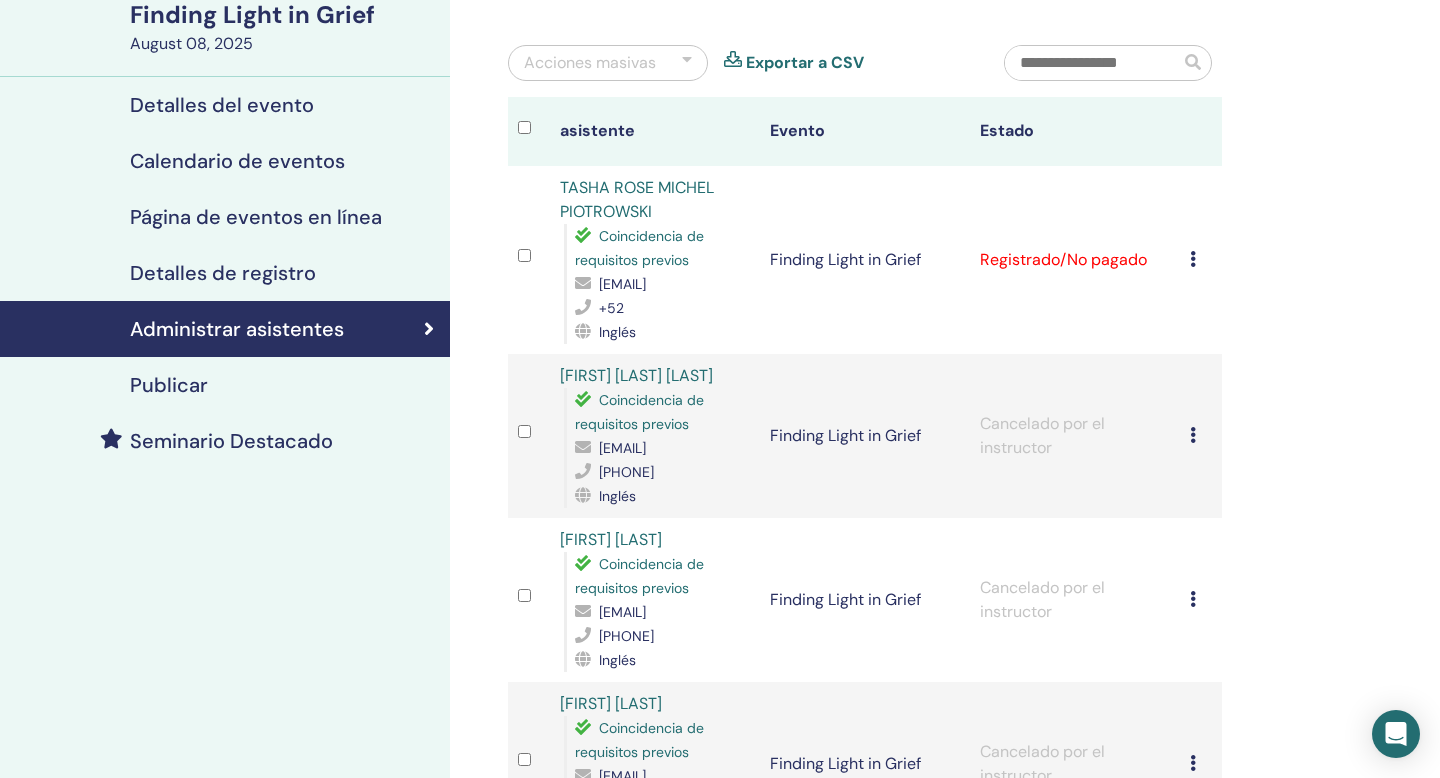 scroll, scrollTop: 301, scrollLeft: 0, axis: vertical 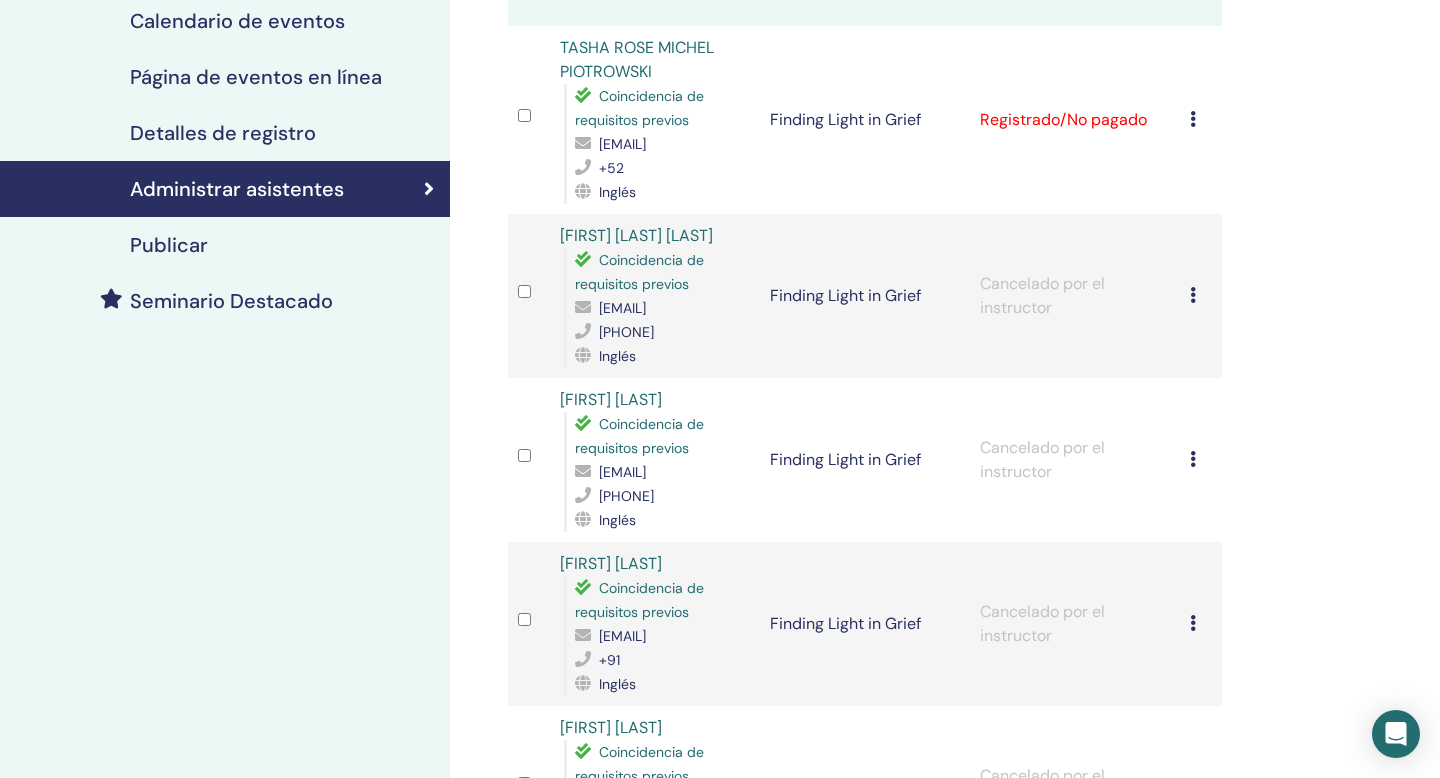 click on "Cancelar registro No autocertificar Marcar como pagado Marcar como no pagado Marcar como ausente Completar y certificar Descargar Certificado" at bounding box center [1201, 296] 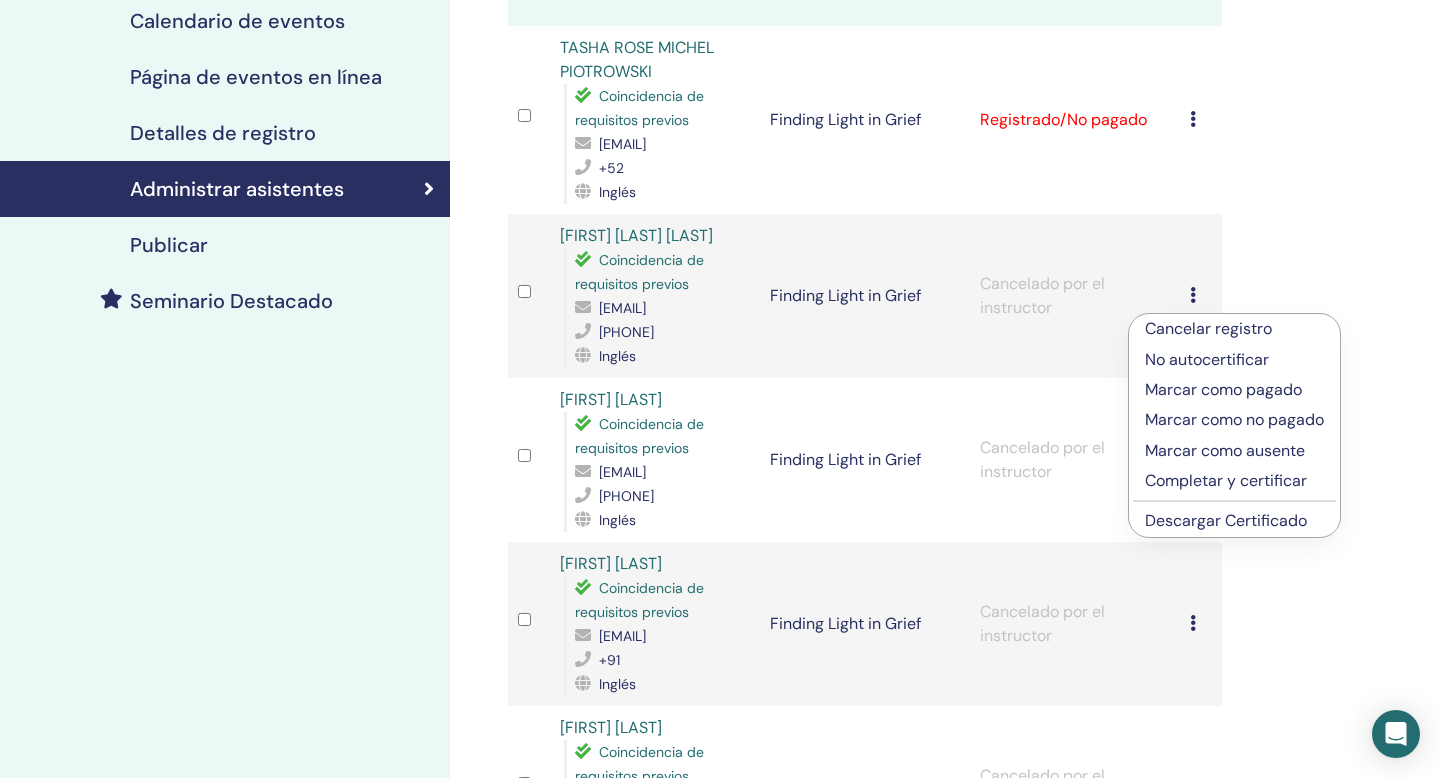 click on "Marcar como no pagado" at bounding box center [1234, 420] 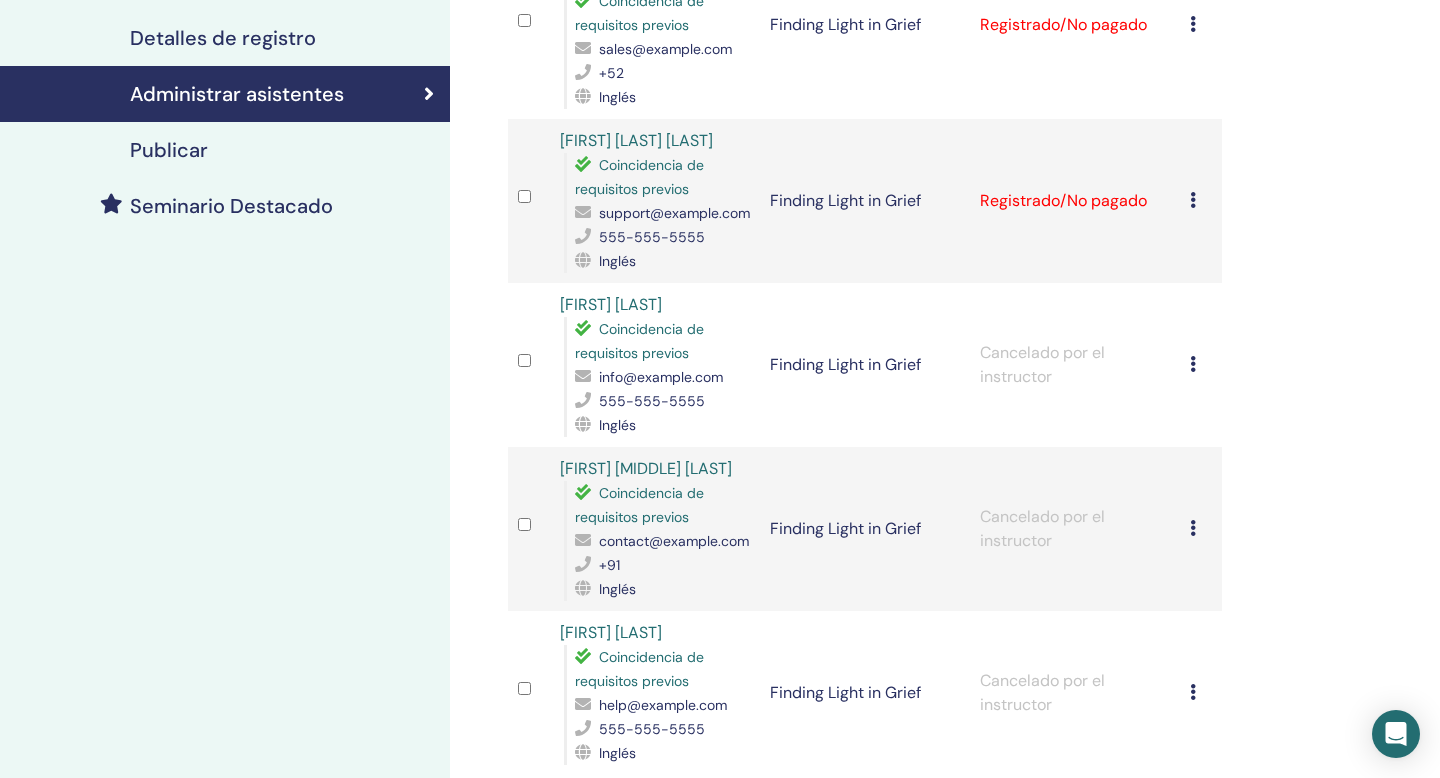 scroll, scrollTop: 408, scrollLeft: 0, axis: vertical 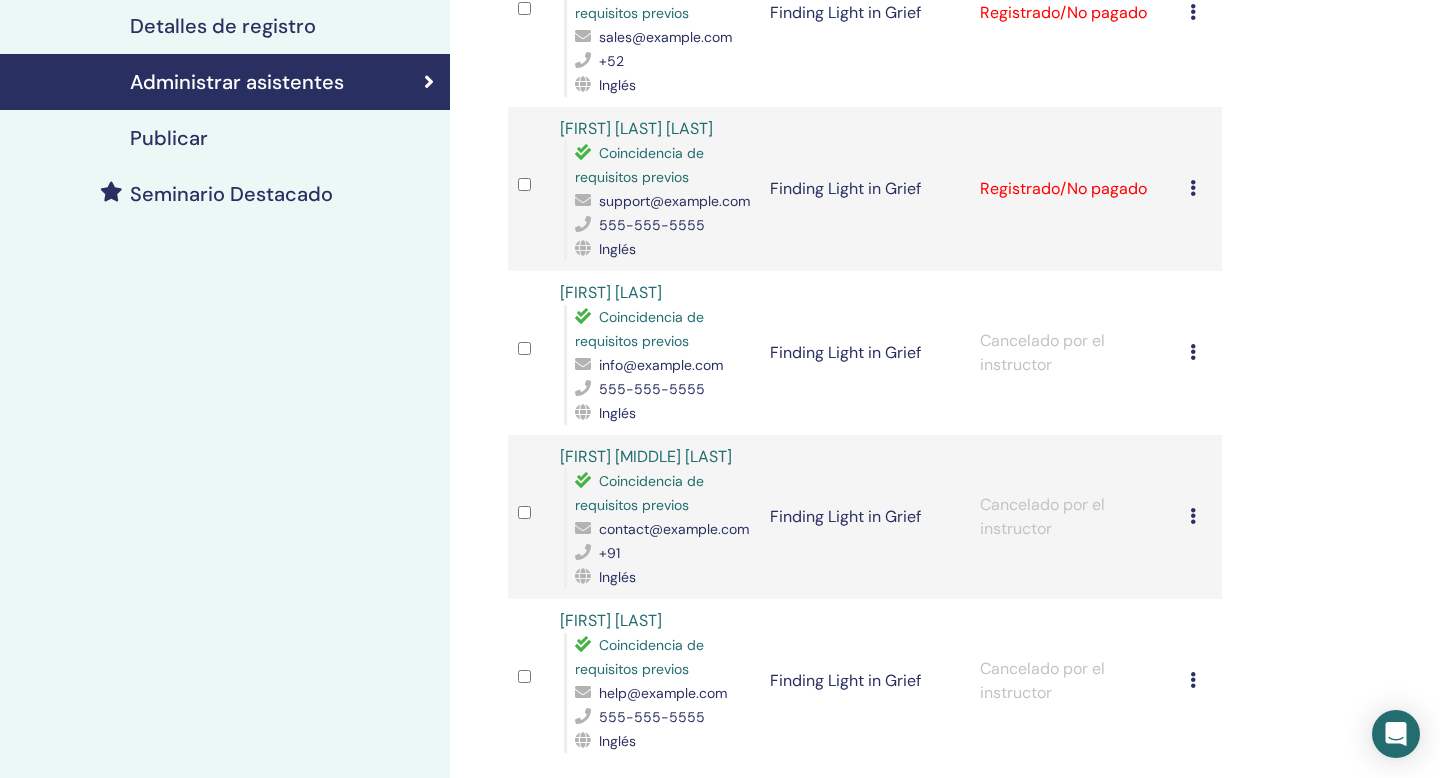 click at bounding box center (1193, 352) 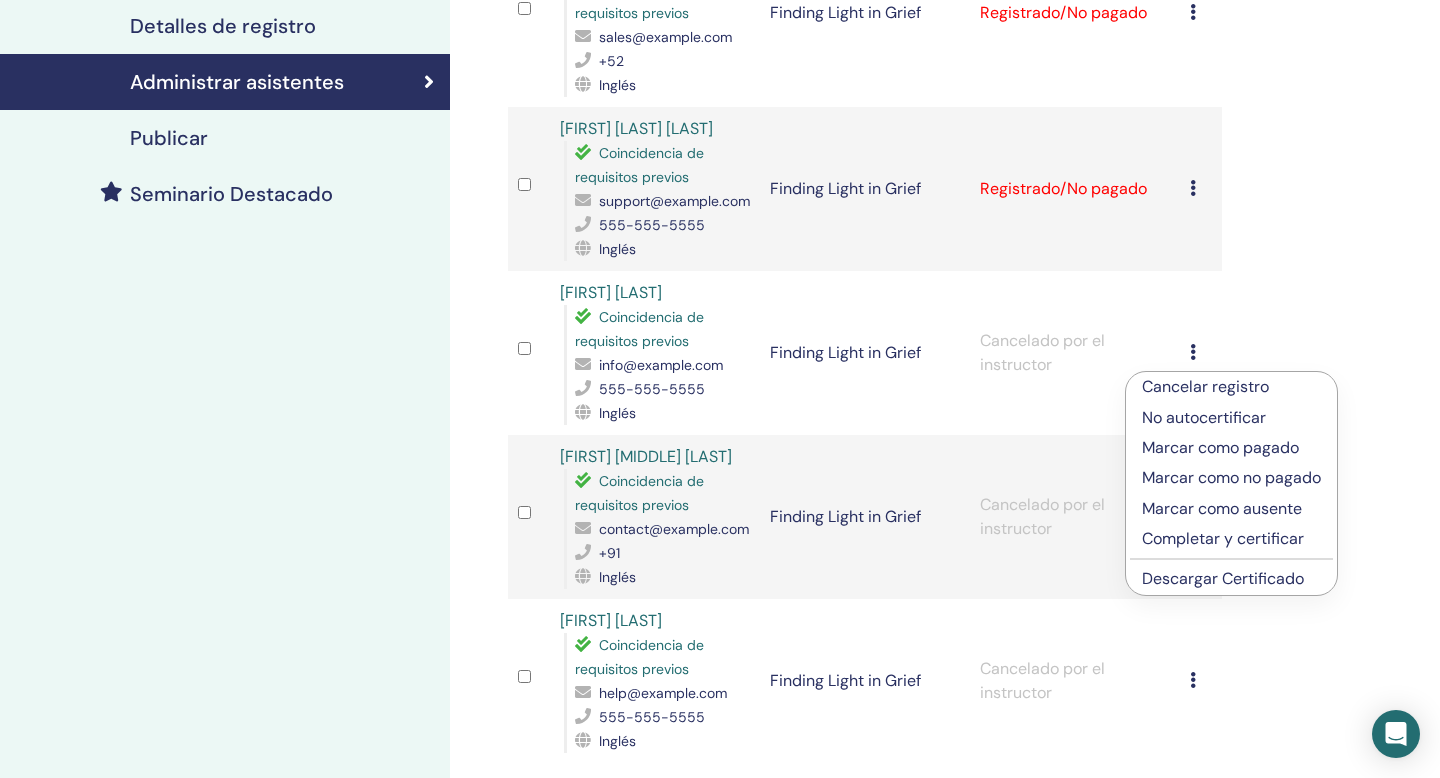 click on "Marcar como no pagado" at bounding box center [1231, 478] 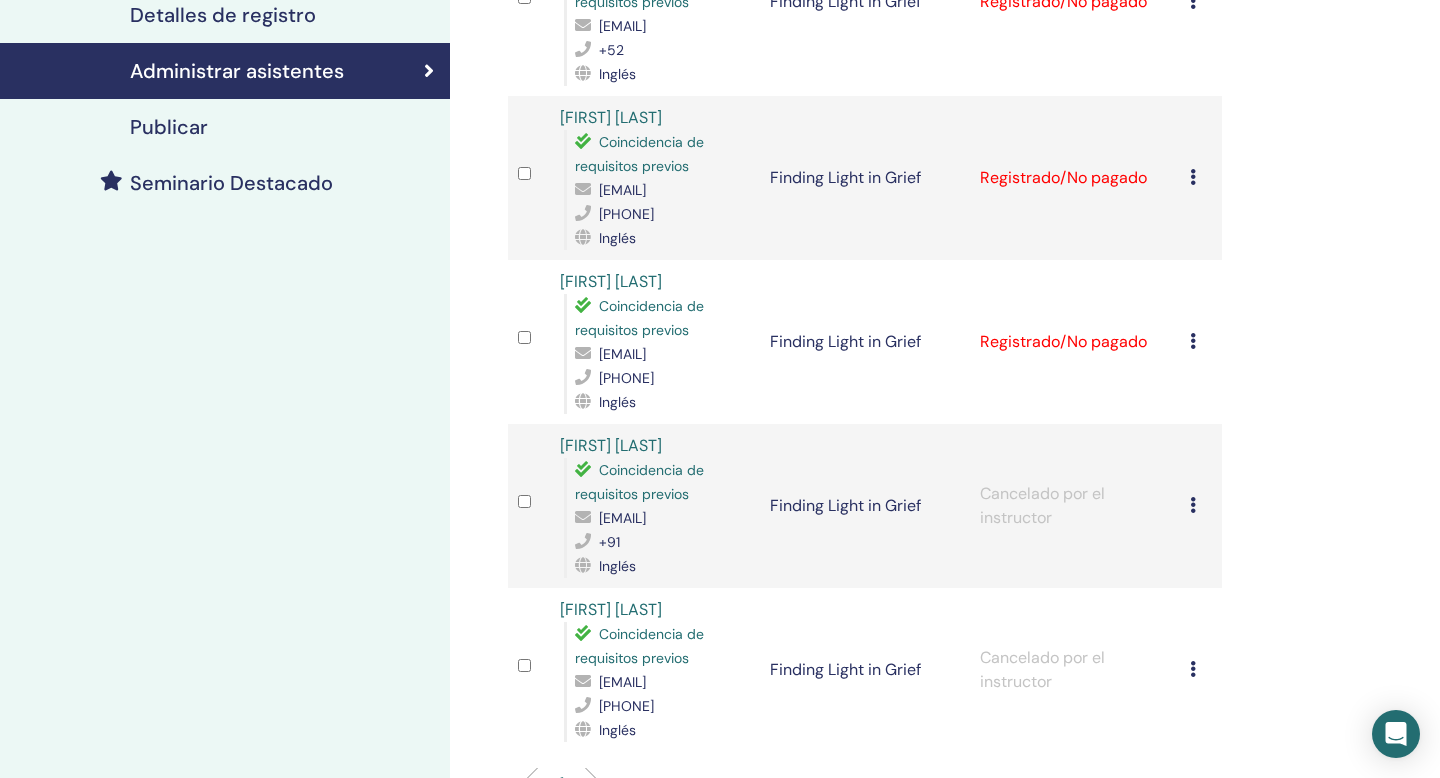 scroll, scrollTop: 495, scrollLeft: 0, axis: vertical 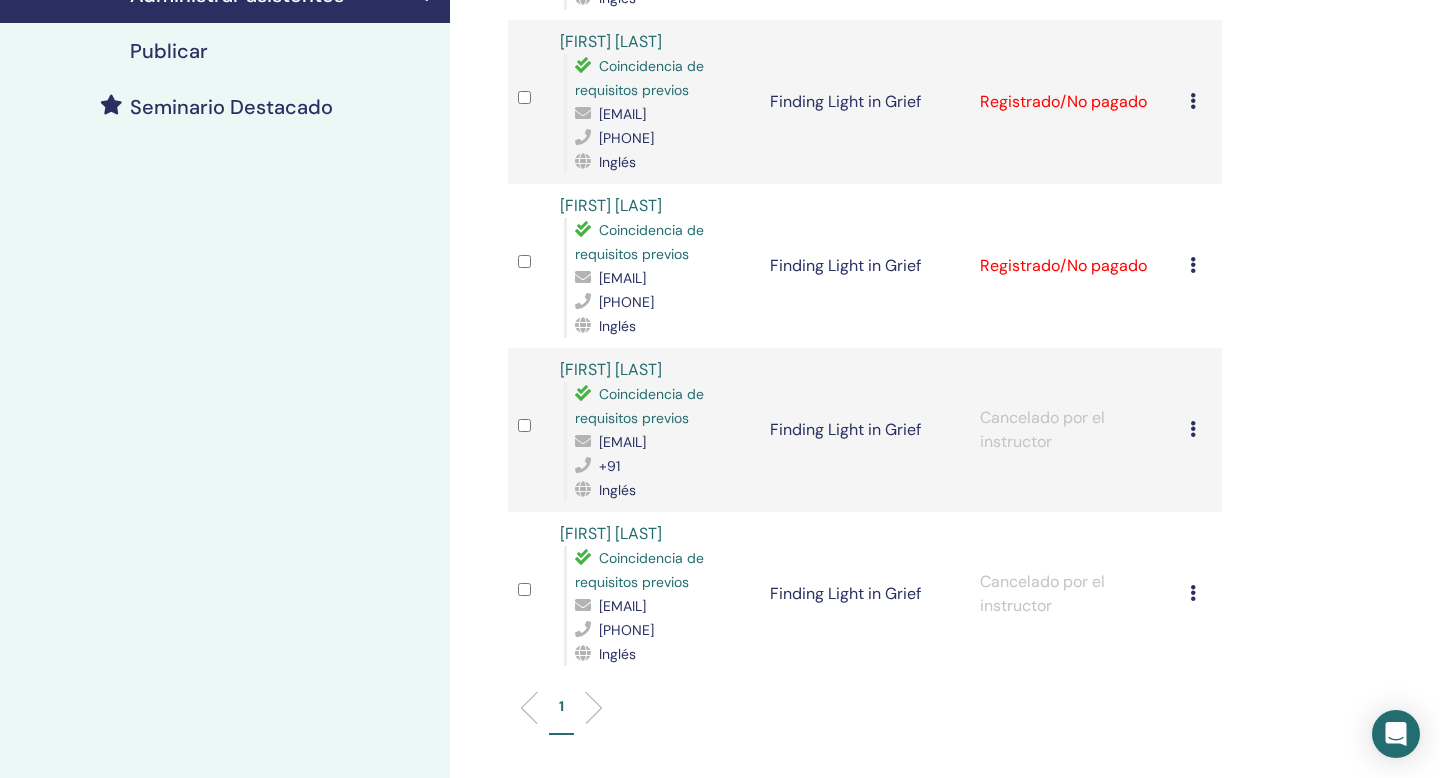 click at bounding box center [1193, 429] 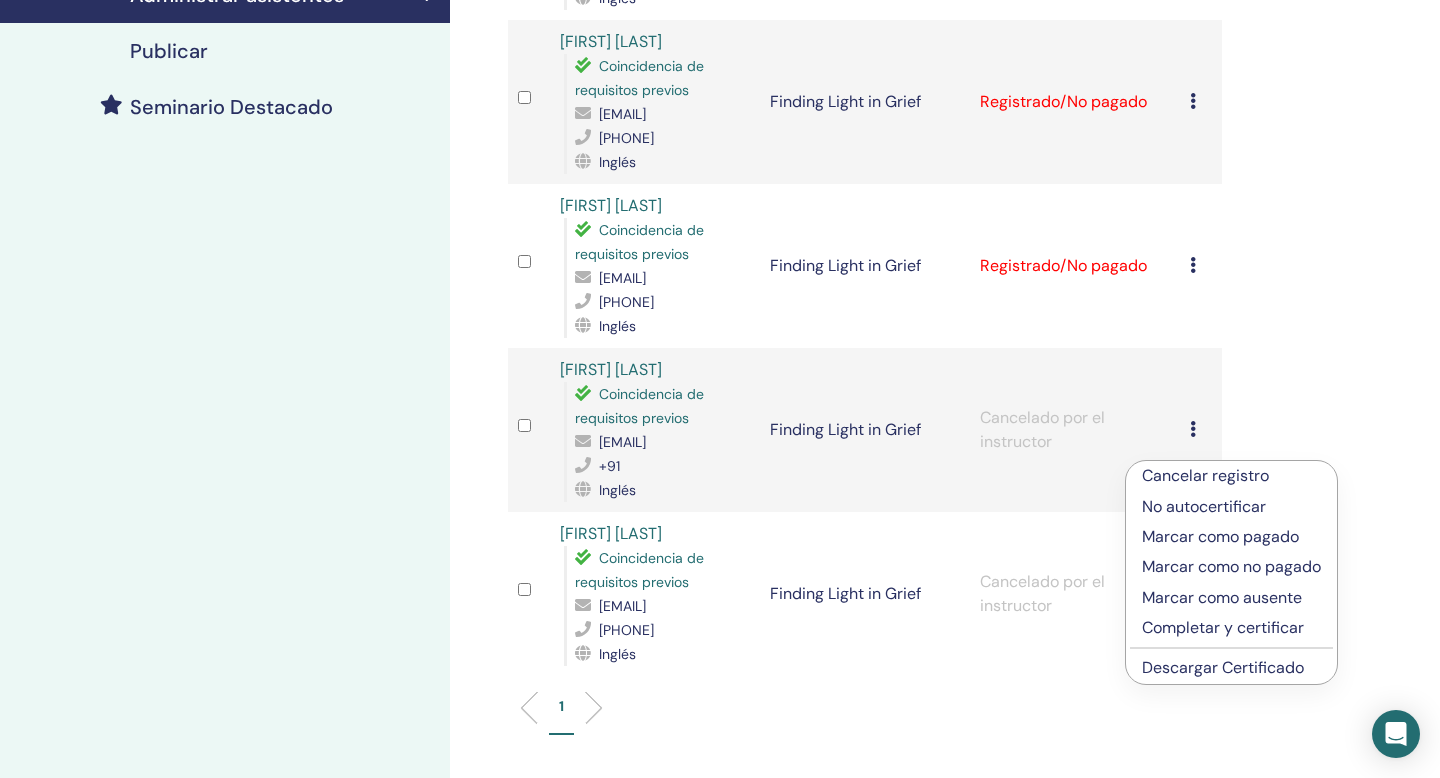 click on "Marcar como no pagado" at bounding box center [1231, 567] 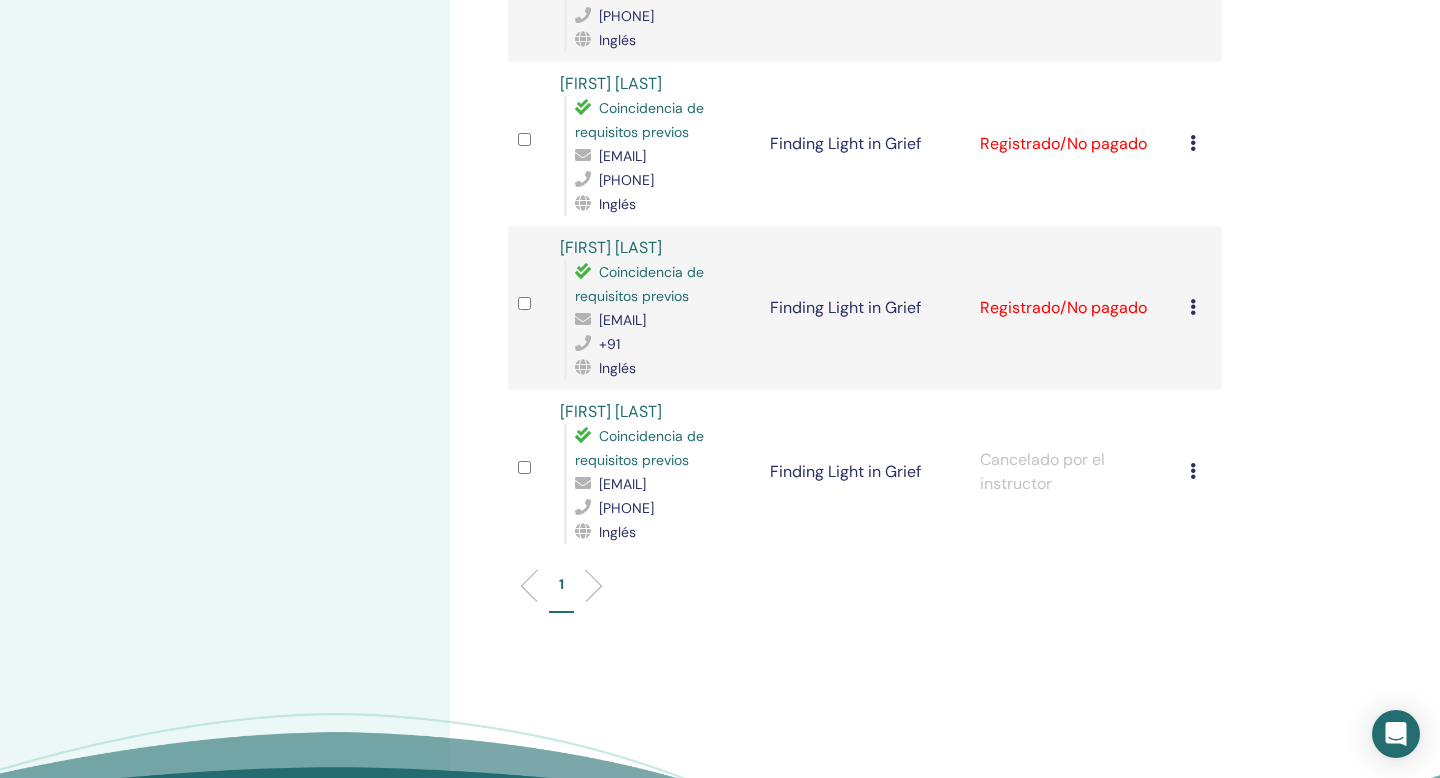 scroll, scrollTop: 619, scrollLeft: 0, axis: vertical 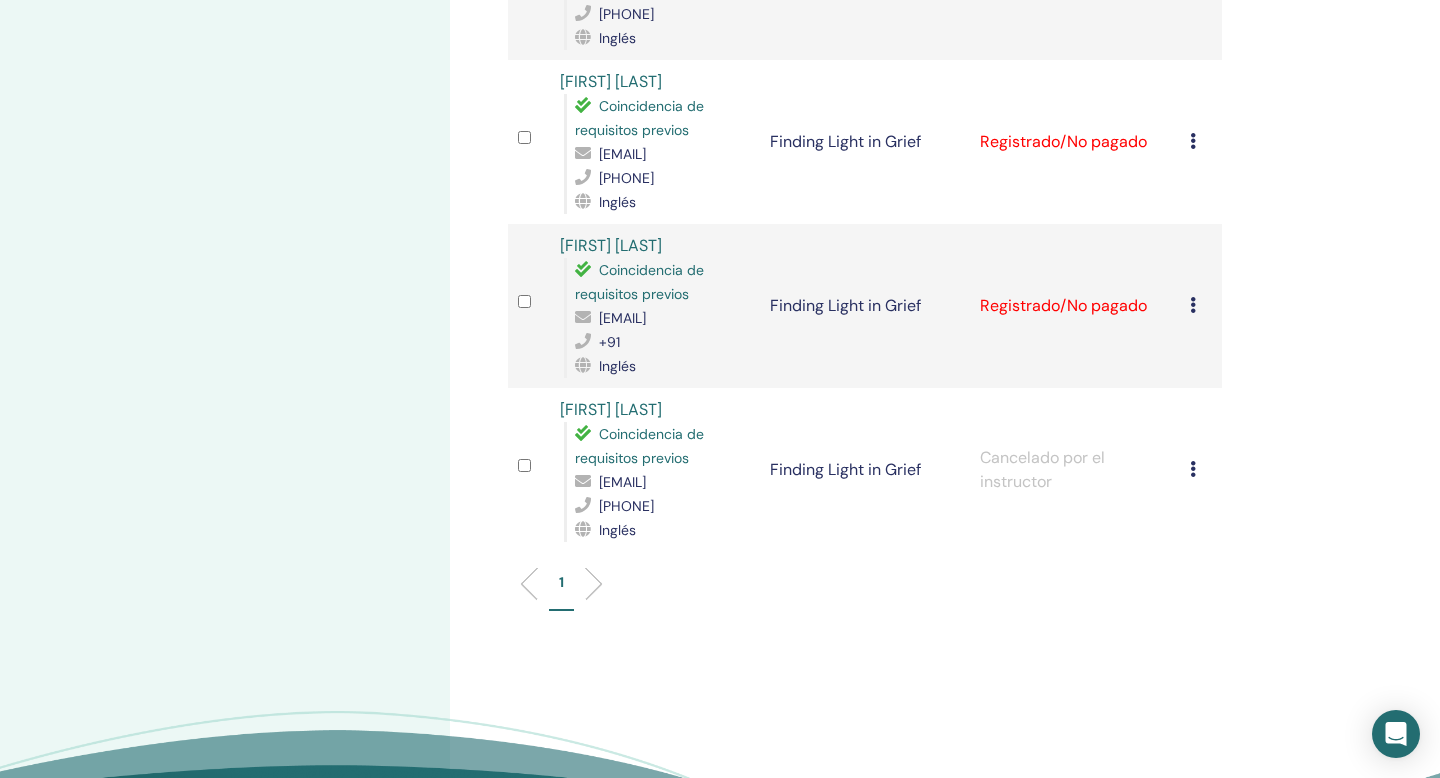 click at bounding box center [1193, 469] 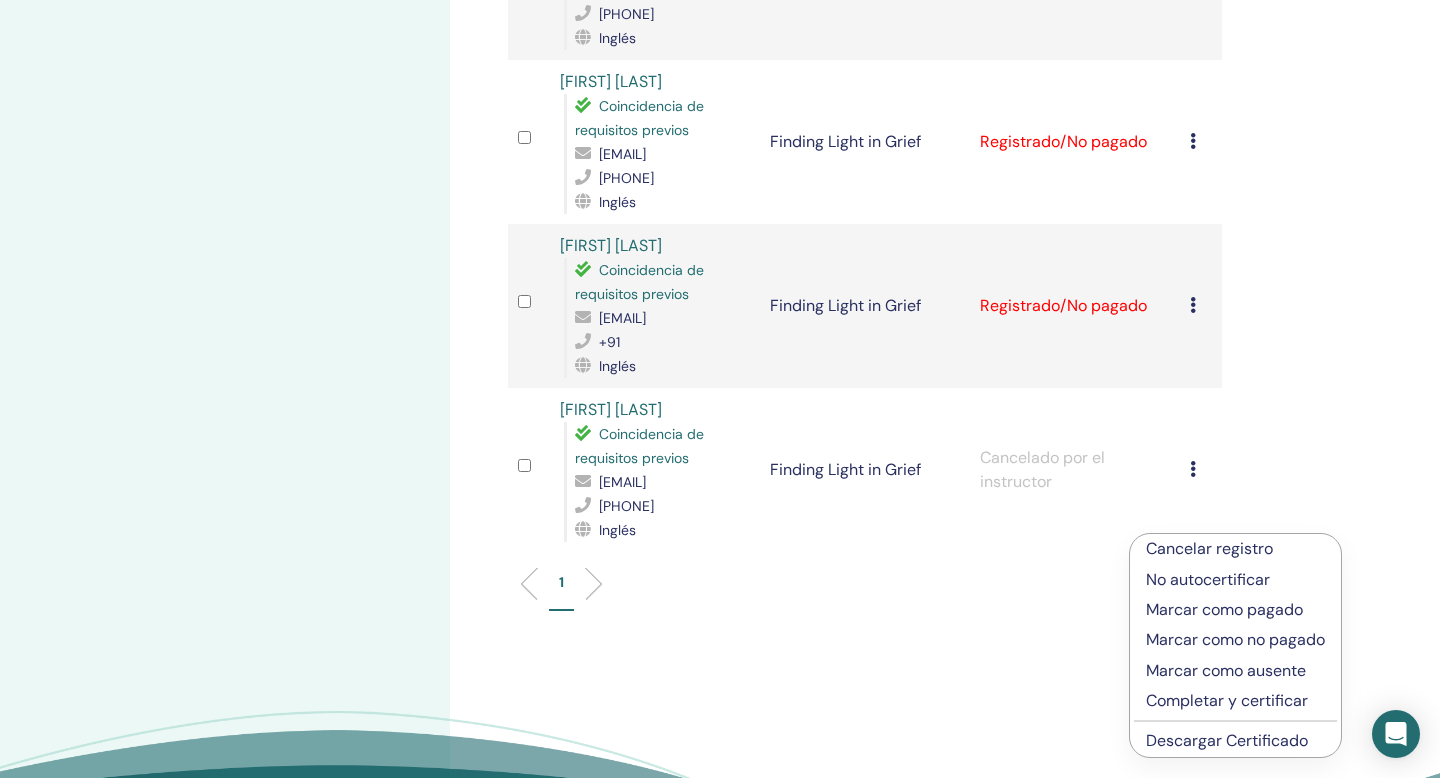 click on "Marcar como no pagado" at bounding box center (1235, 640) 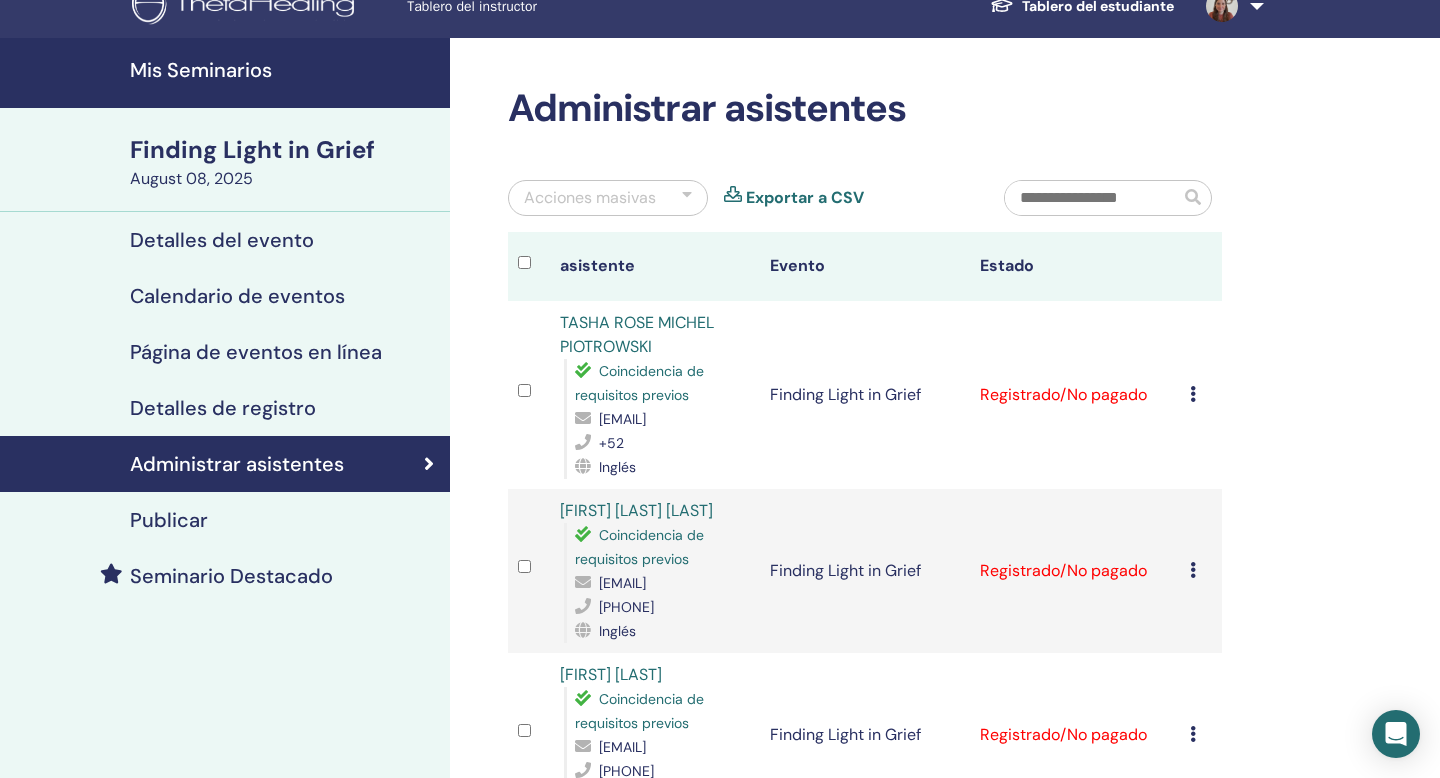scroll, scrollTop: 0, scrollLeft: 0, axis: both 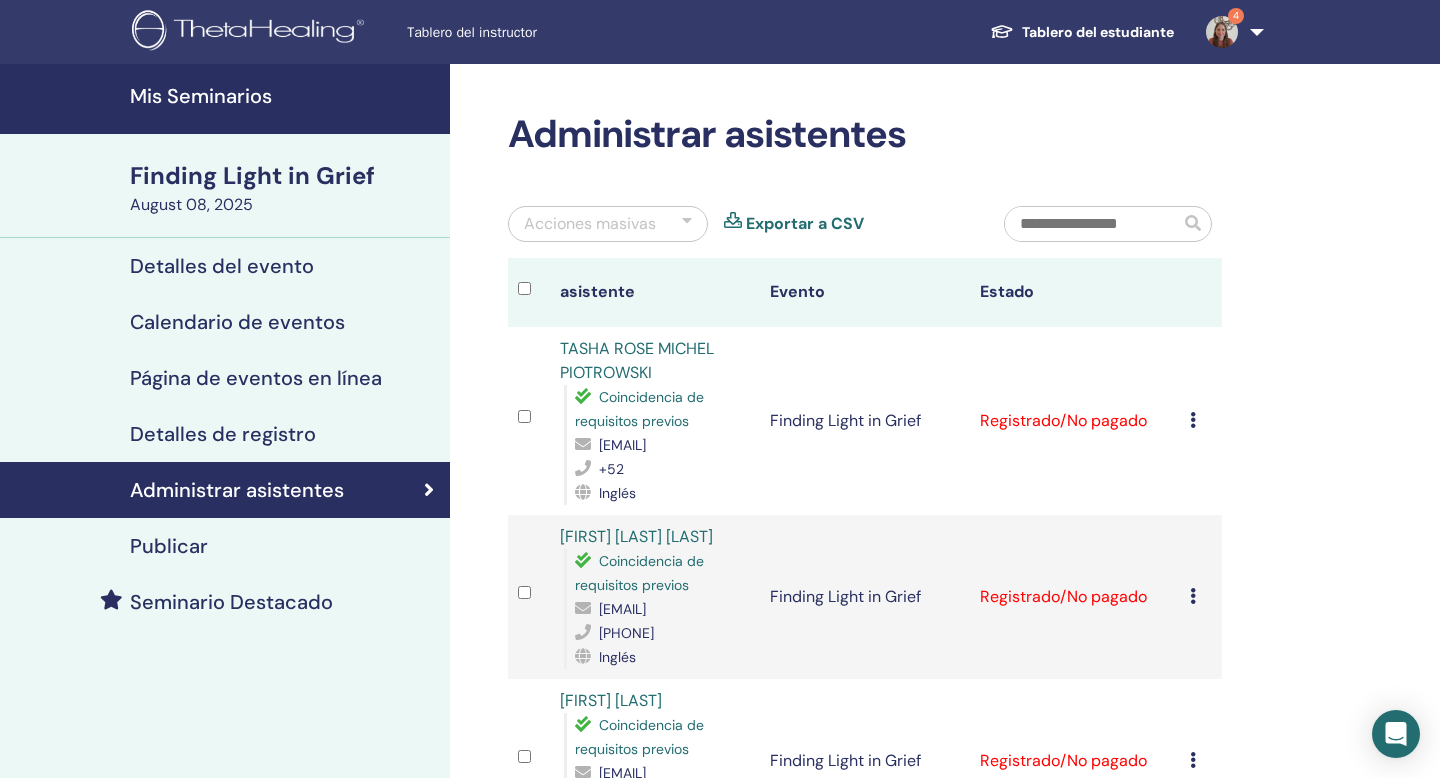 click on "Detalles de registro" at bounding box center [225, 434] 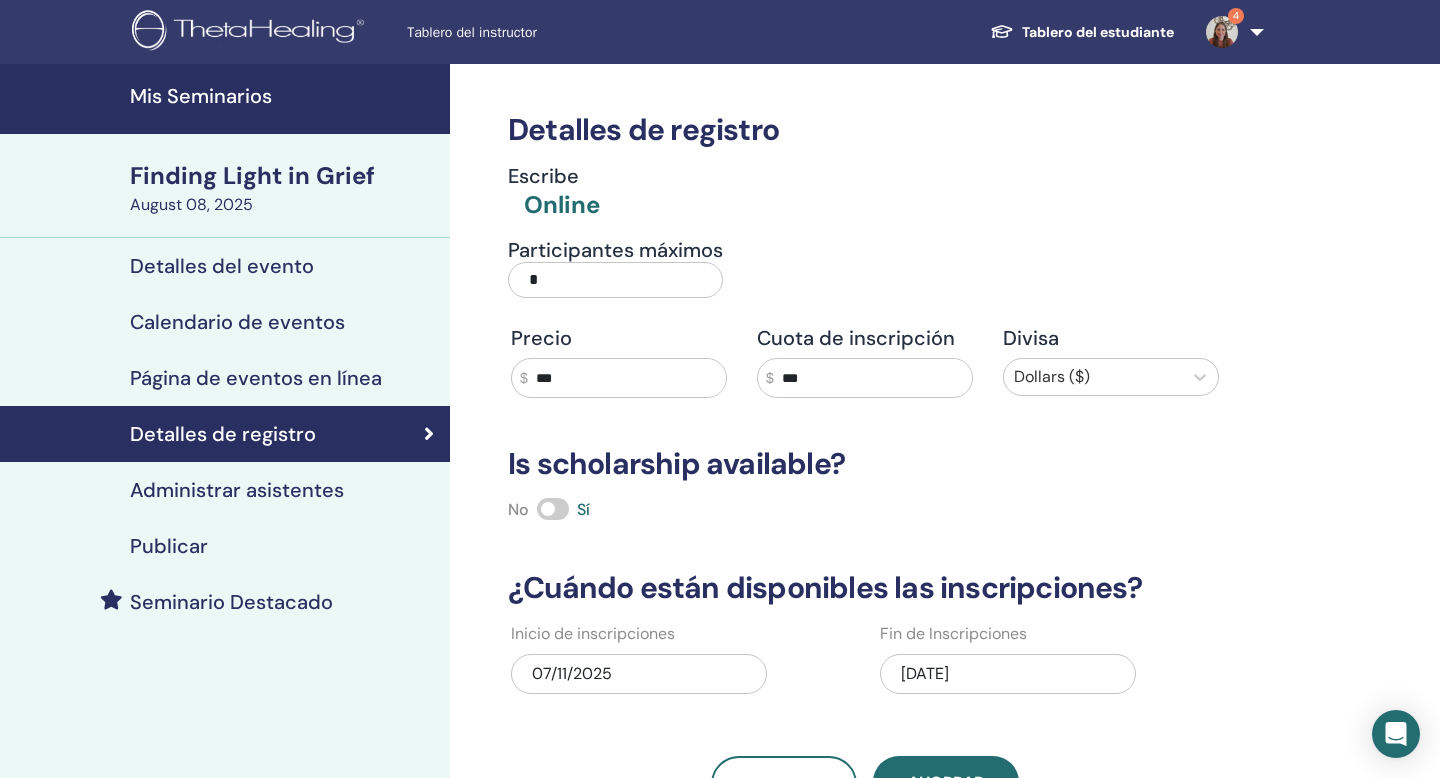 click on "*" at bounding box center (615, 280) 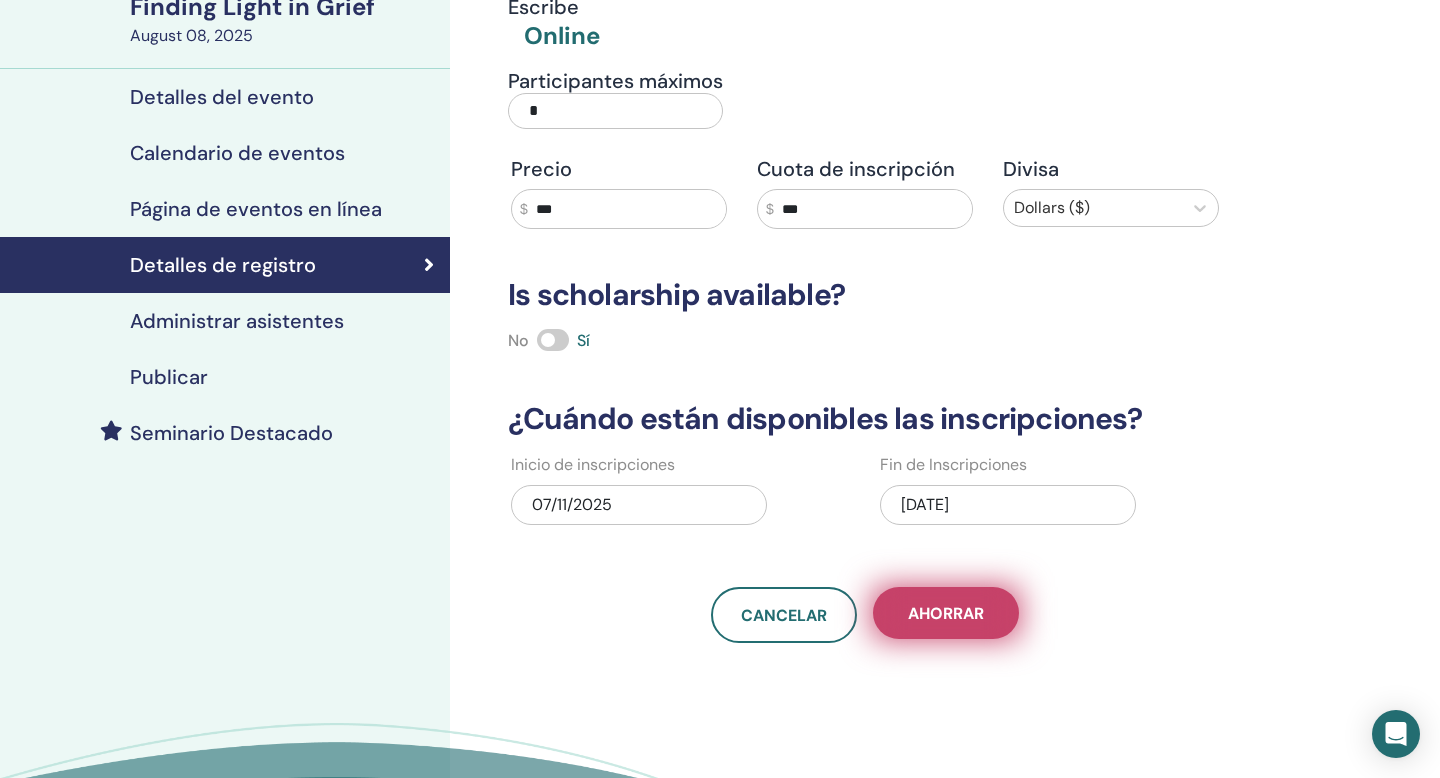 scroll, scrollTop: 219, scrollLeft: 0, axis: vertical 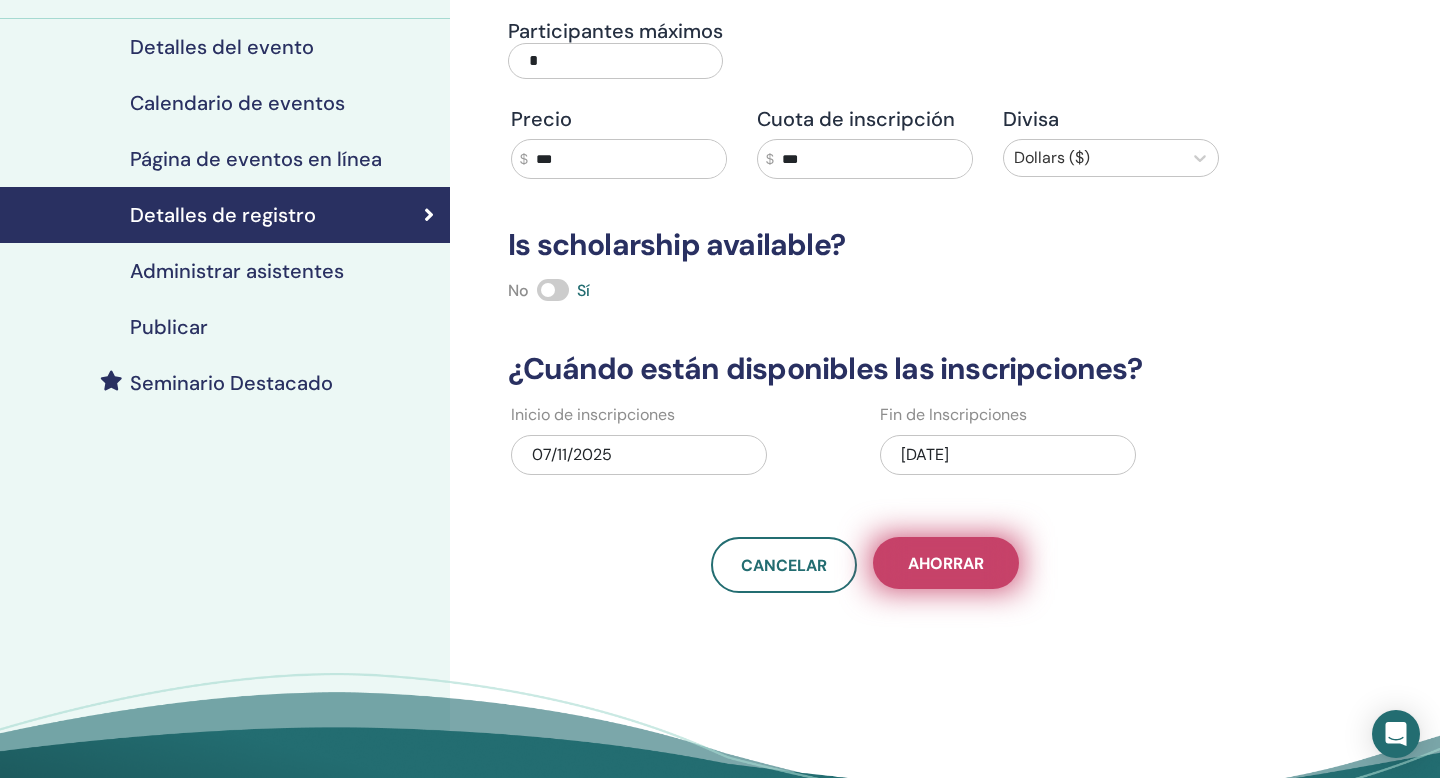type on "*" 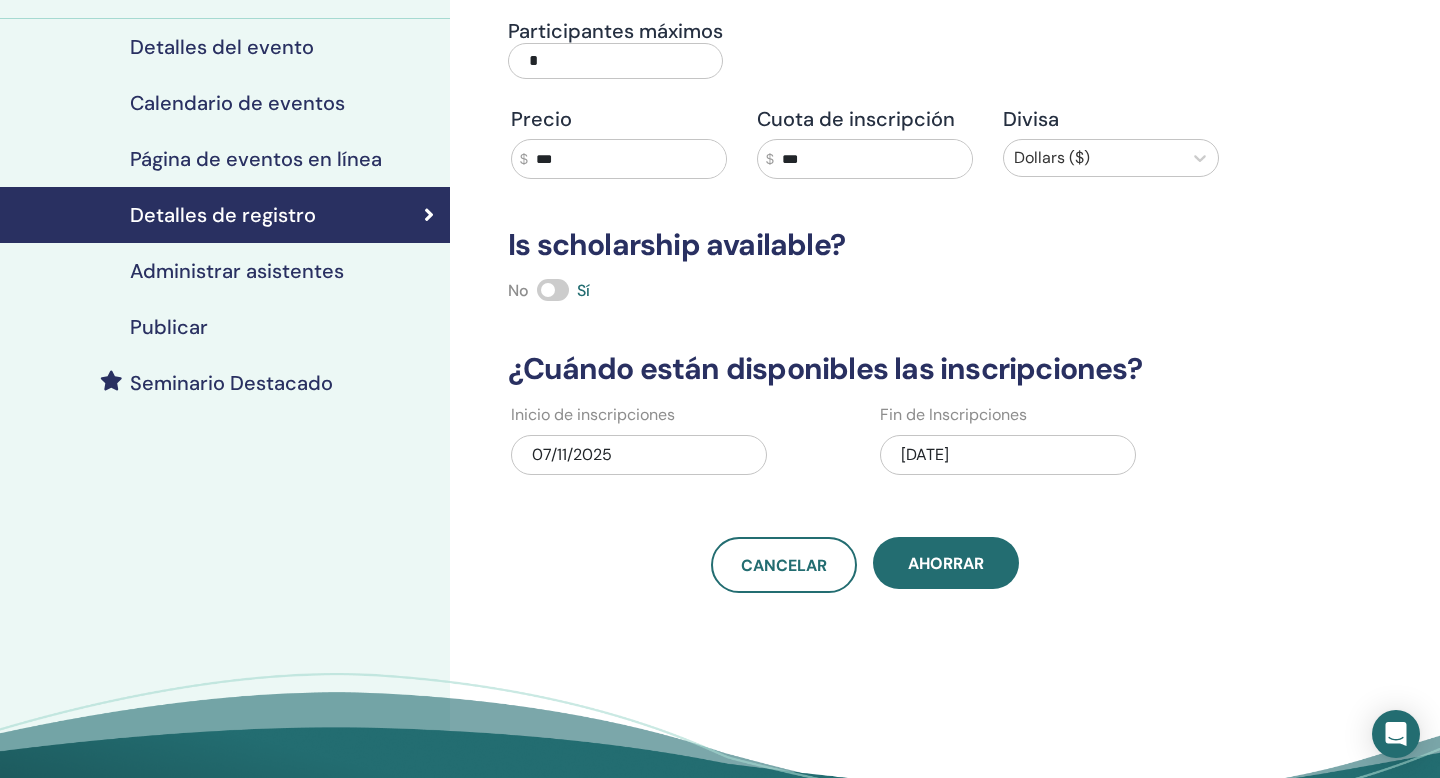 click at bounding box center [553, 290] 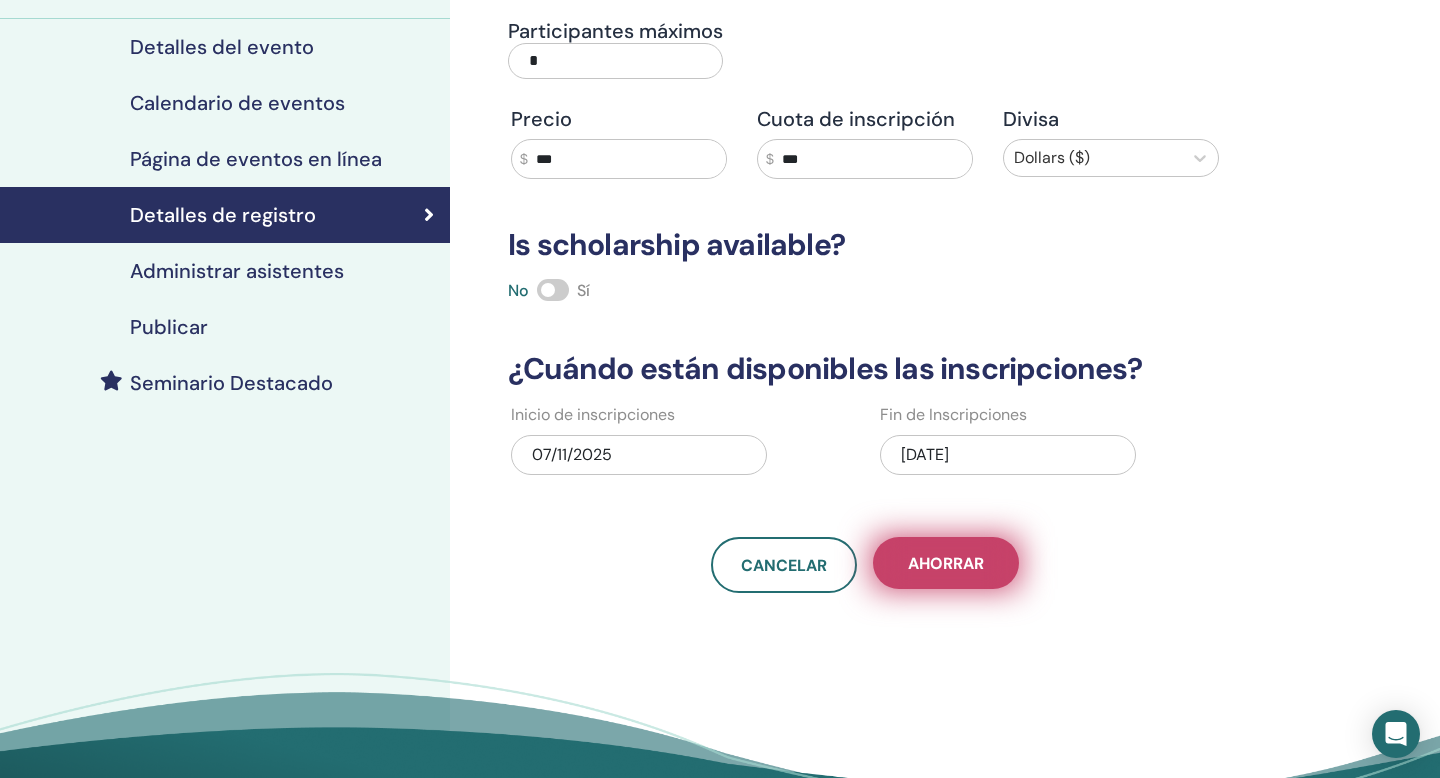 click on "Ahorrar" at bounding box center (946, 563) 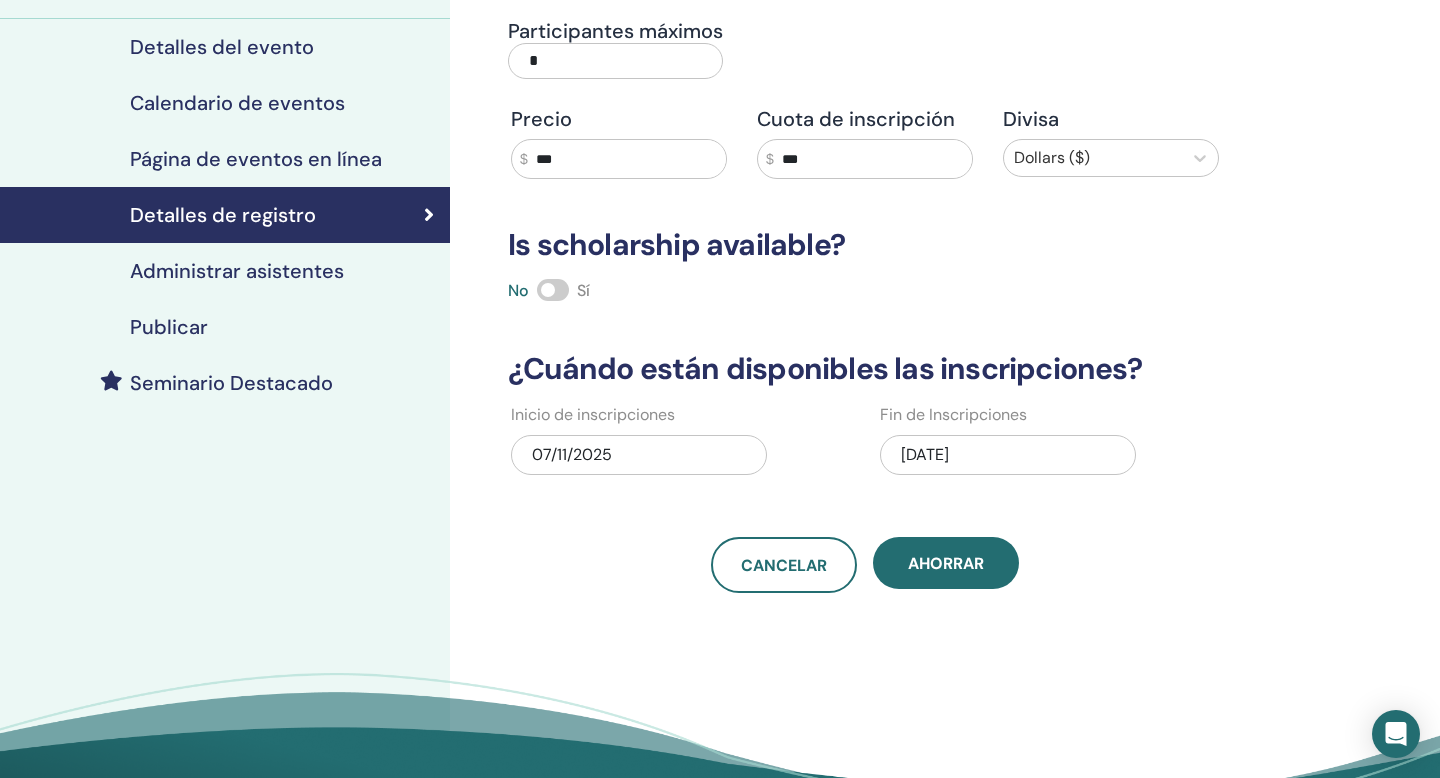 click on "Administrar asistentes" at bounding box center (237, 271) 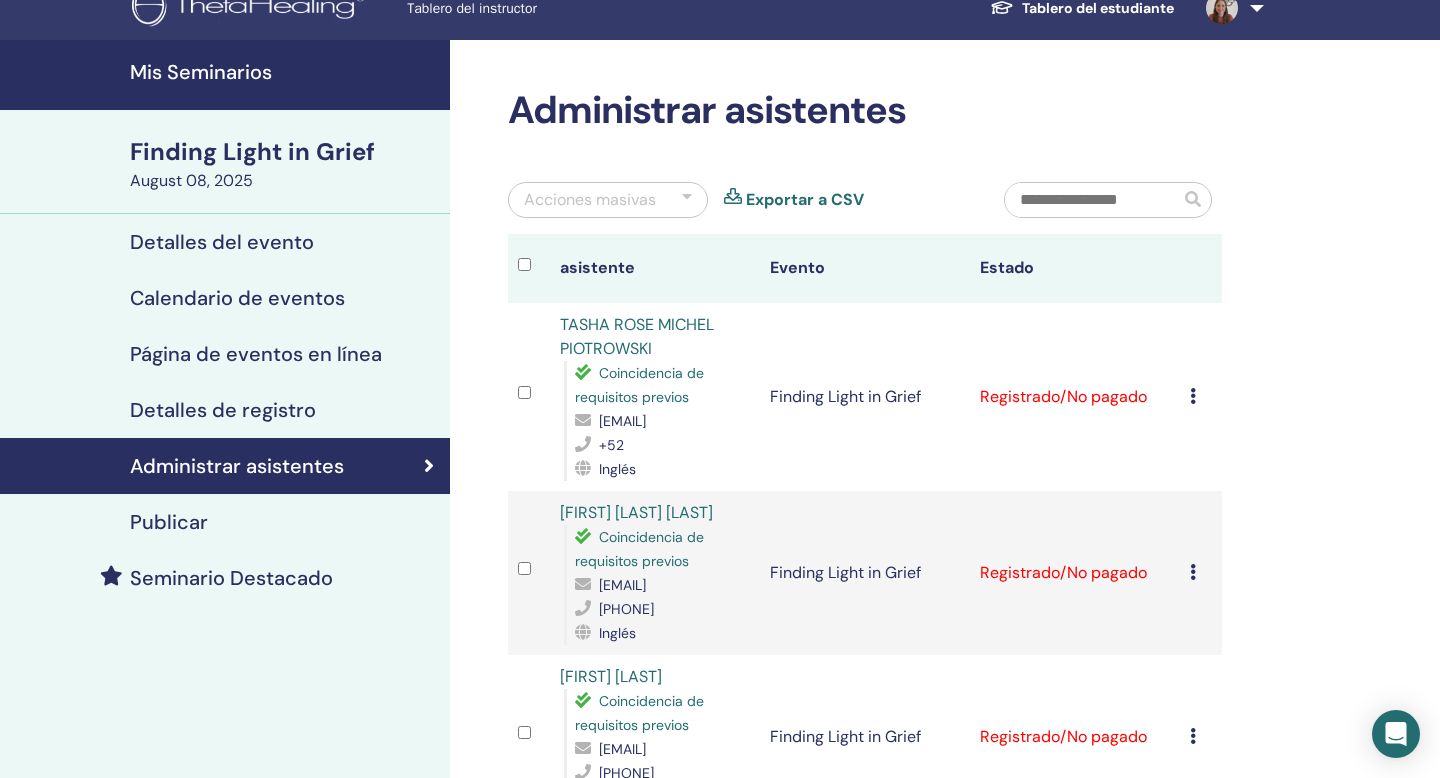 scroll, scrollTop: 0, scrollLeft: 0, axis: both 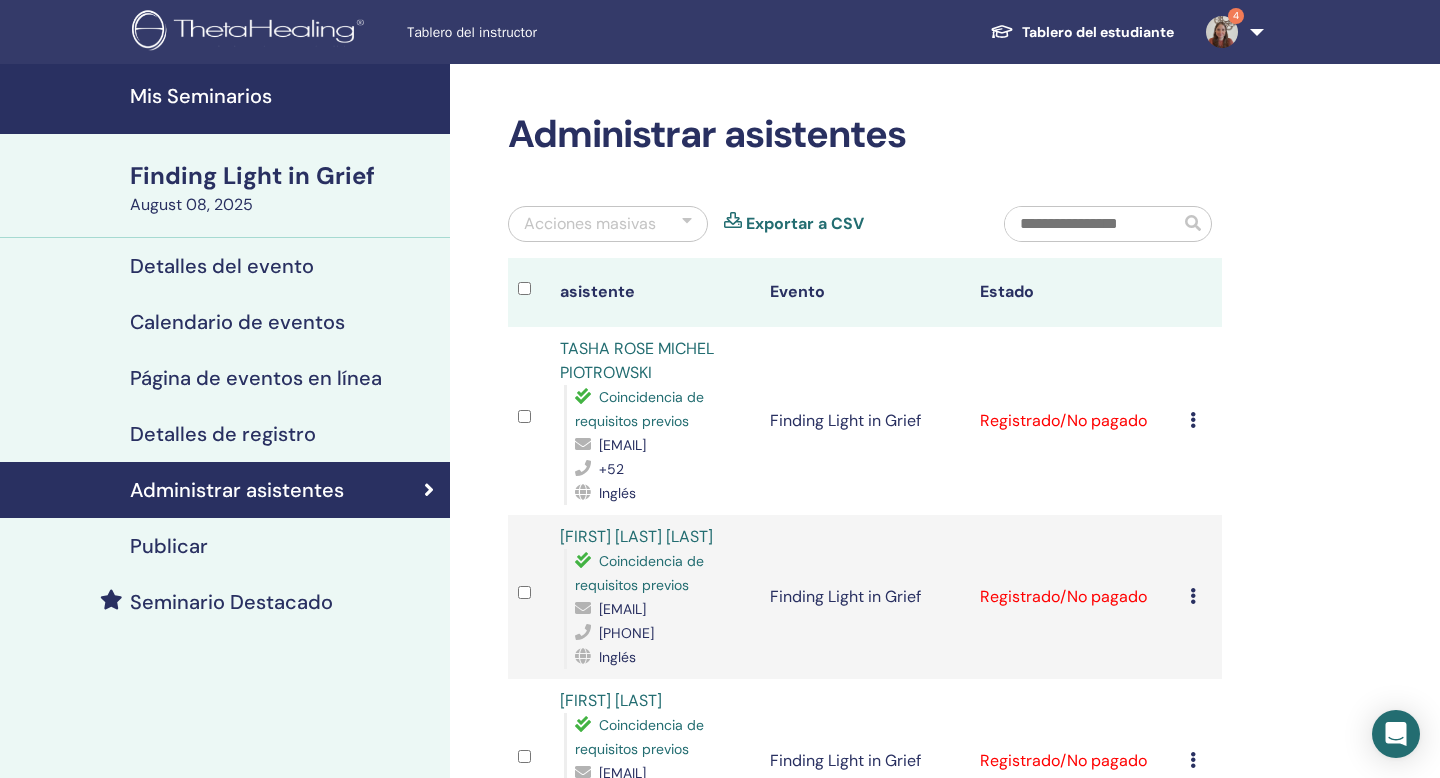 click on "Publicar" at bounding box center [225, 546] 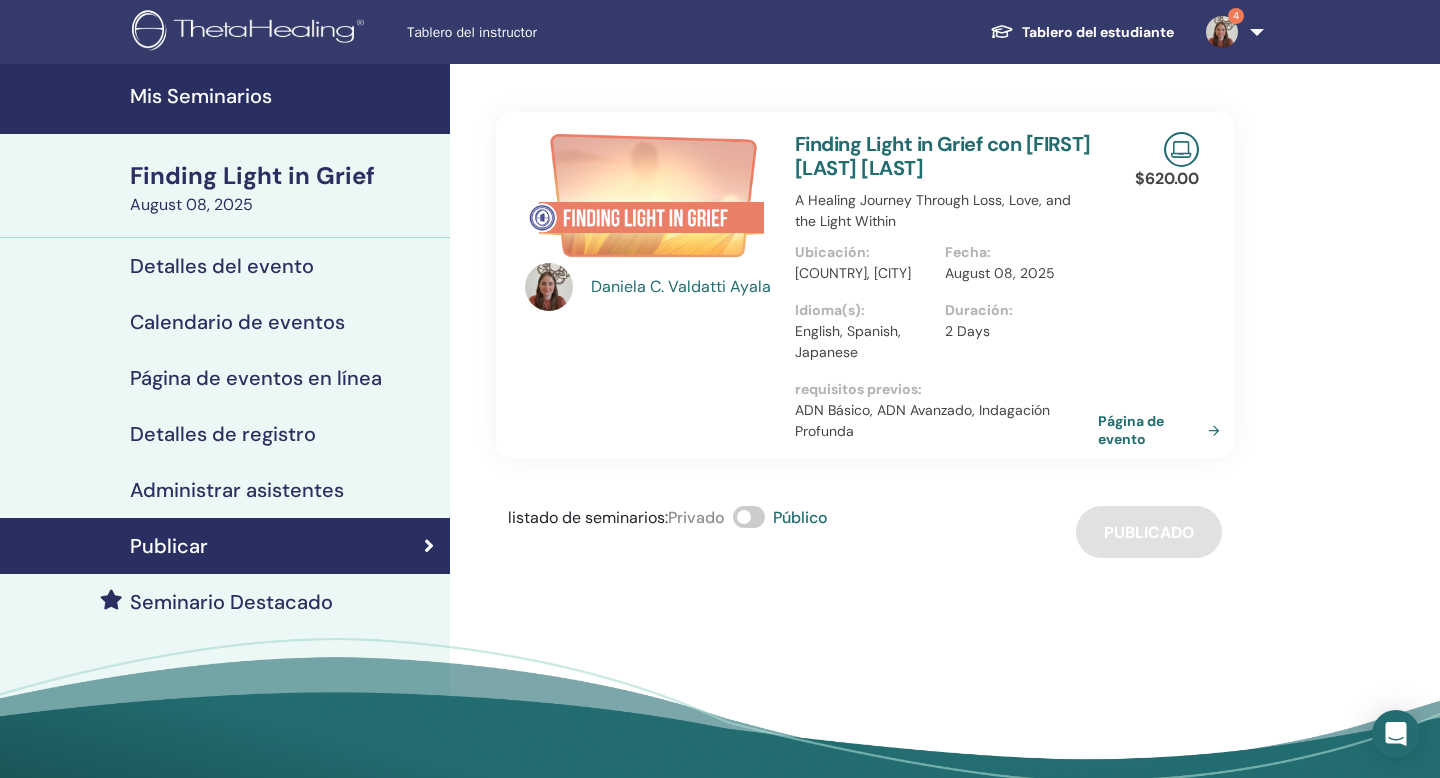 click on "Página de evento" at bounding box center [1163, 430] 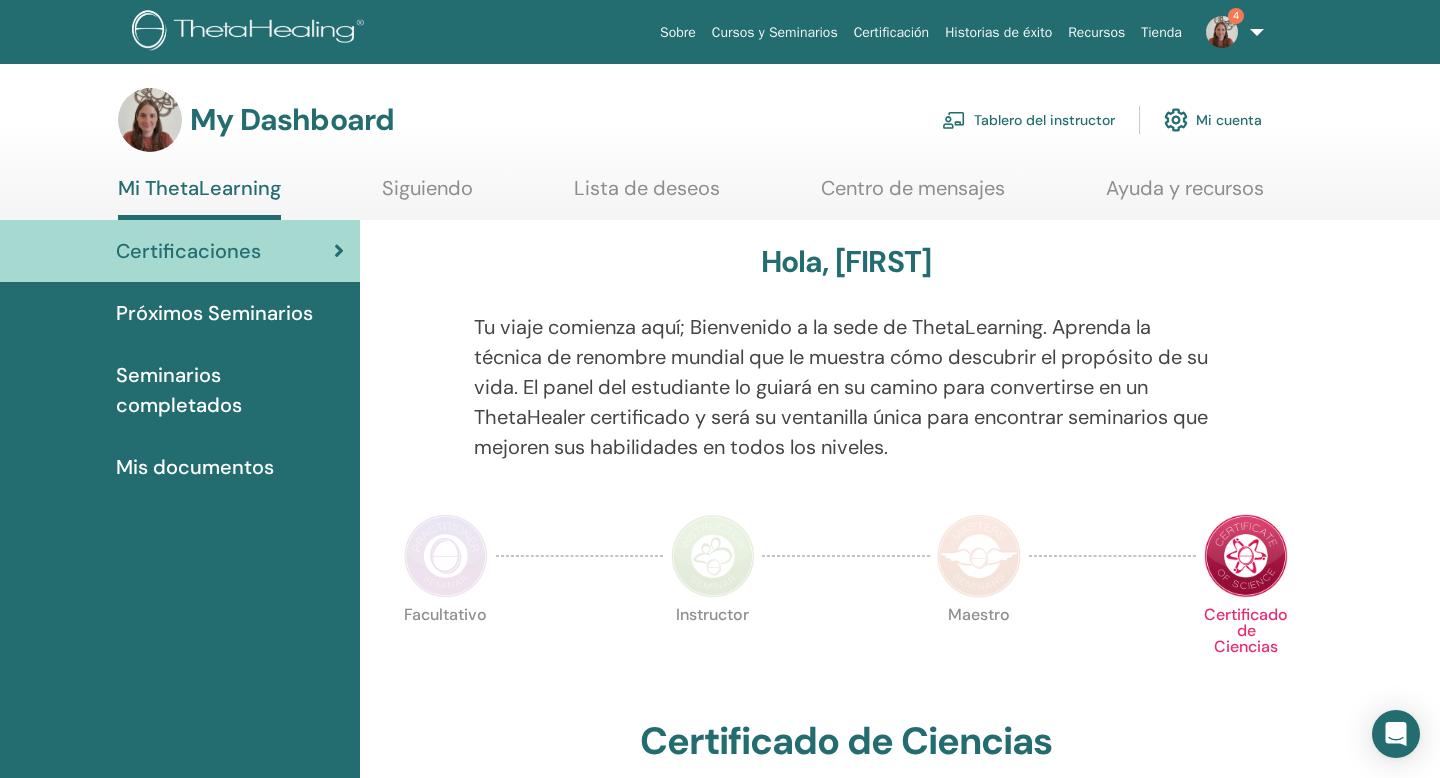 scroll, scrollTop: 0, scrollLeft: 0, axis: both 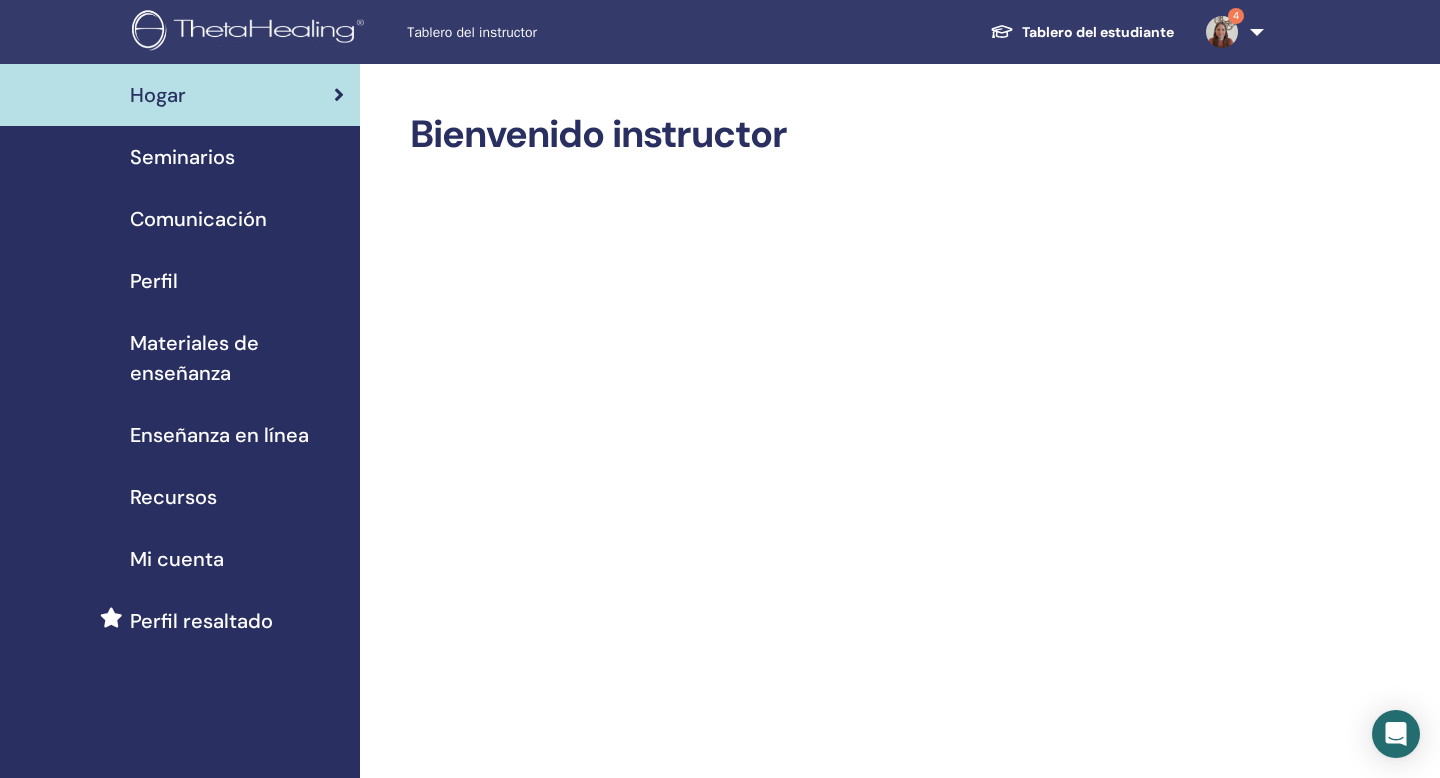 click on "Seminarios" at bounding box center (180, 157) 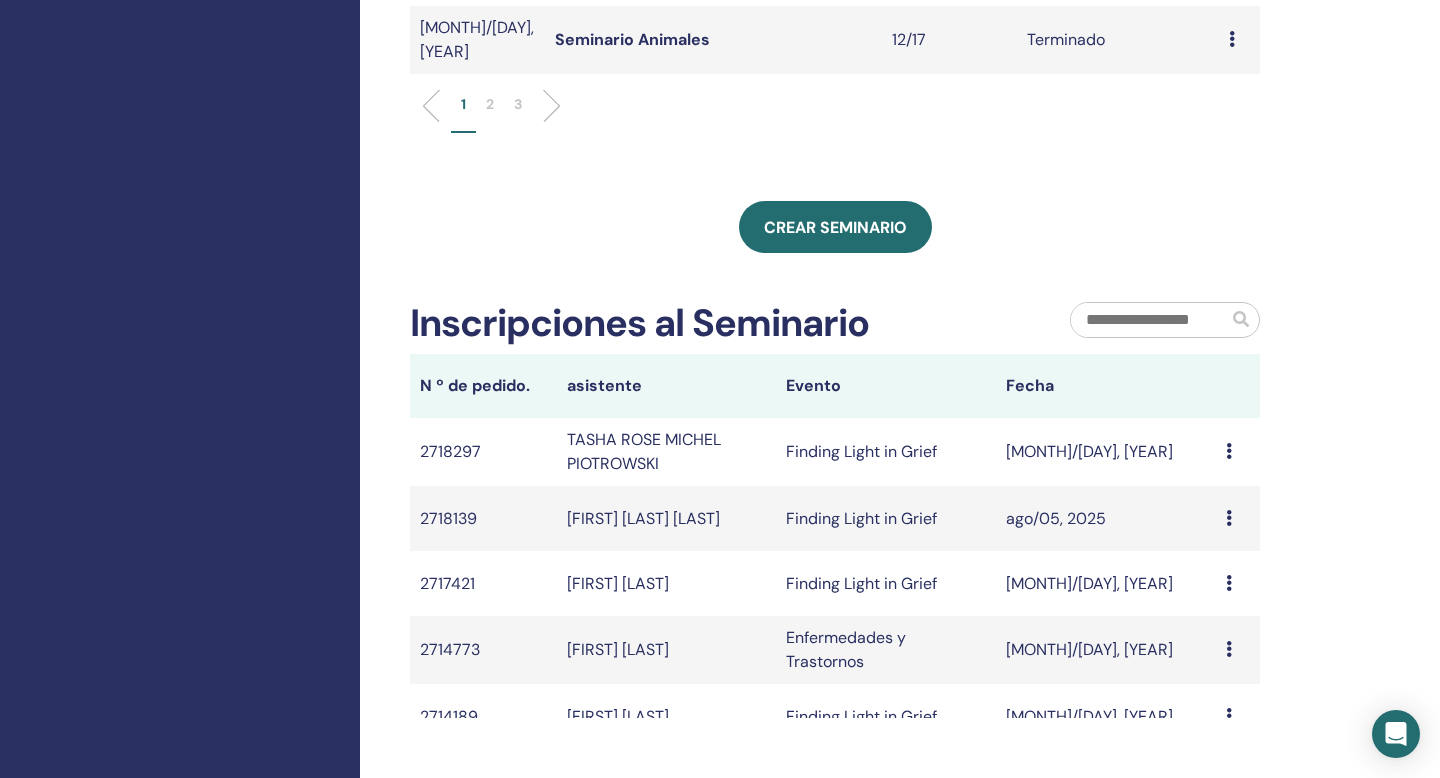 scroll, scrollTop: 950, scrollLeft: 0, axis: vertical 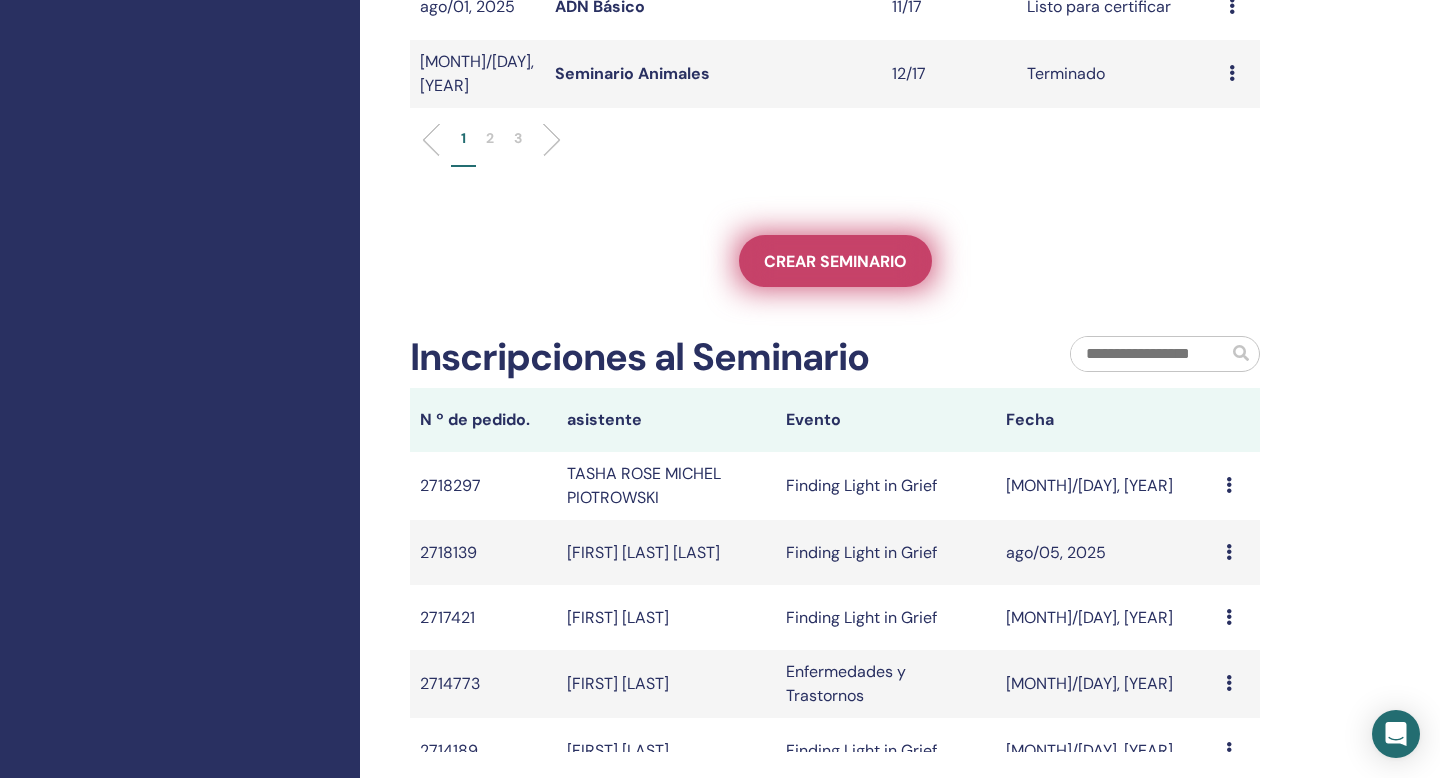 click on "Crear seminario" at bounding box center [835, 261] 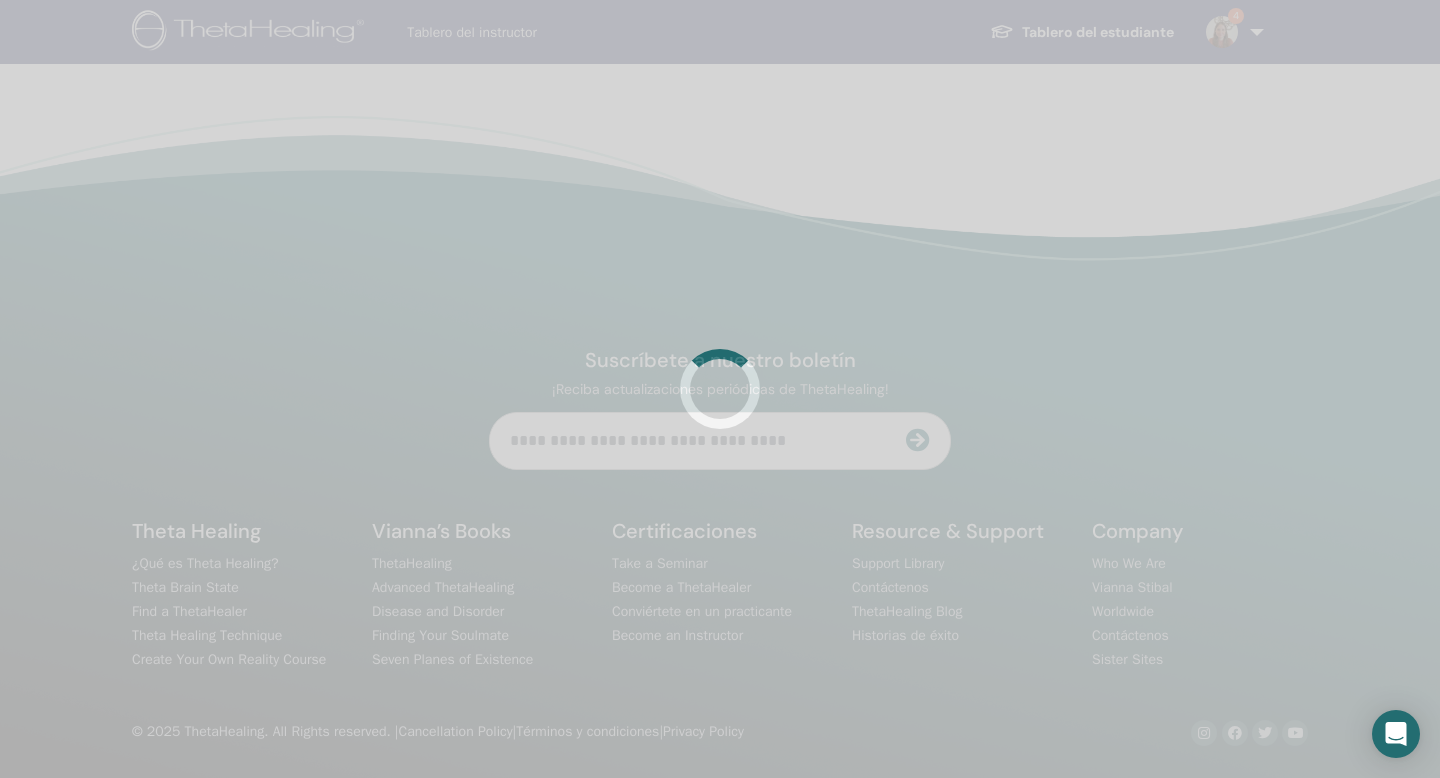 scroll, scrollTop: 0, scrollLeft: 0, axis: both 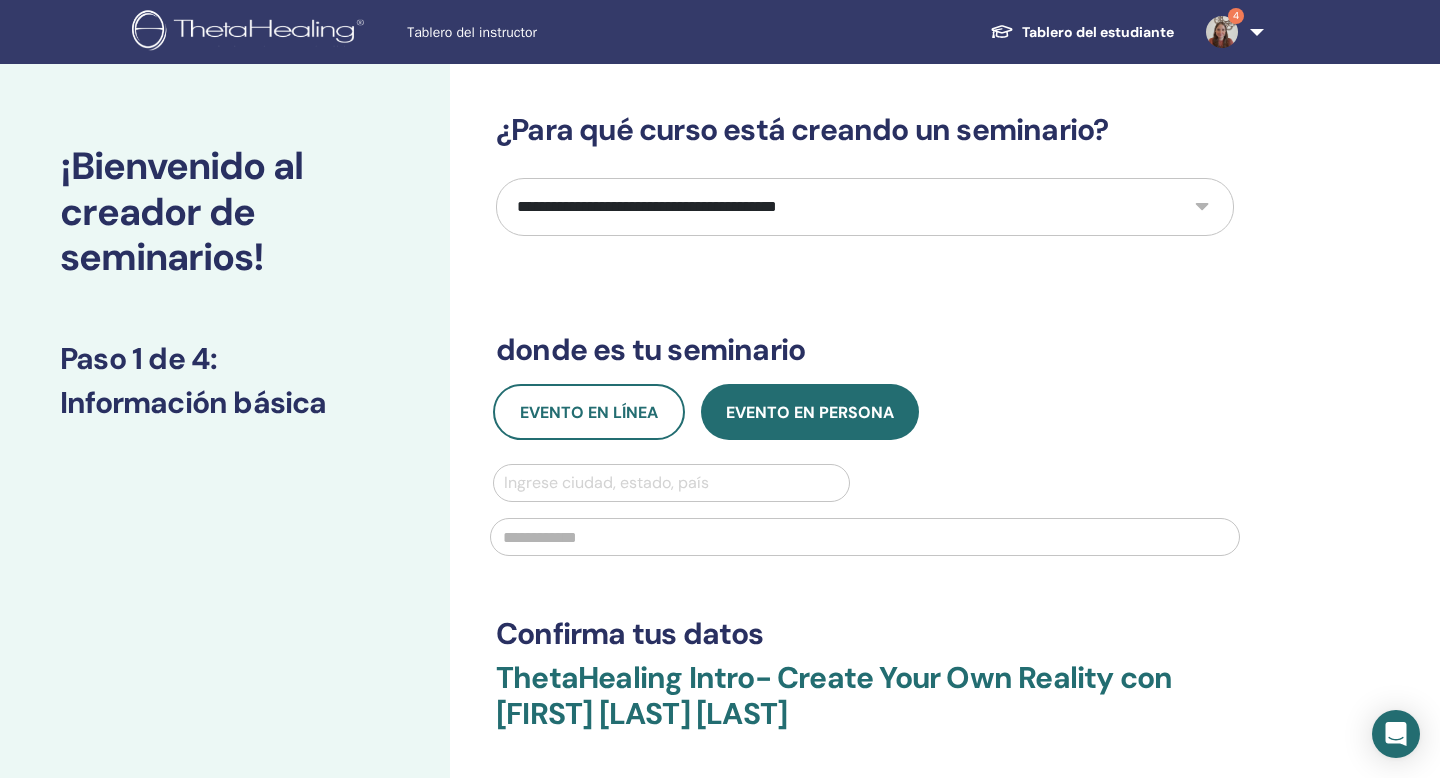 click on "**********" at bounding box center (865, 207) 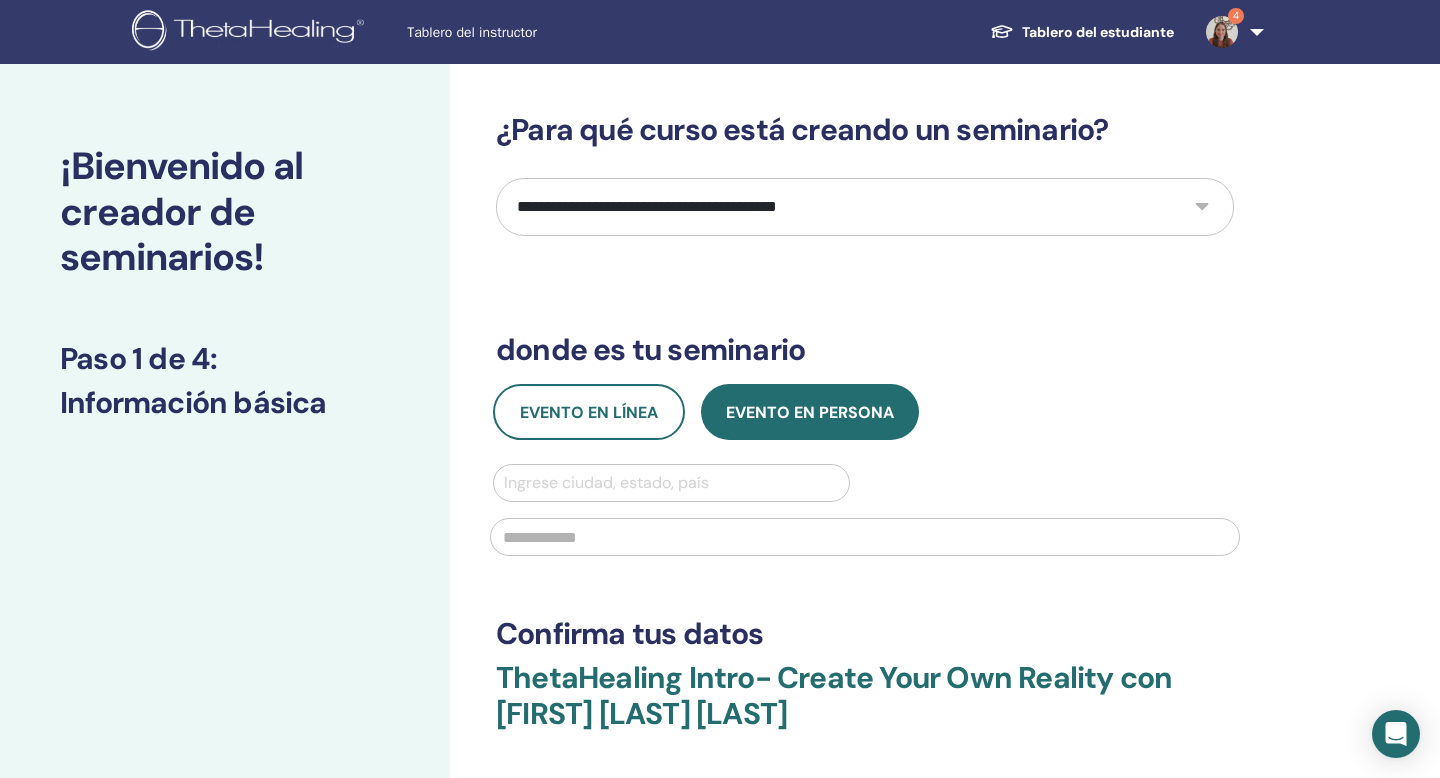 select on "****" 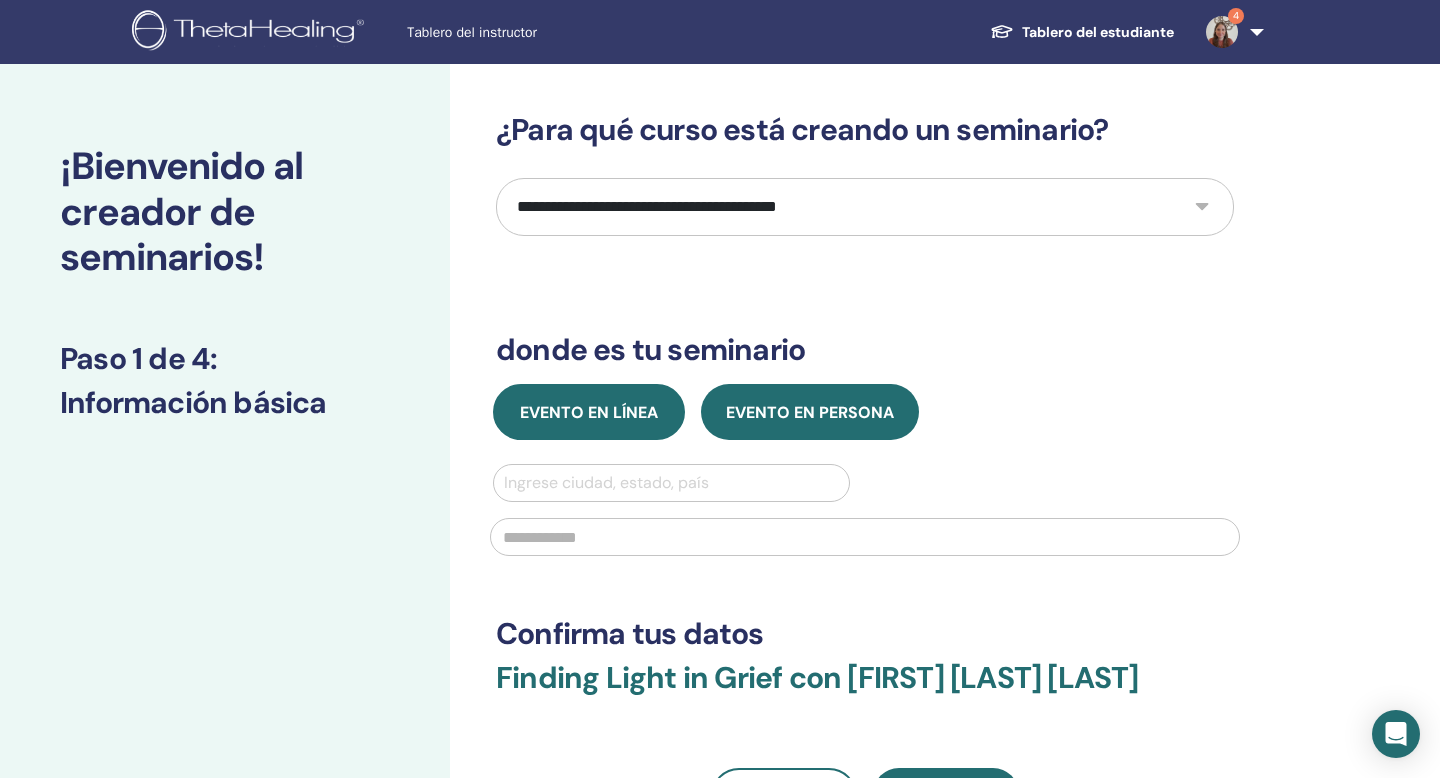 click on "Evento en línea" at bounding box center (589, 412) 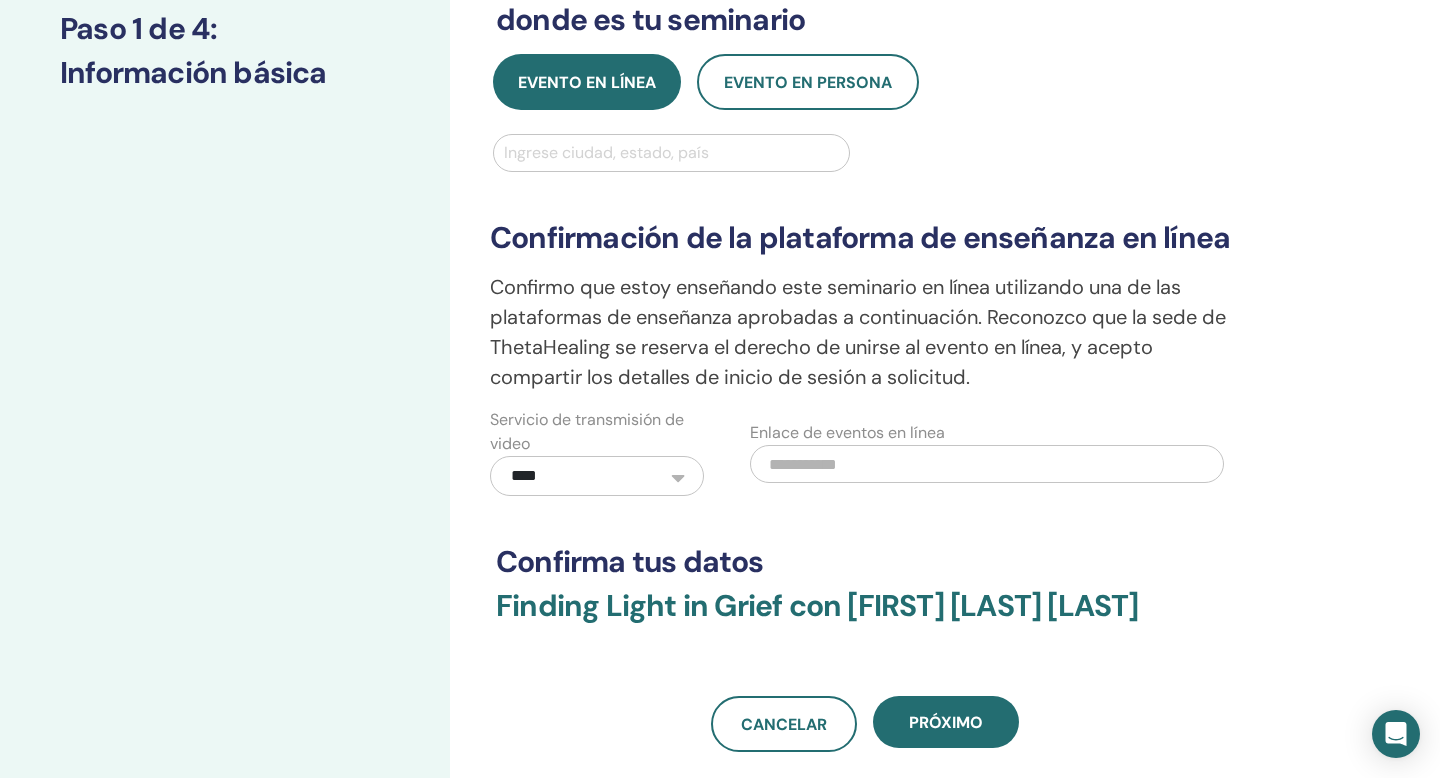 scroll, scrollTop: 333, scrollLeft: 0, axis: vertical 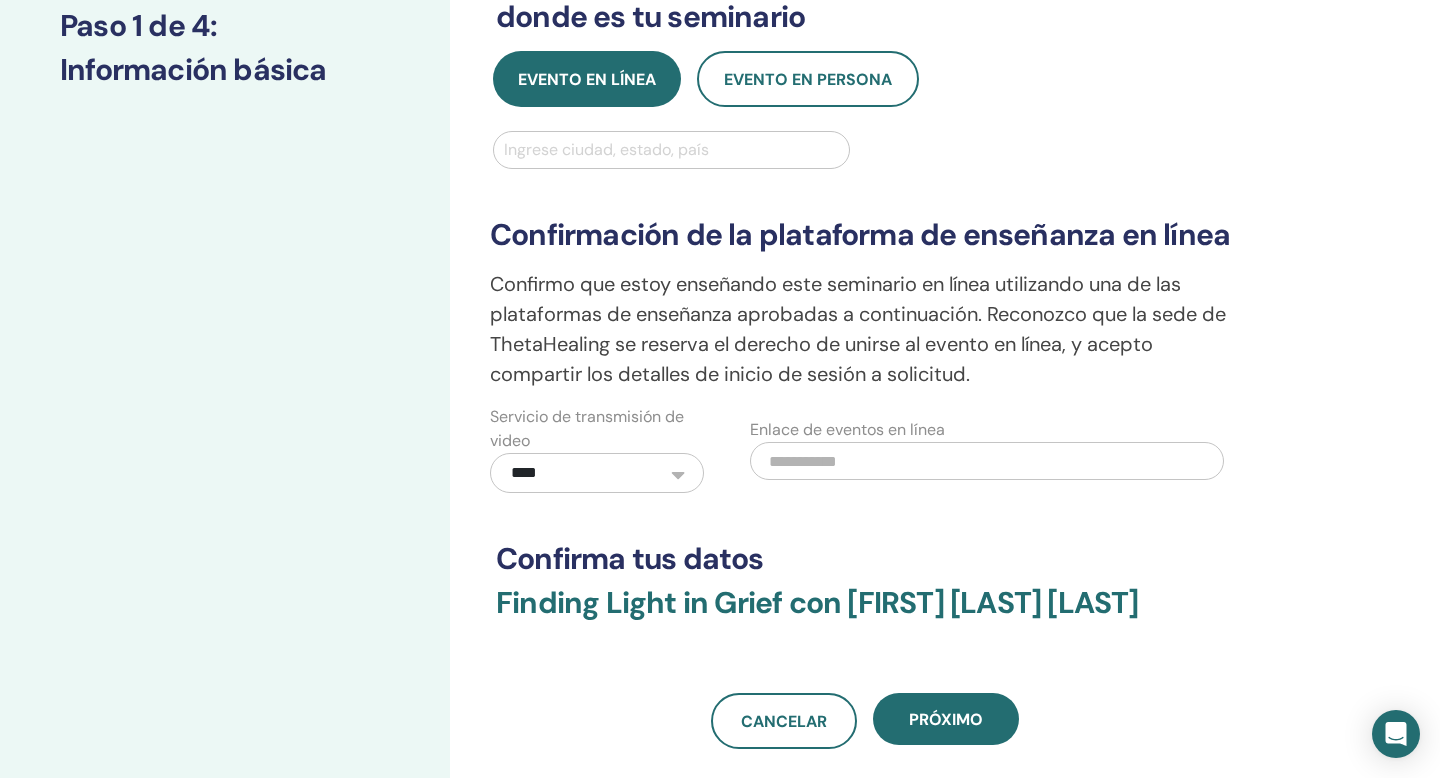 click at bounding box center [671, 150] 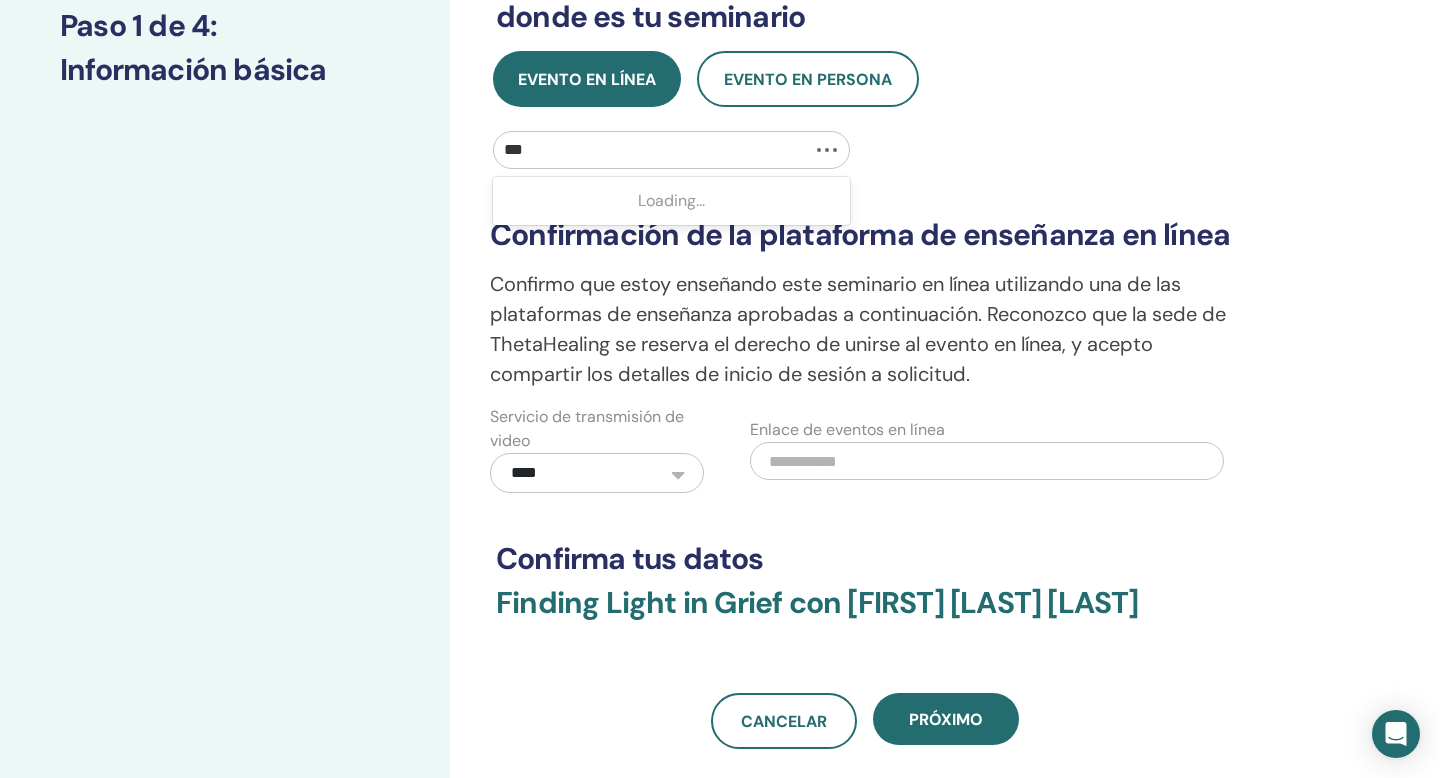 type on "****" 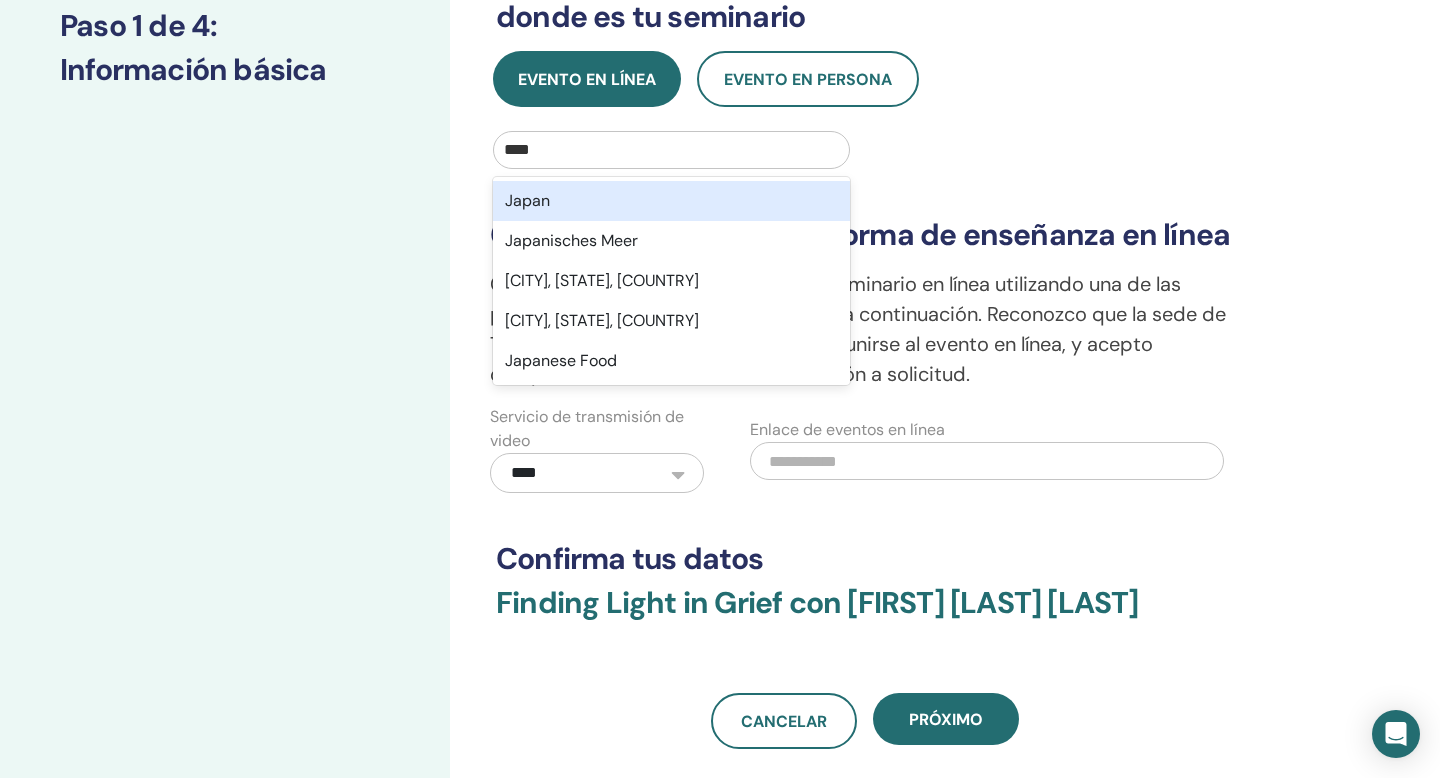 type 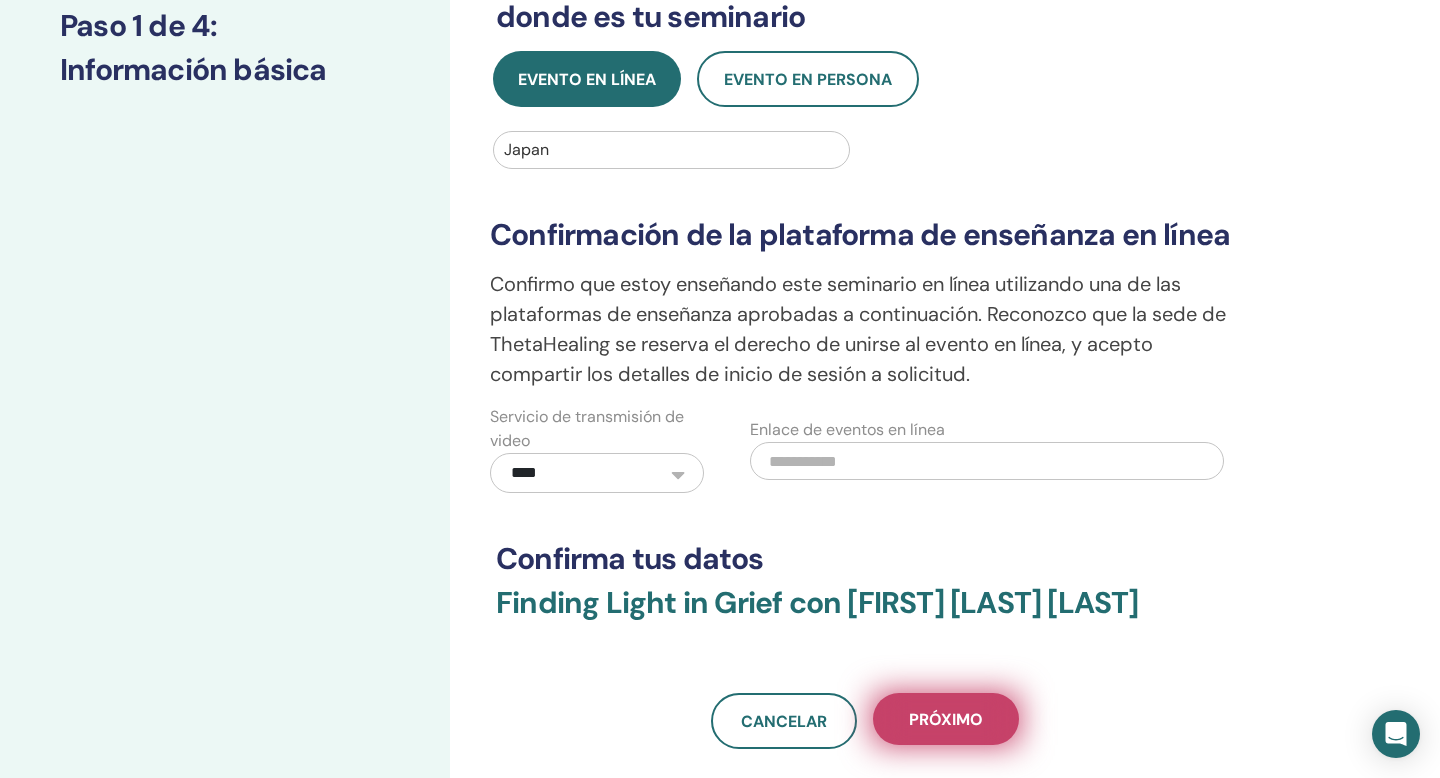 click on "próximo" at bounding box center (946, 719) 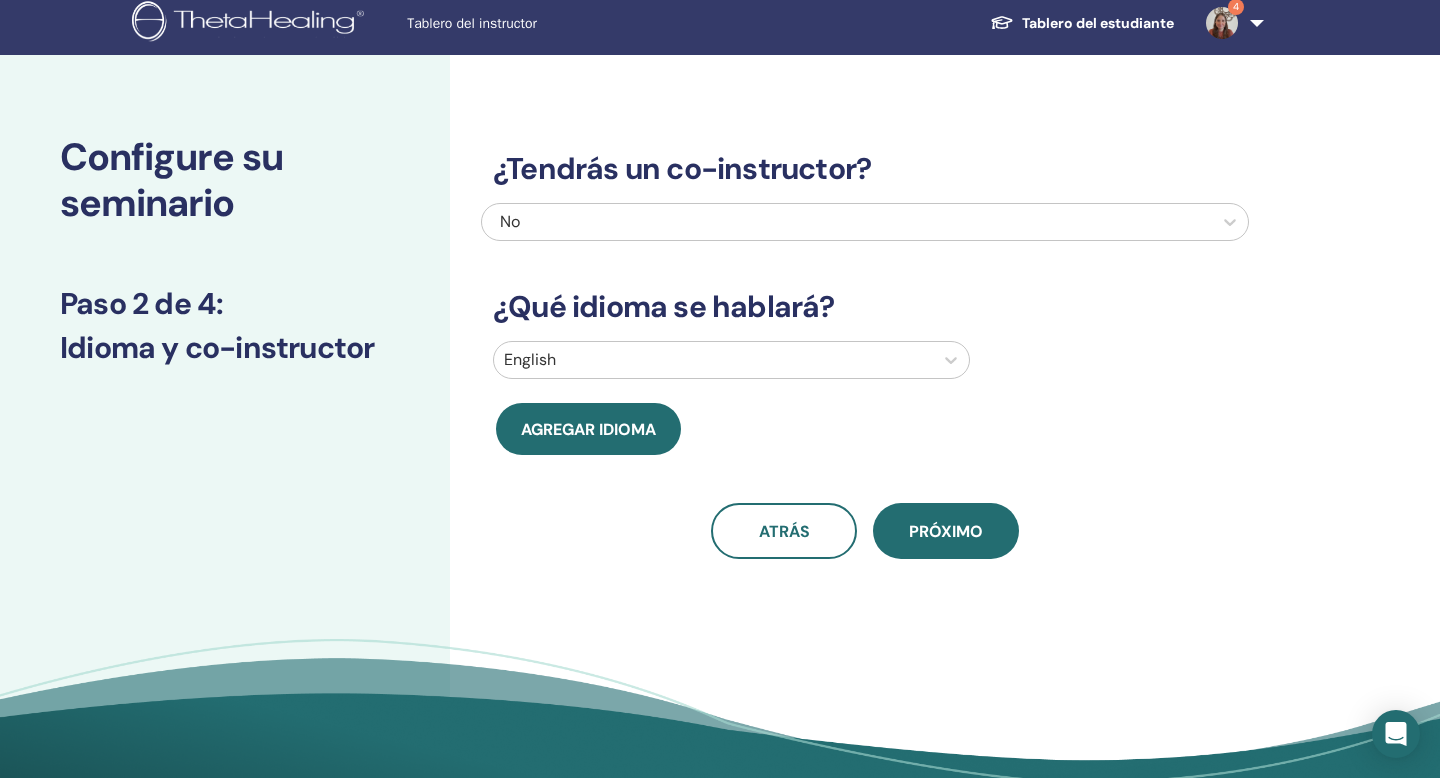 scroll, scrollTop: 0, scrollLeft: 0, axis: both 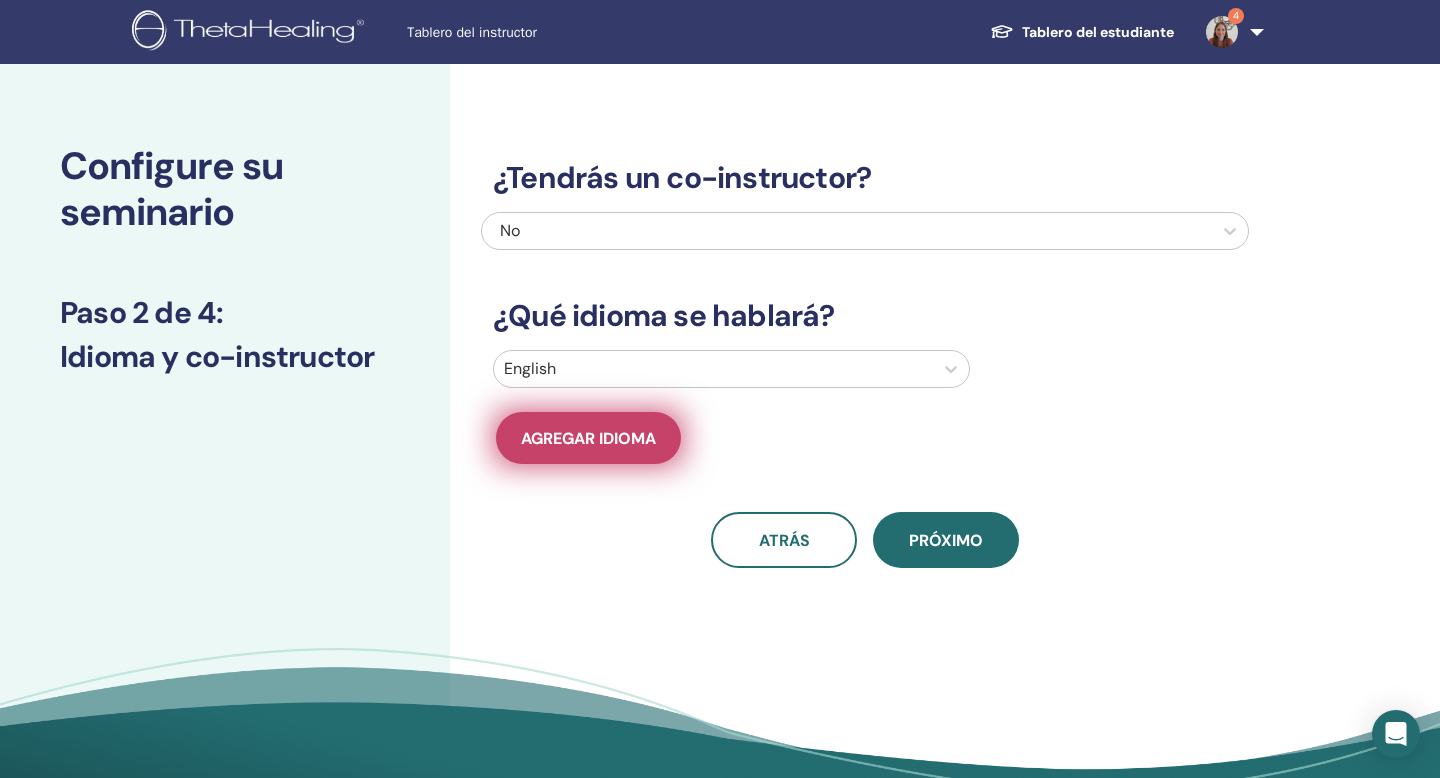 click on "Agregar idioma" at bounding box center [588, 438] 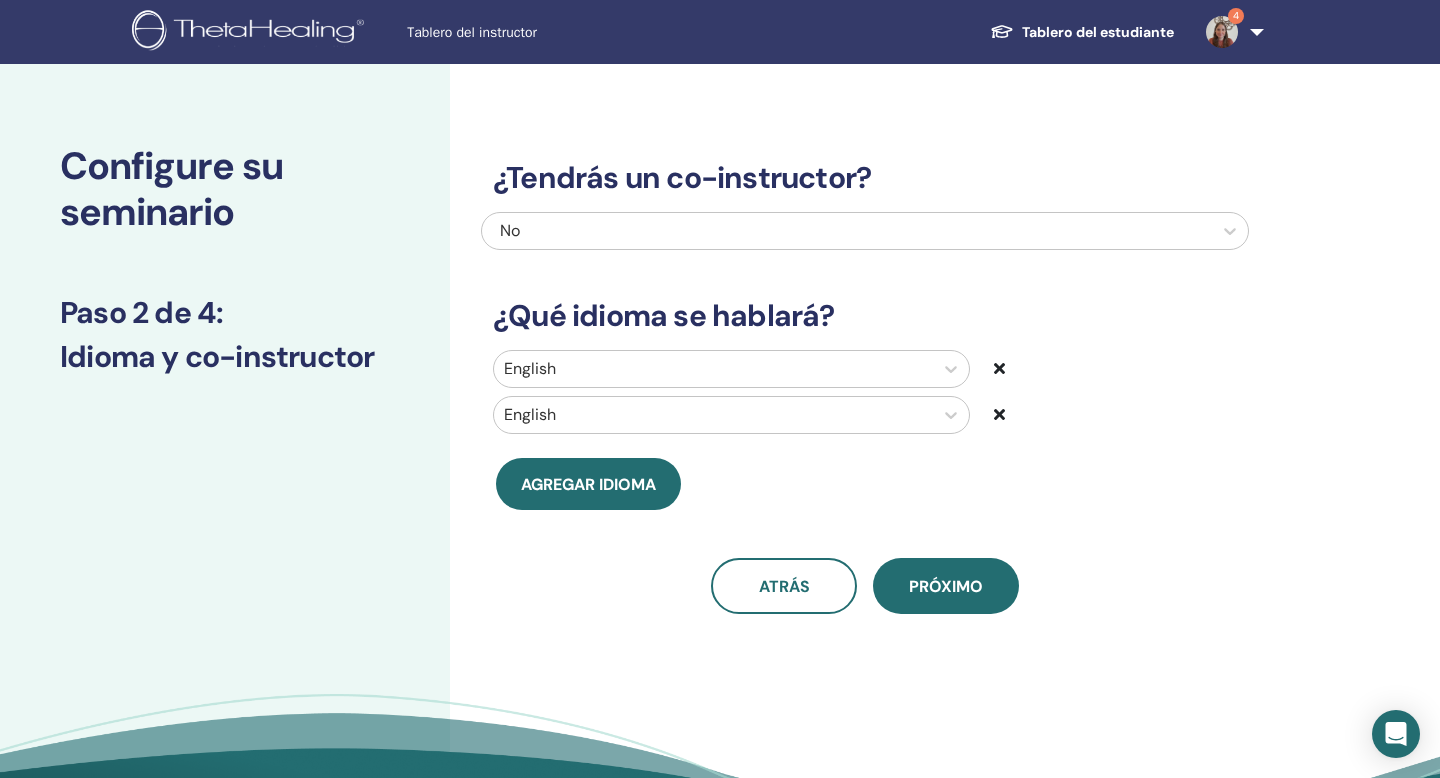 click at bounding box center [713, 415] 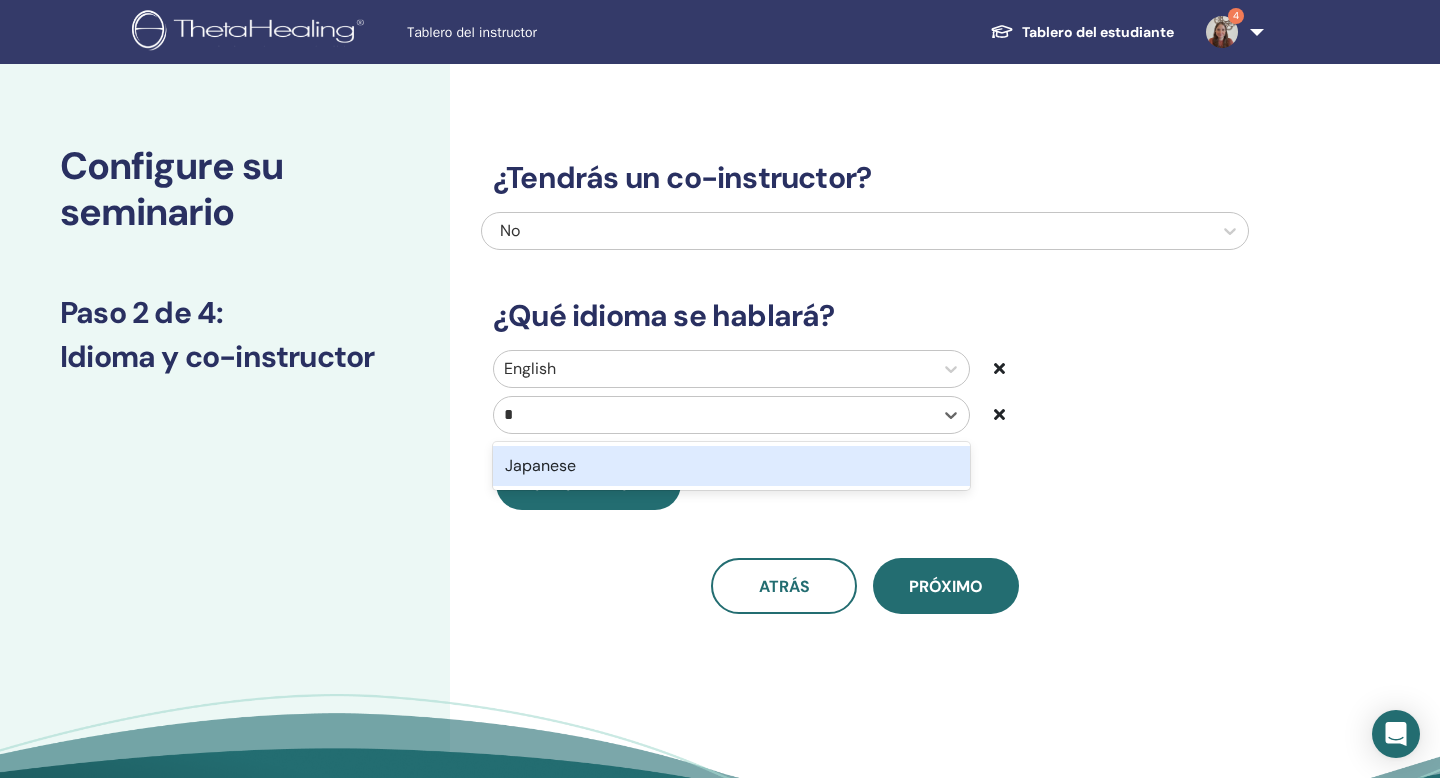 type on "**" 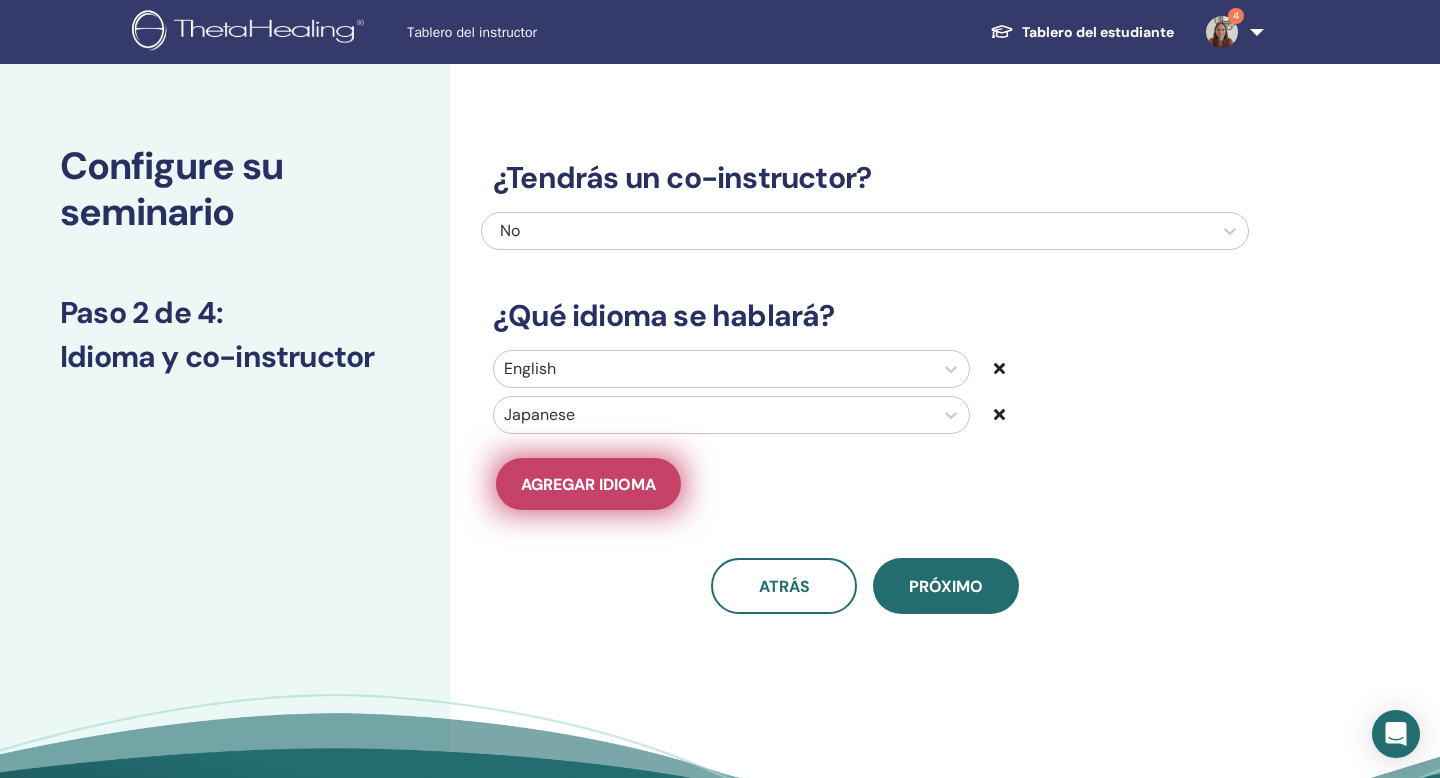 click on "Agregar idioma" at bounding box center (588, 484) 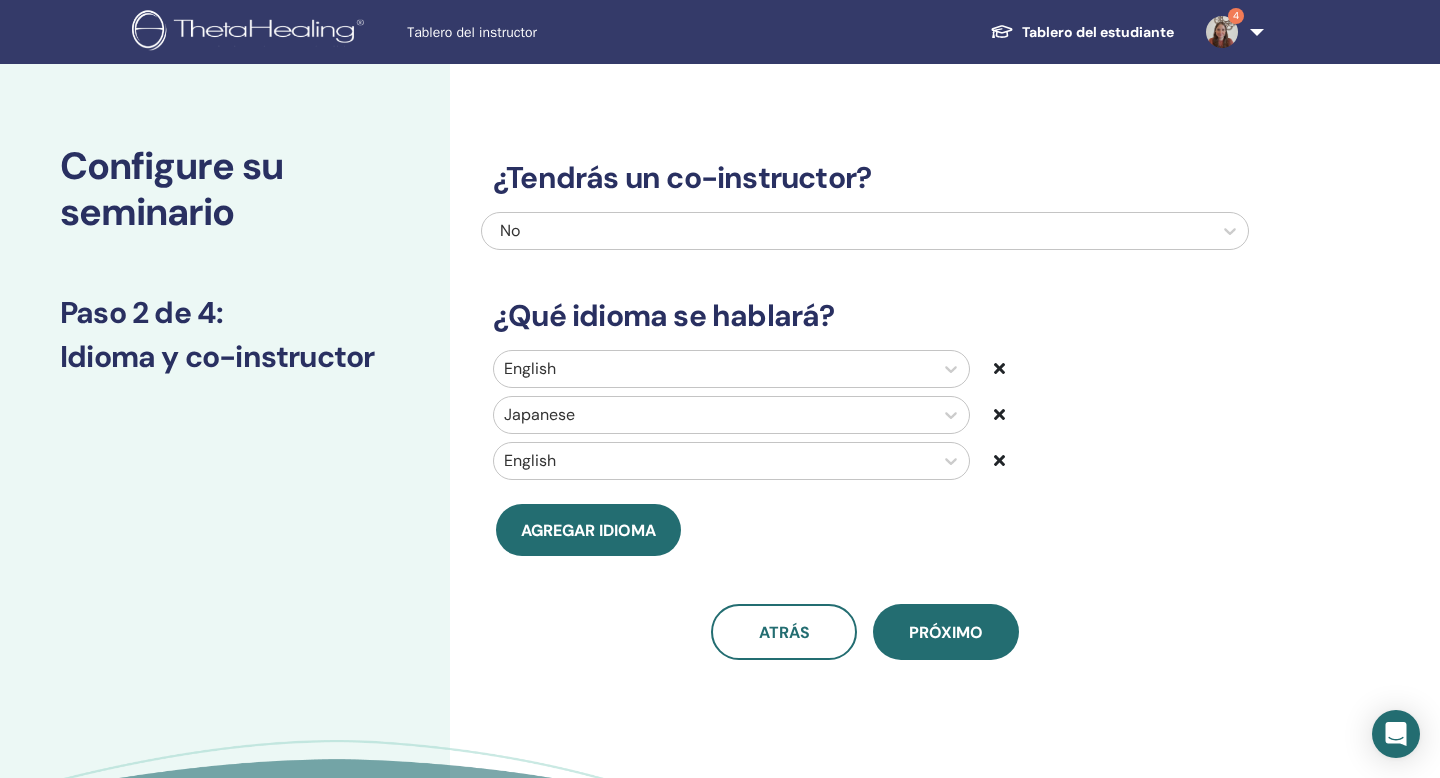 click at bounding box center [713, 461] 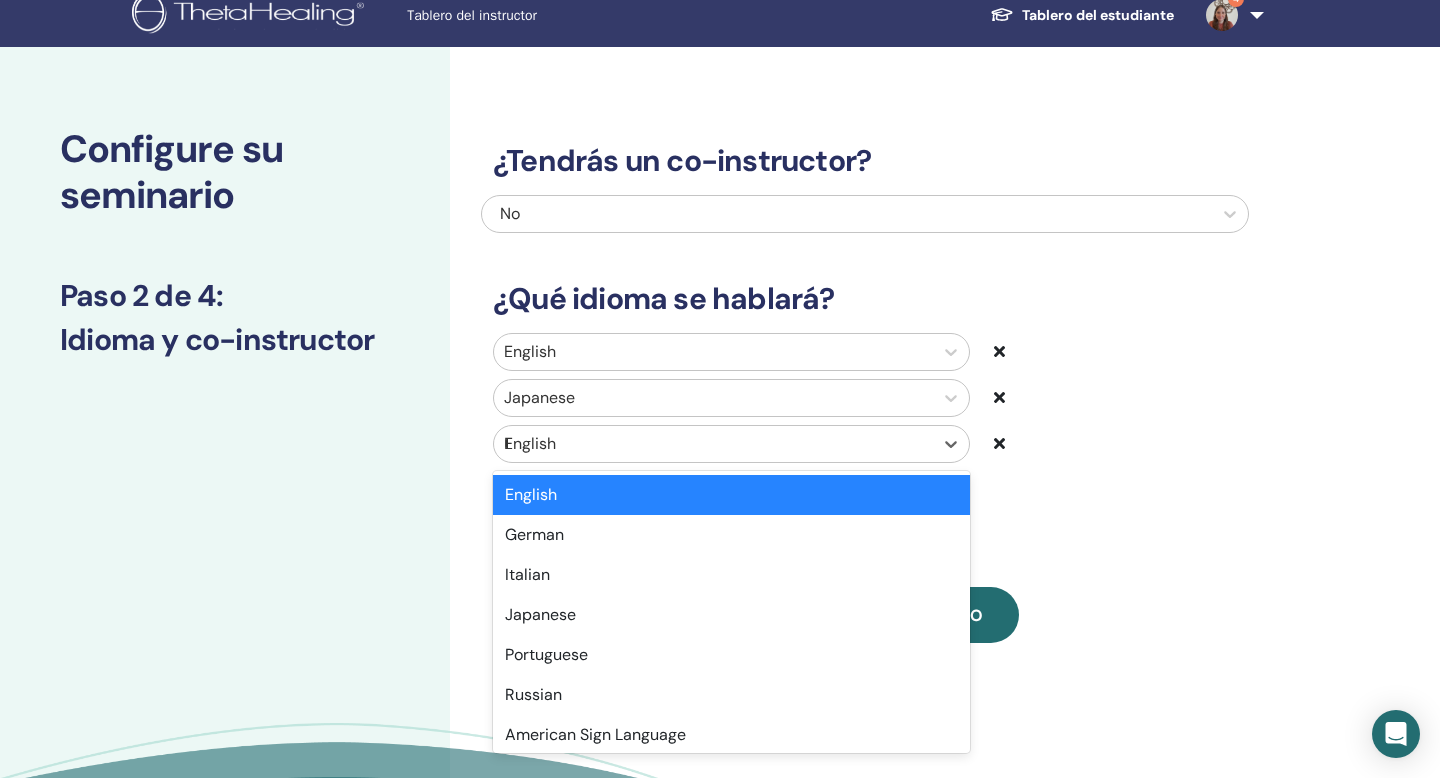 scroll, scrollTop: 18, scrollLeft: 0, axis: vertical 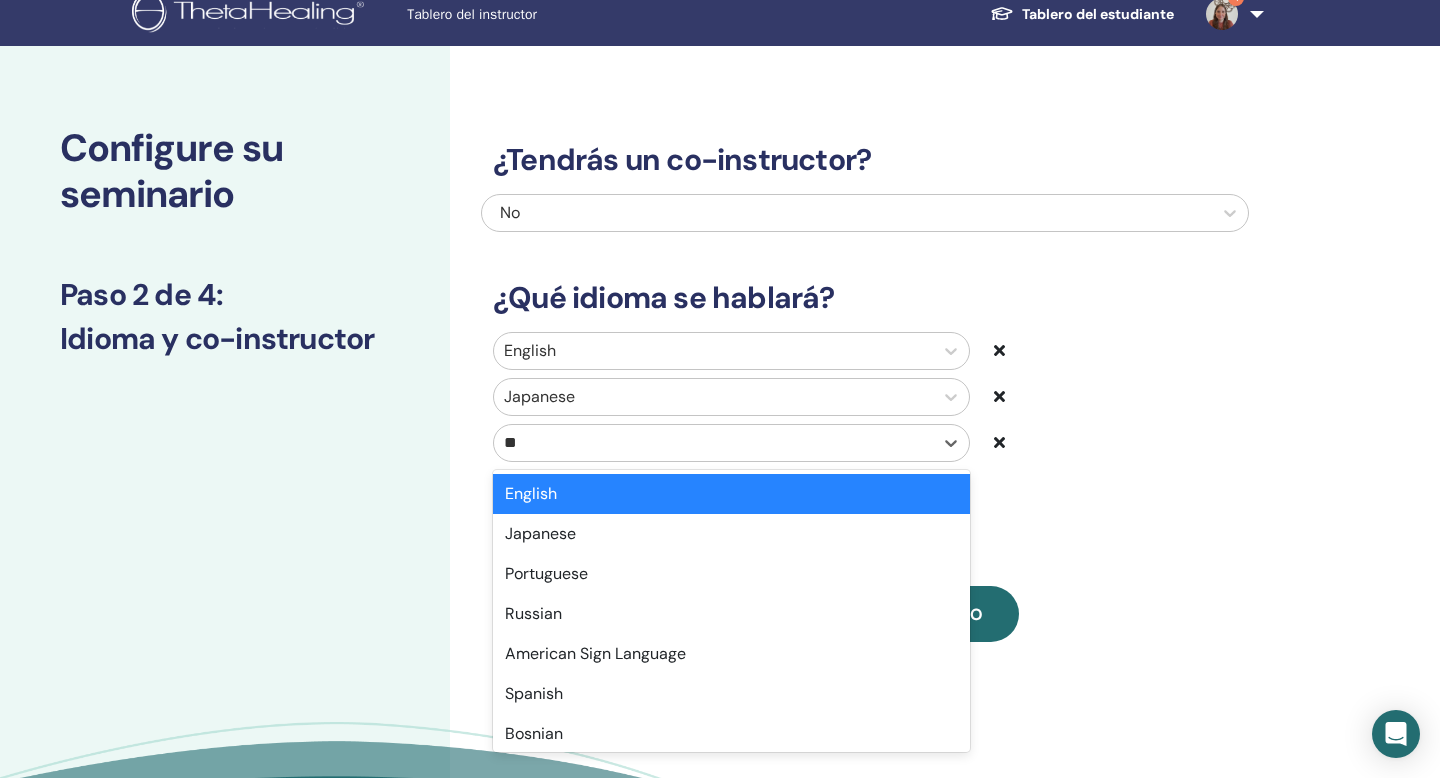 type on "***" 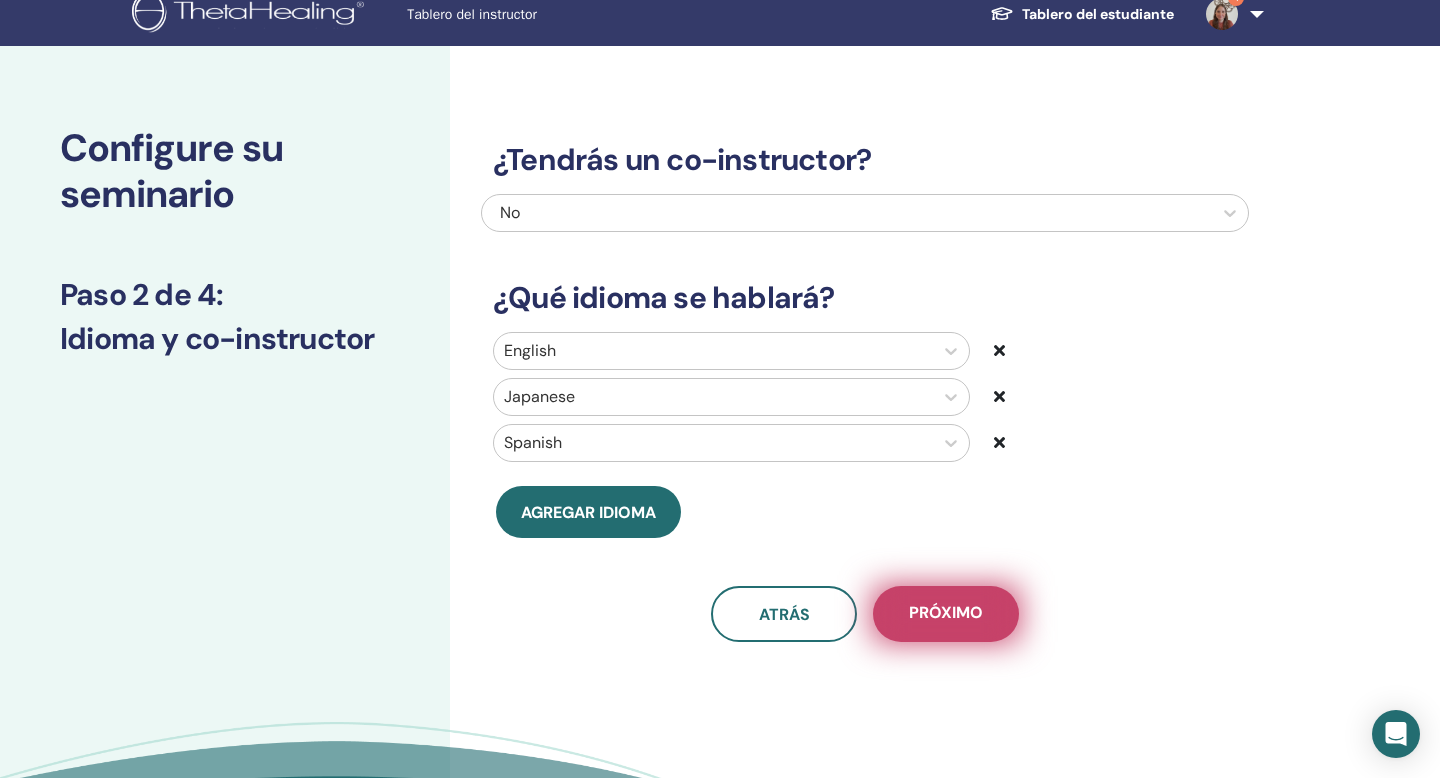 click on "próximo" at bounding box center (946, 614) 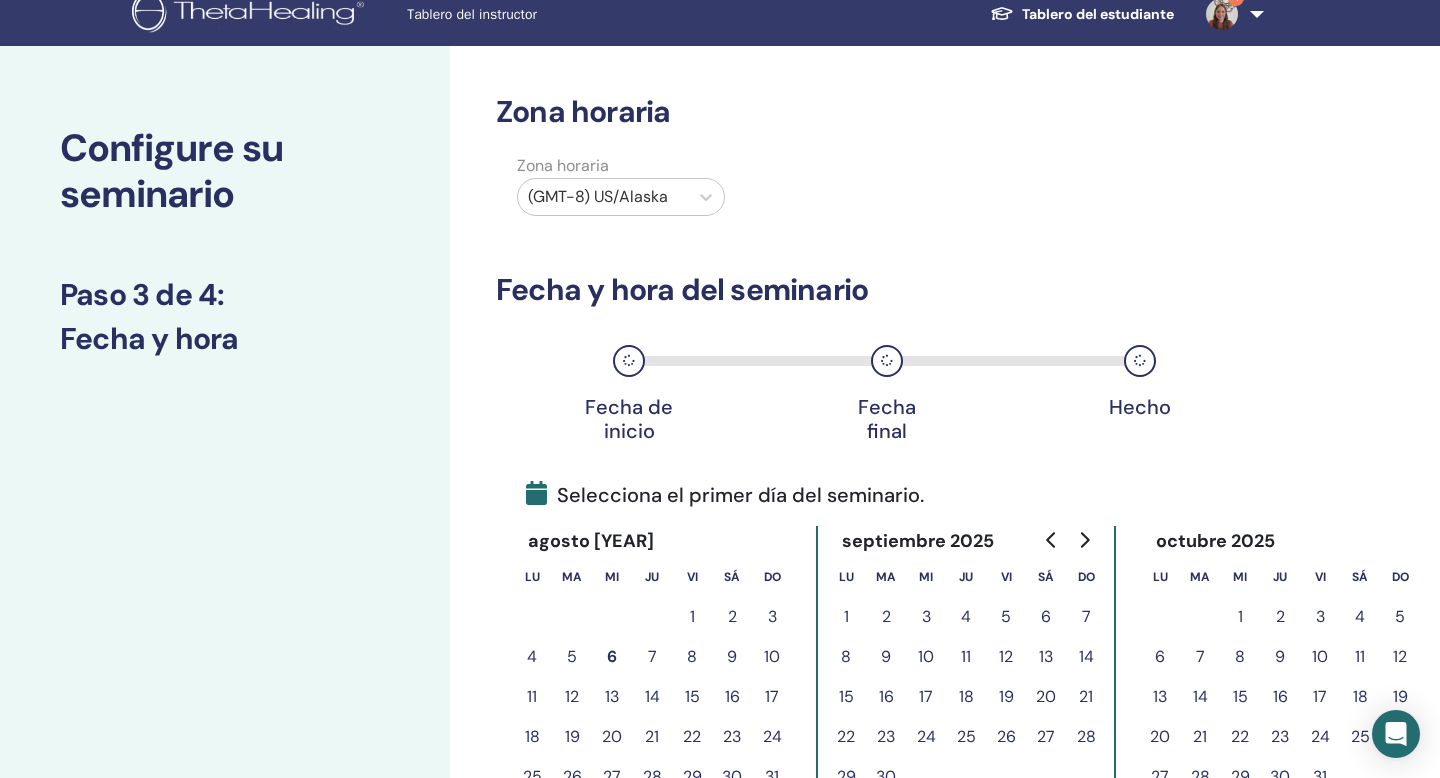 click at bounding box center (603, 197) 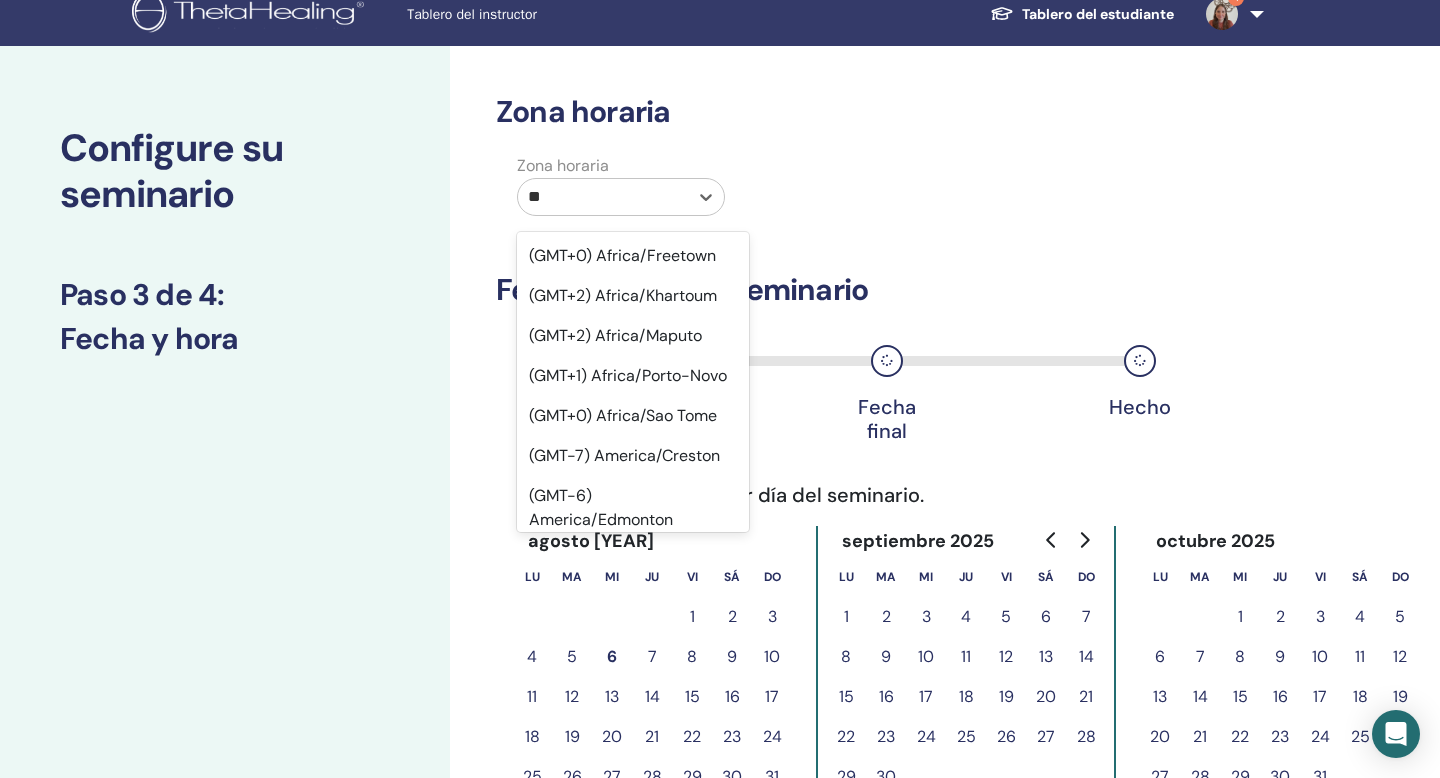 type on "*" 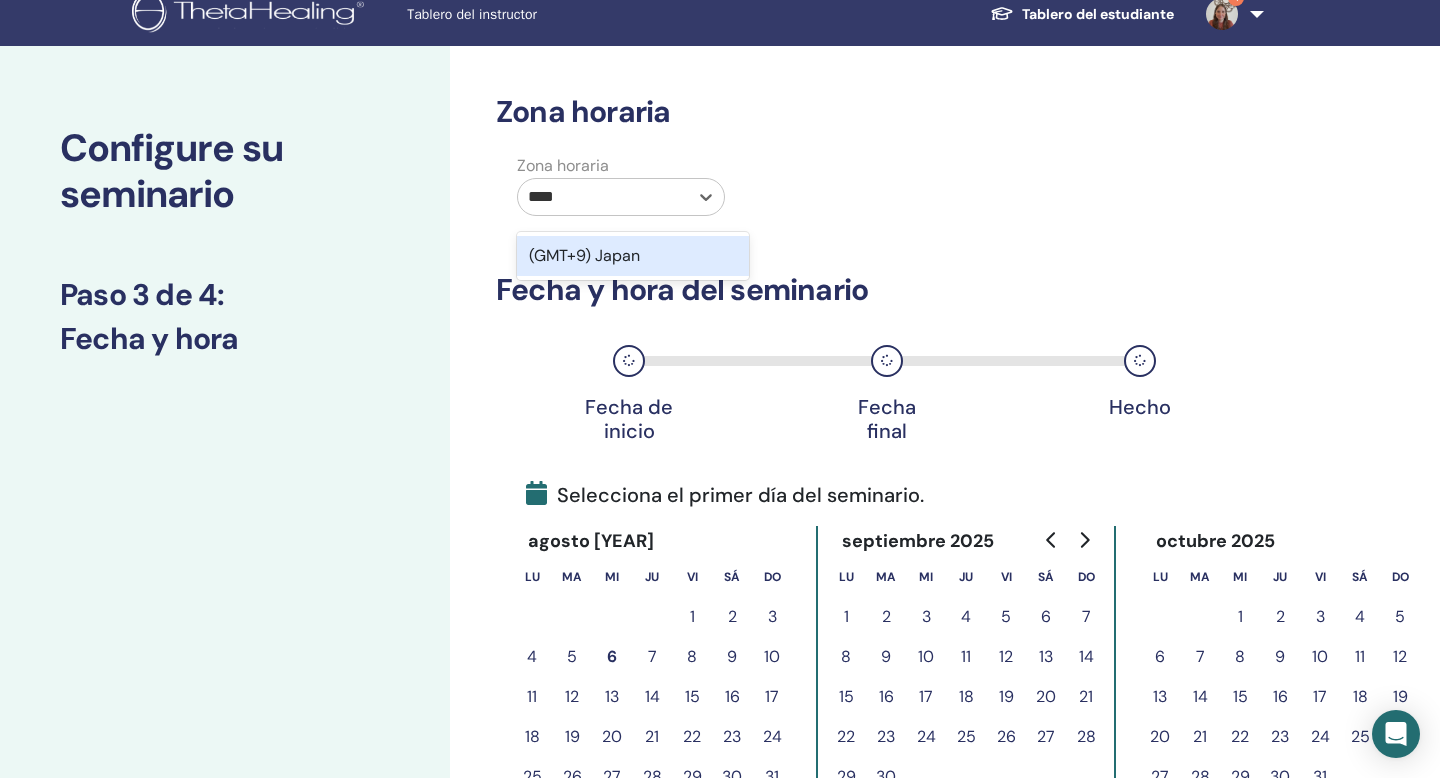 type on "*****" 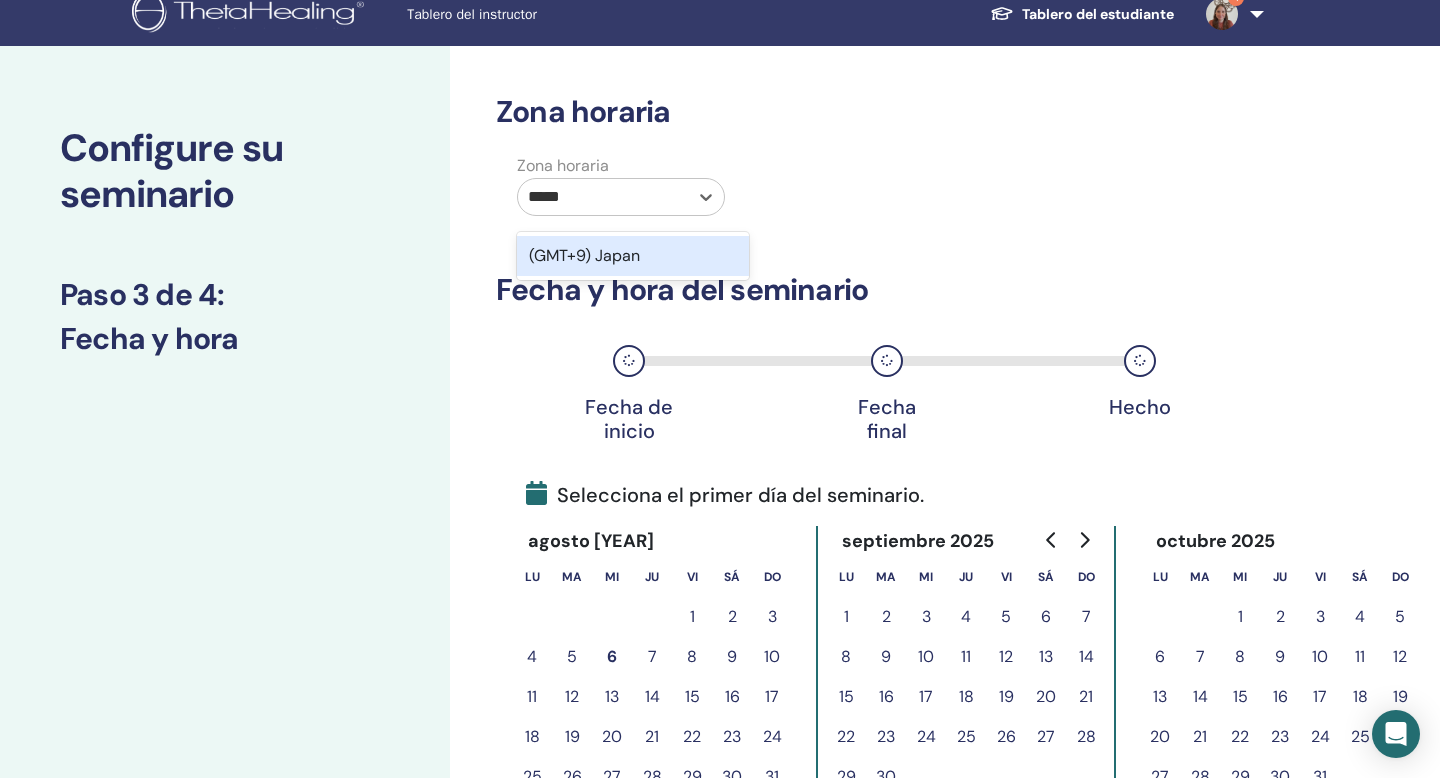 type 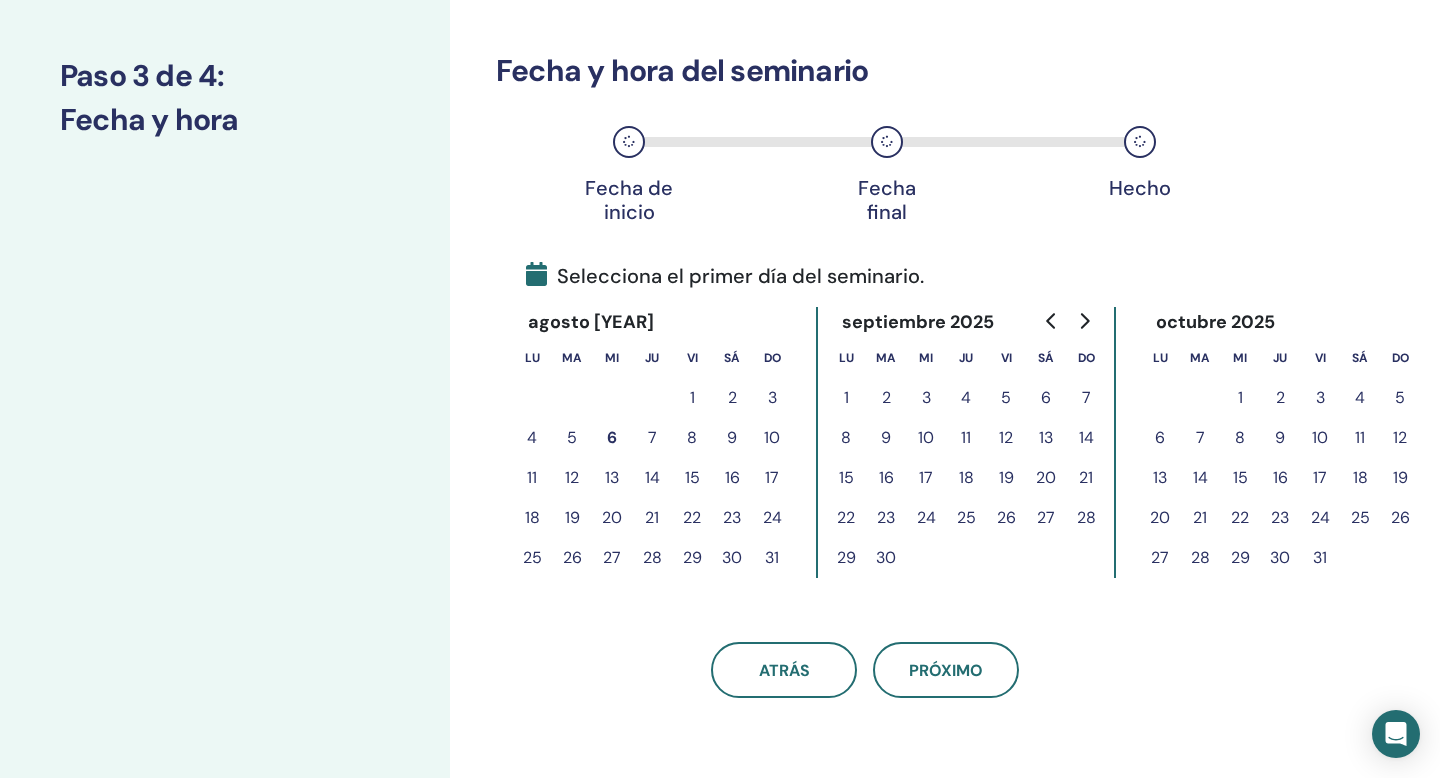 scroll, scrollTop: 241, scrollLeft: 0, axis: vertical 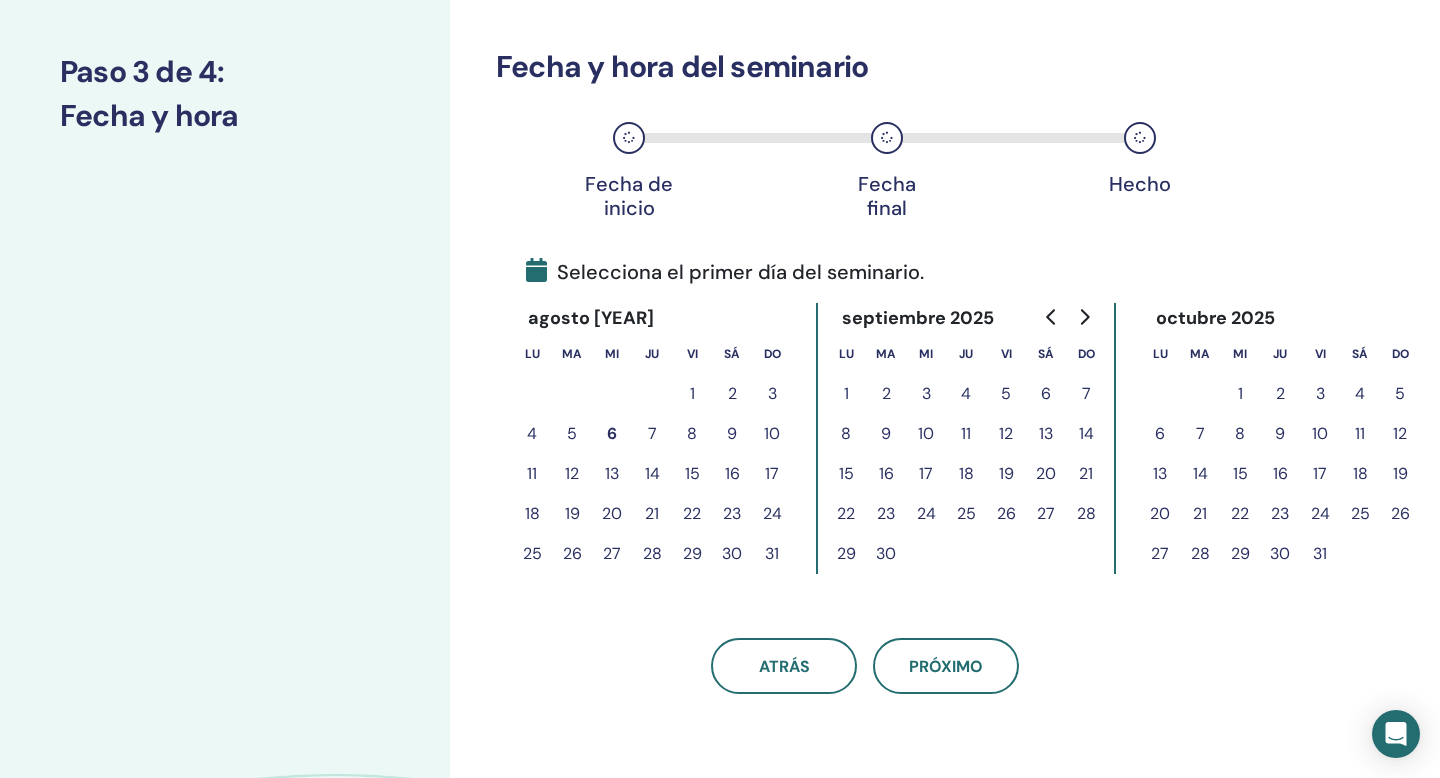 click on "5" at bounding box center [1006, 394] 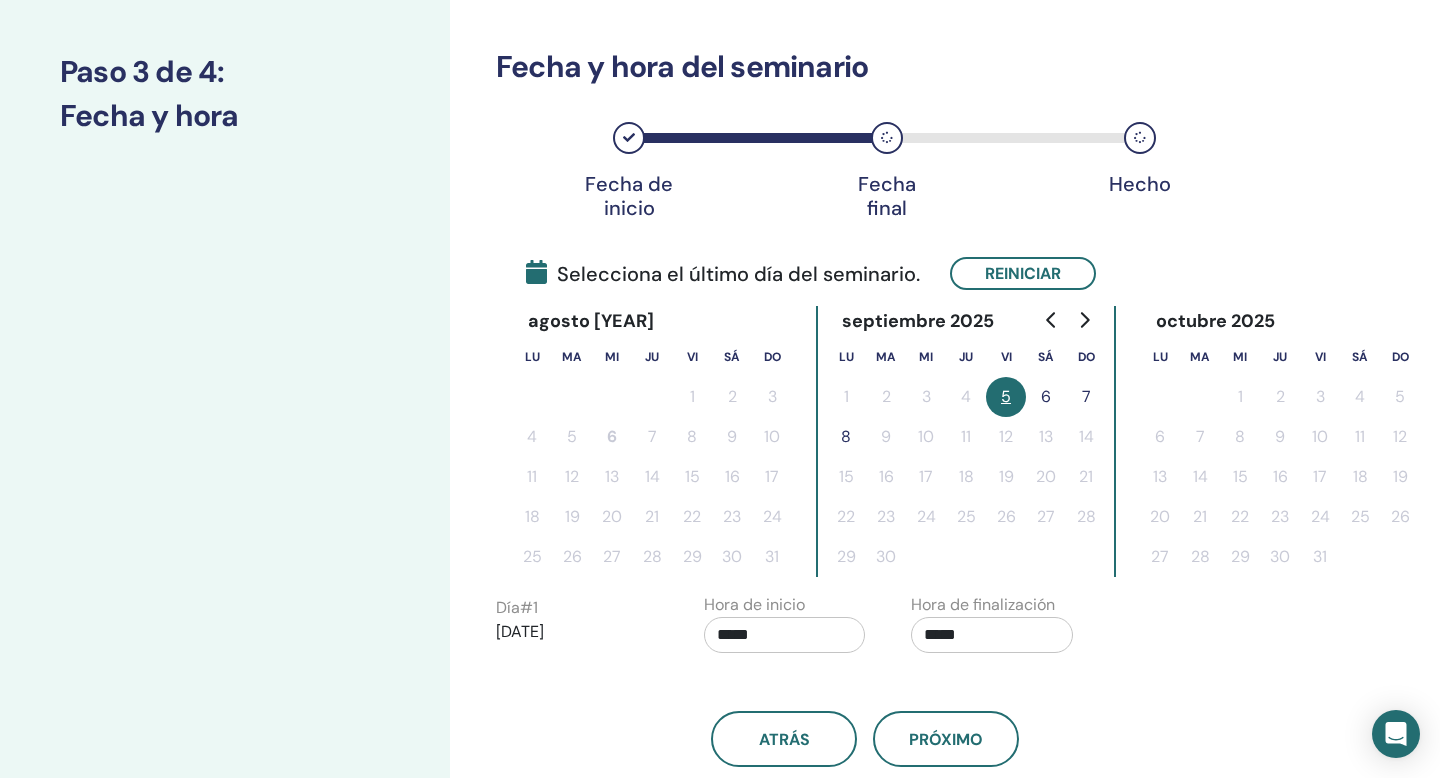 click on "7" at bounding box center [1086, 397] 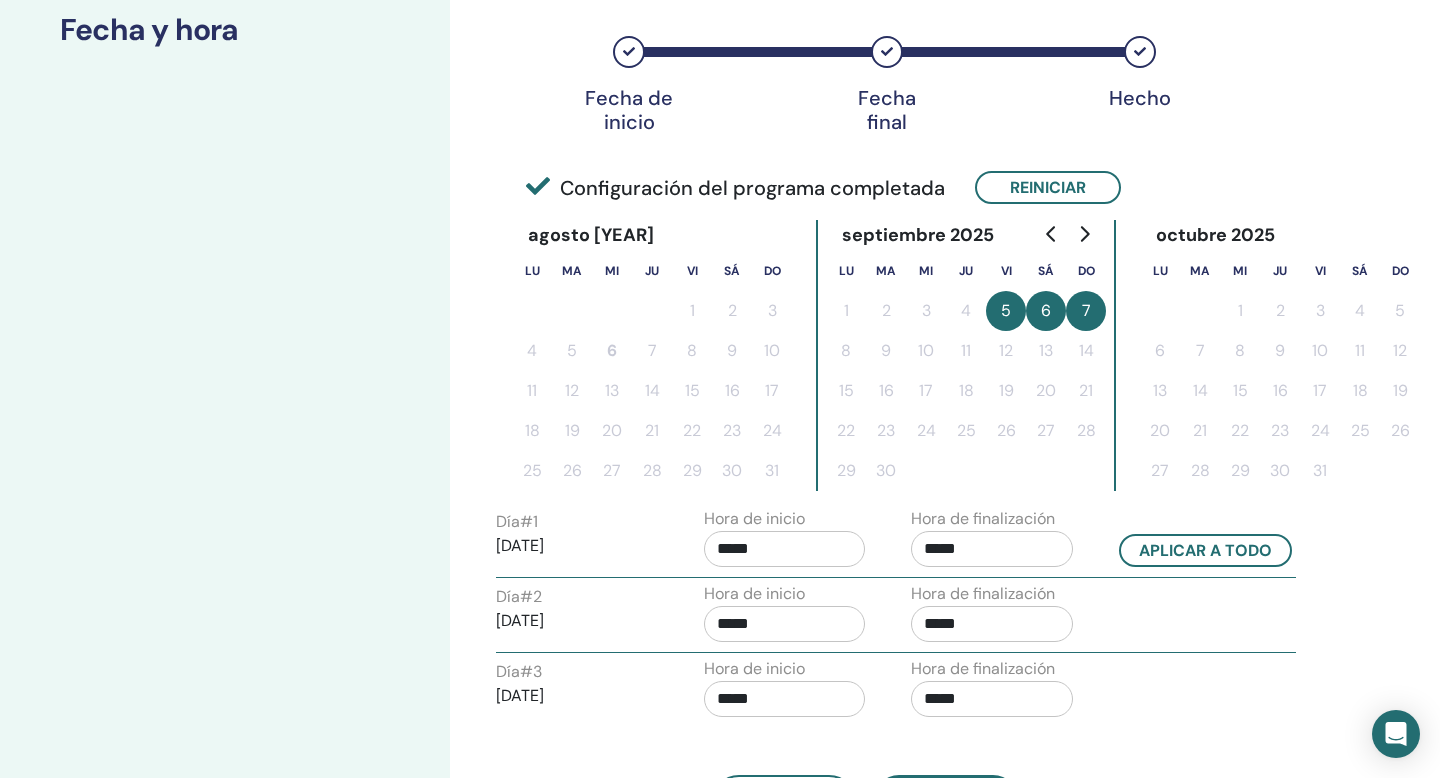 scroll, scrollTop: 331, scrollLeft: 0, axis: vertical 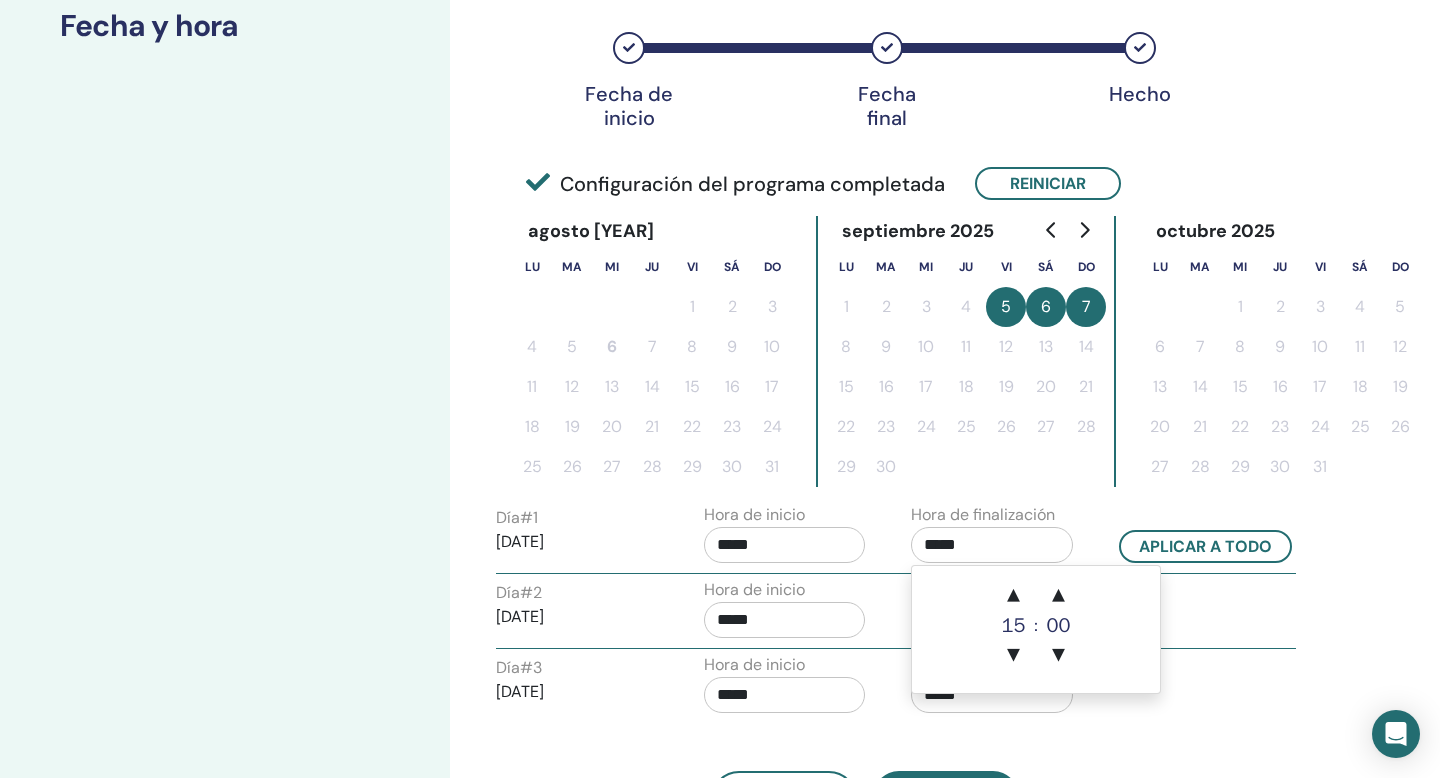 click on "*****" at bounding box center (992, 545) 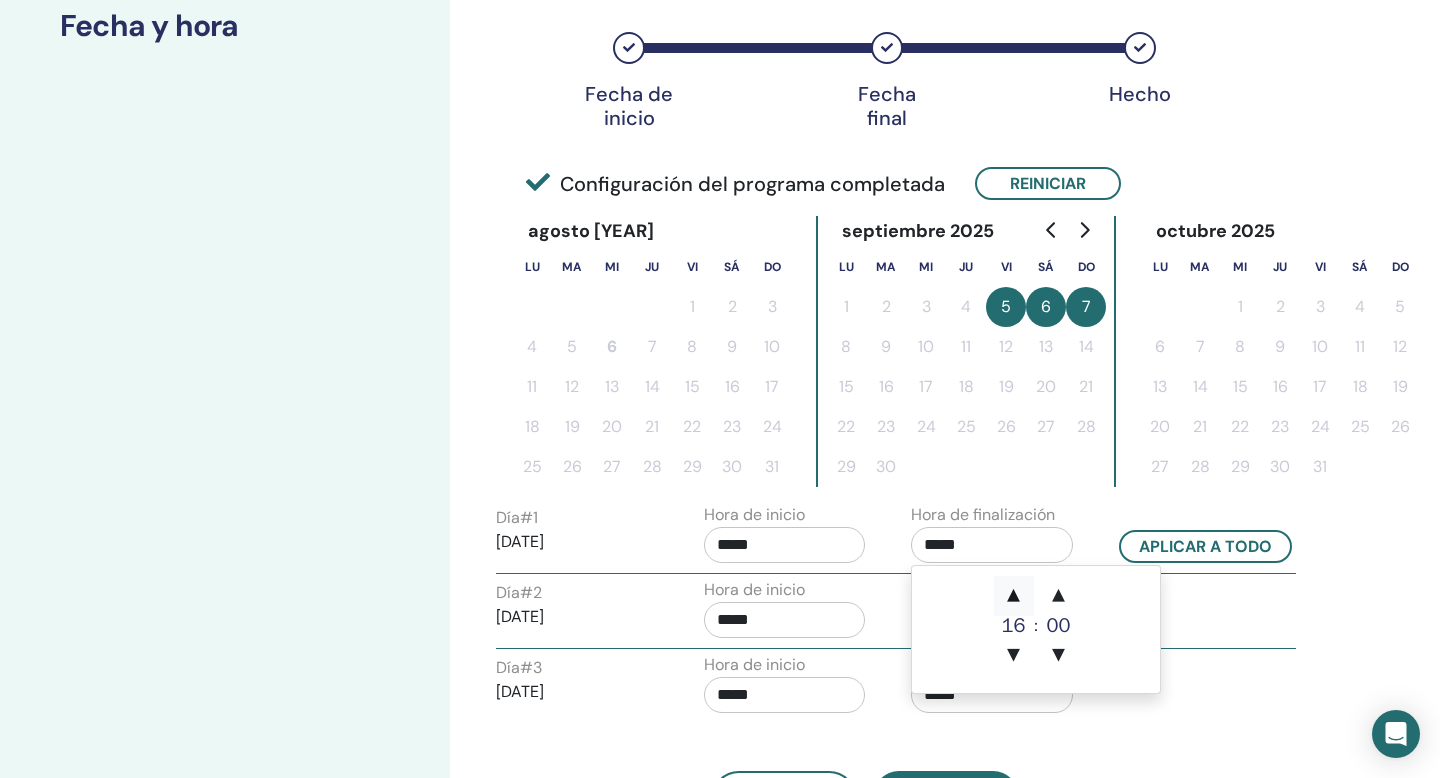 click on "▲" at bounding box center [1014, 596] 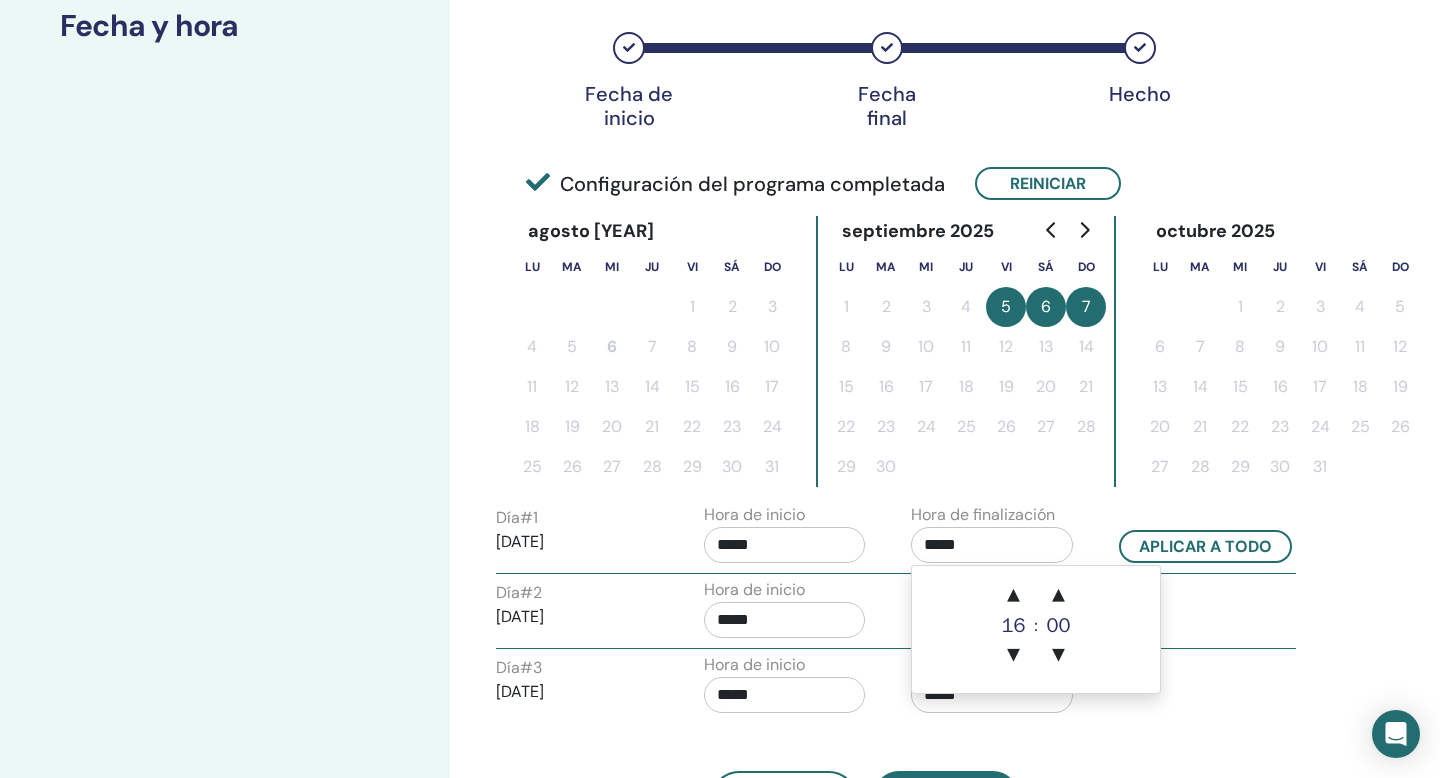 click on "*****" at bounding box center [785, 545] 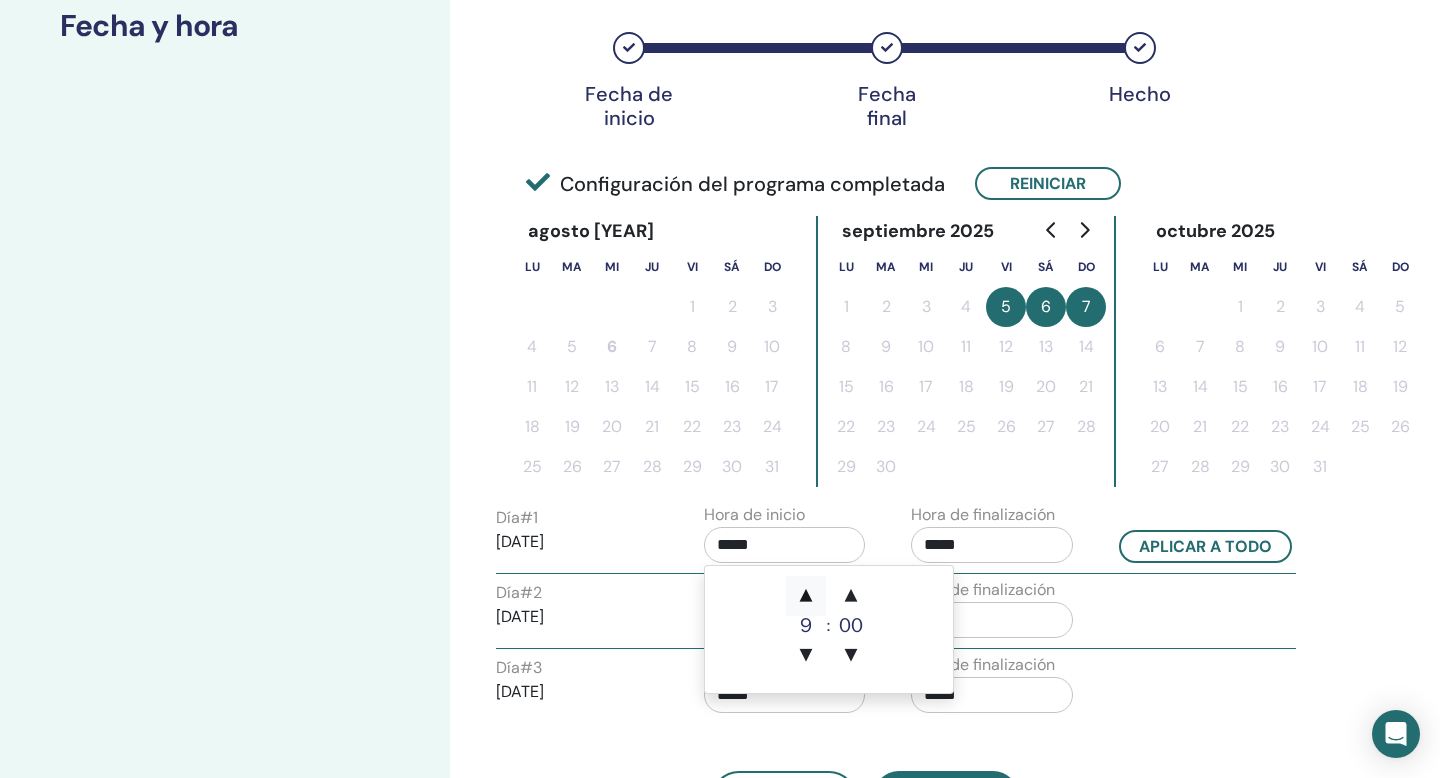 click on "▲" at bounding box center [806, 596] 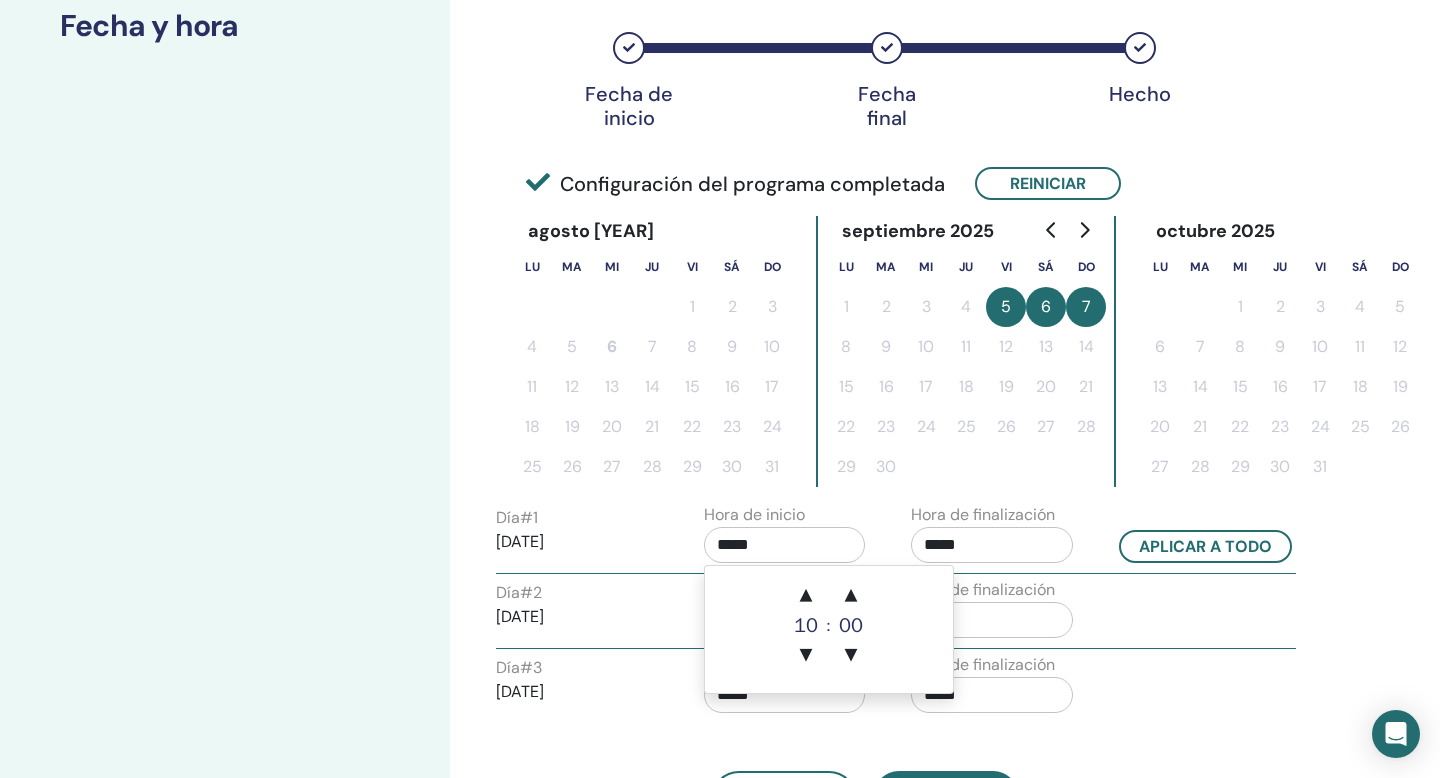 click on "Zona horaria Zona horaria (GMT+9) Japan Fecha y hora del seminario Fecha de inicio Fecha final Hecho Configuración del programa completada Reiniciar agosto 2025 lu ma mi ju vi sá do 1 2 3 4 5 6 7 8 9 10 11 12 13 14 15 16 17 18 19 20 21 22 23 24 25 26 27 28 29 30 31 septiembre 2025 lu ma mi ju vi sá do 1 2 3 4 5 6 7 8 9 10 11 12 13 14 15 16 17 18 19 20 21 22 23 24 25 26 27 28 29 30 octubre 2025 lu ma mi ju vi sá do 1 2 3 4 5 6 7 8 9 10 11 12 13 14 15 16 17 18 19 20 21 22 23 24 25 26 27 28 29 30 31 Día  # 1 2025/09/05 Hora de inicio ***** Hora de finalización ***** Aplicar a todo Día  # 2 2025/09/06 Hora de inicio ***** Hora de finalización ***** Día  # 3 2025/09/07 Hora de inicio ***** Hora de finalización ***** atrás próximo" at bounding box center (930, 420) 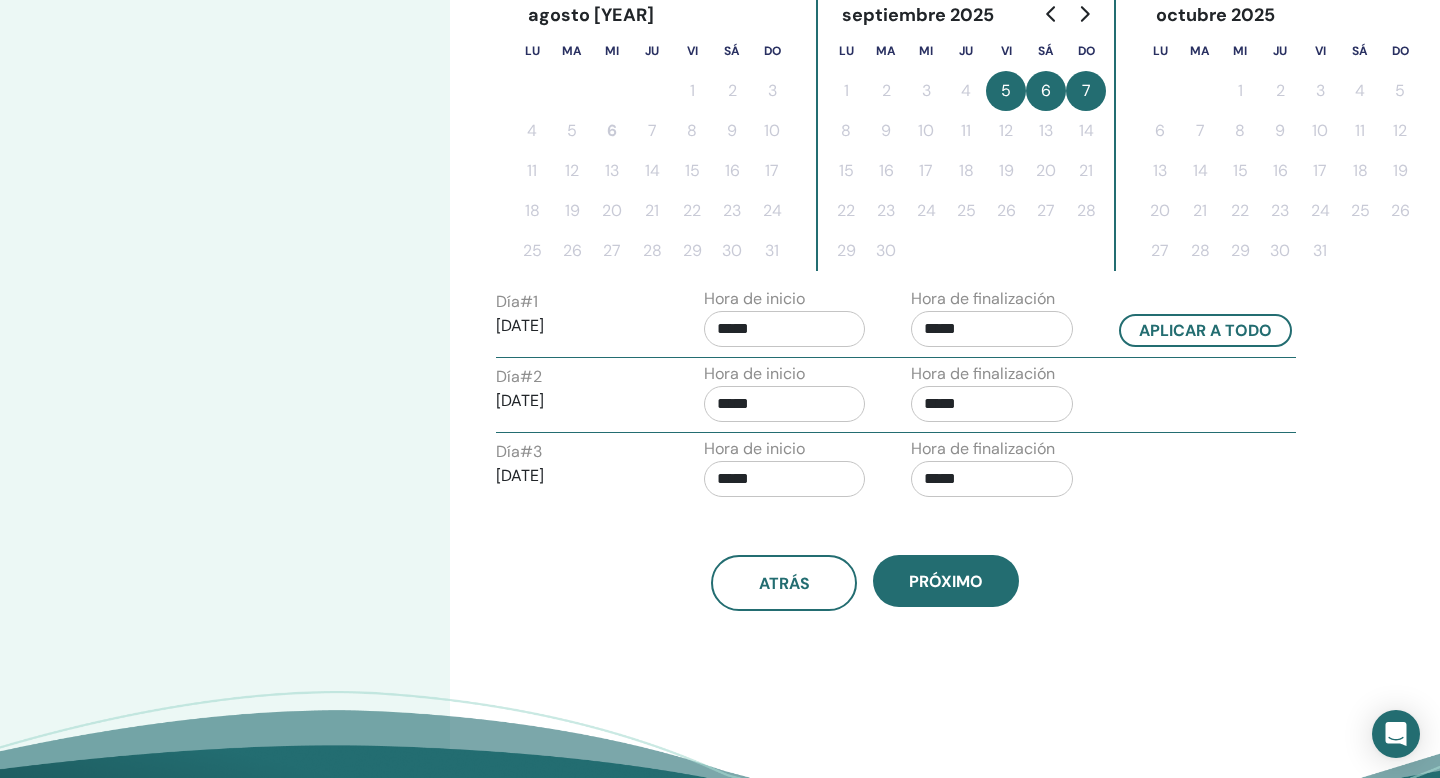 scroll, scrollTop: 568, scrollLeft: 0, axis: vertical 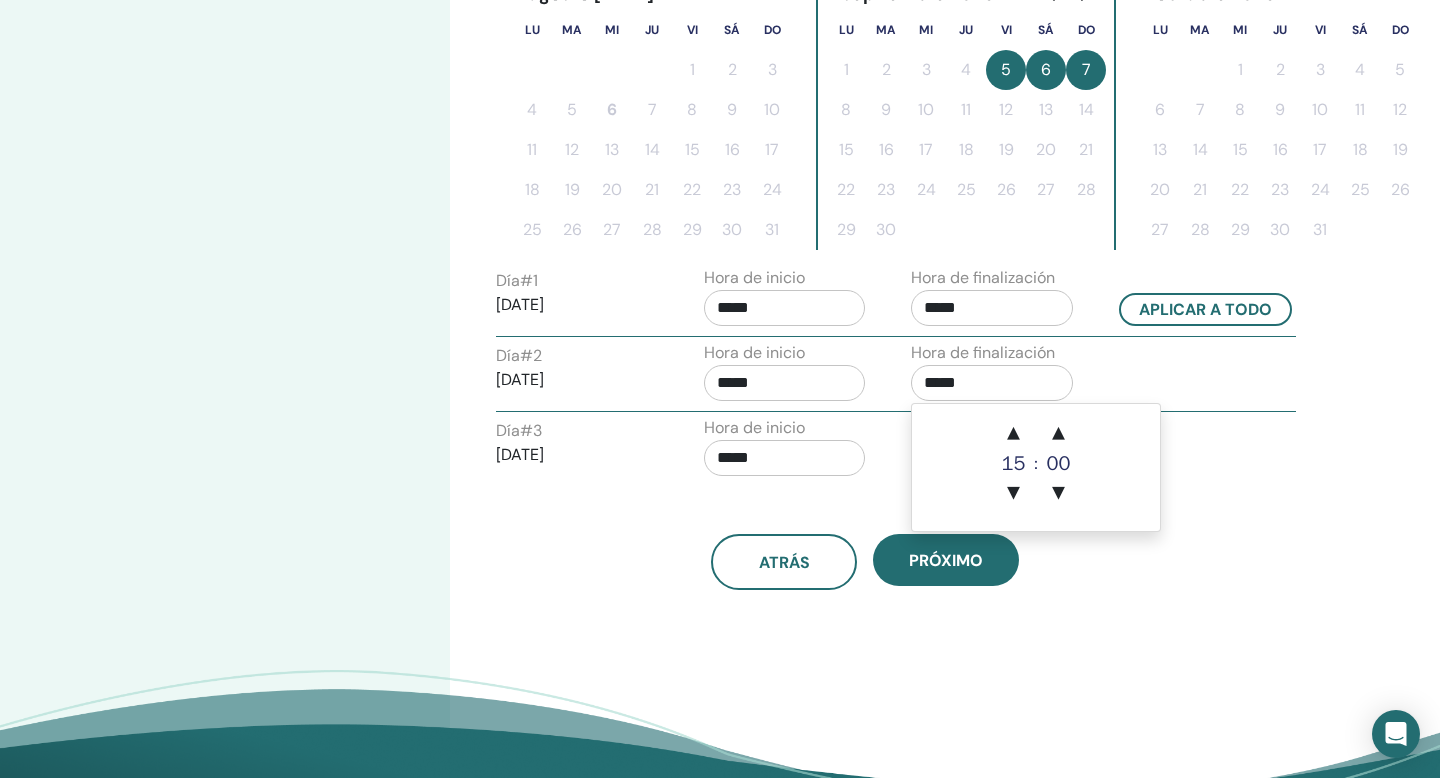 click on "*****" at bounding box center (992, 383) 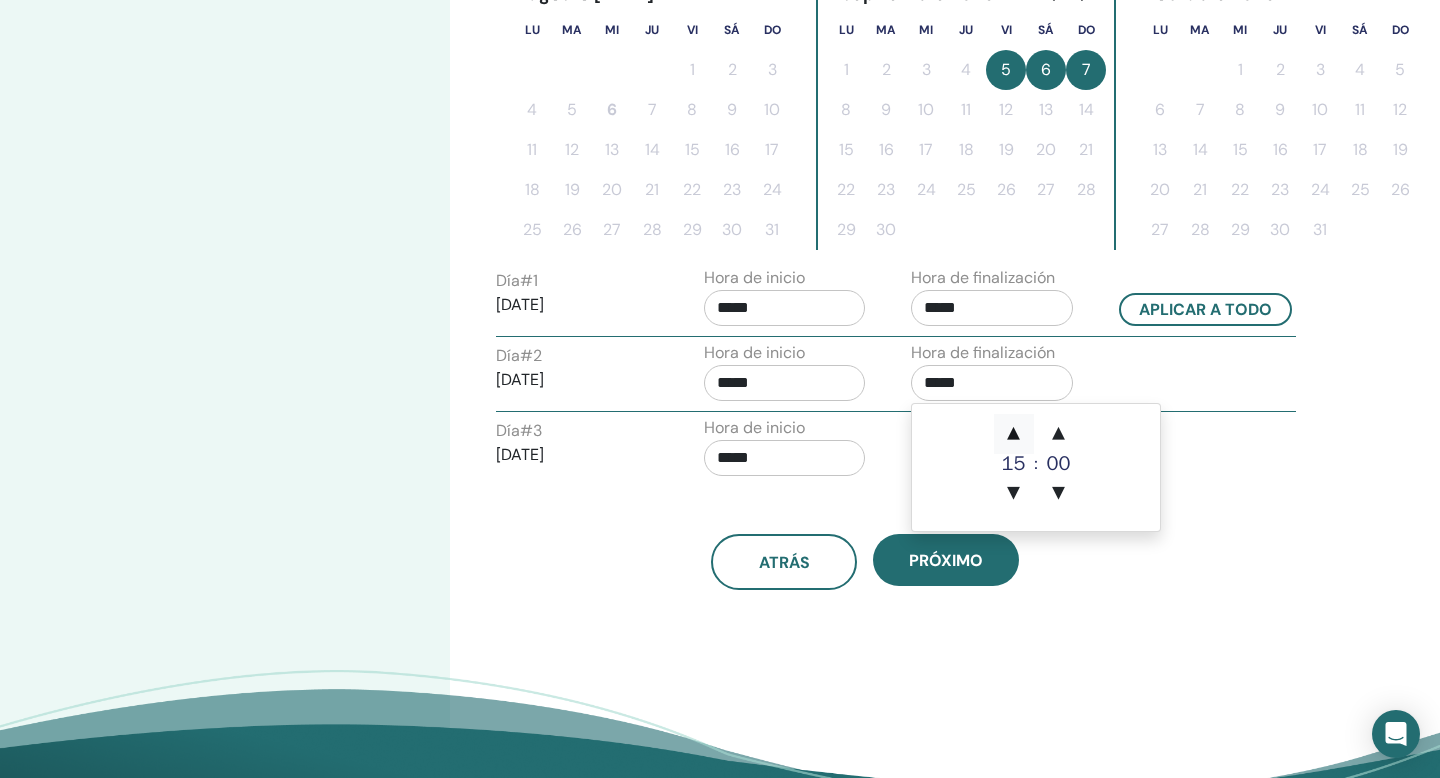 click on "▲" at bounding box center (1014, 434) 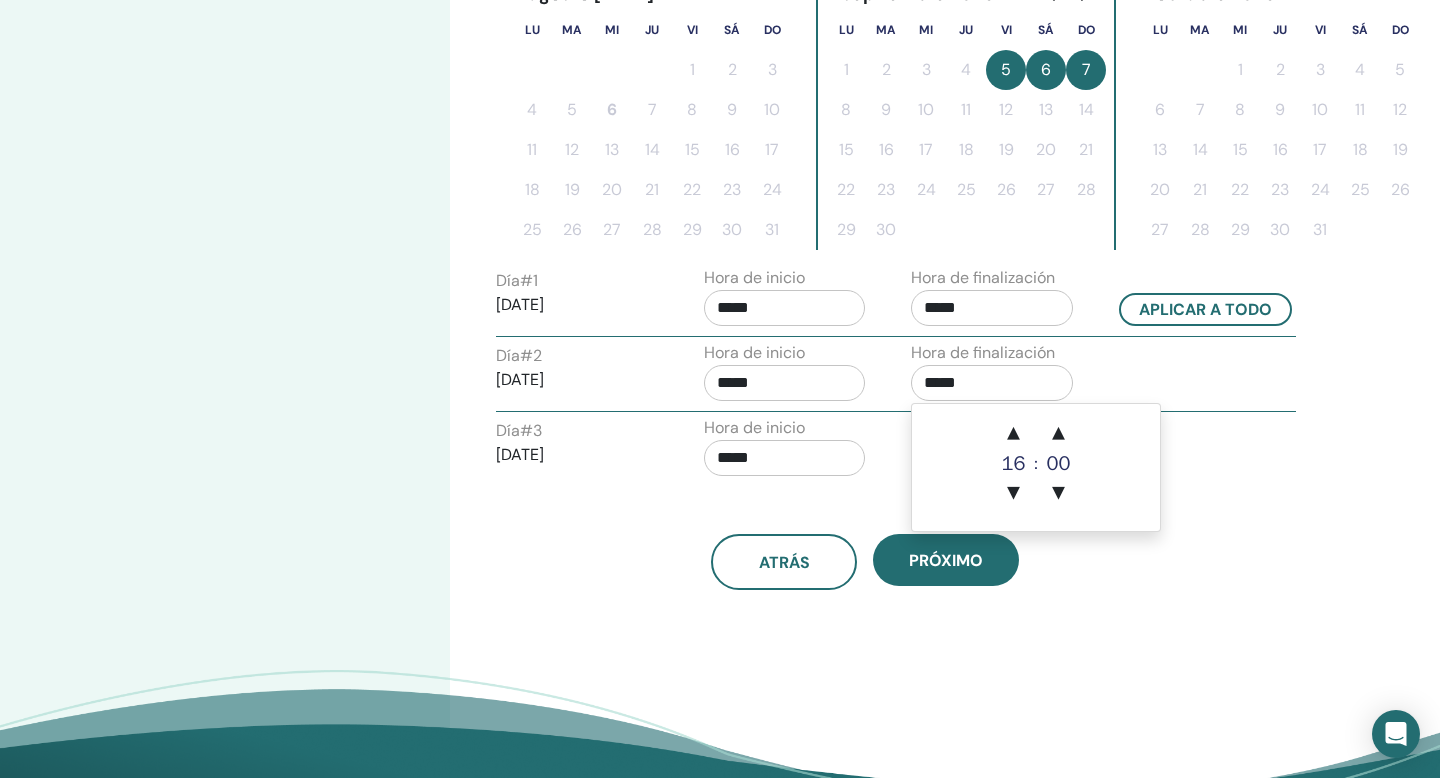 click on "*****" at bounding box center (785, 383) 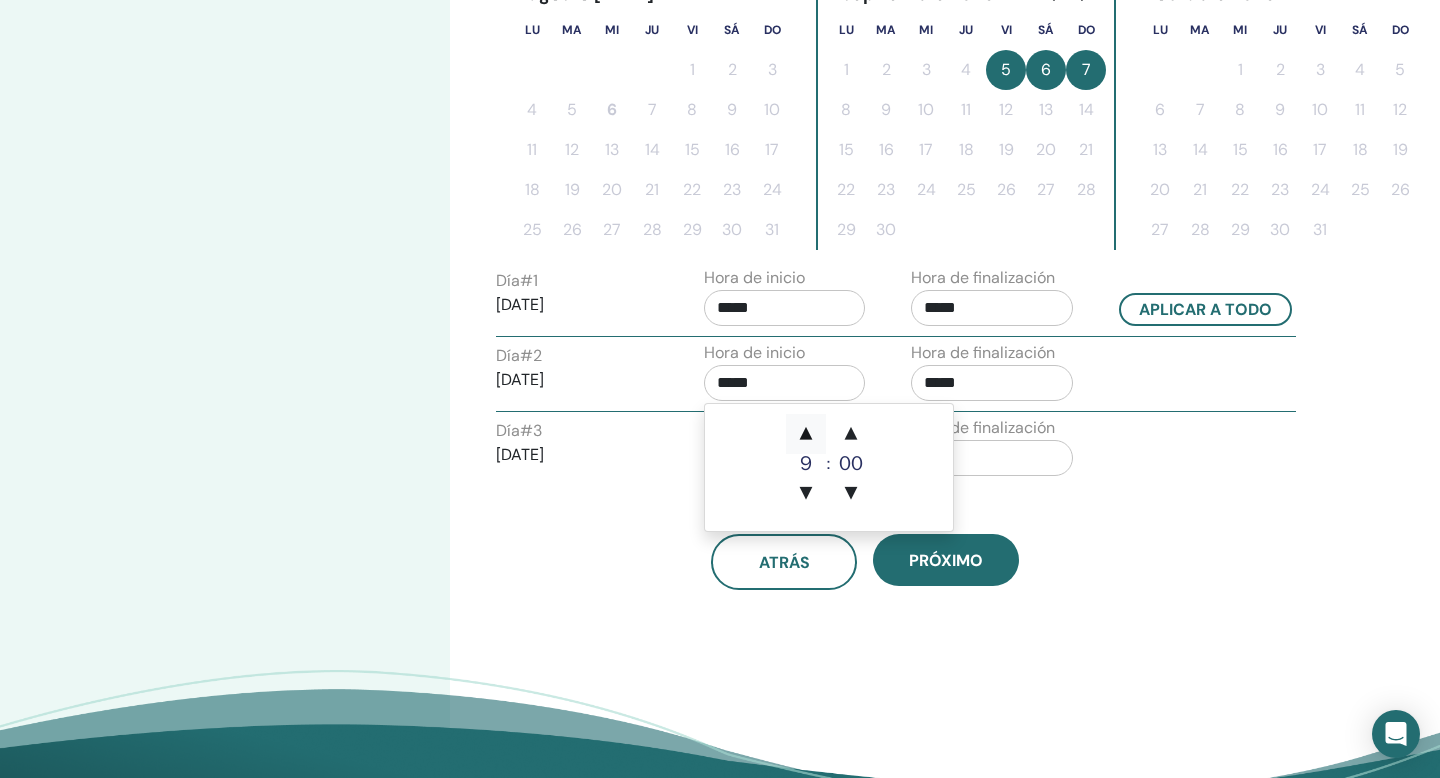 click on "▲" at bounding box center (806, 434) 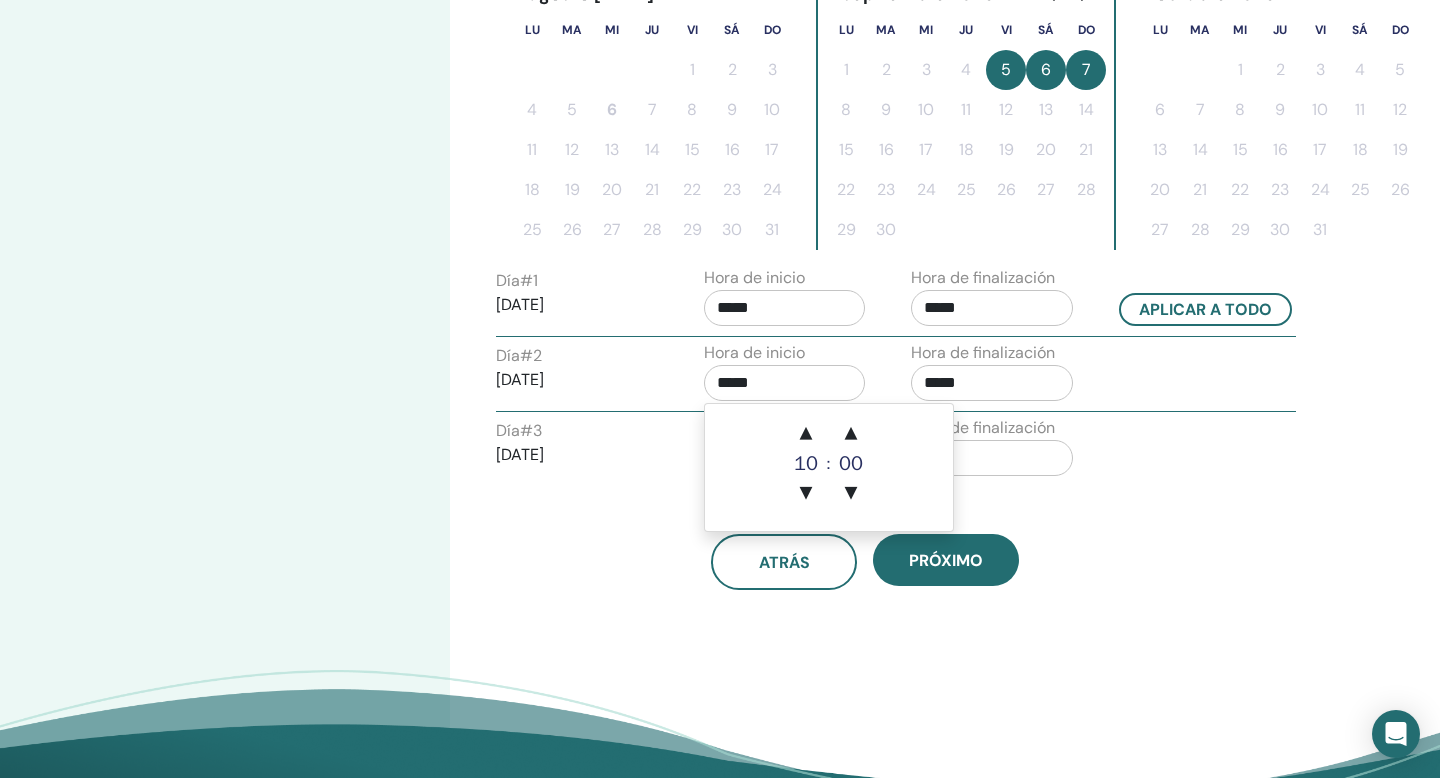 click on "Día  # 3 2025/09/07" at bounding box center [577, 451] 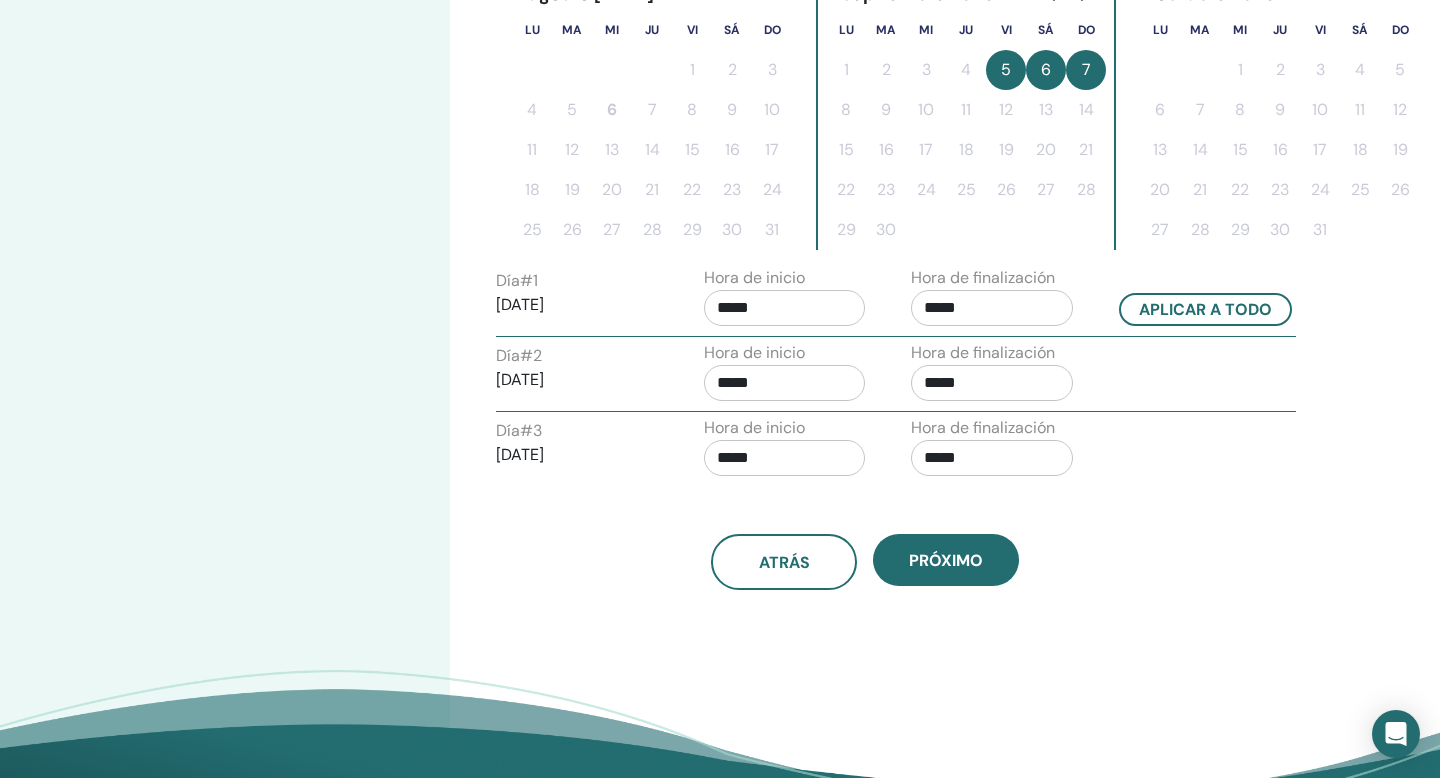 click on "*****" at bounding box center (785, 458) 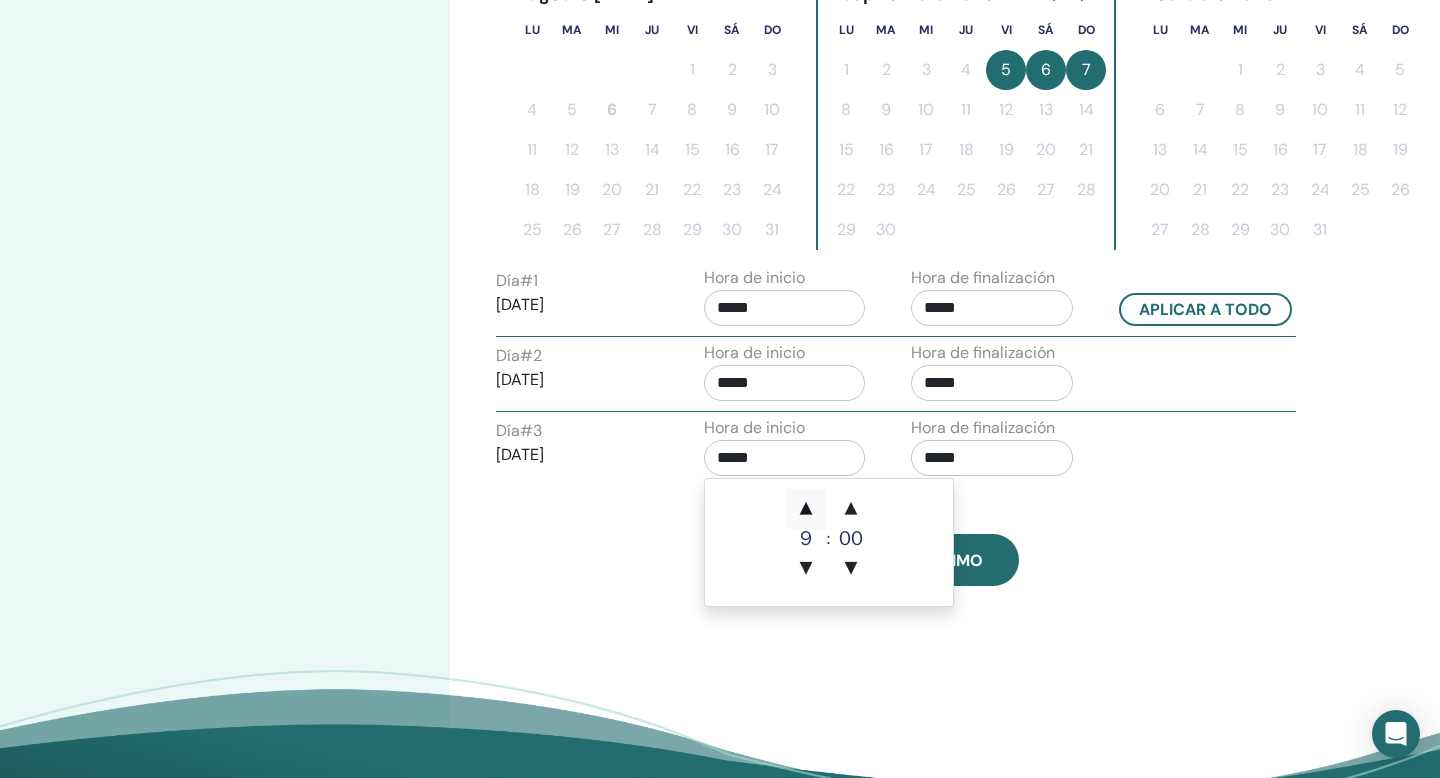 click on "▲" at bounding box center [806, 509] 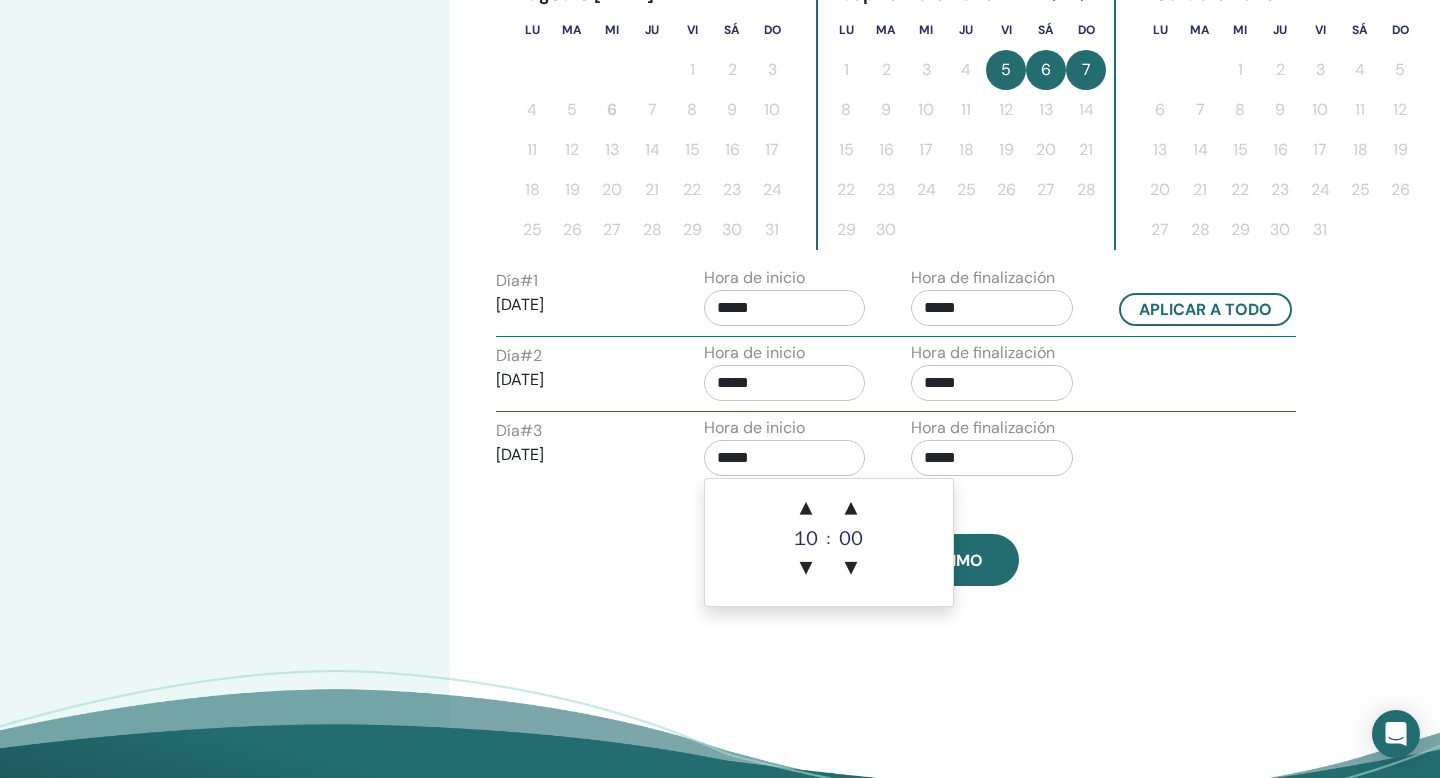 click on "*****" at bounding box center (992, 458) 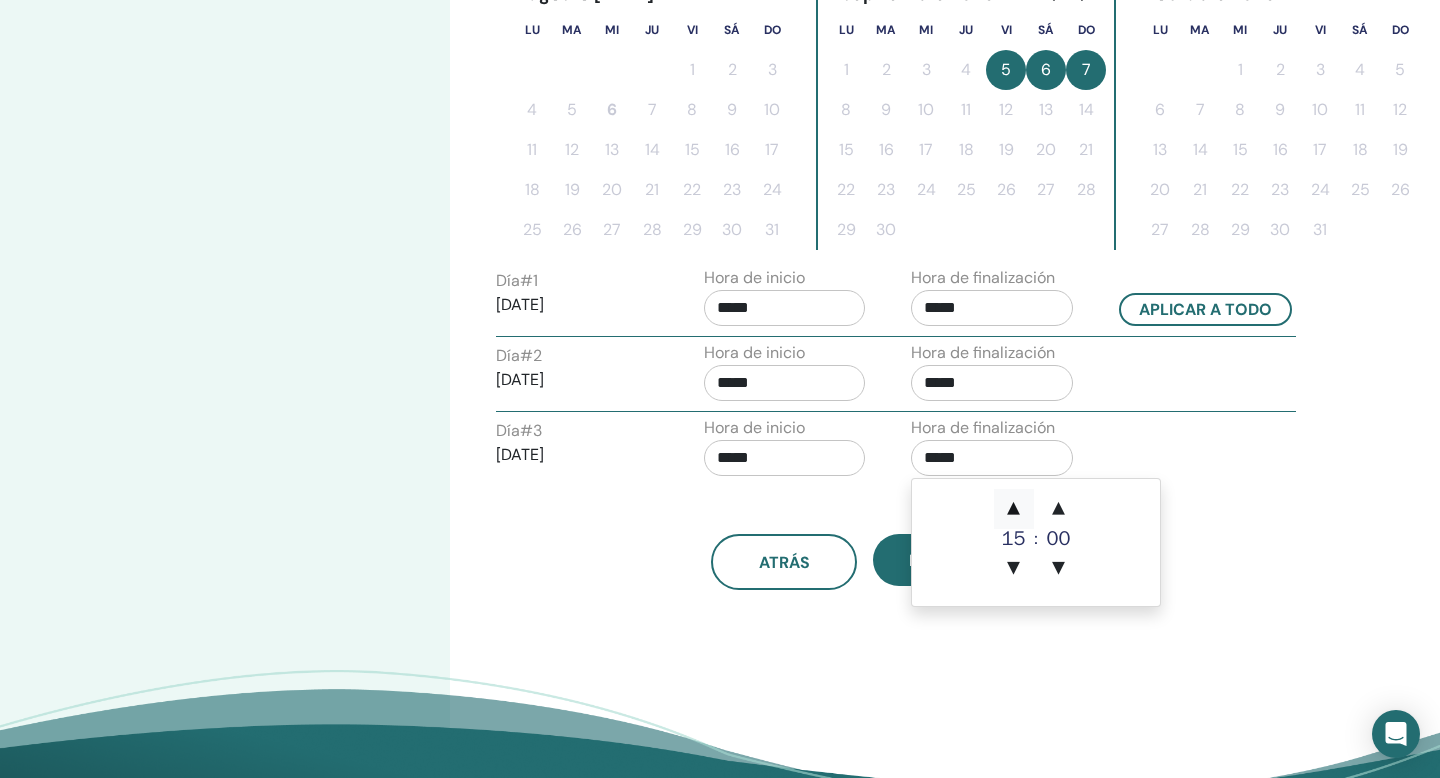 click on "▲" at bounding box center (1014, 509) 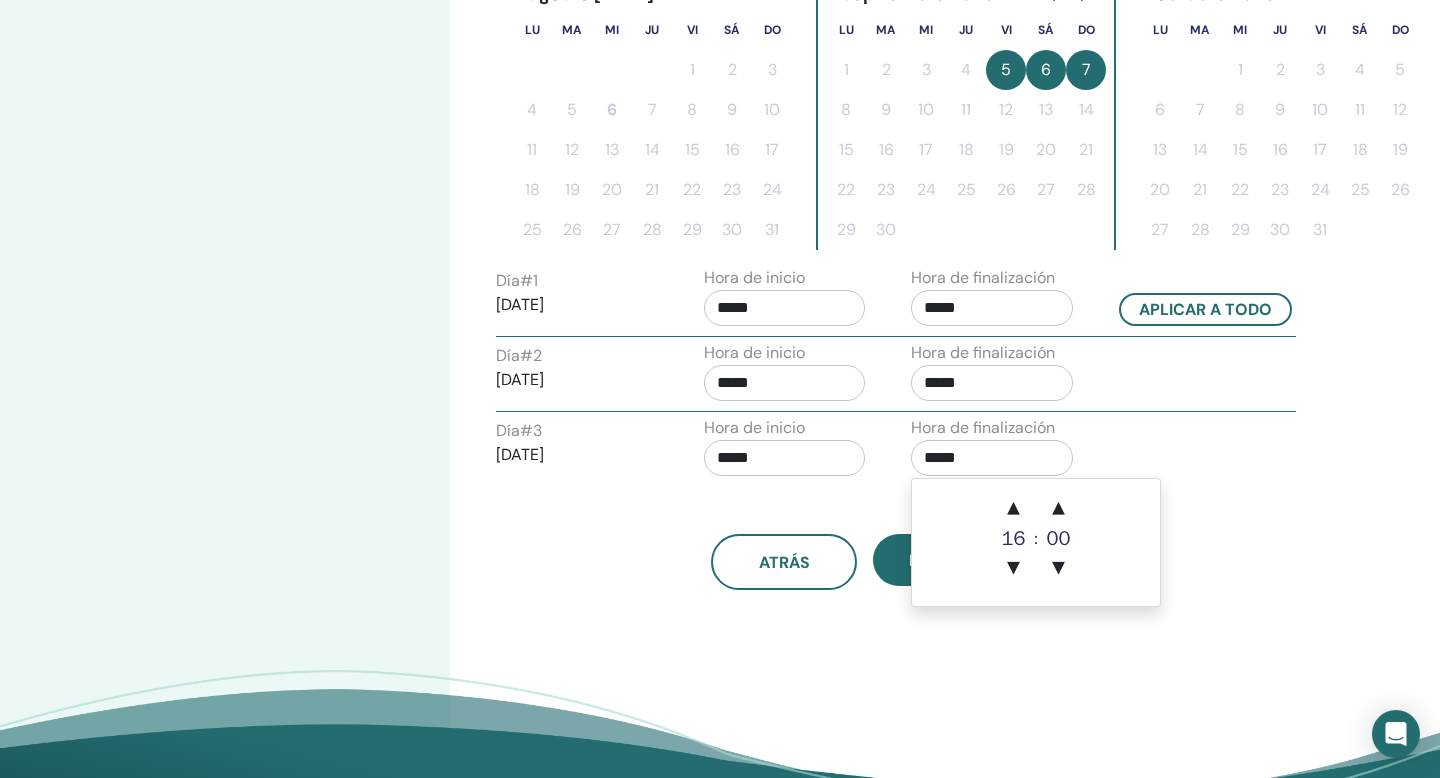 click on "atrás próximo" at bounding box center (865, 538) 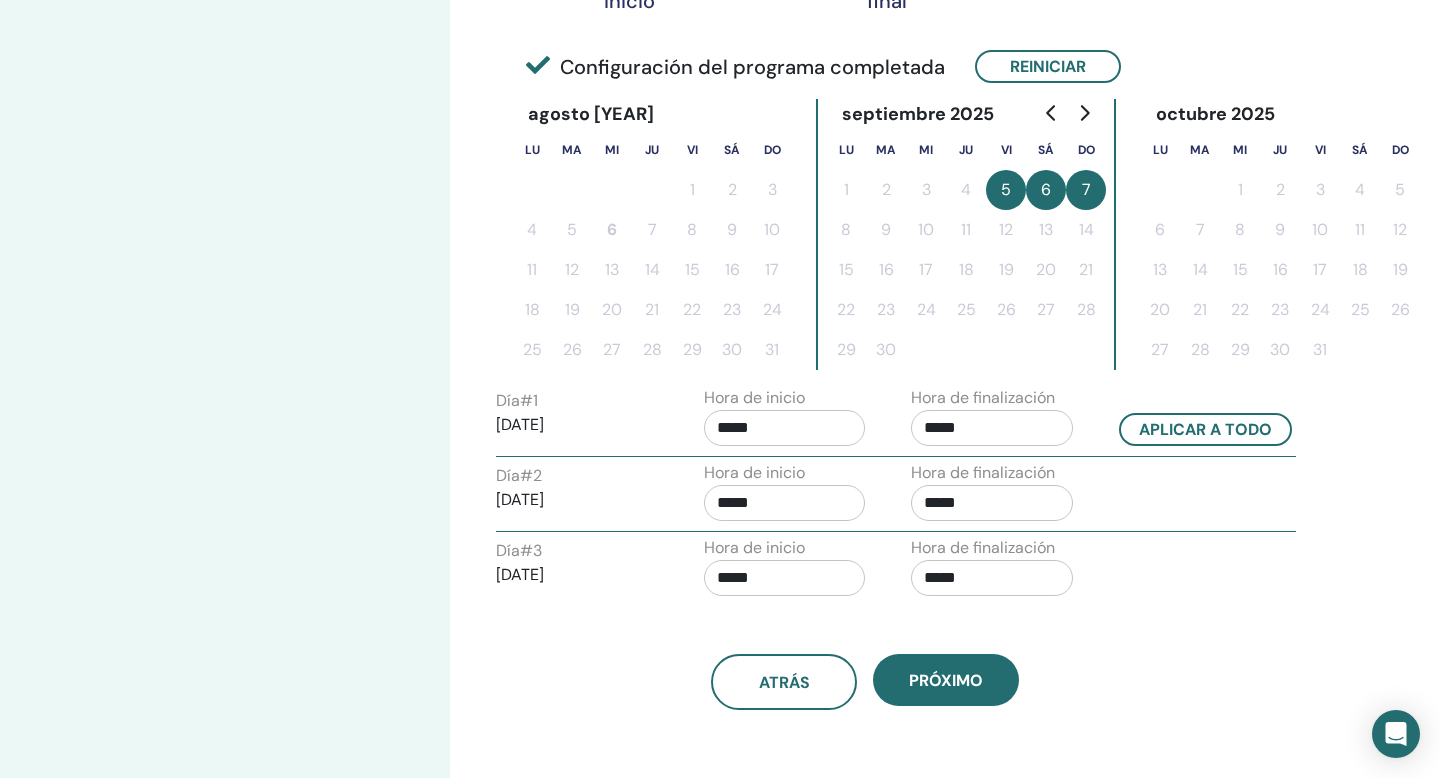 scroll, scrollTop: 452, scrollLeft: 0, axis: vertical 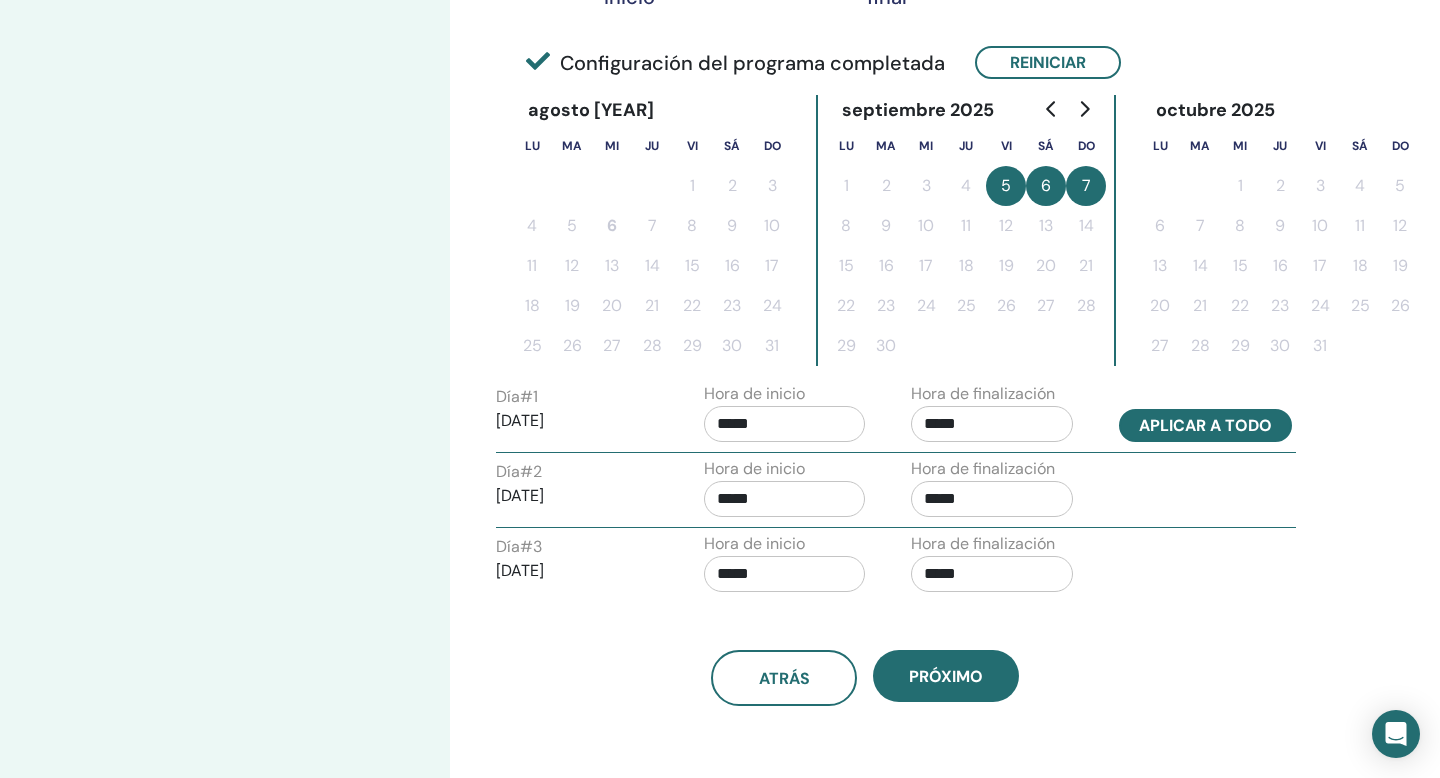 click on "Aplicar a todo" at bounding box center [1205, 425] 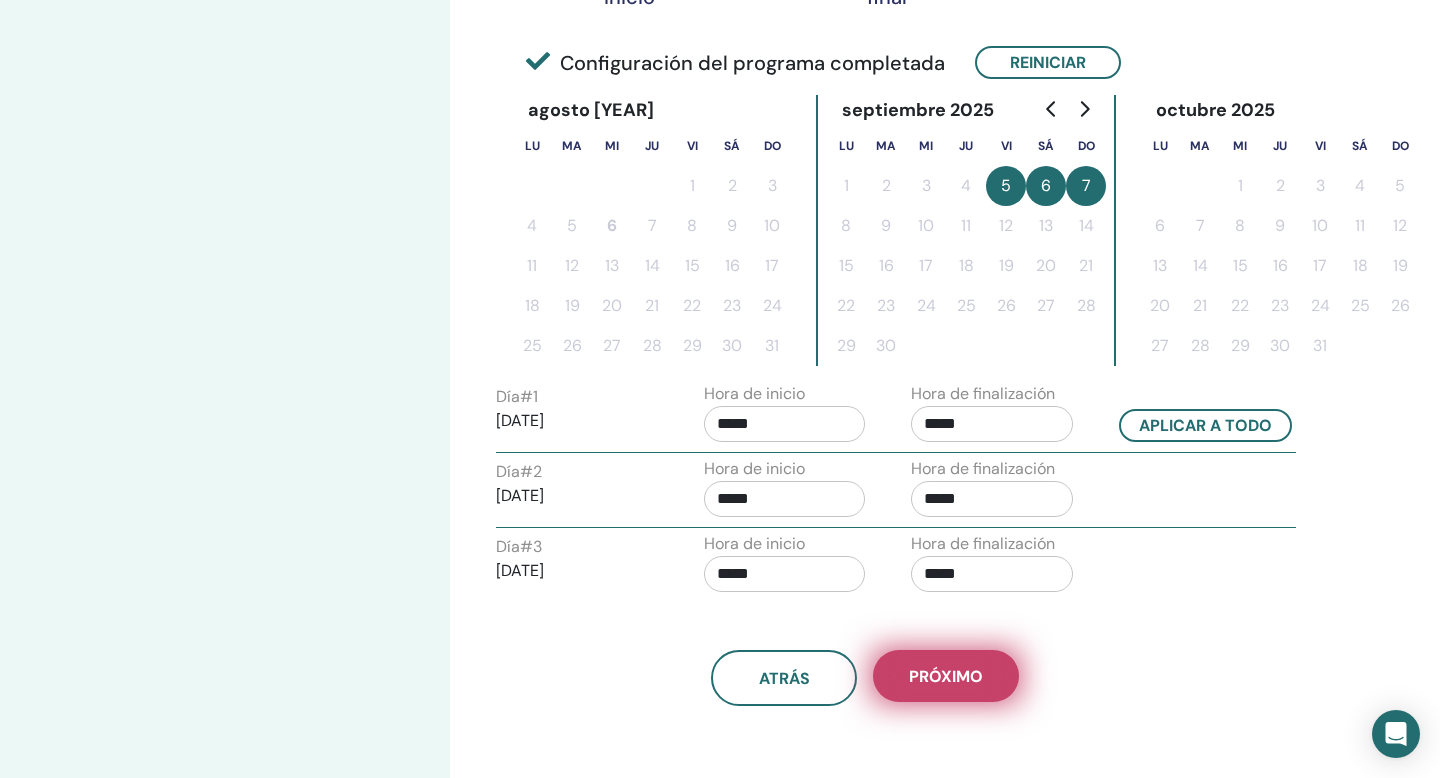 click on "próximo" at bounding box center [946, 676] 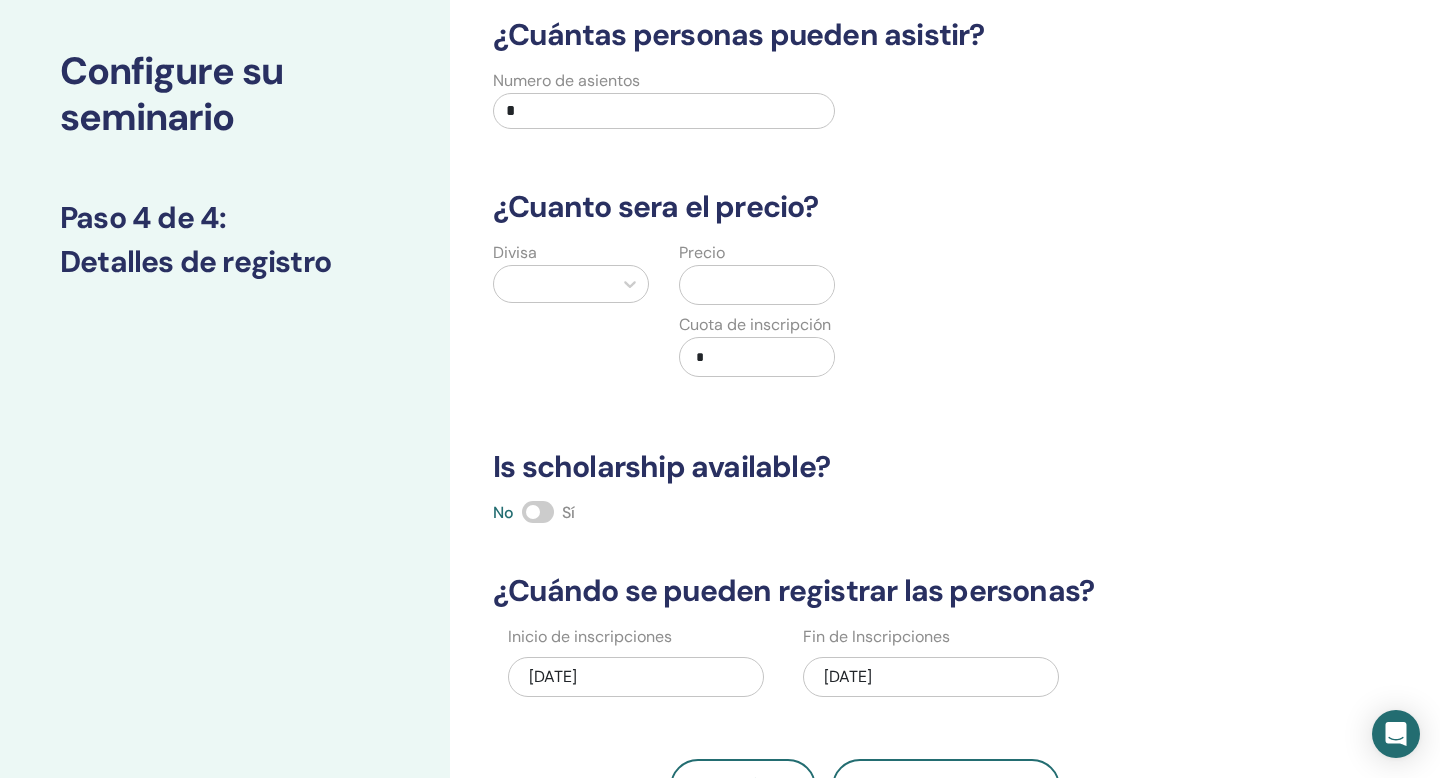 scroll, scrollTop: 0, scrollLeft: 0, axis: both 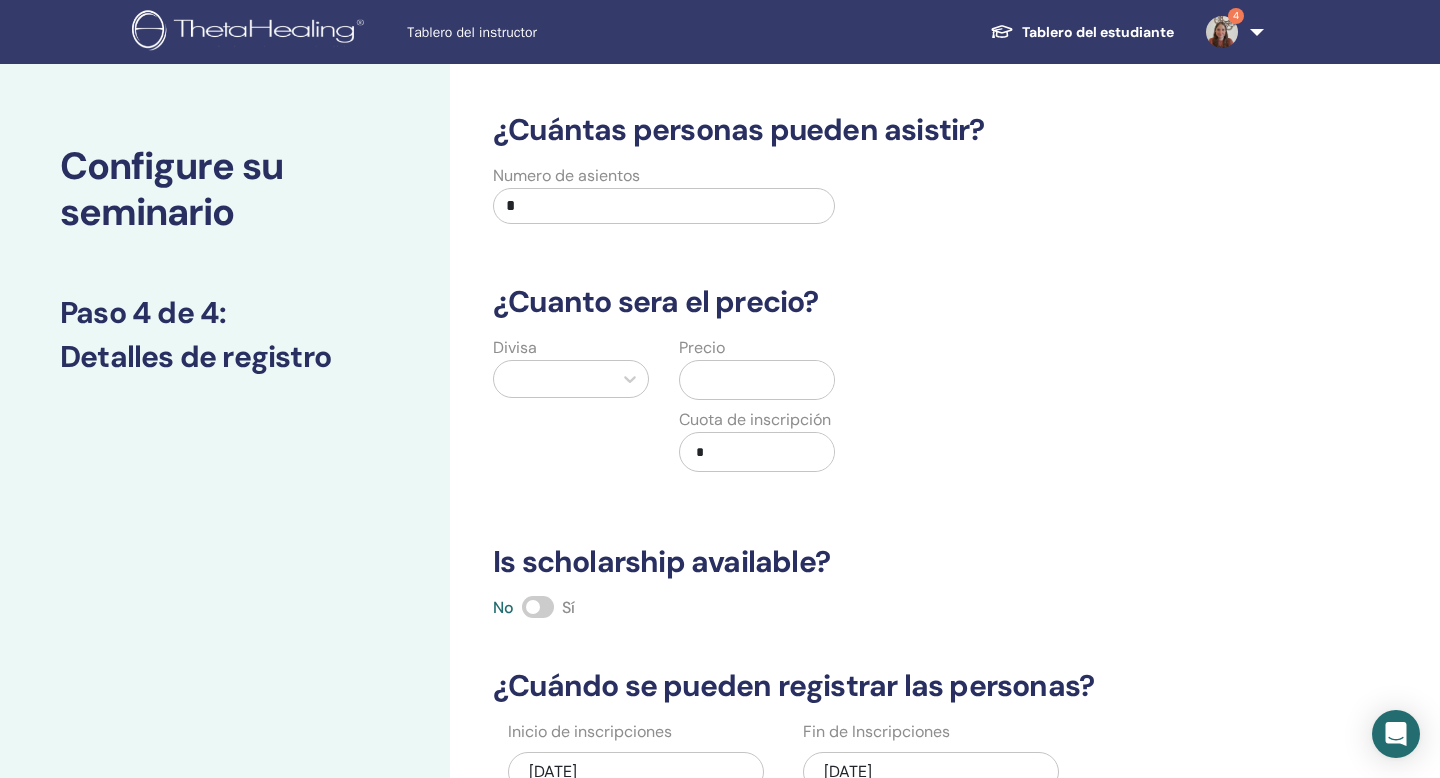 click on "*" at bounding box center [664, 206] 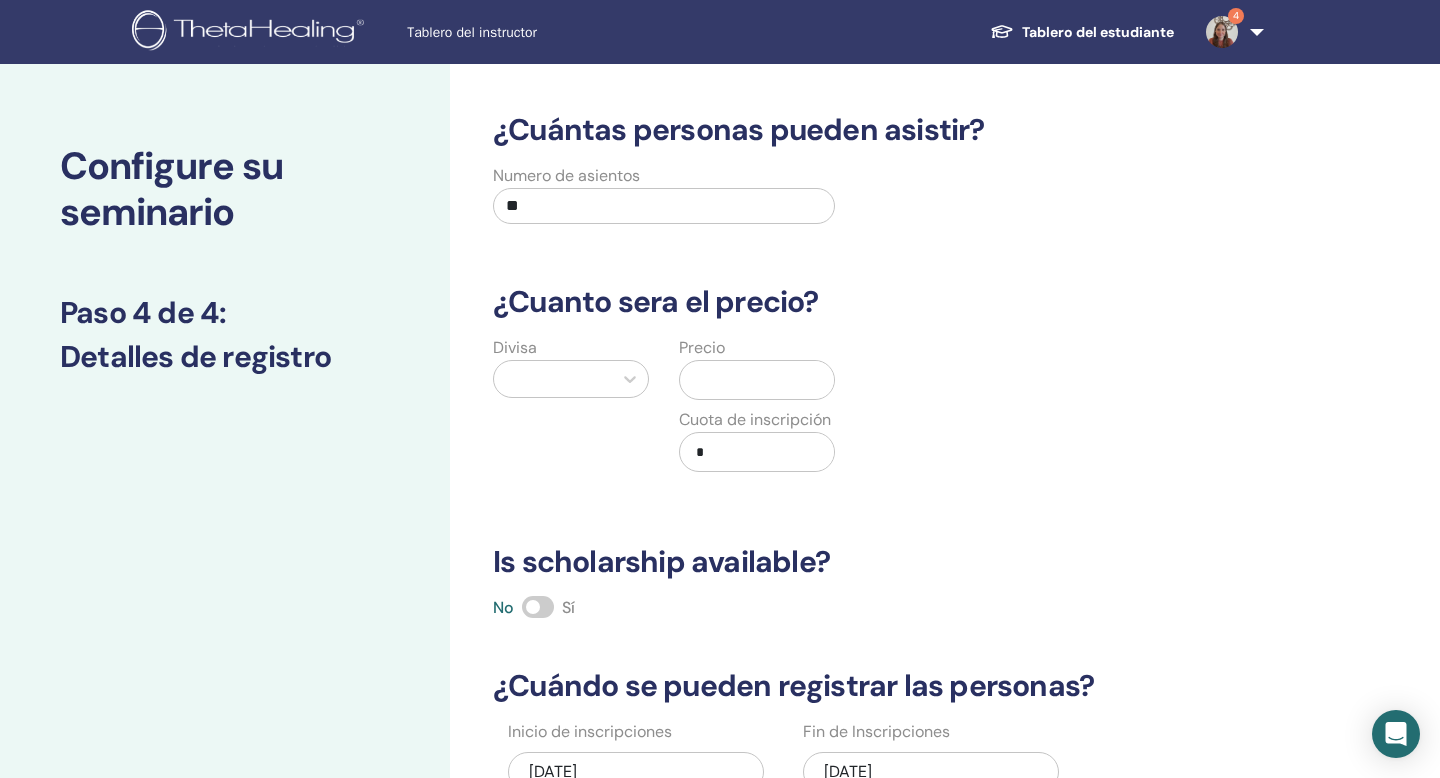 type on "**" 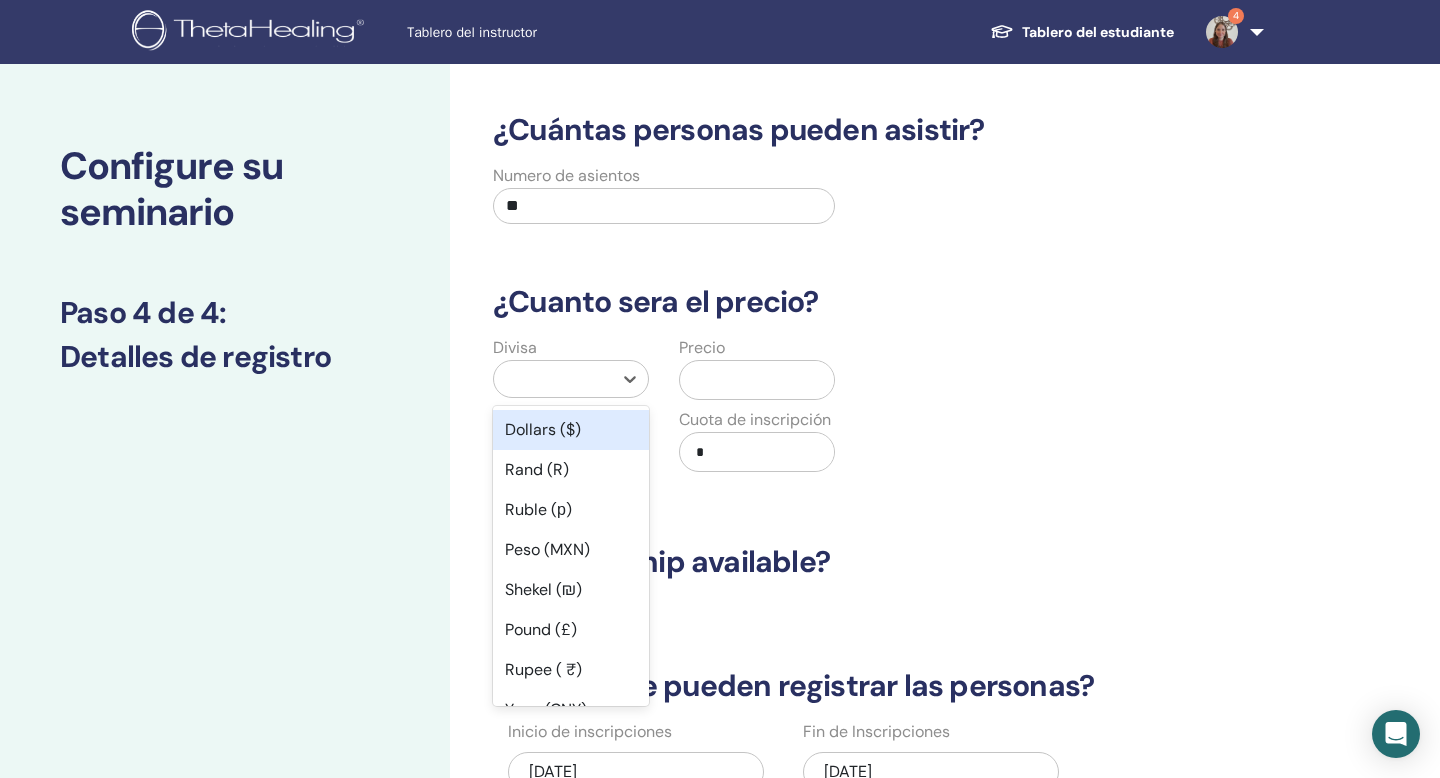 click on "Dollars ($)" at bounding box center (571, 430) 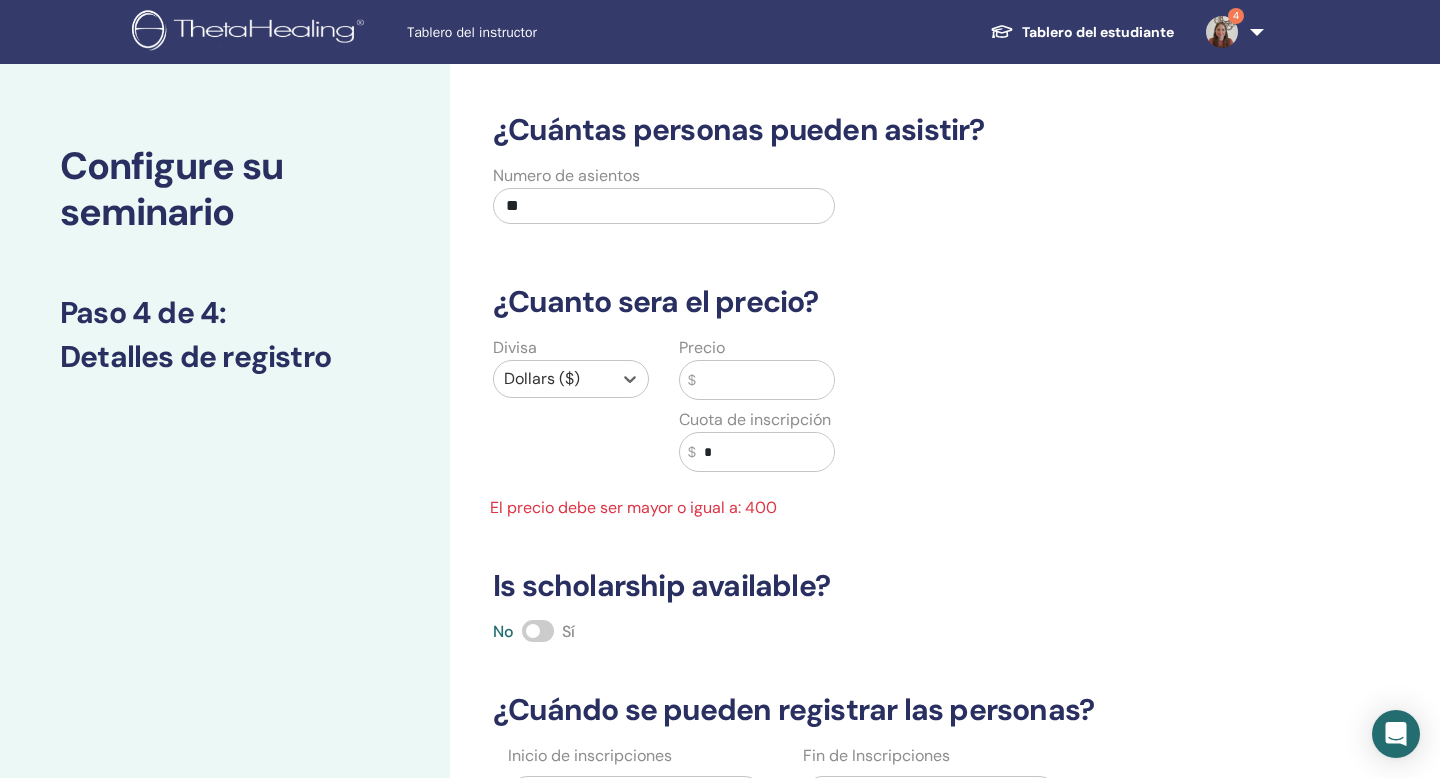 click at bounding box center (765, 380) 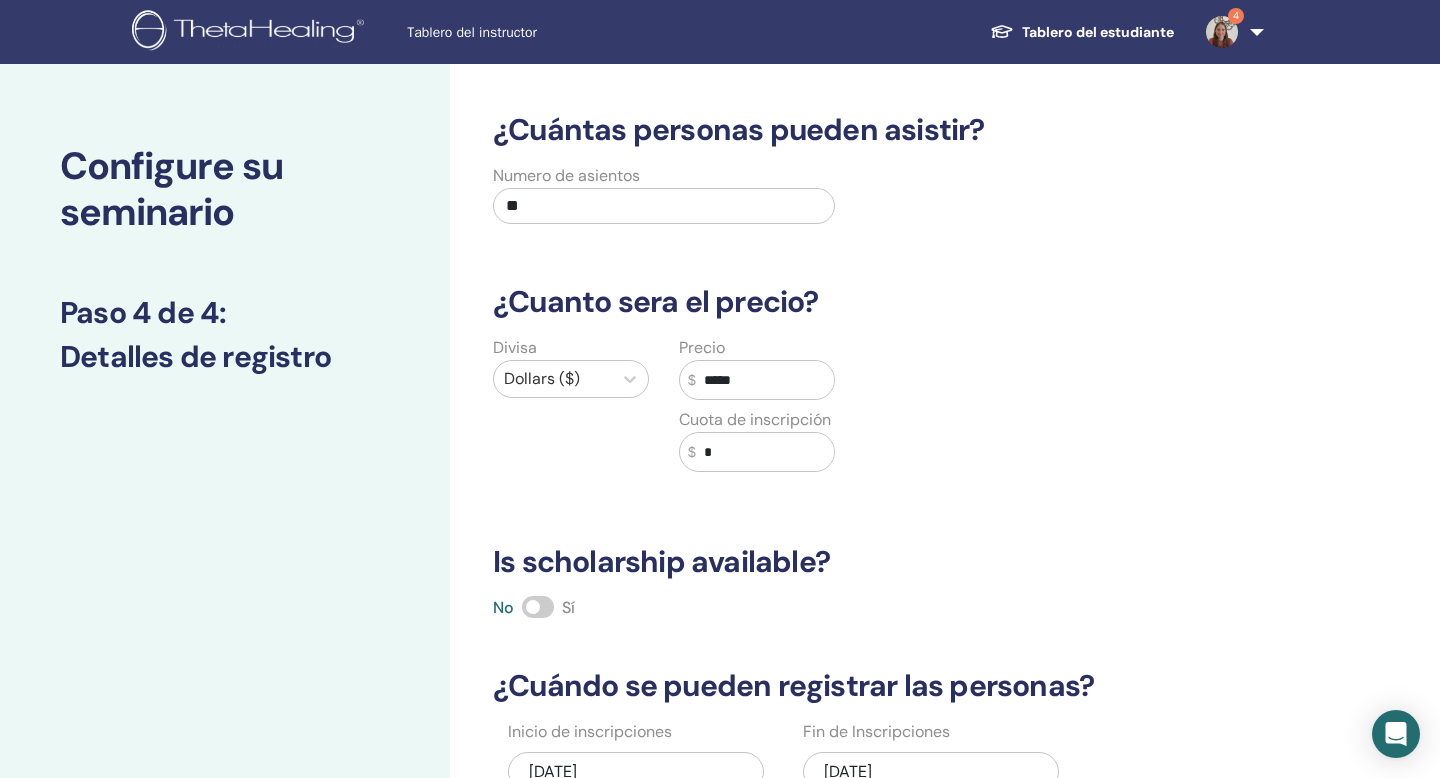 type on "*****" 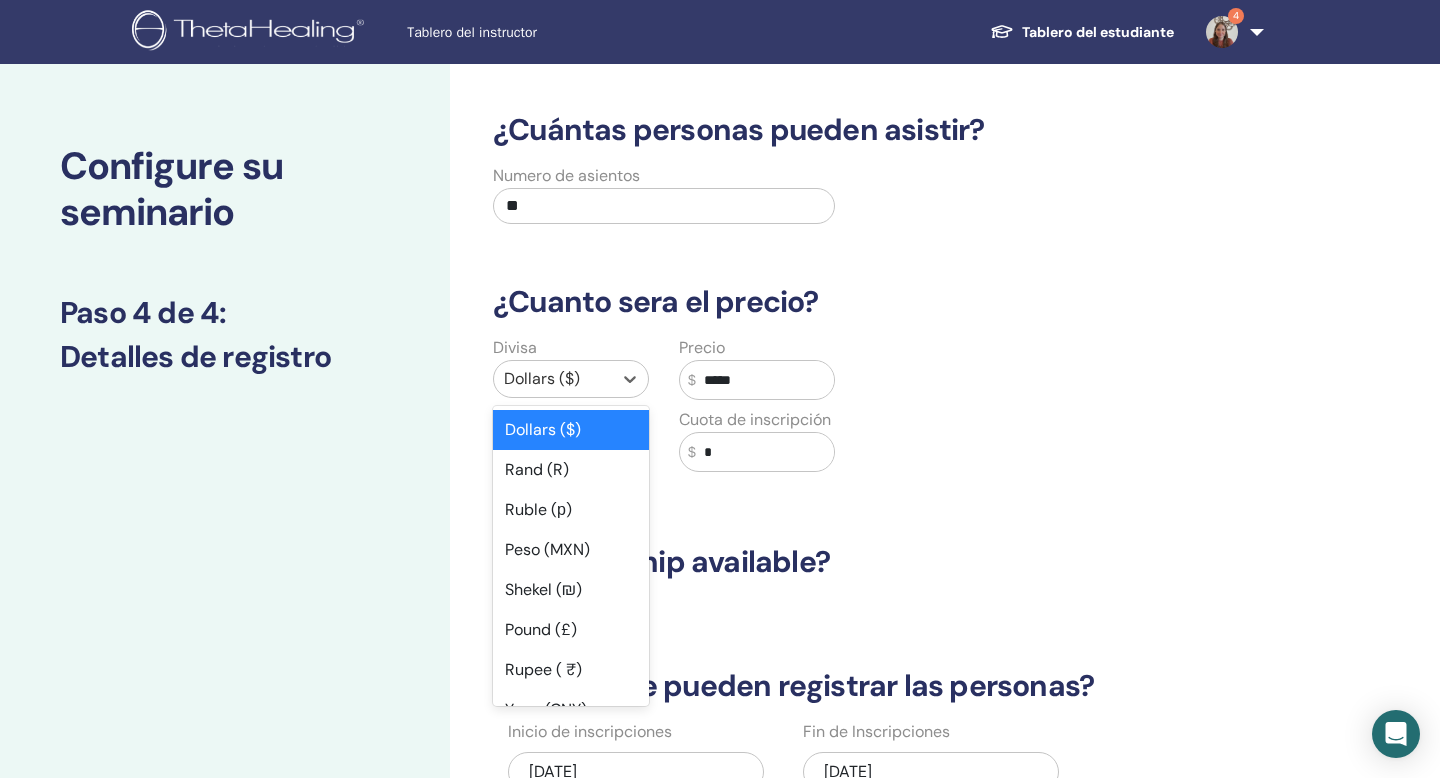 click on "Dollars ($)" at bounding box center [553, 379] 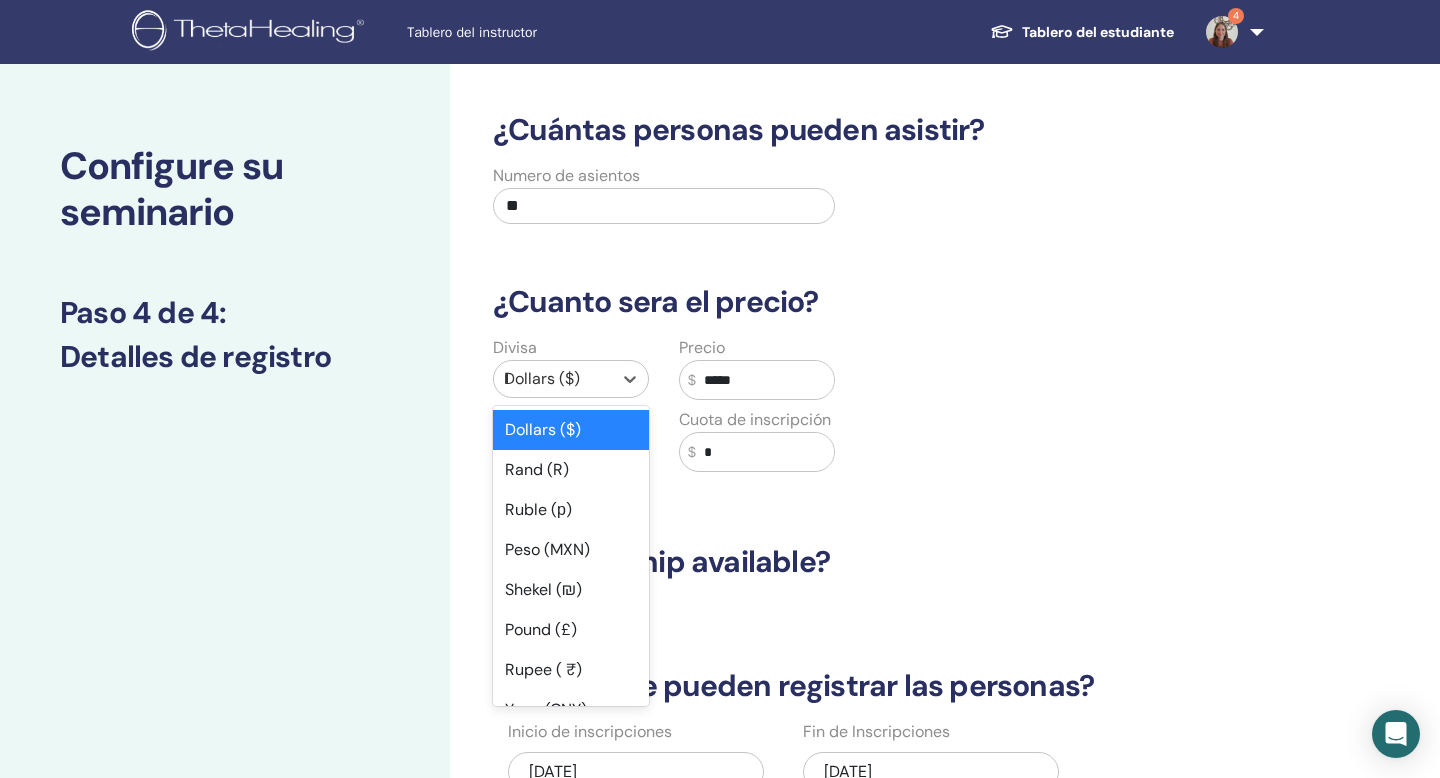 type on "**" 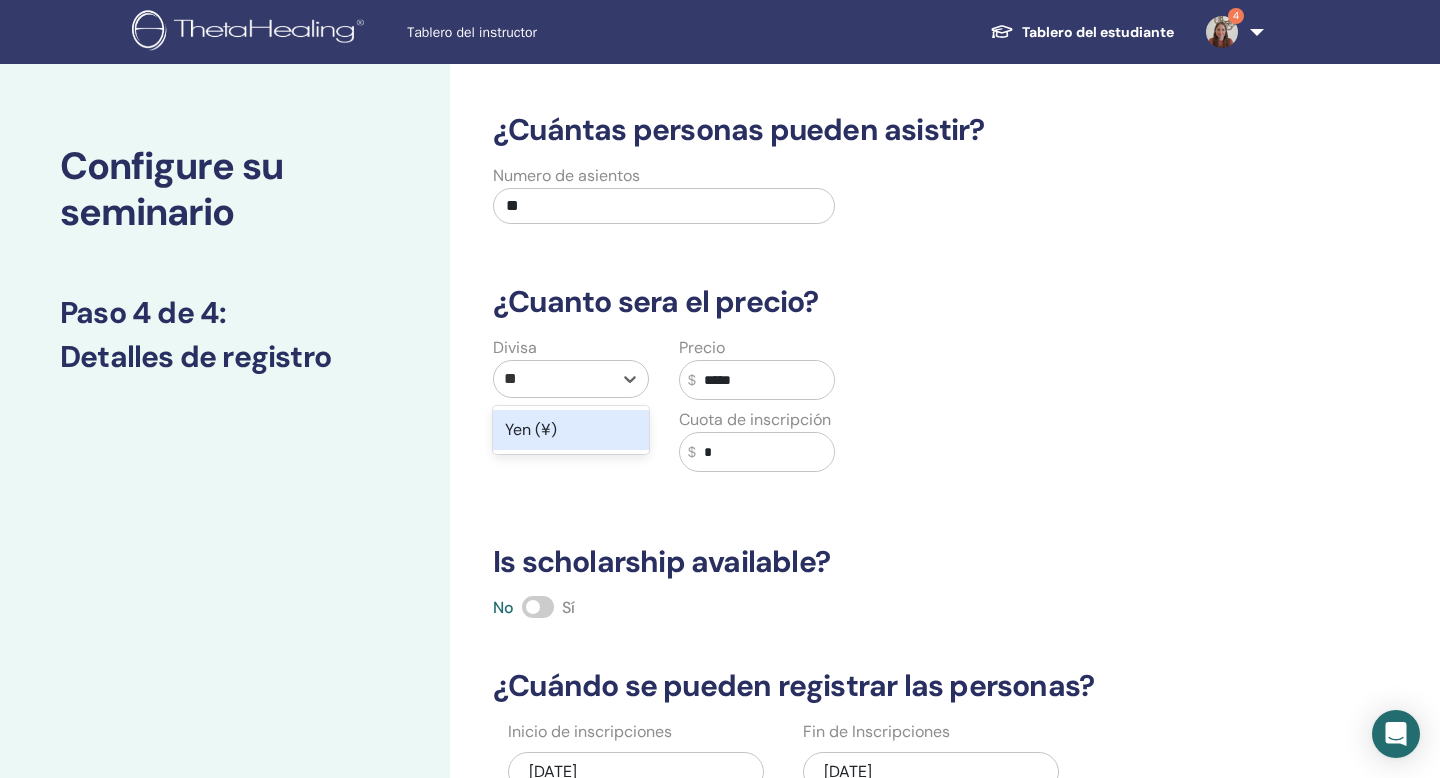 type 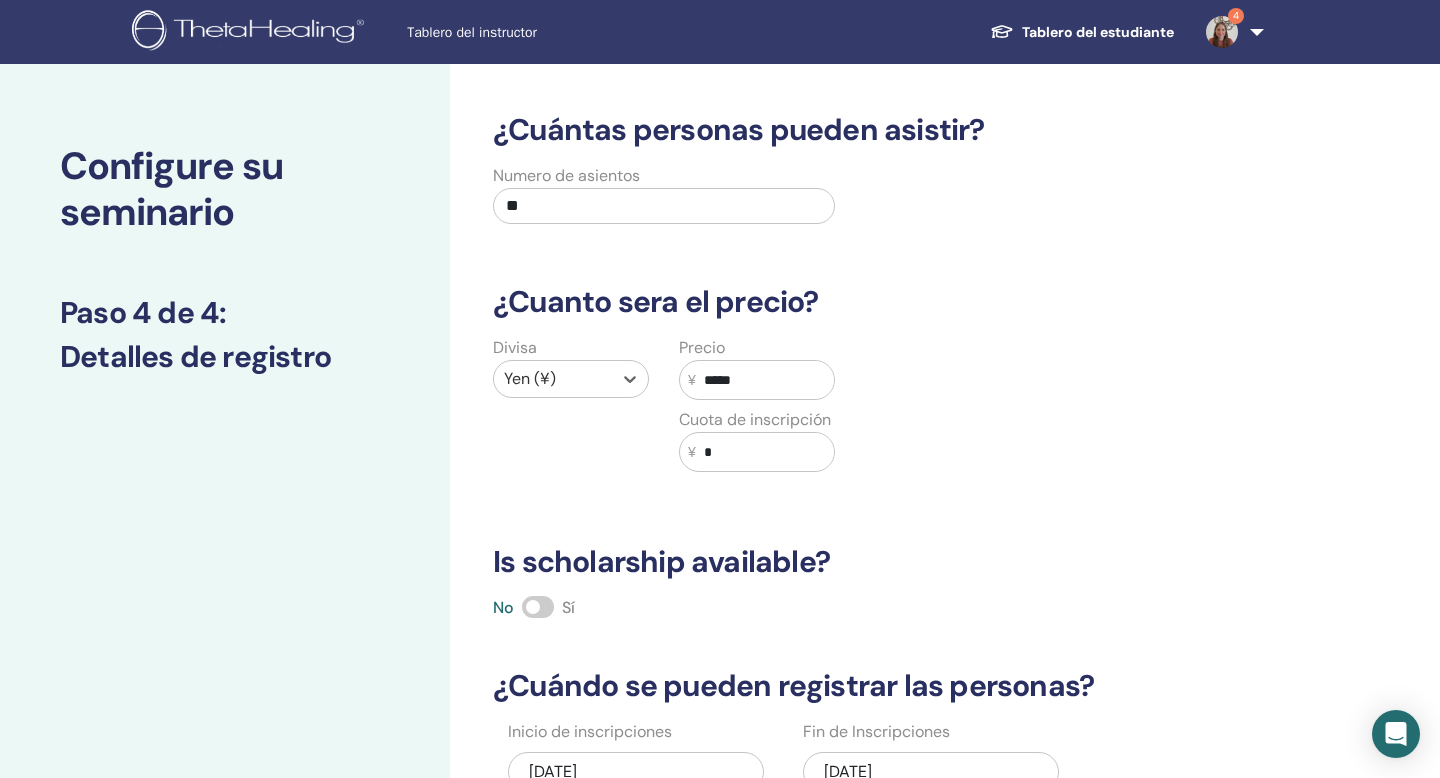 click on "Divisa option Yen (¥), selected.   Select is focused ,type to refine list, press Down to open the menu,  Yen (¥) Precio ¥ ***** Cuota de inscripción ¥ *" at bounding box center [850, 416] 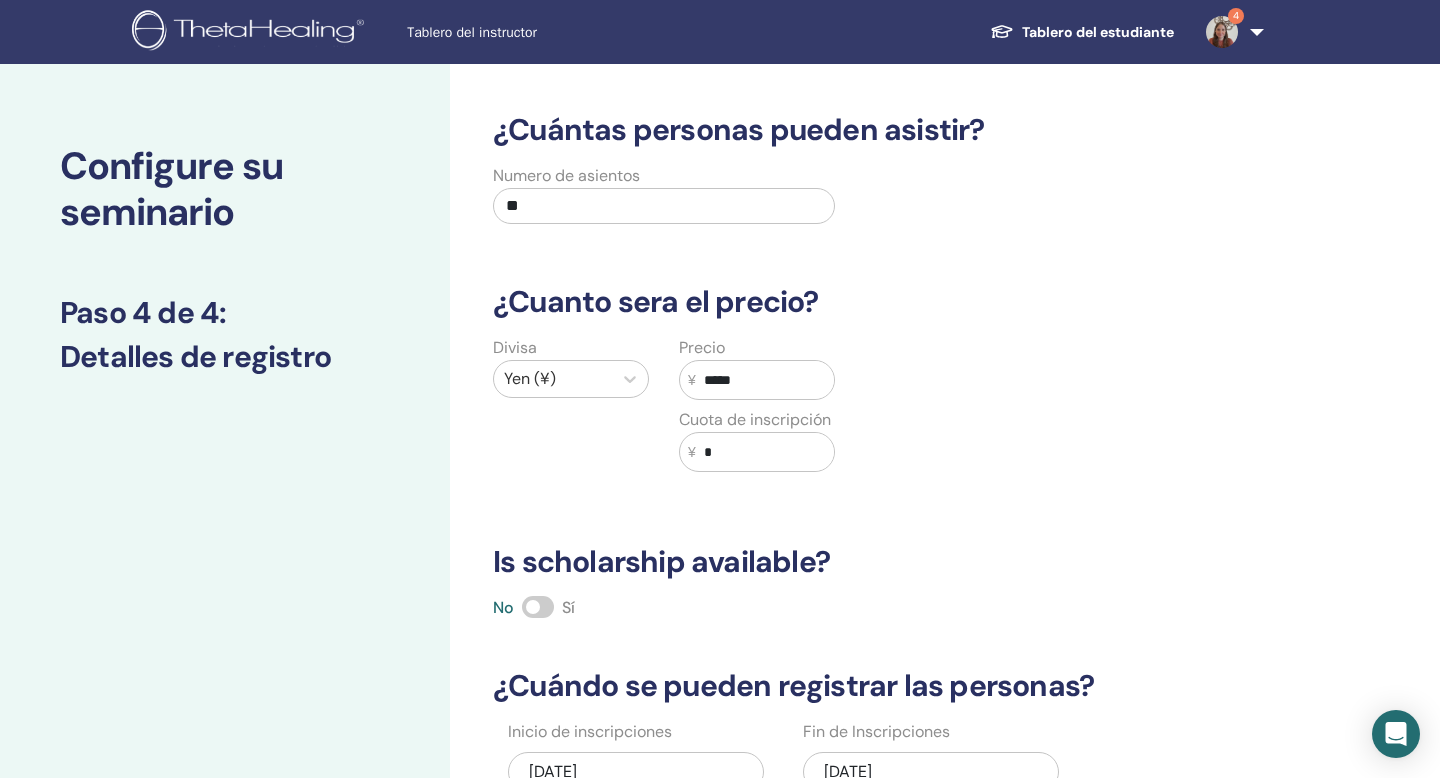 click on "*" at bounding box center (765, 452) 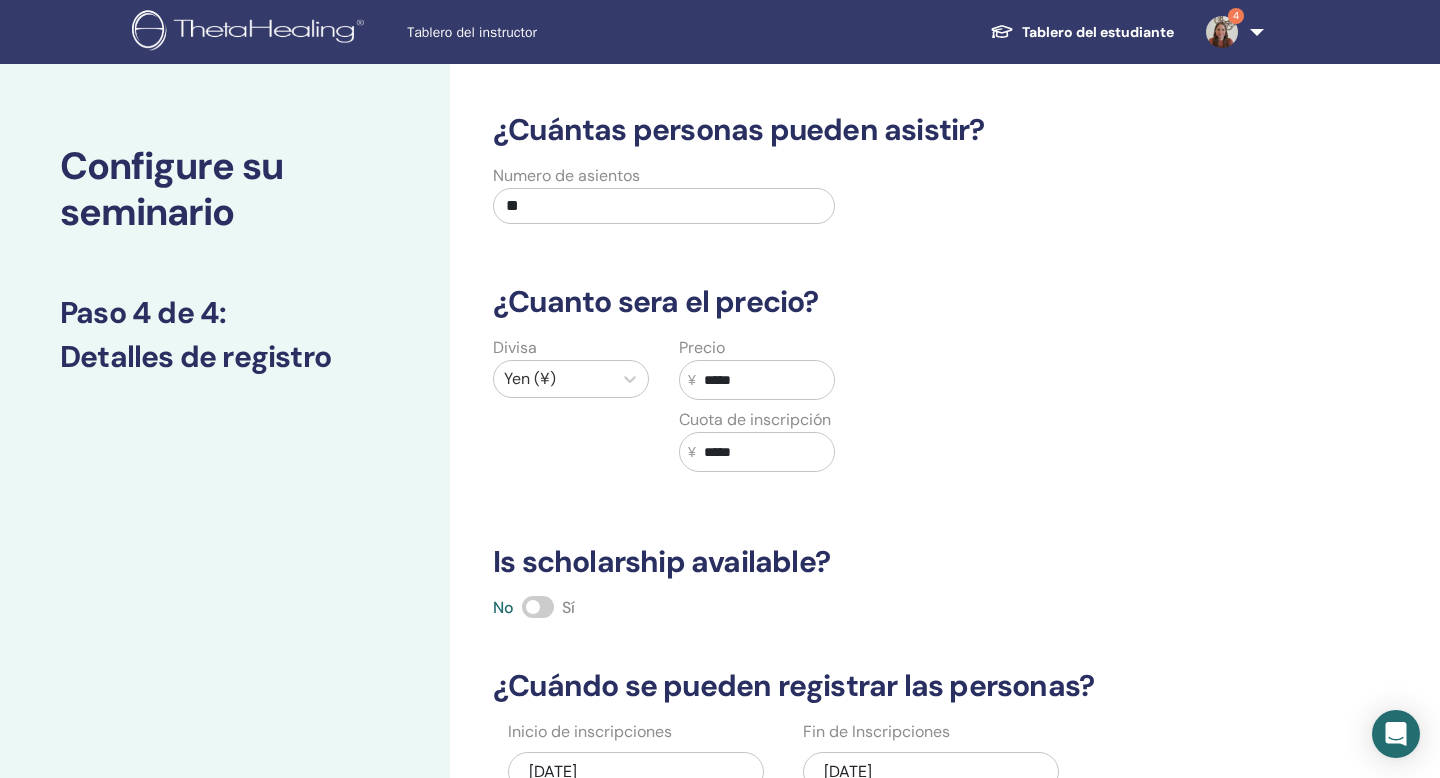 click on "Divisa Yen (¥) Precio ¥ ***** Cuota de inscripción ¥ *****" at bounding box center [850, 416] 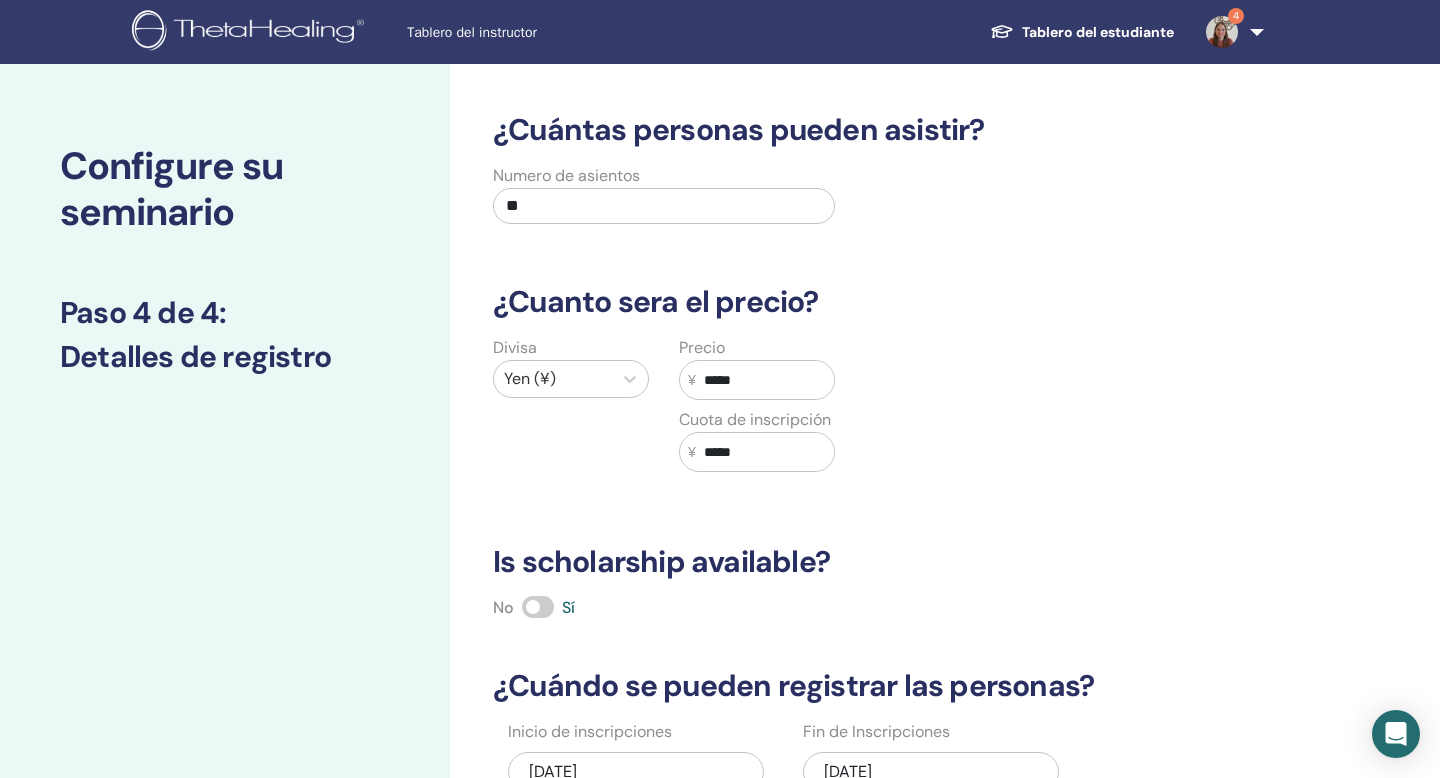 click on "*****" at bounding box center (765, 452) 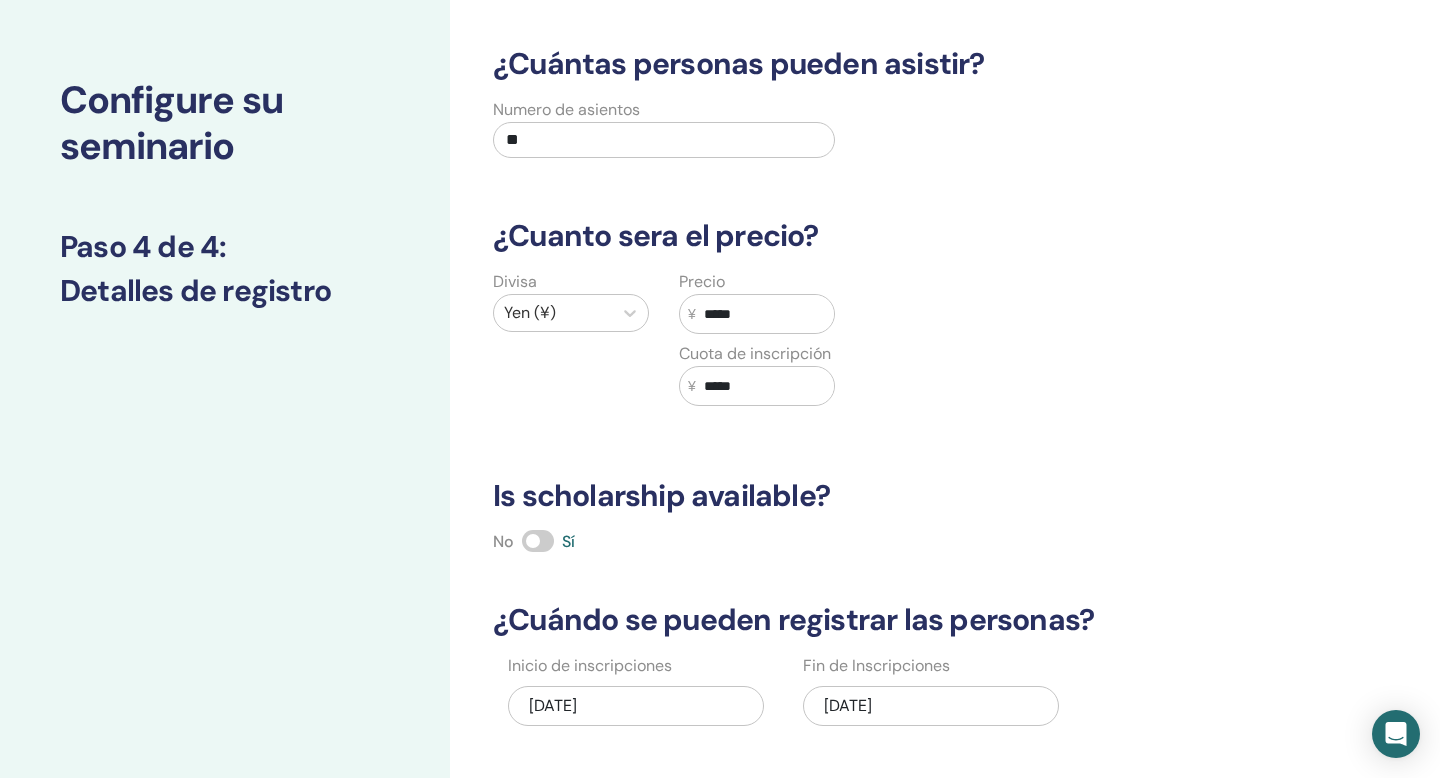 scroll, scrollTop: 72, scrollLeft: 0, axis: vertical 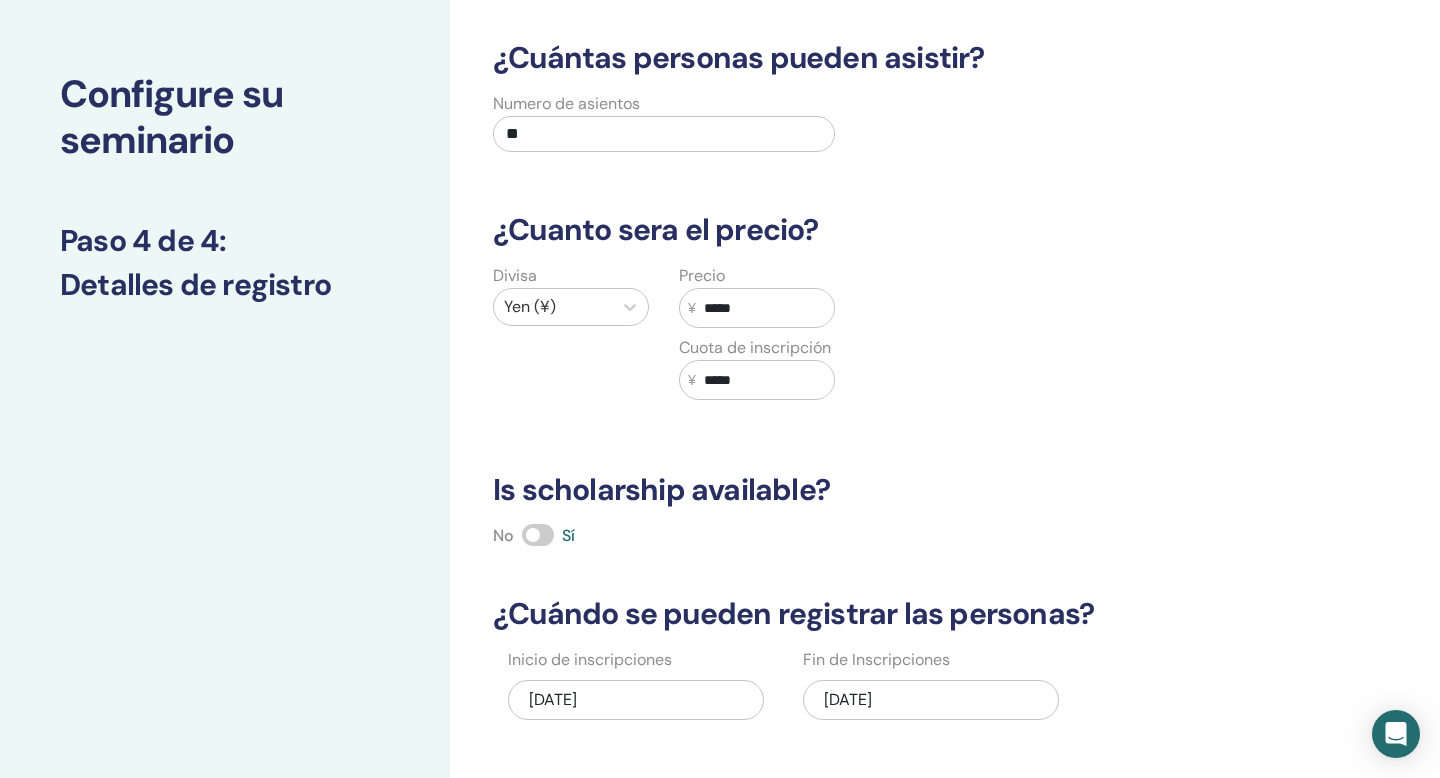 click on "Divisa Yen (¥) Precio ¥ ***** Cuota de inscripción ¥ *****" at bounding box center [850, 344] 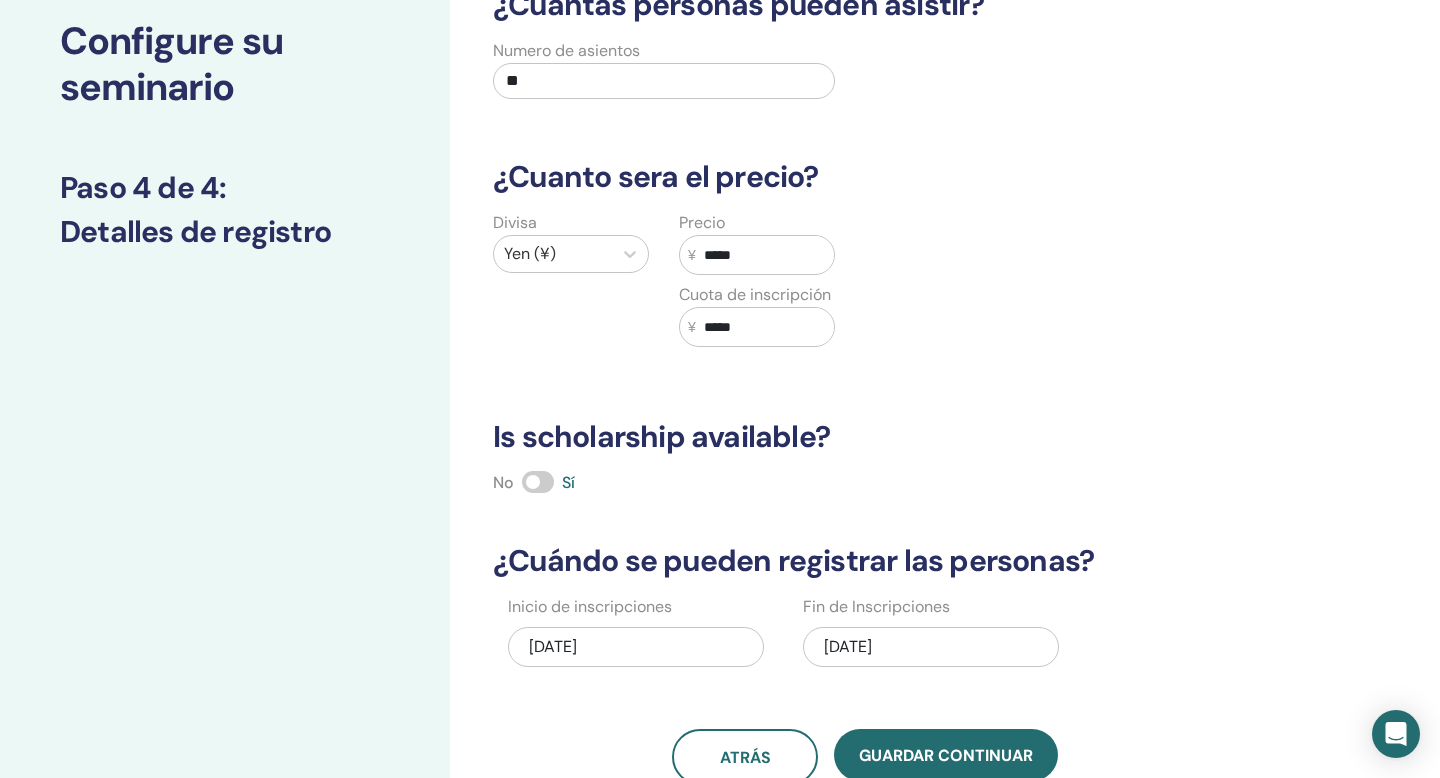 scroll, scrollTop: 135, scrollLeft: 0, axis: vertical 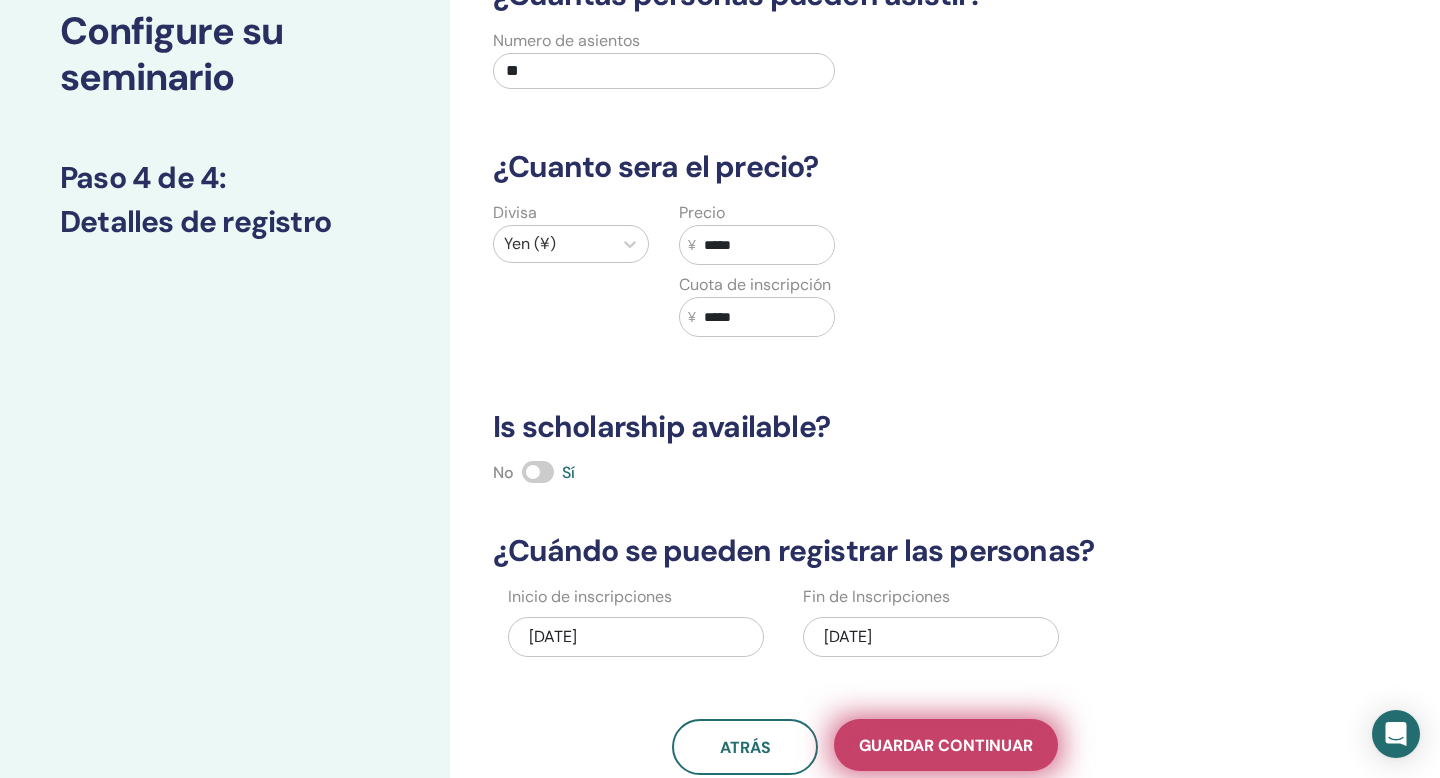 click on "Guardar Continuar" at bounding box center [946, 745] 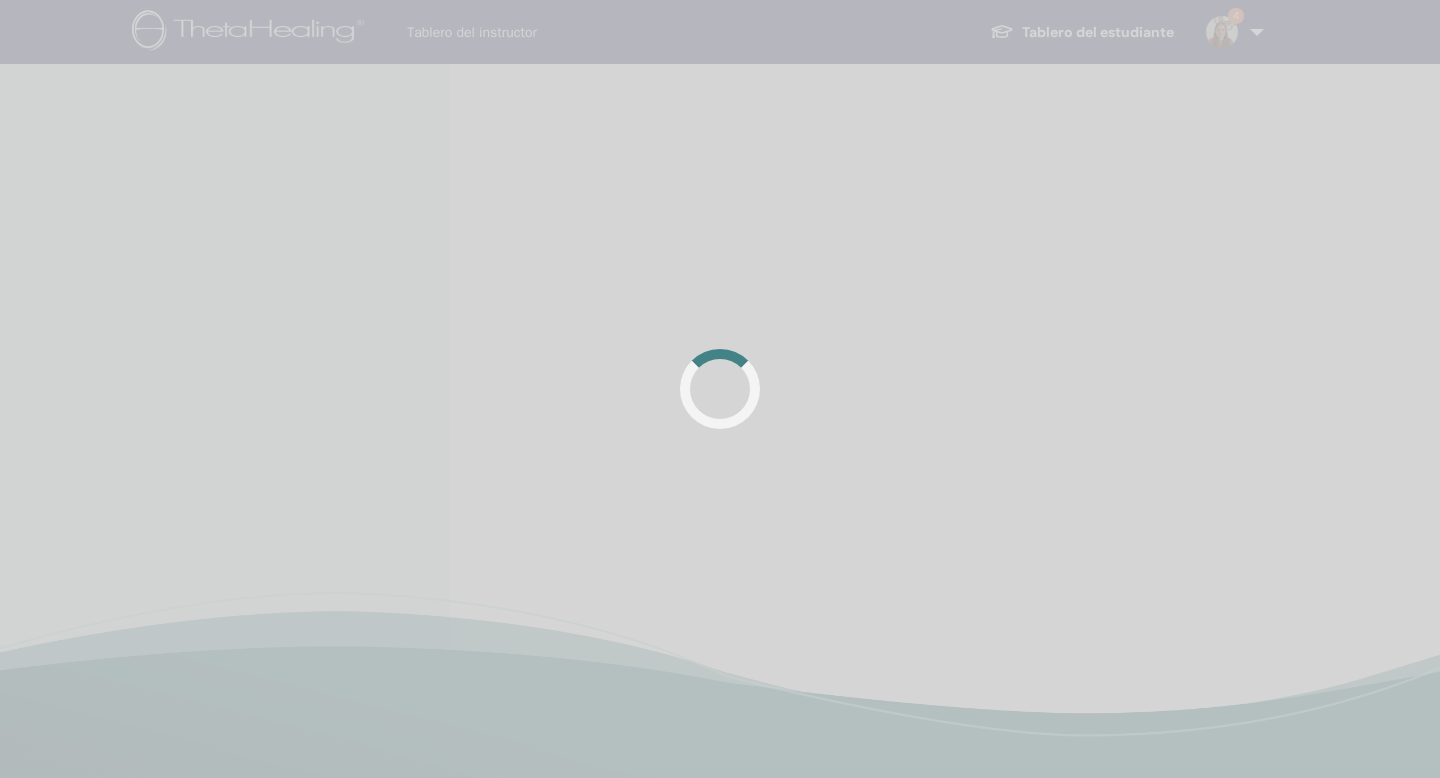 scroll, scrollTop: 0, scrollLeft: 0, axis: both 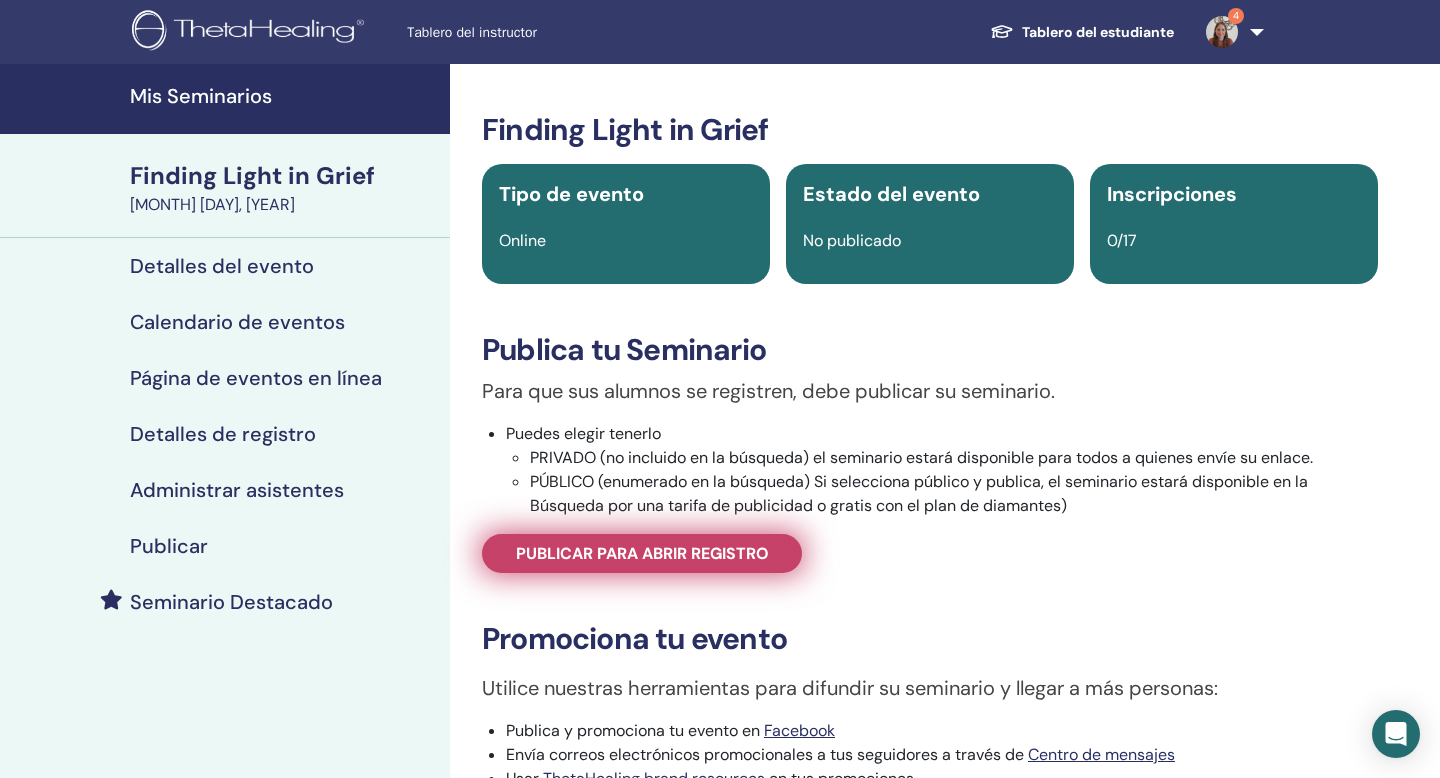 click on "Publicar para abrir registro" at bounding box center [642, 553] 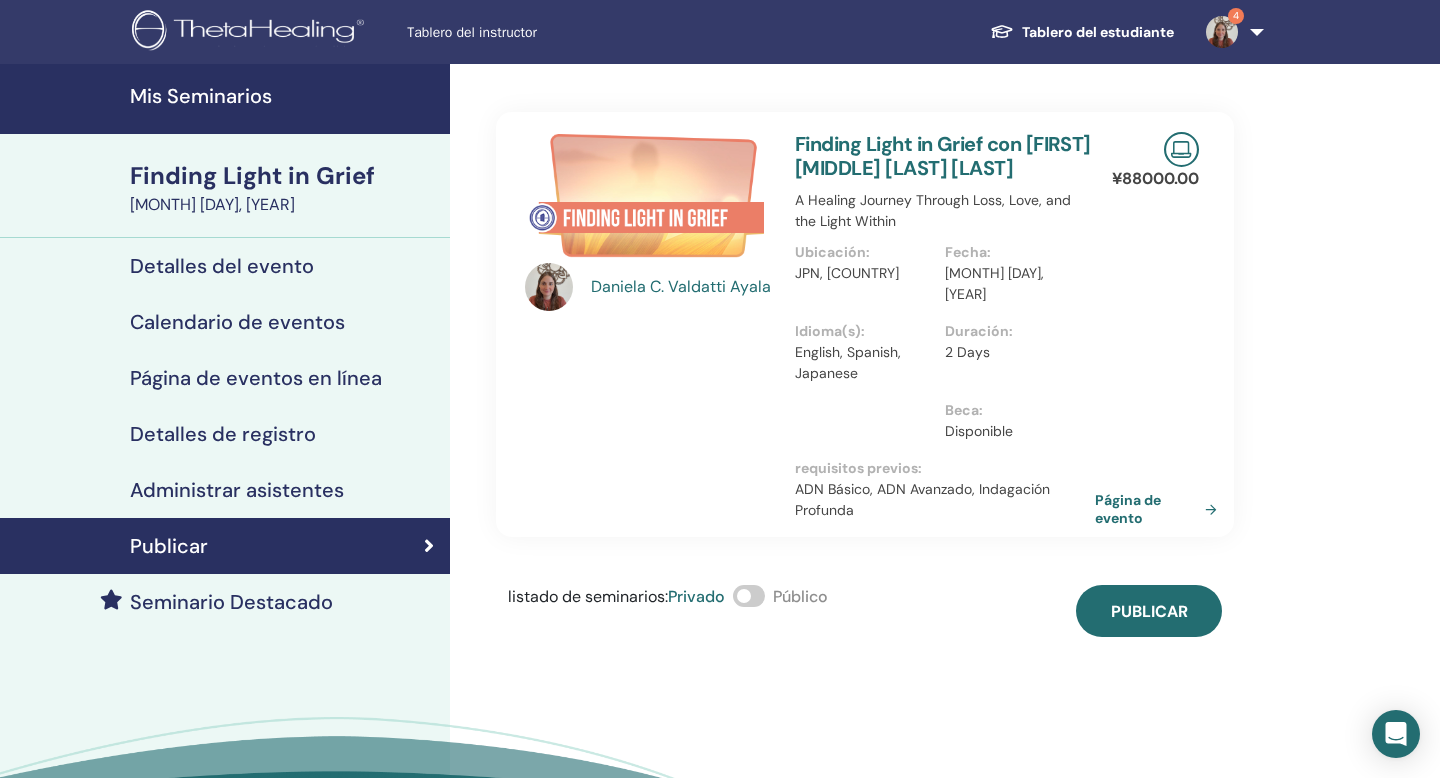 click at bounding box center (749, 596) 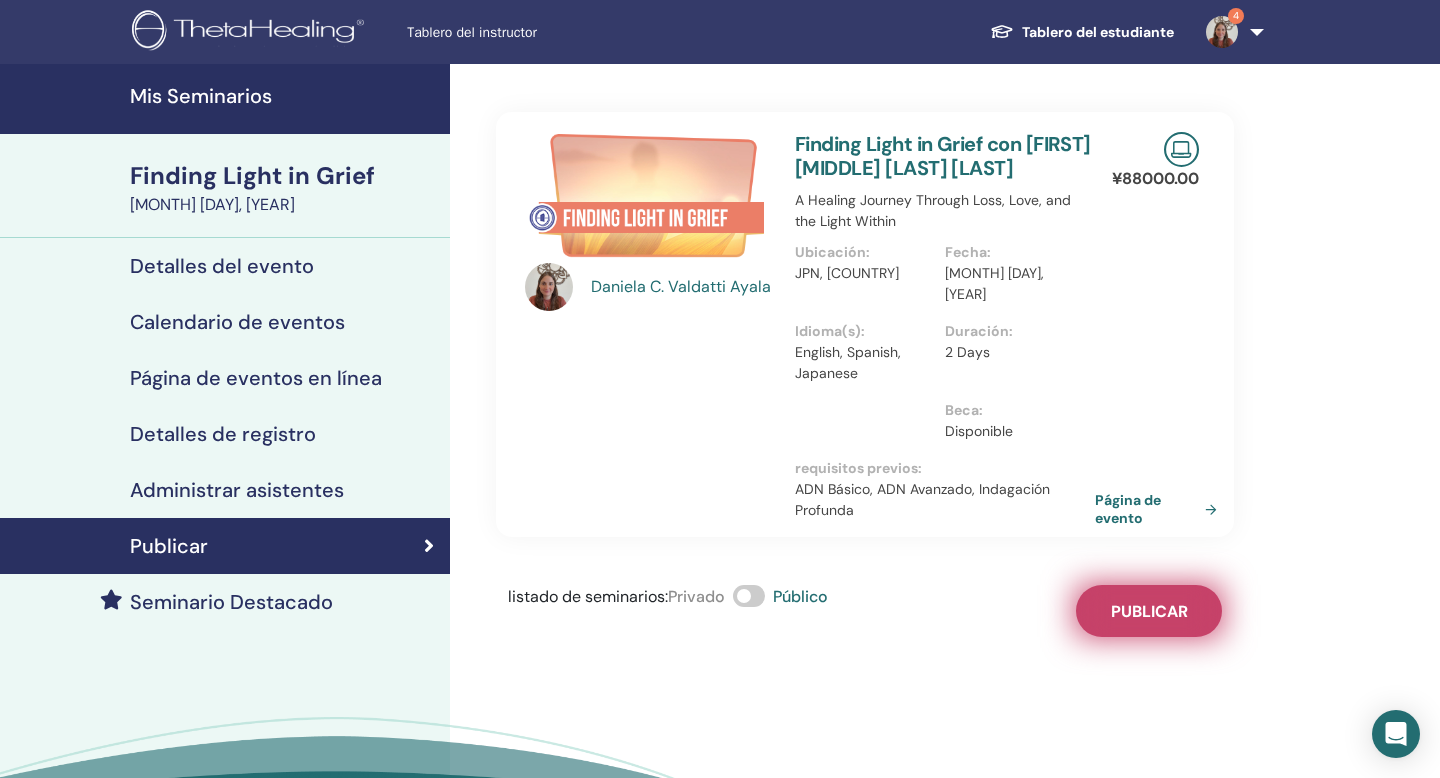 click on "Publicar" at bounding box center [1149, 611] 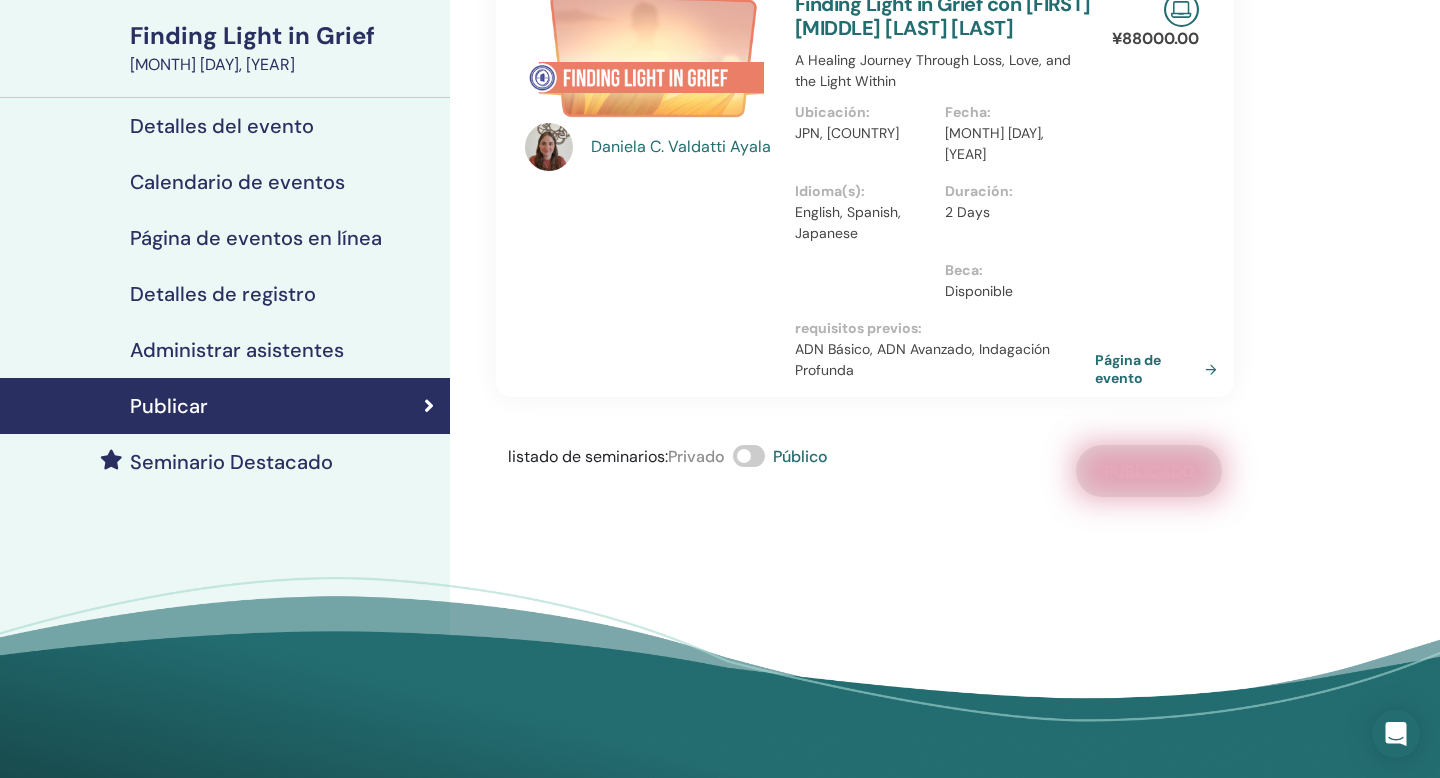 scroll, scrollTop: 145, scrollLeft: 0, axis: vertical 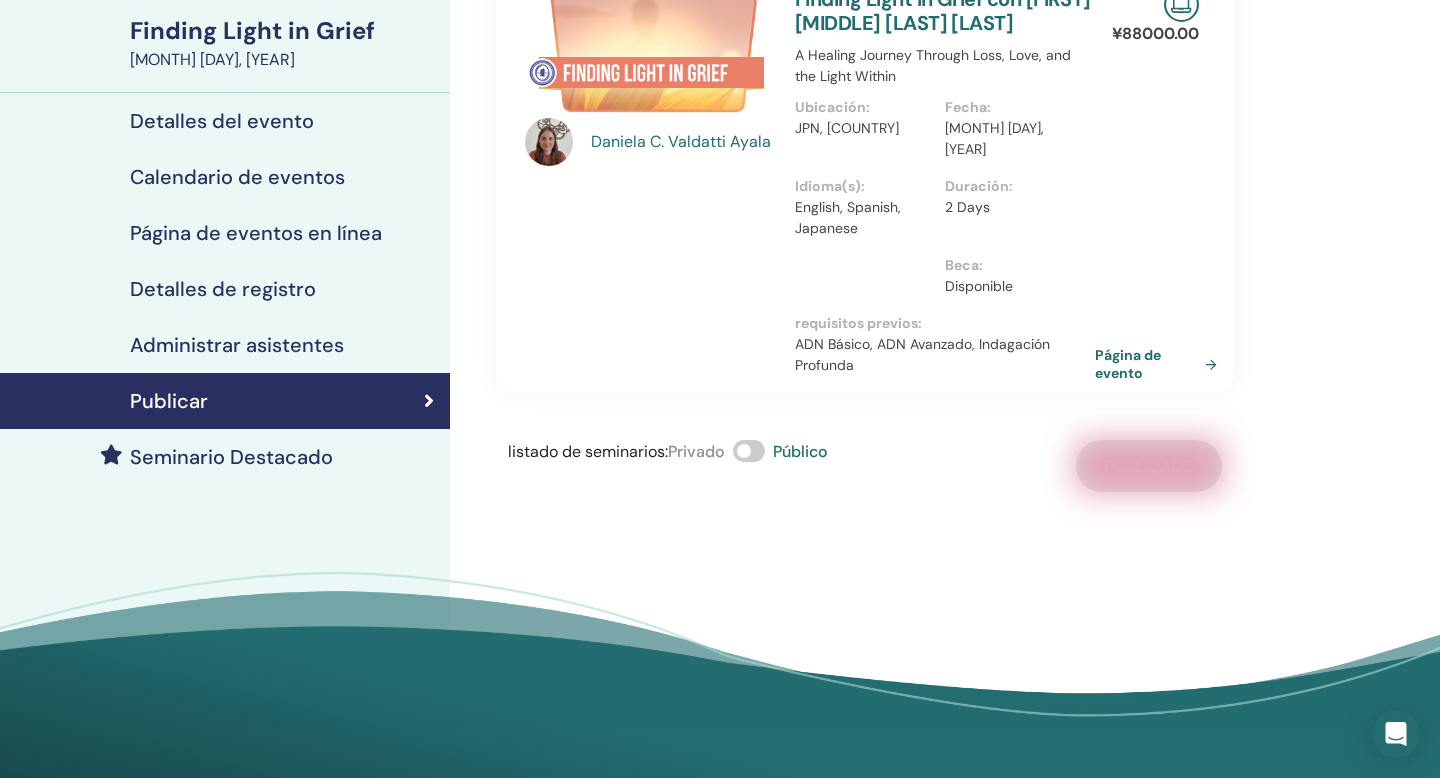click on "Seminario Destacado" at bounding box center [231, 457] 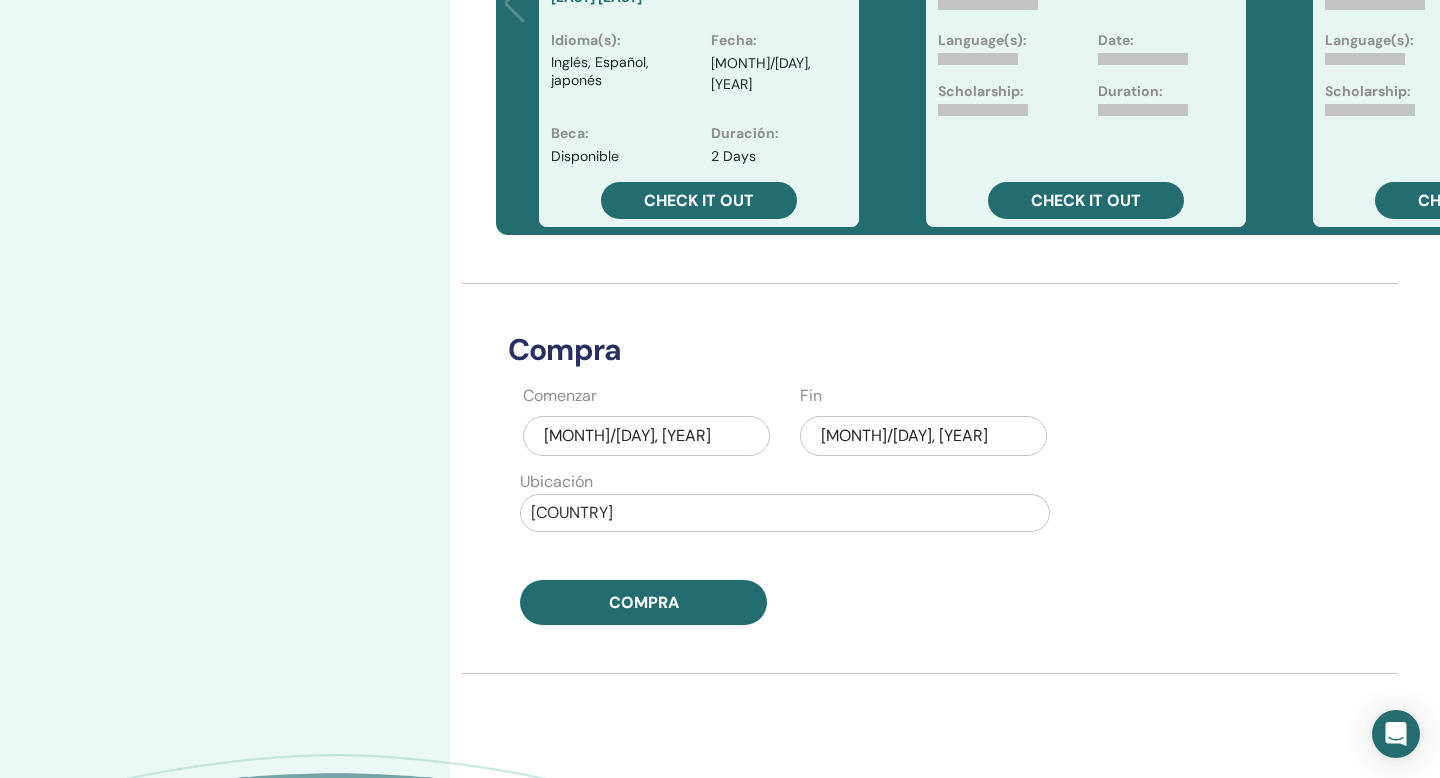scroll, scrollTop: 715, scrollLeft: 0, axis: vertical 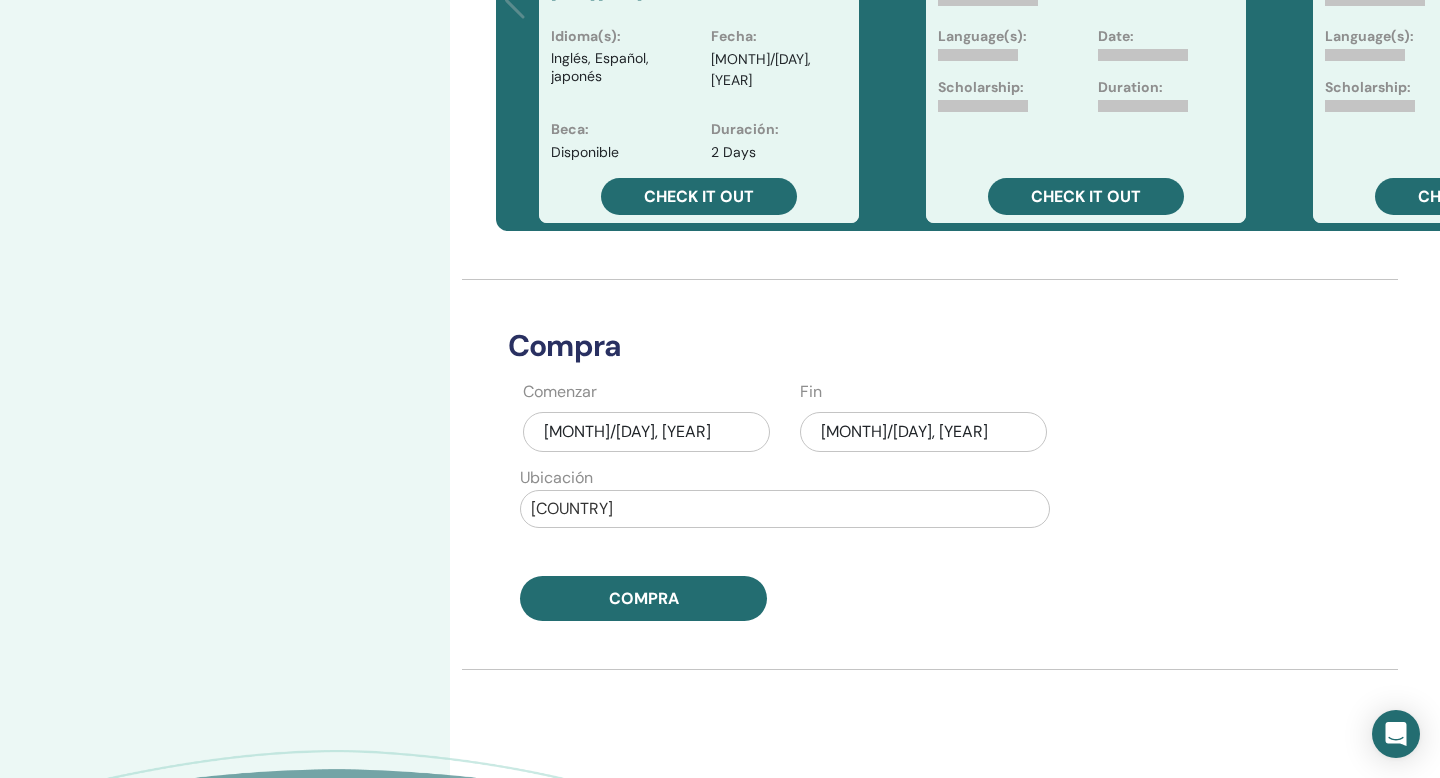 click on "[MONTH]/[DAY], [YEAR]" at bounding box center (923, 432) 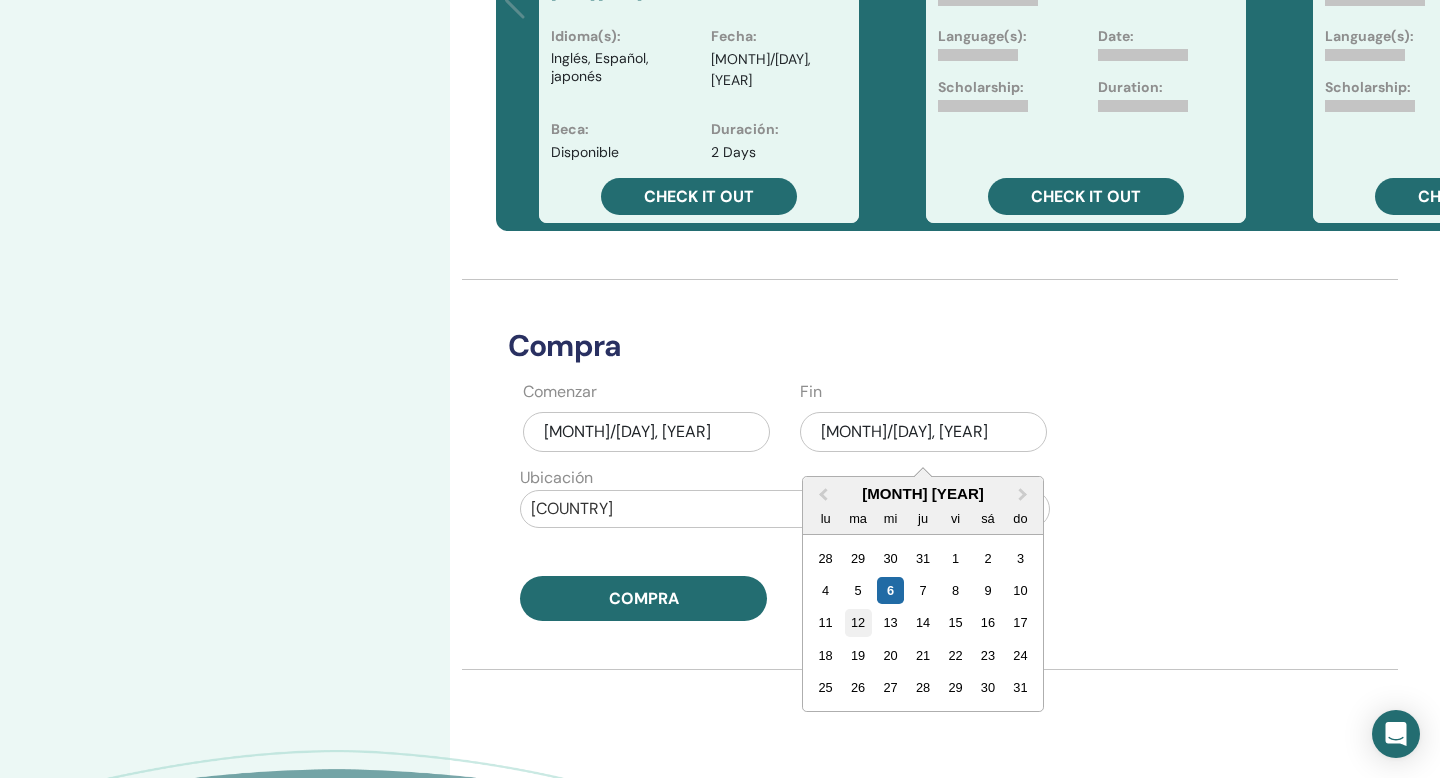 click on "12" at bounding box center (858, 622) 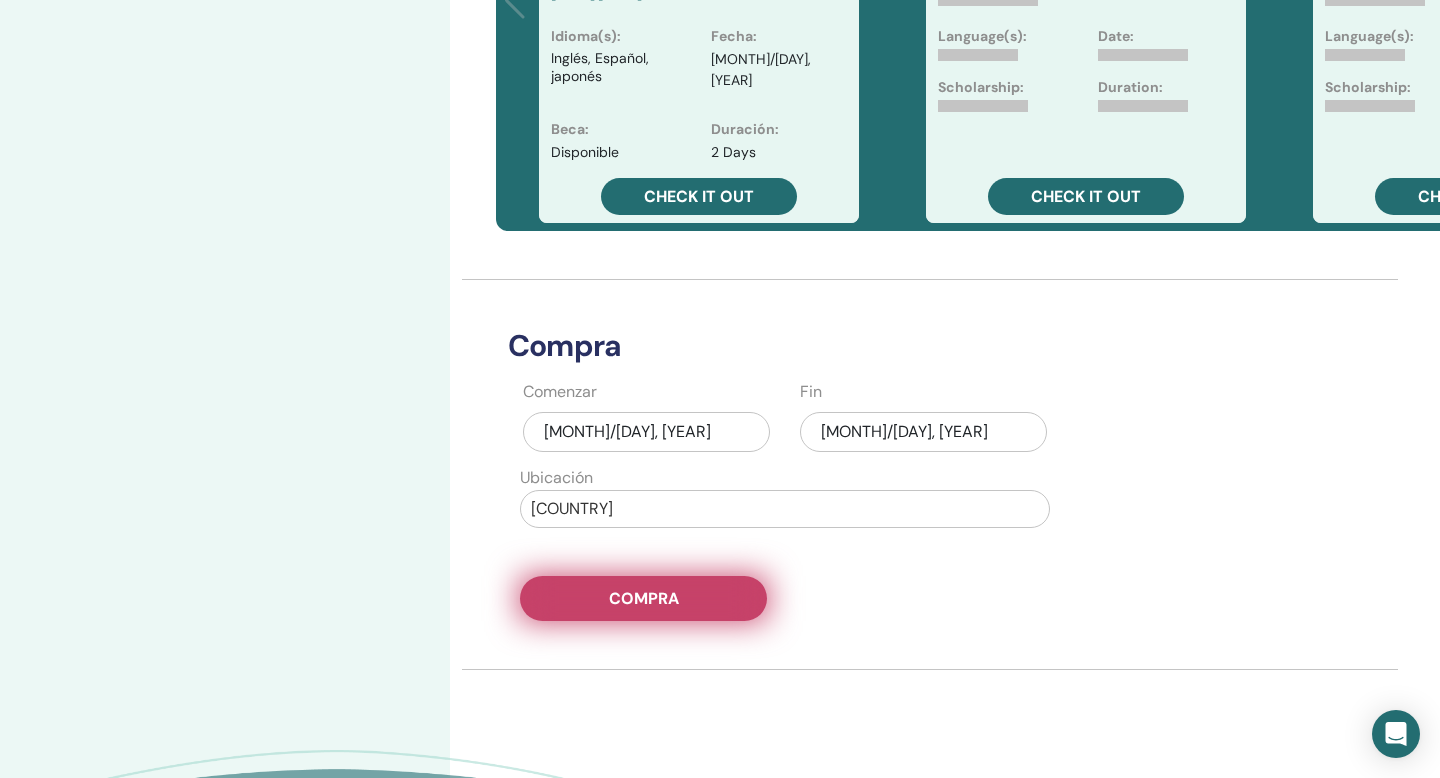 click on "Compra" at bounding box center (643, 598) 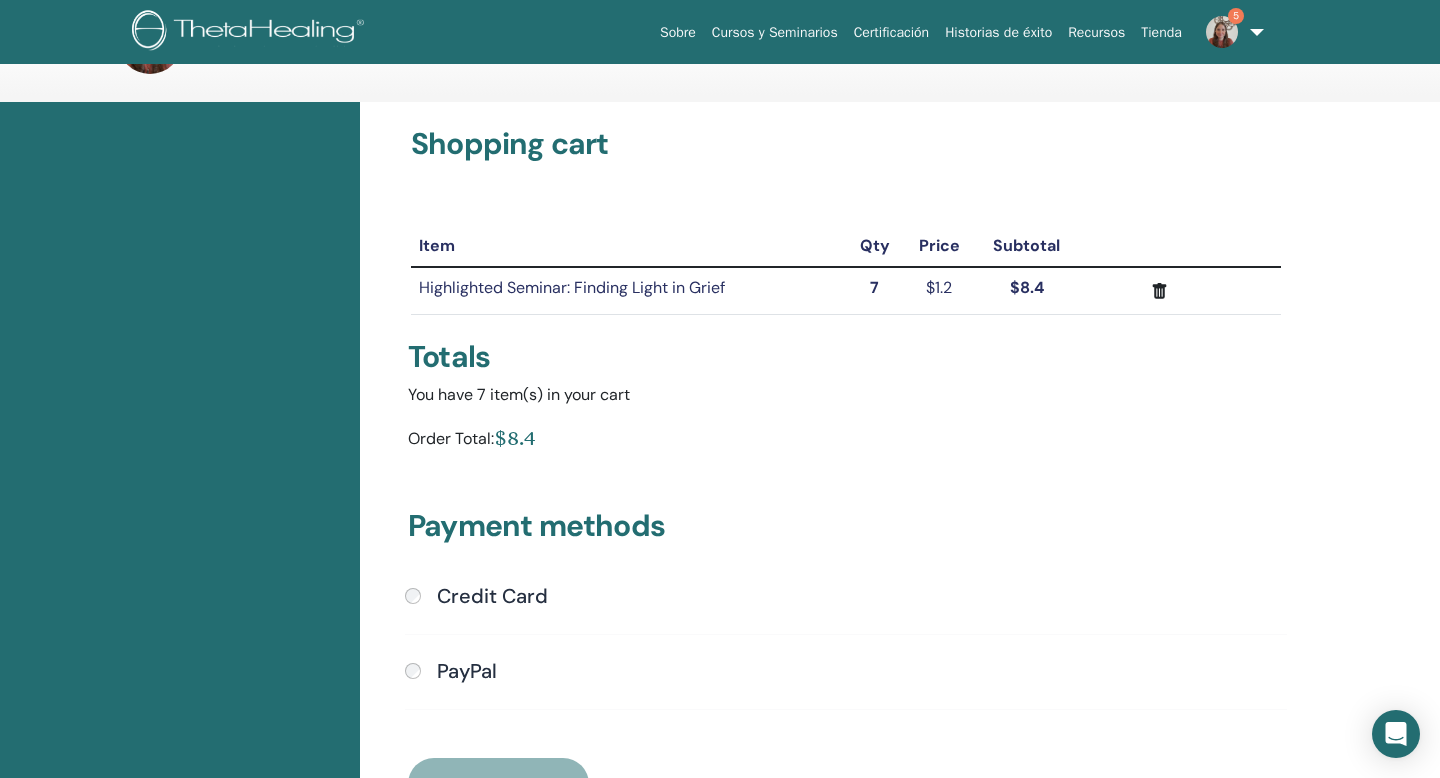 scroll, scrollTop: 99, scrollLeft: 0, axis: vertical 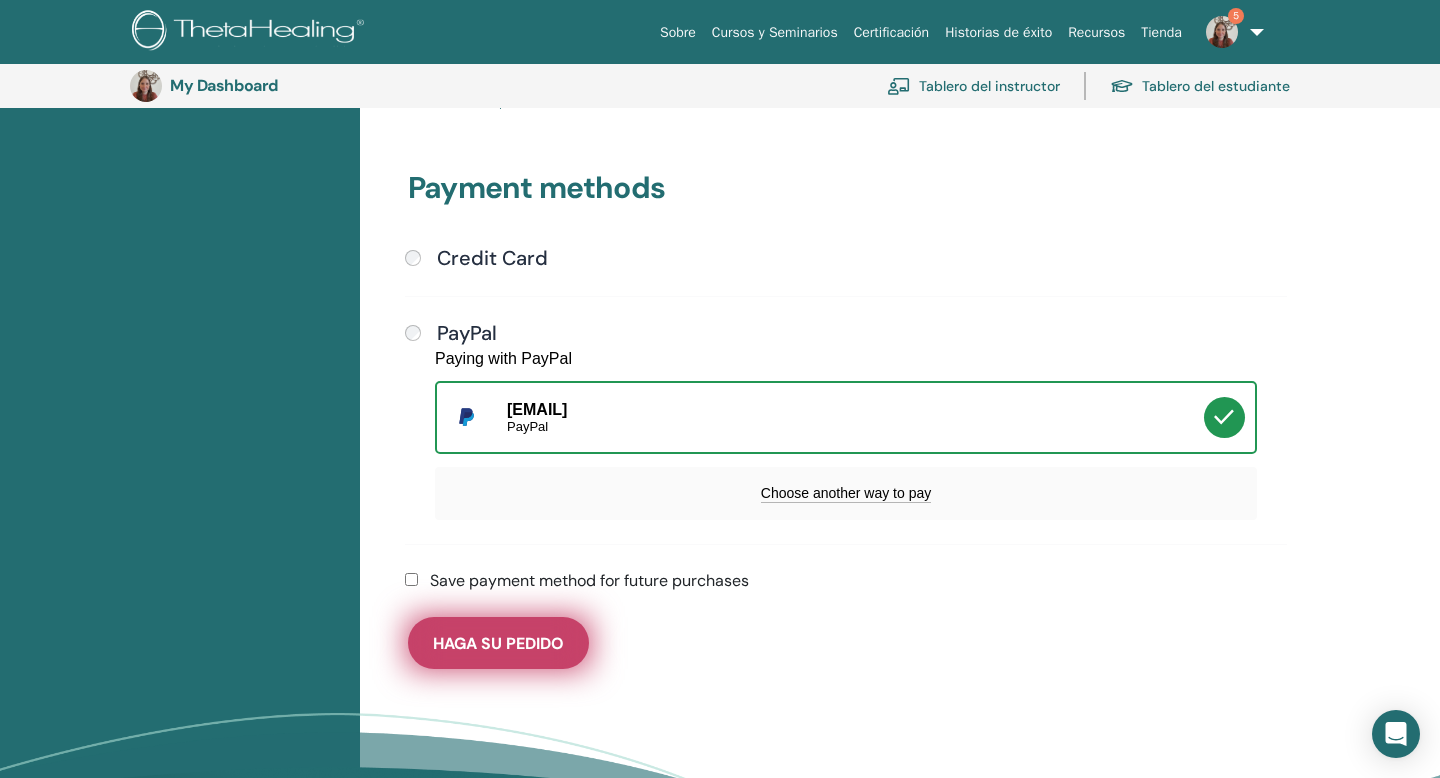 click on "Haga su pedido" at bounding box center (498, 643) 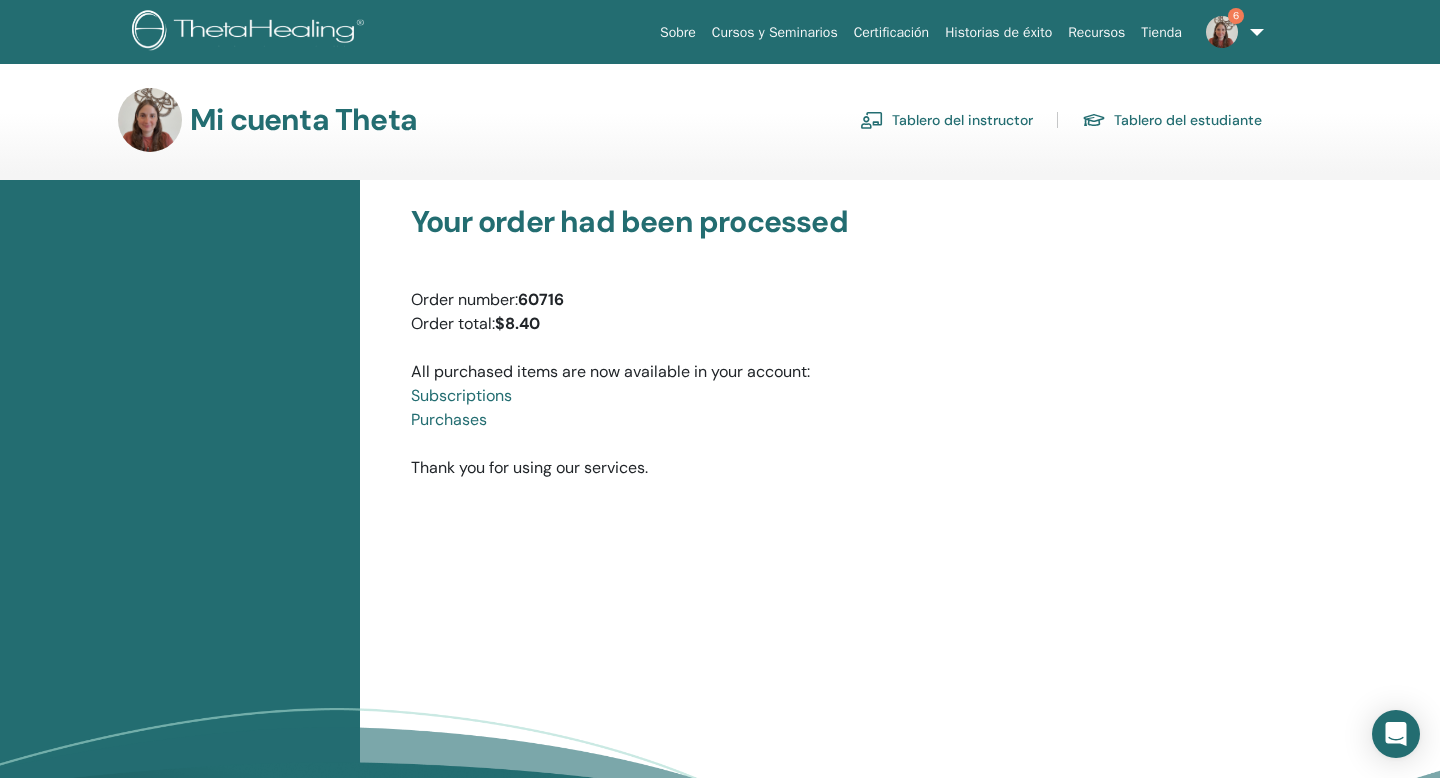 scroll, scrollTop: 0, scrollLeft: 0, axis: both 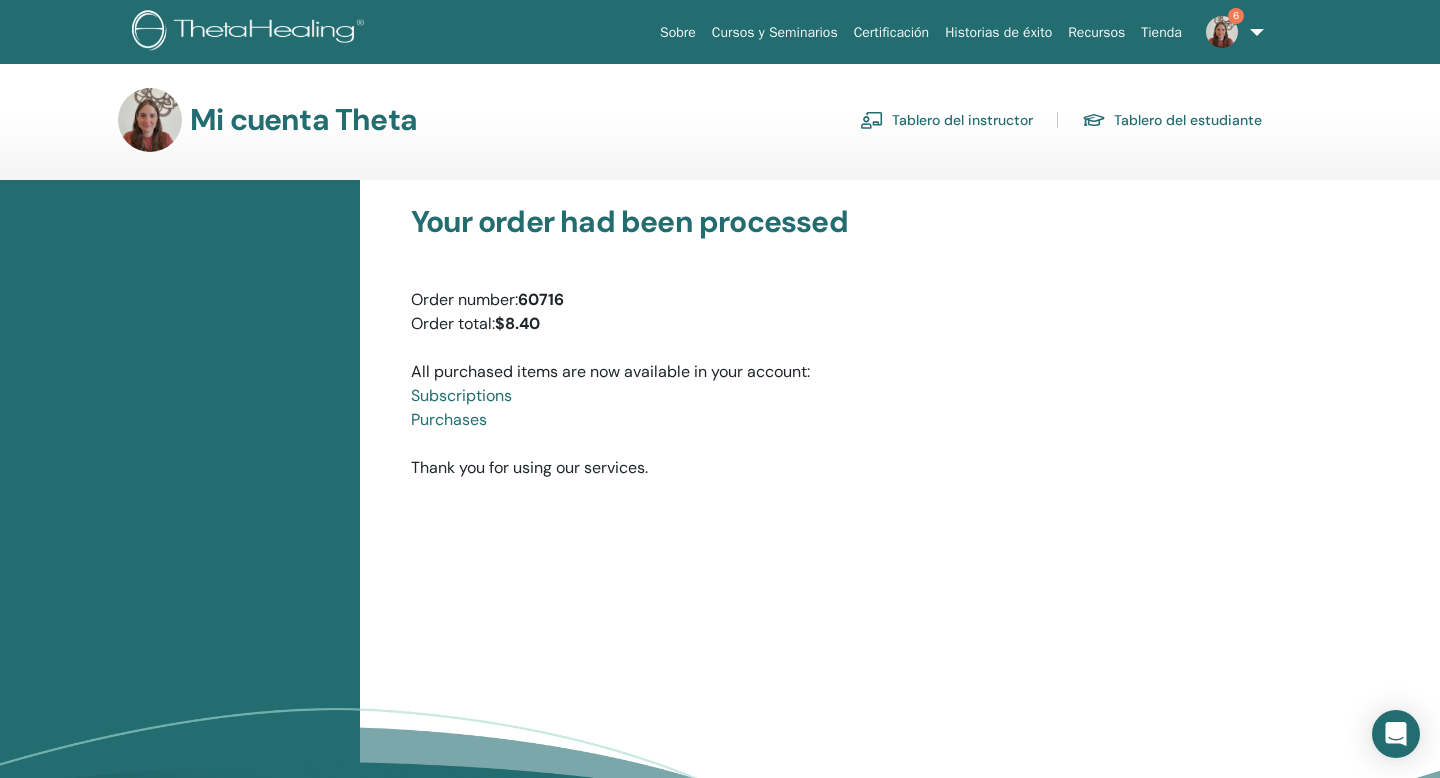 click on "Tablero del instructor" at bounding box center (946, 120) 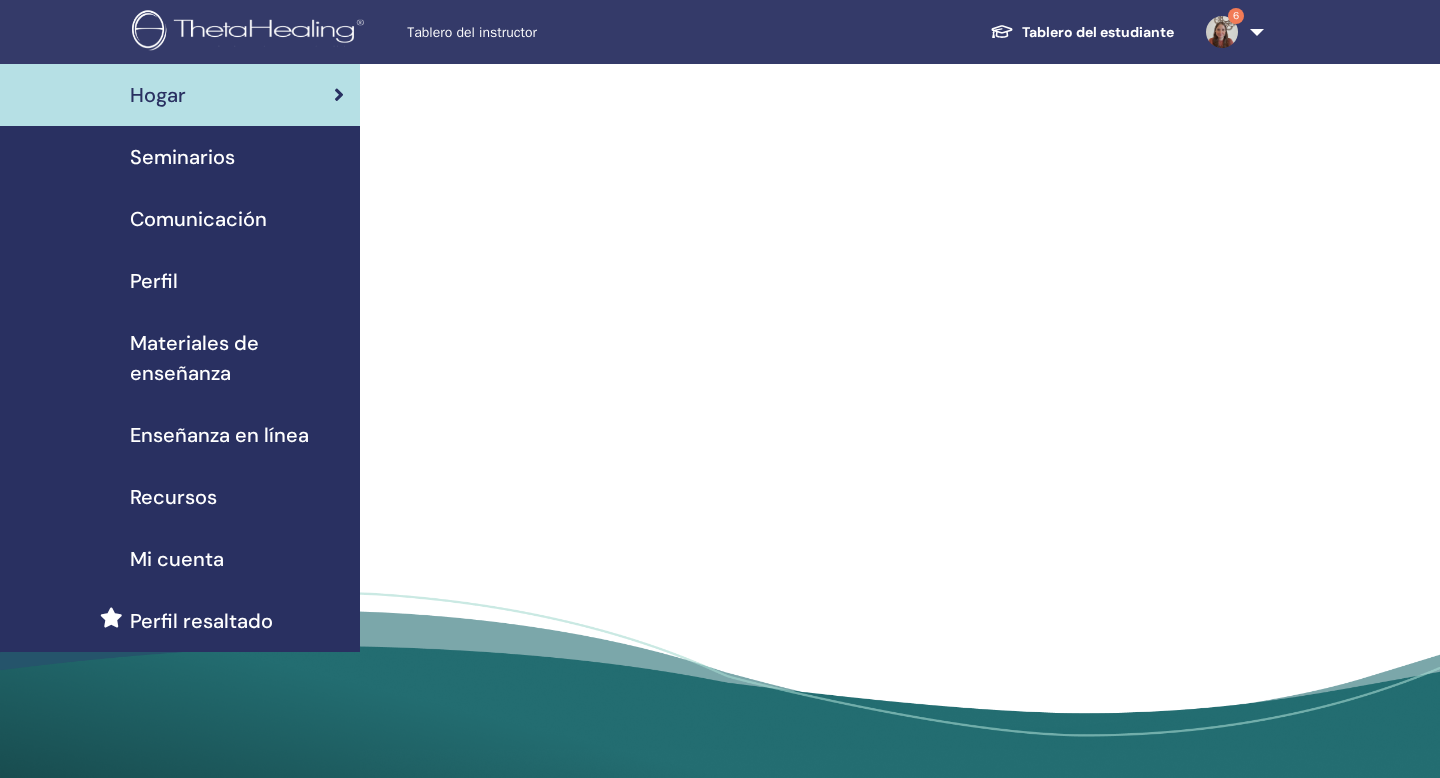 scroll, scrollTop: 0, scrollLeft: 0, axis: both 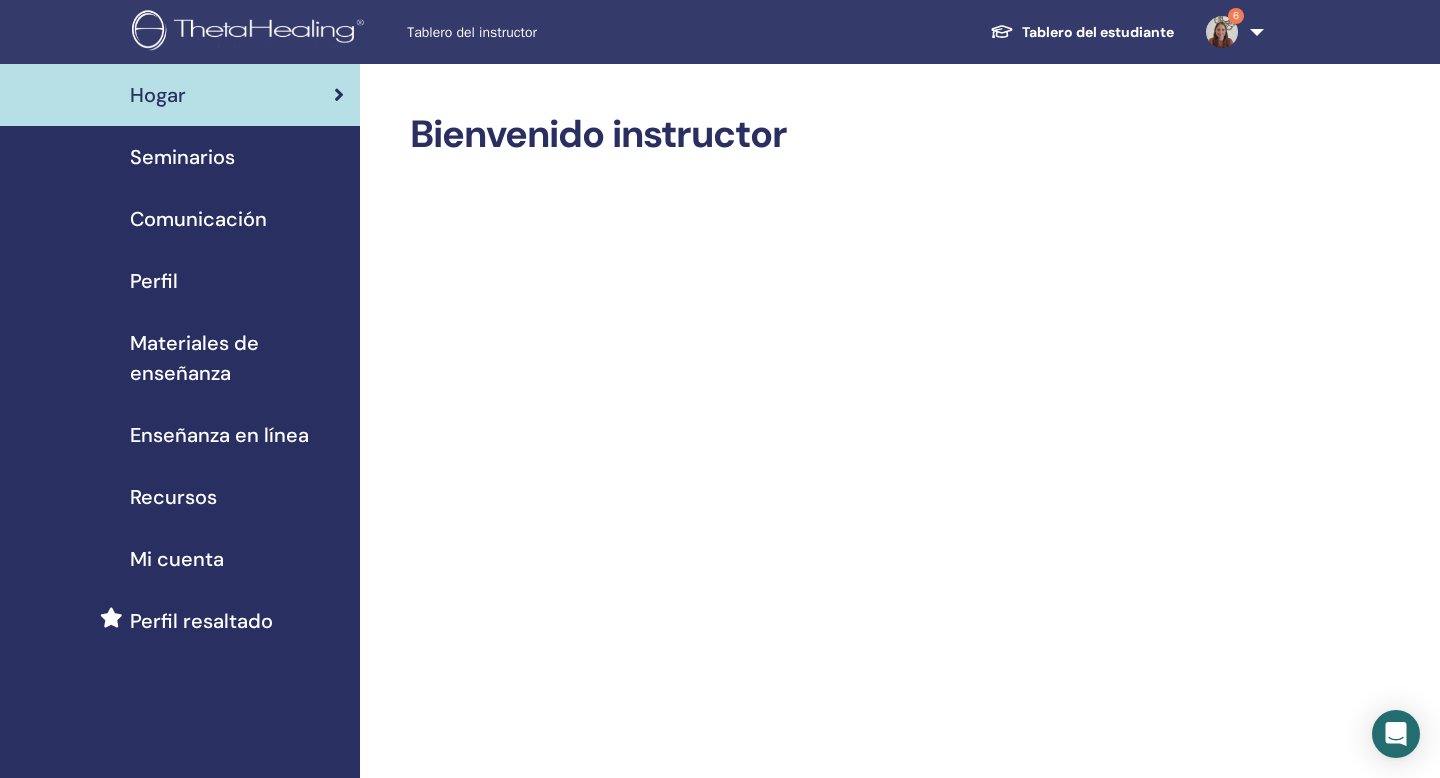 click on "Seminarios" at bounding box center (182, 157) 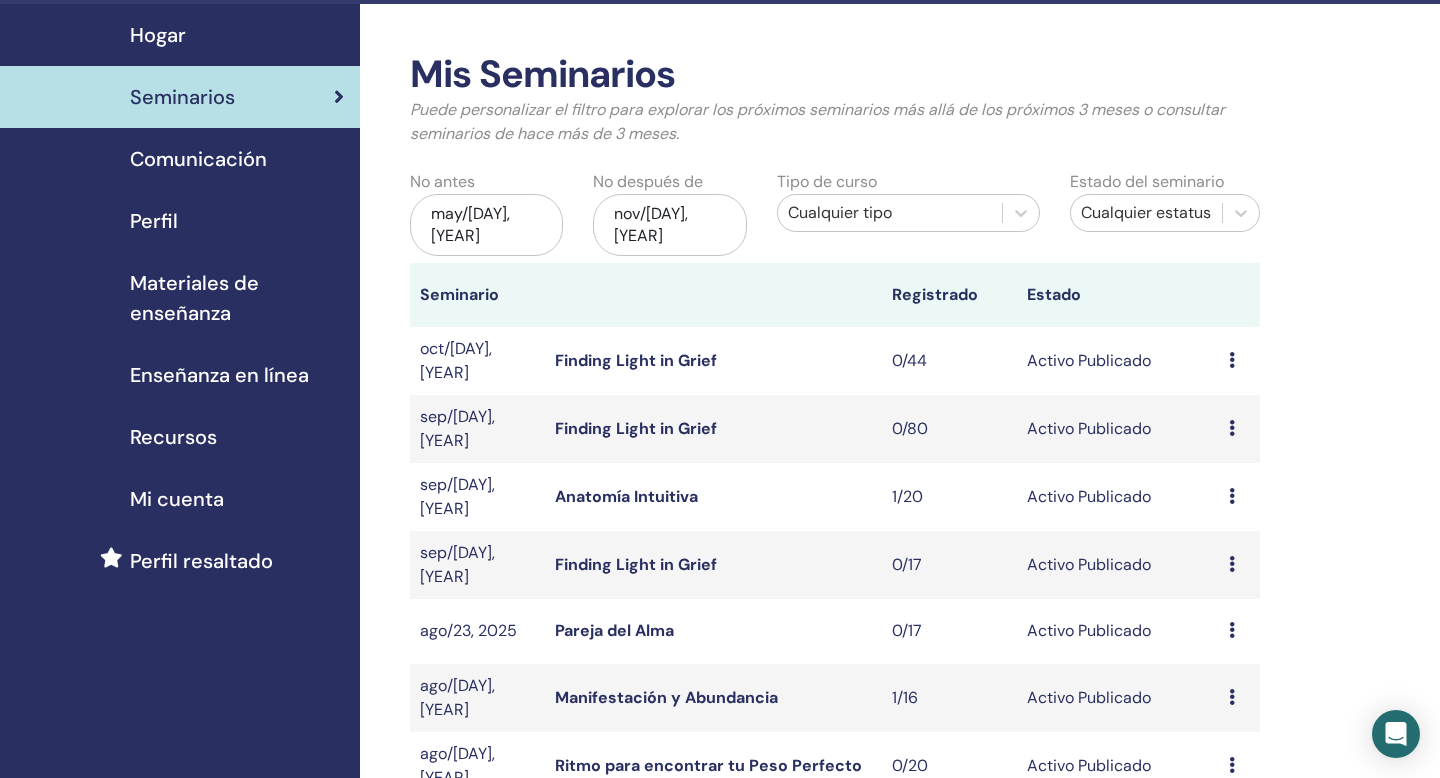 scroll, scrollTop: 72, scrollLeft: 0, axis: vertical 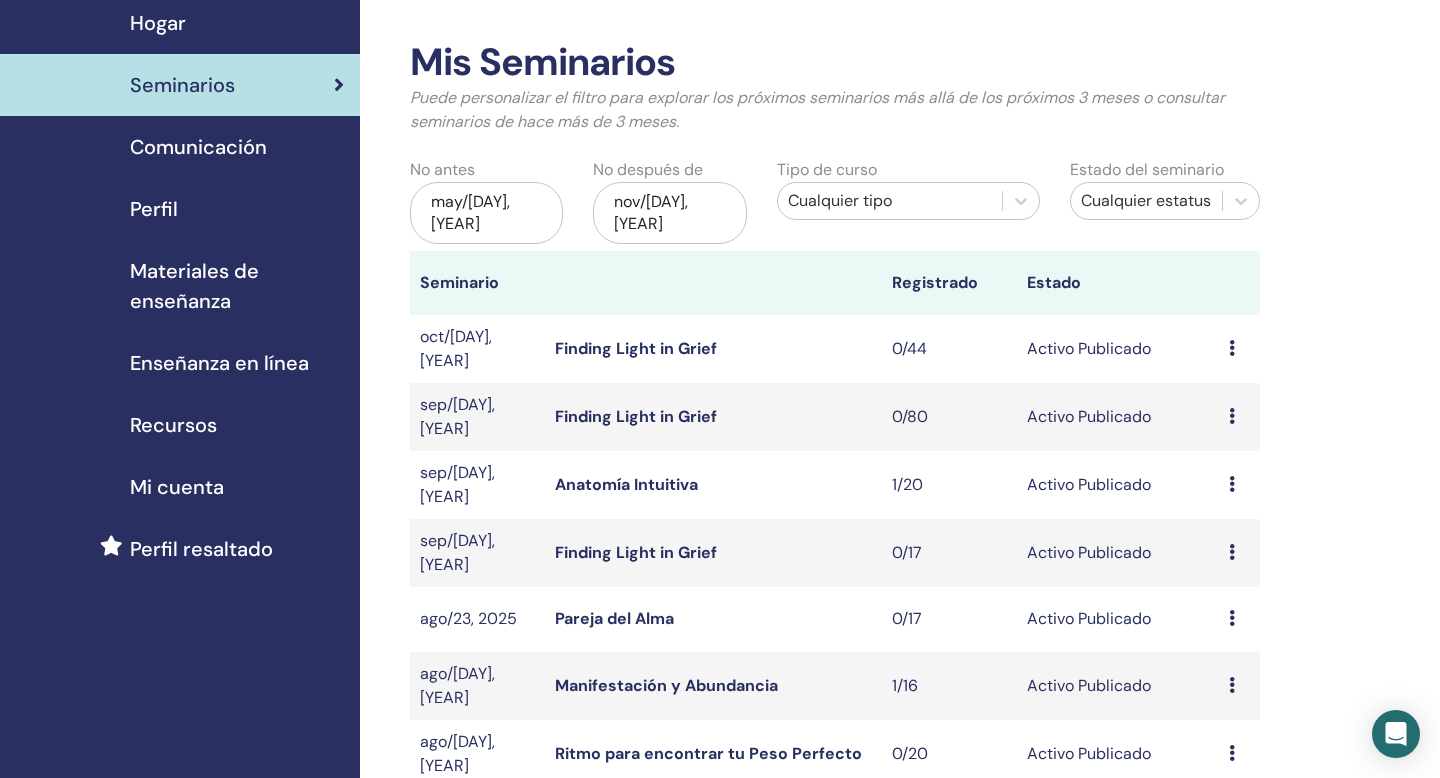 click on "Perfil resaltado" at bounding box center (201, 549) 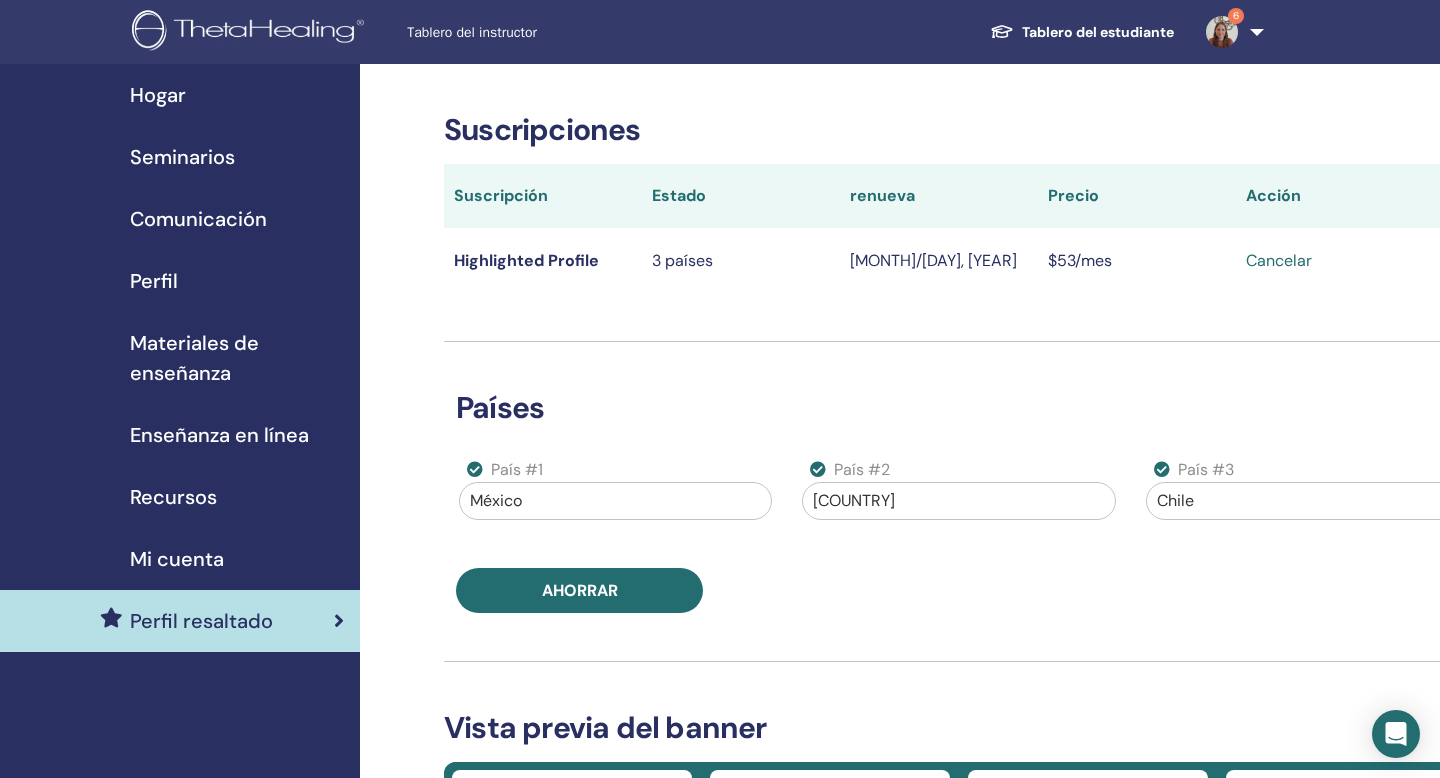 scroll, scrollTop: 24, scrollLeft: 0, axis: vertical 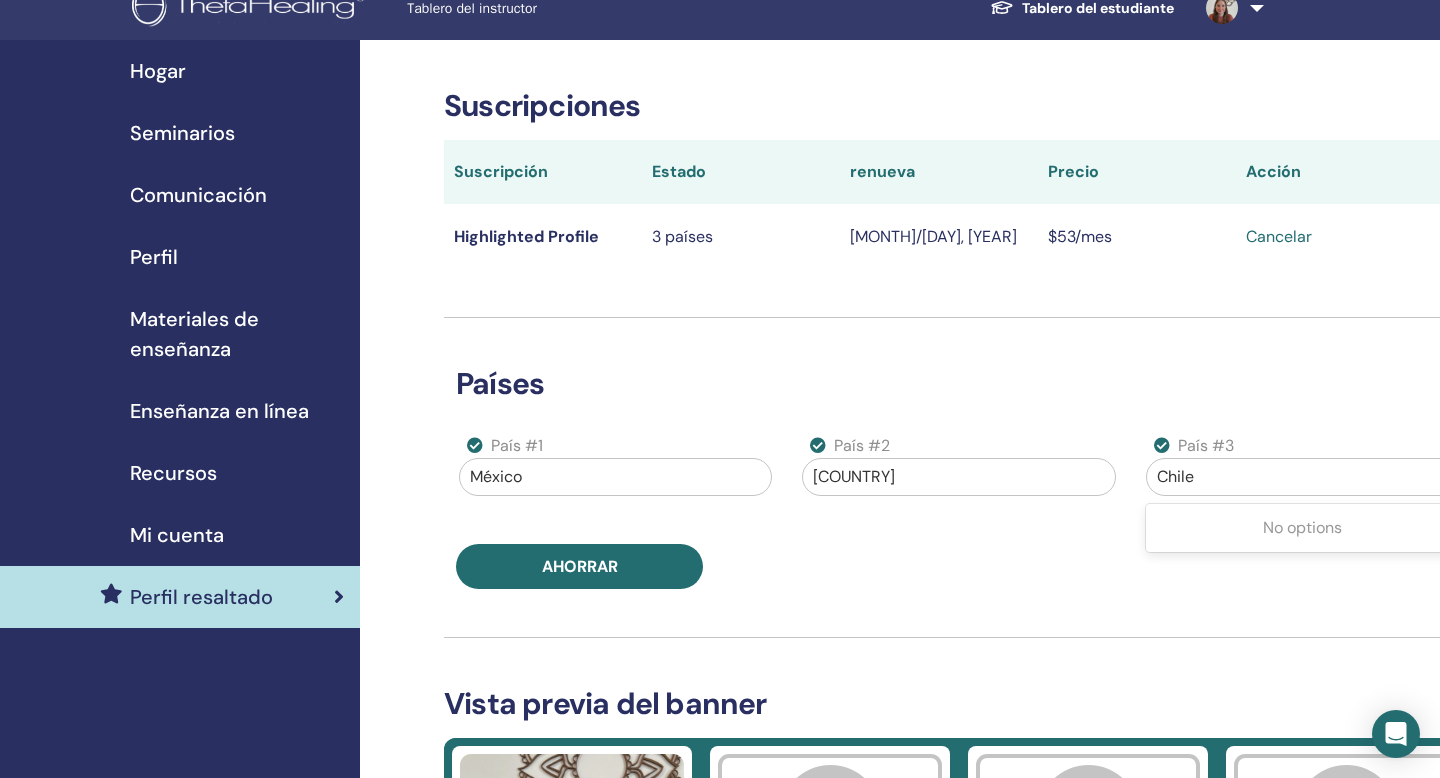 drag, startPoint x: 1276, startPoint y: 483, endPoint x: 1153, endPoint y: 483, distance: 123 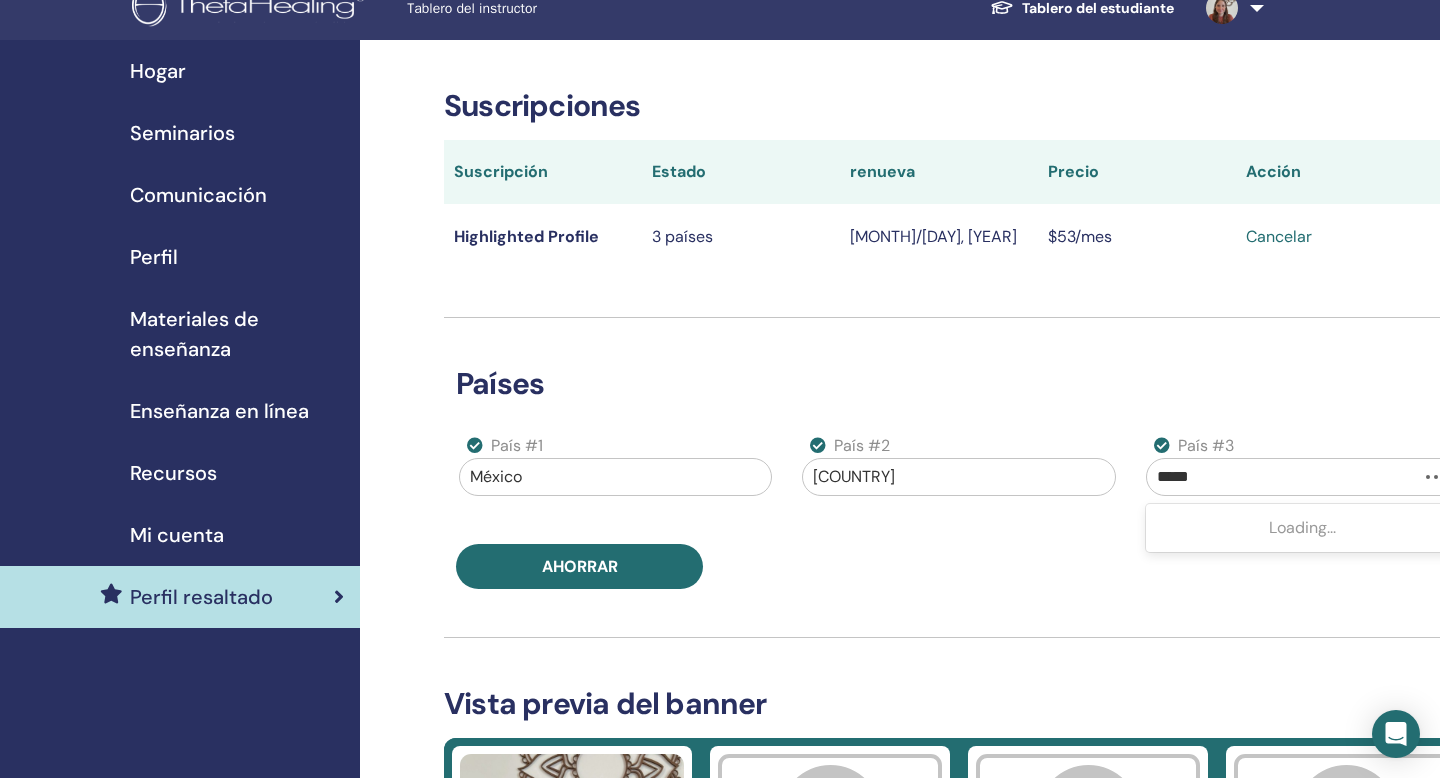 type on "******" 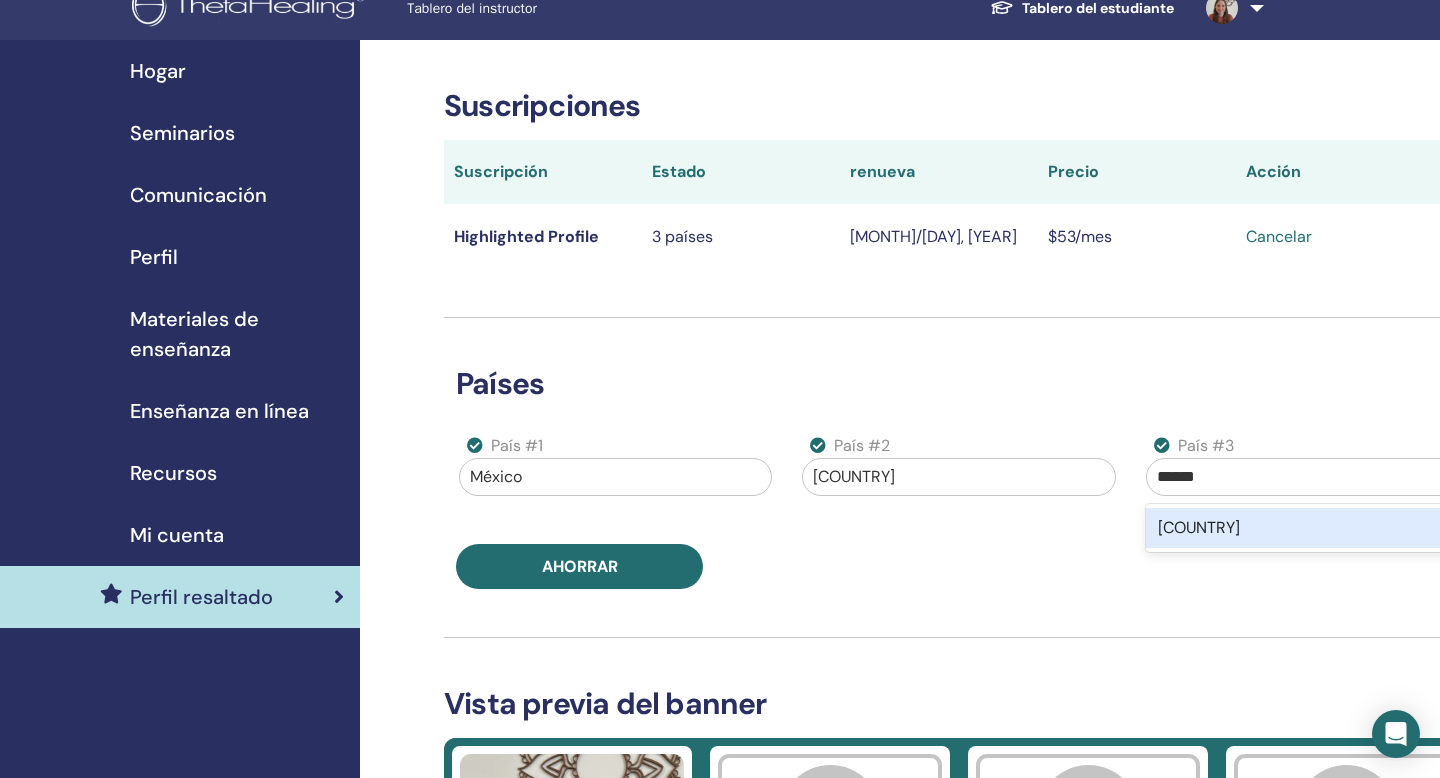 click on "[COUNTRY]" at bounding box center [1302, 528] 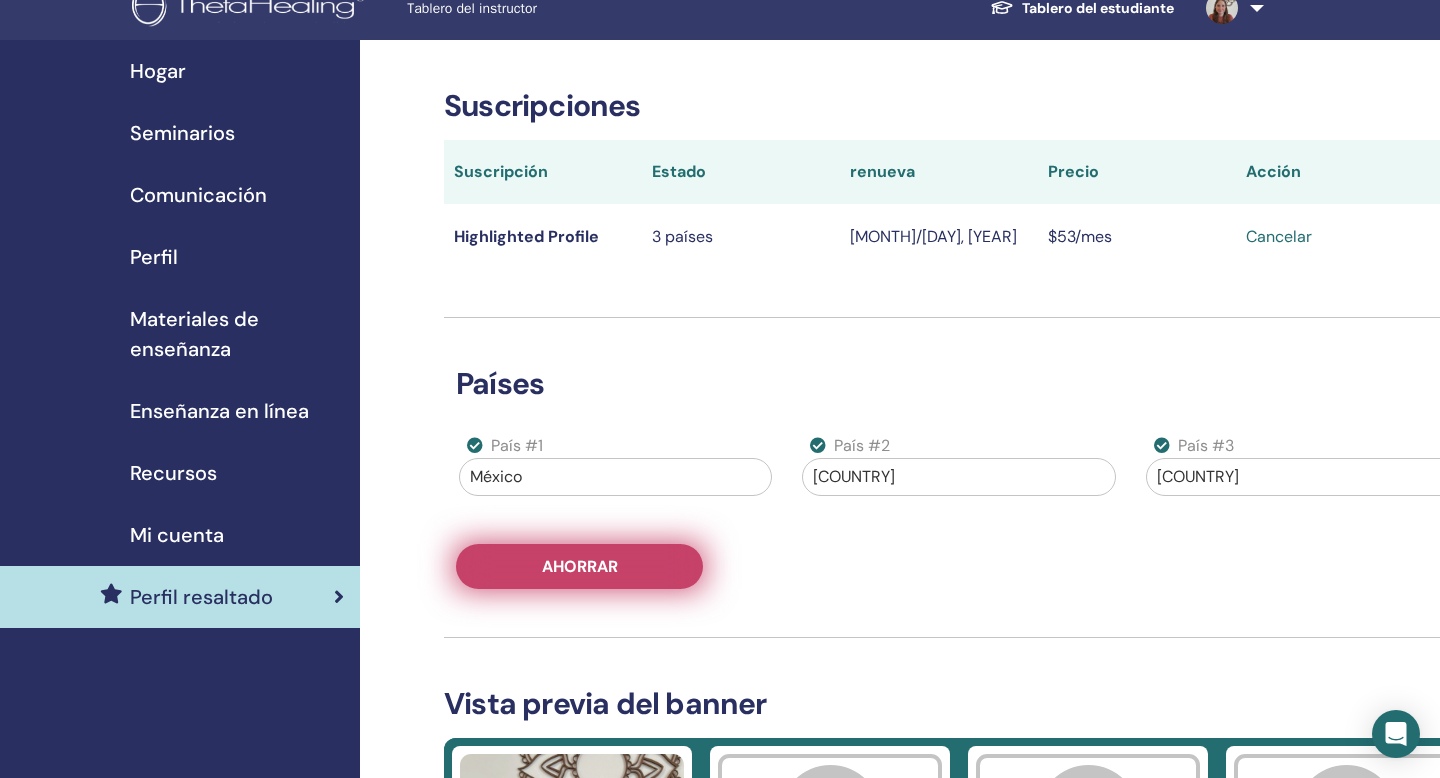 click on "Ahorrar" at bounding box center [580, 566] 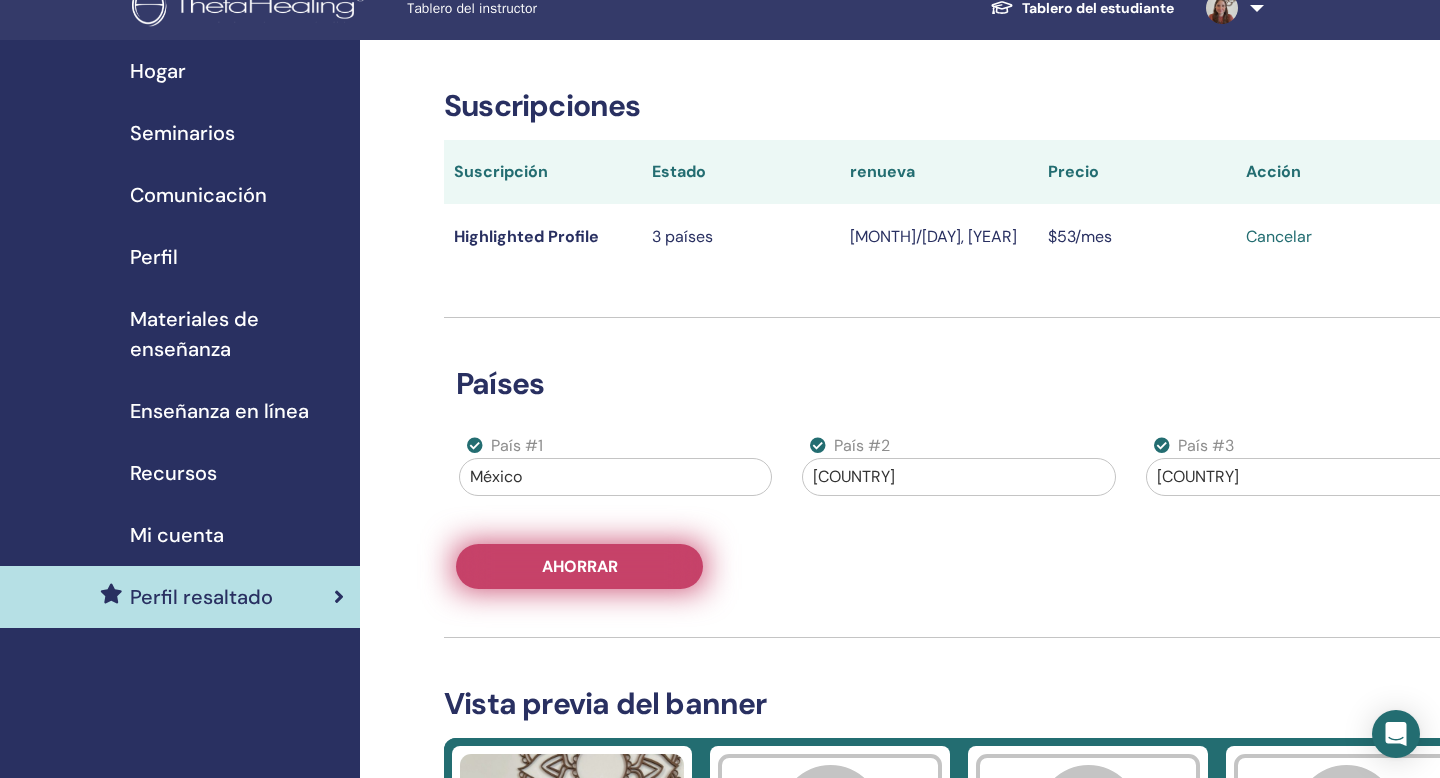 click on "Ahorrar" at bounding box center (580, 566) 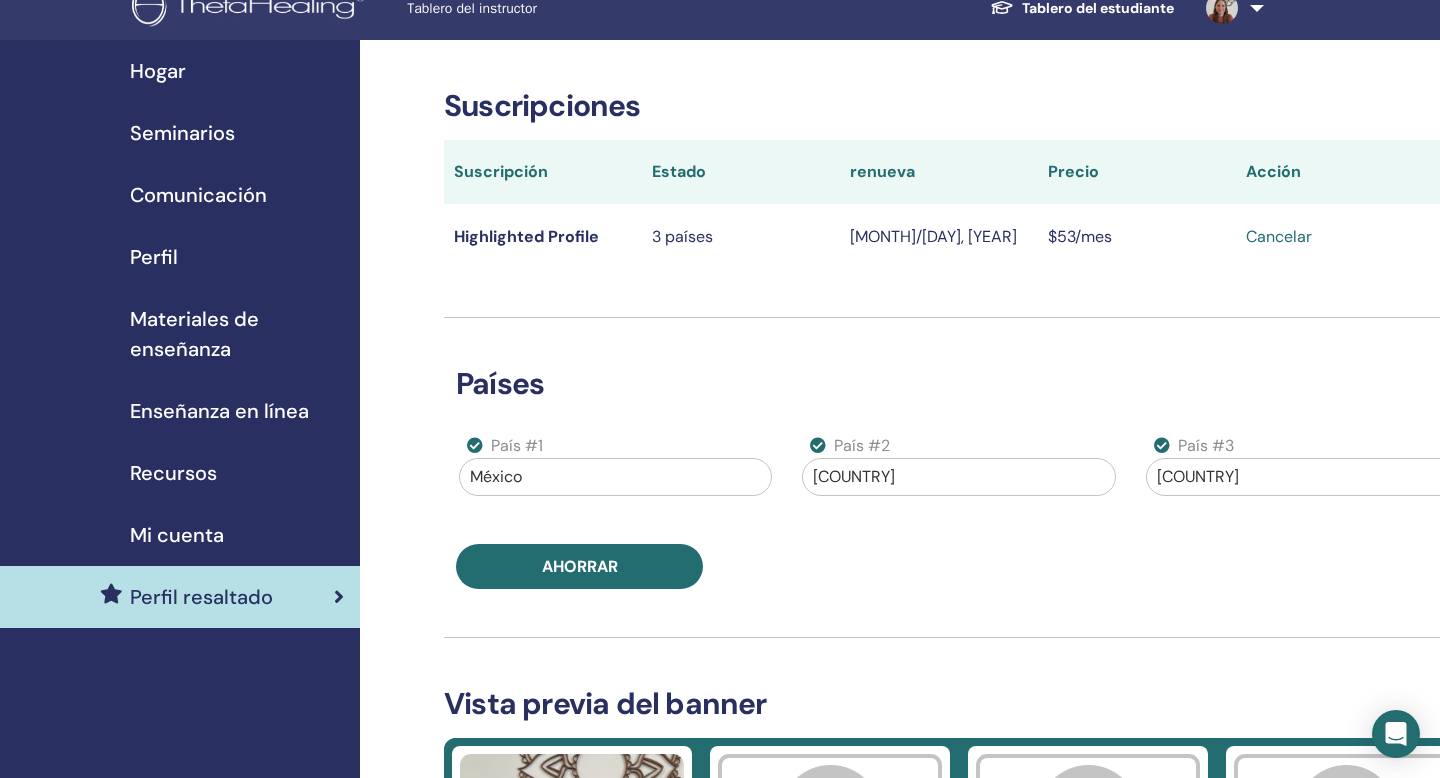click at bounding box center [958, 477] 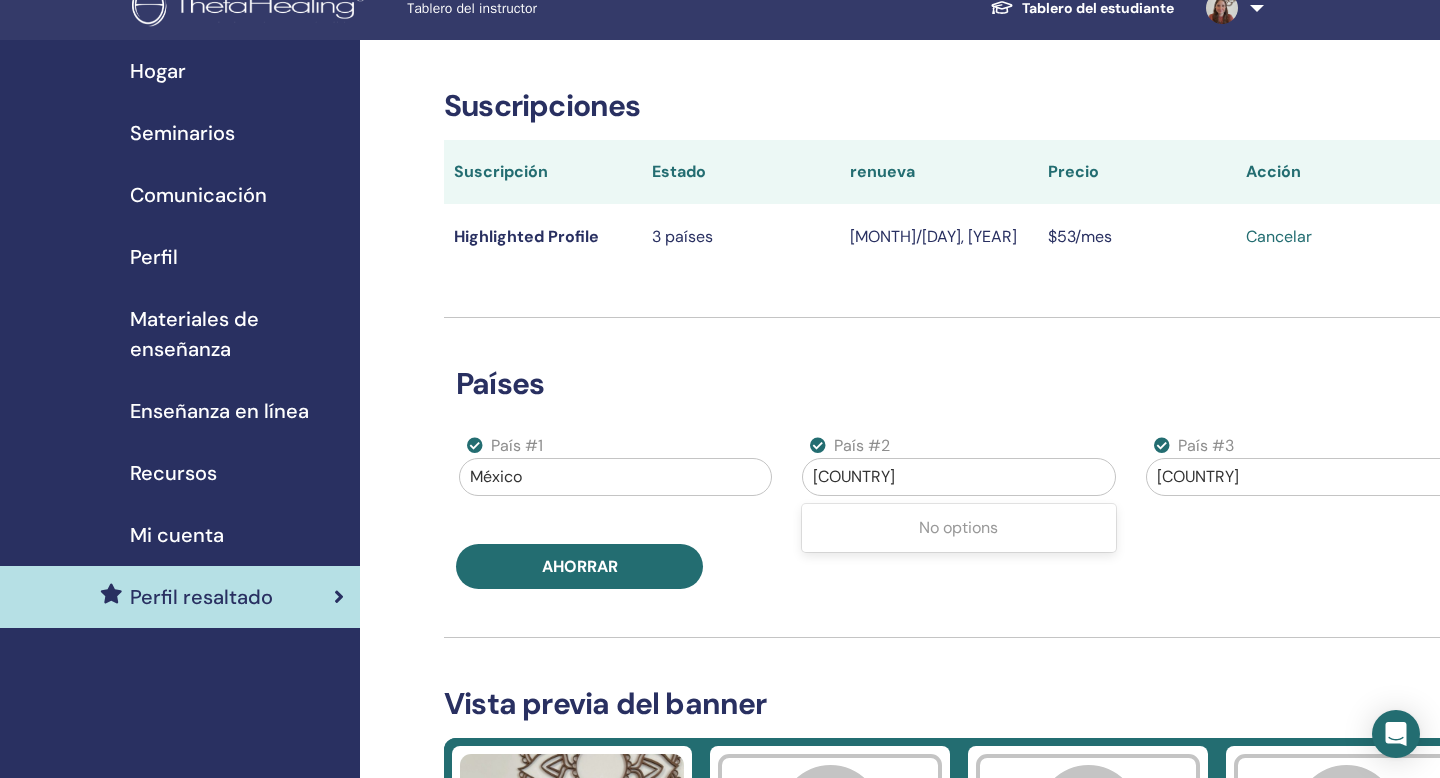 click at bounding box center [958, 477] 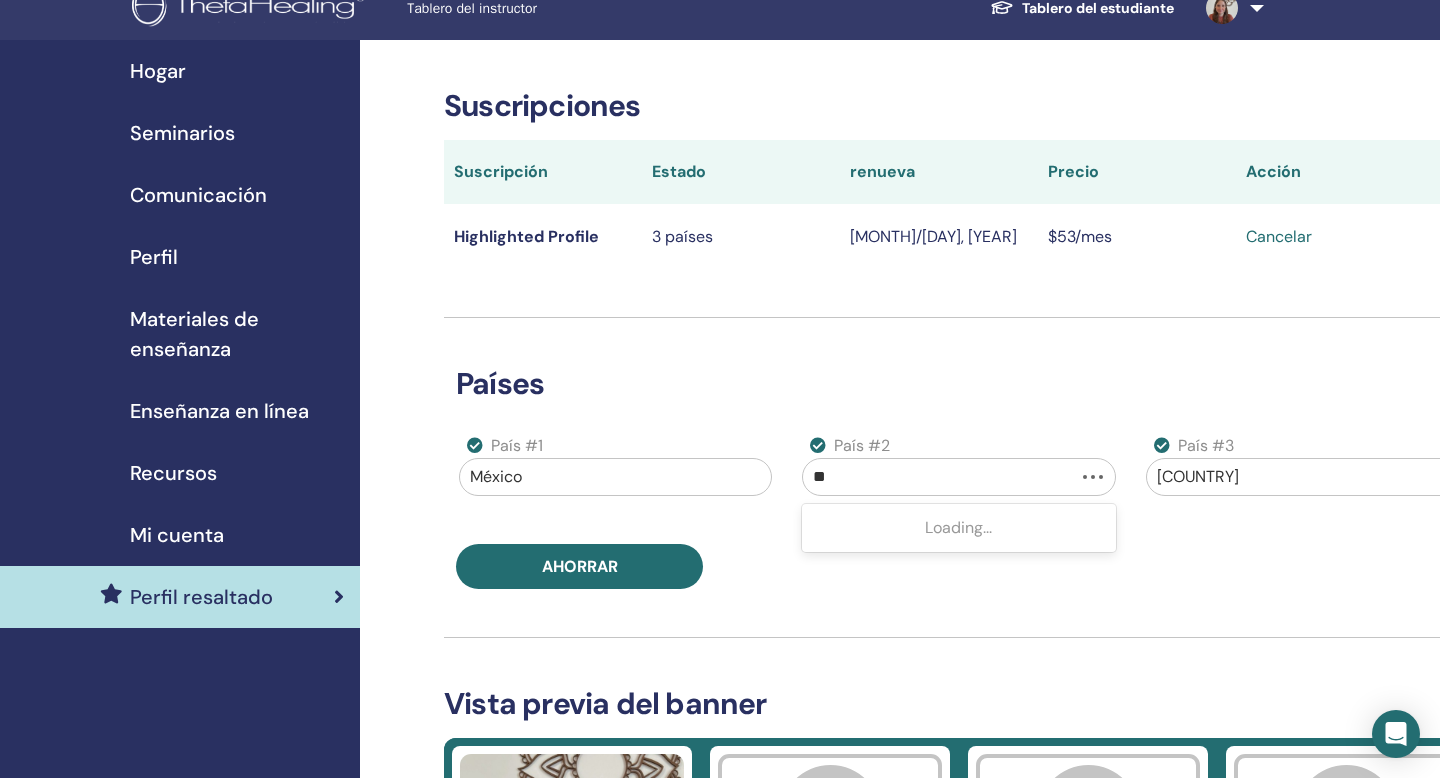 type on "***" 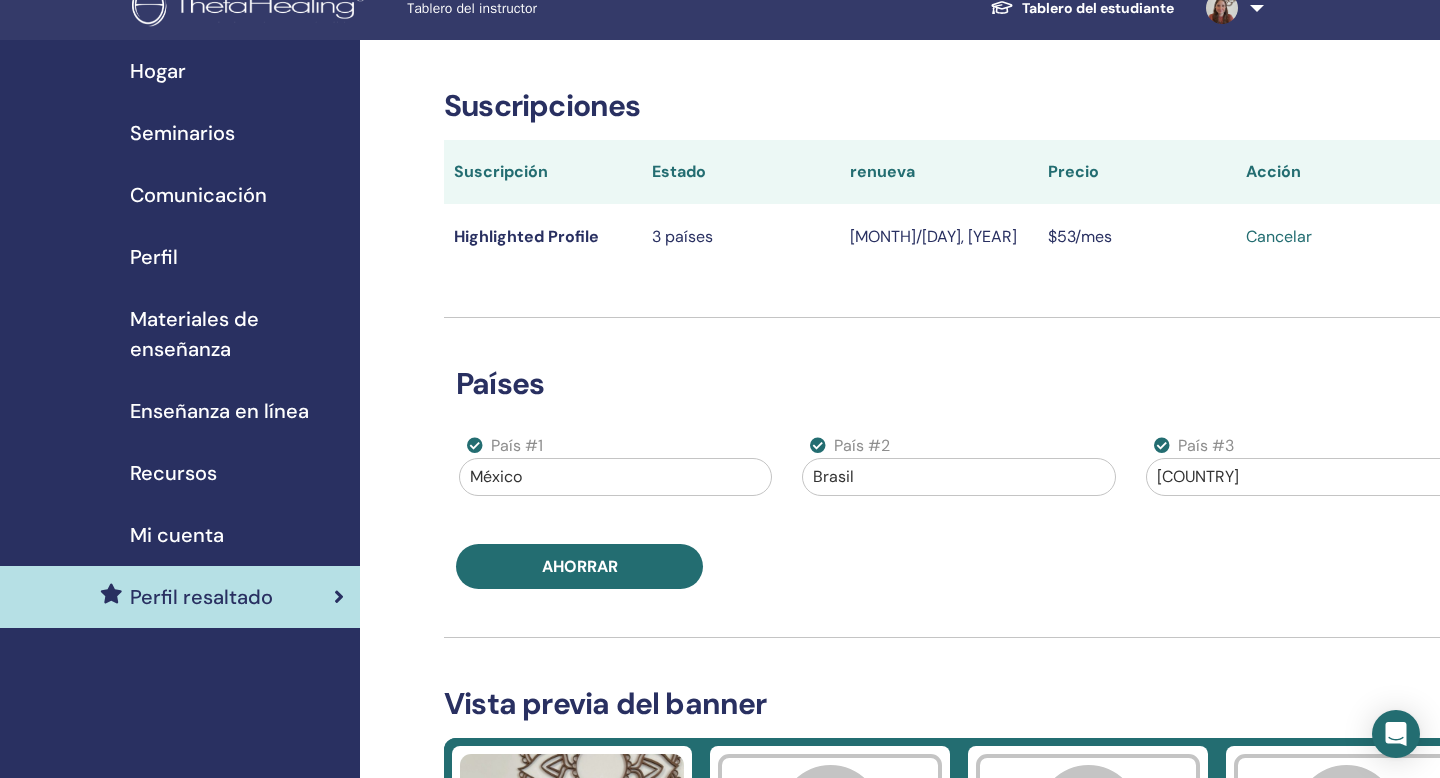 click at bounding box center (1302, 477) 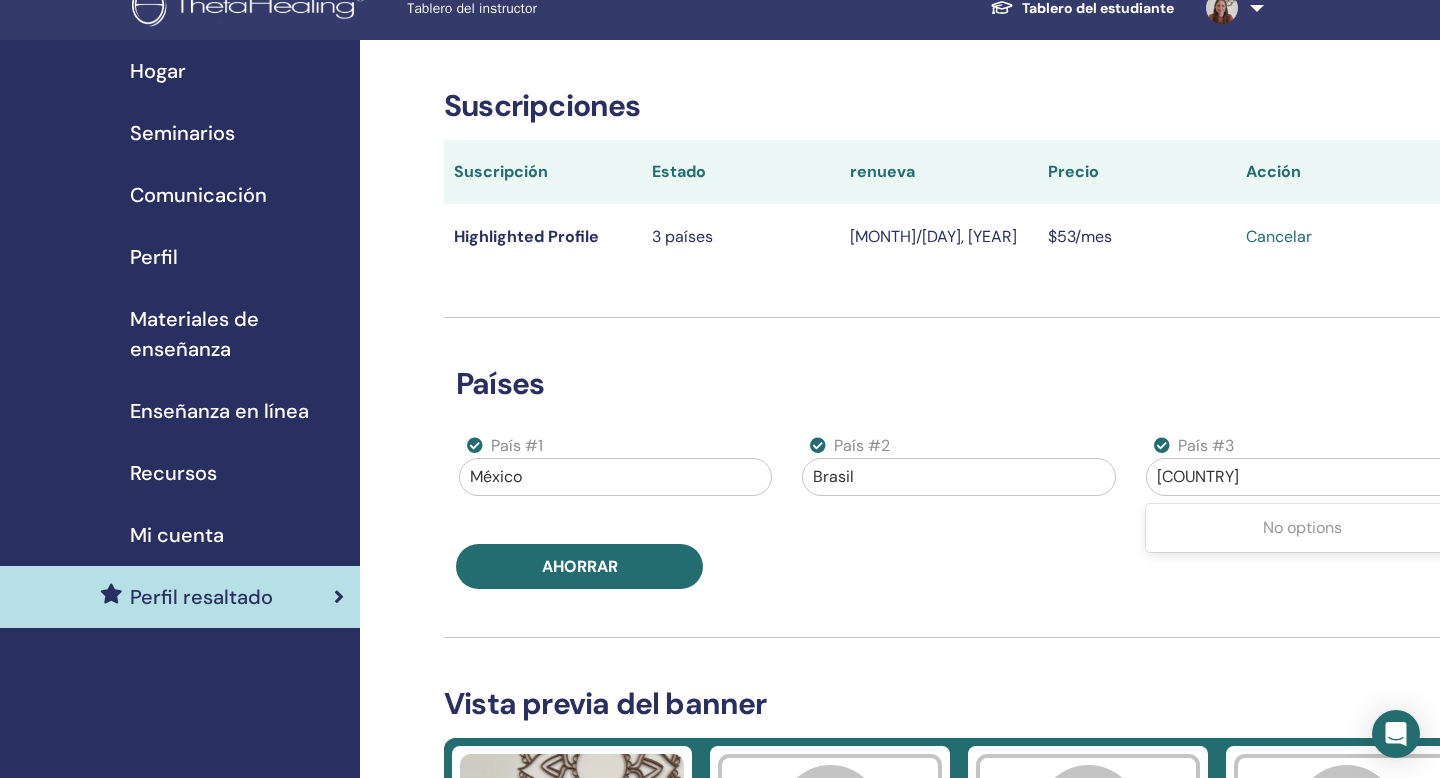 click at bounding box center (958, 477) 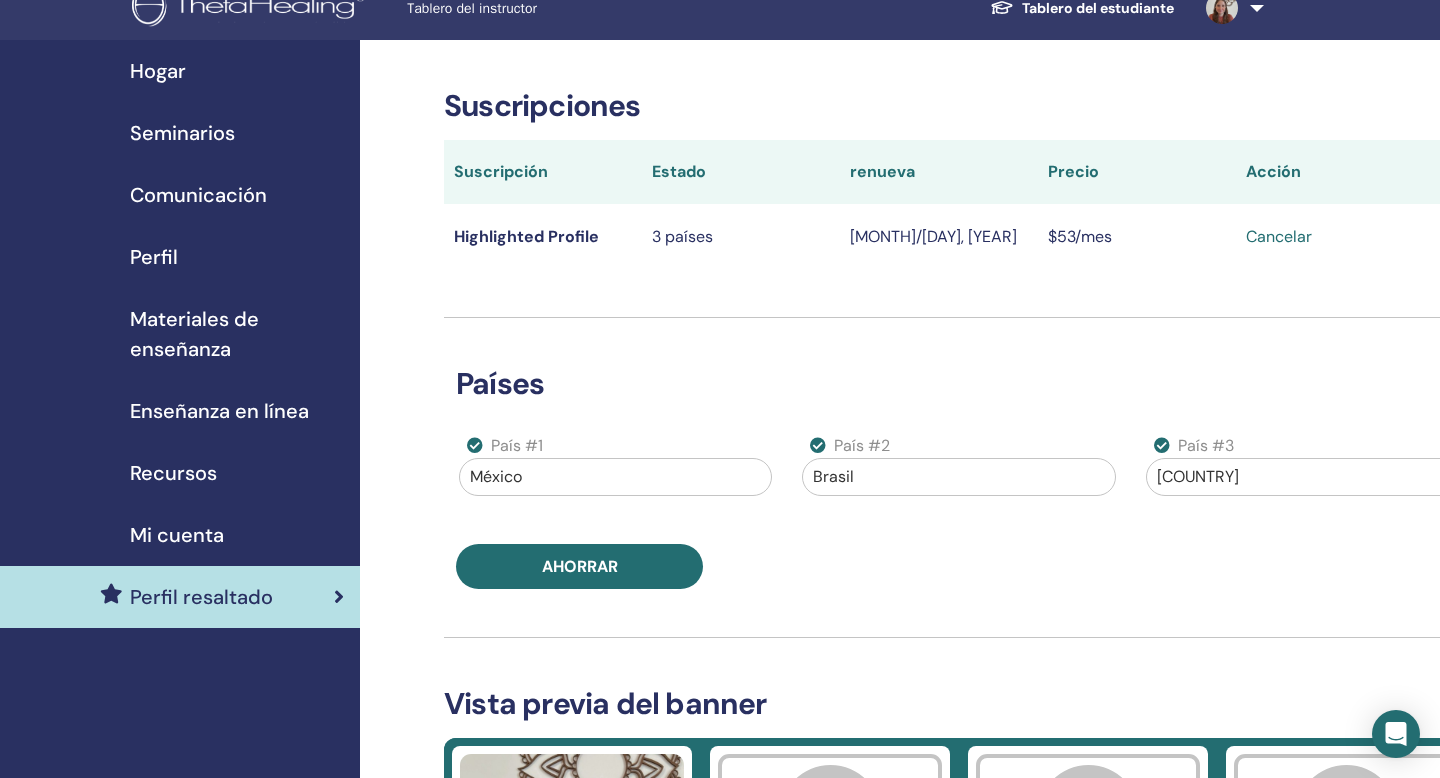 click at bounding box center (958, 477) 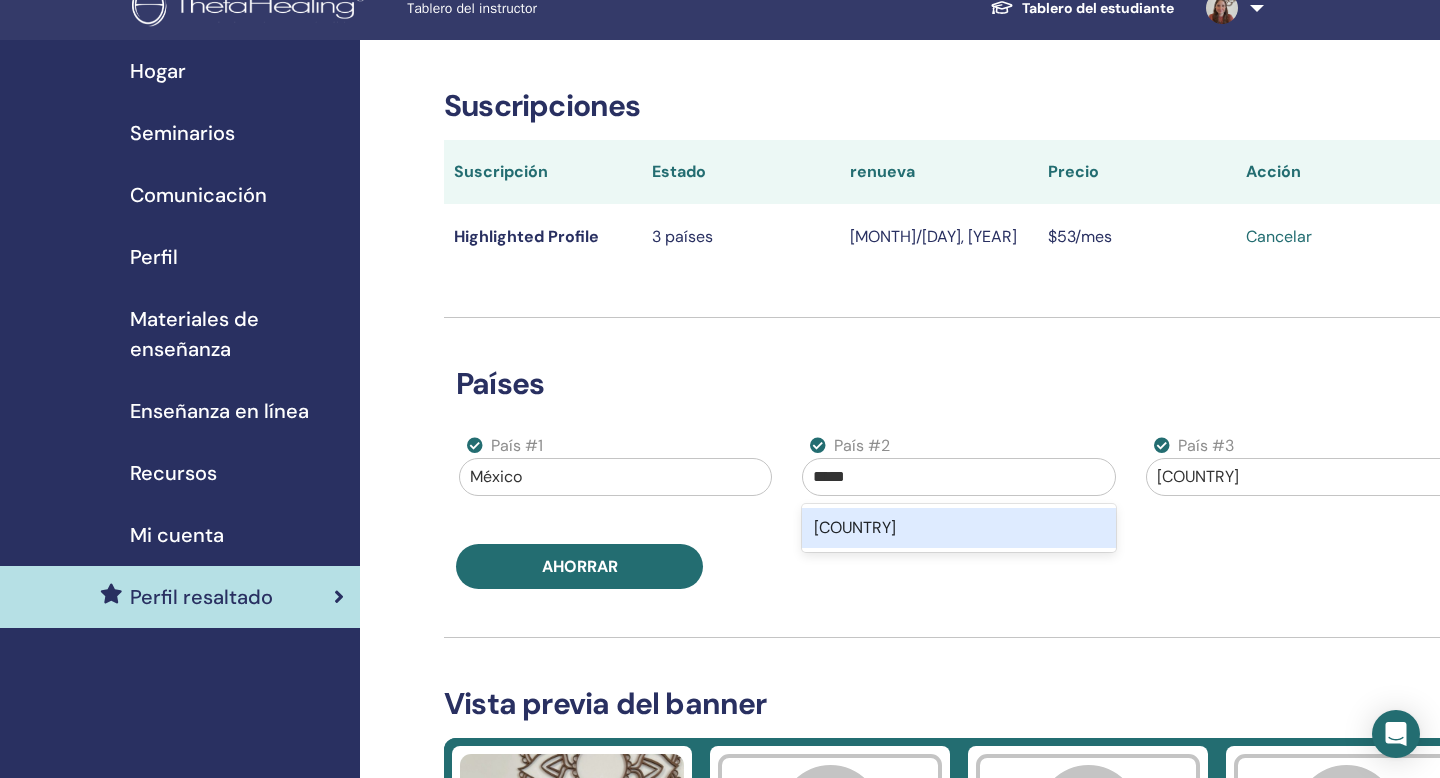 type on "******" 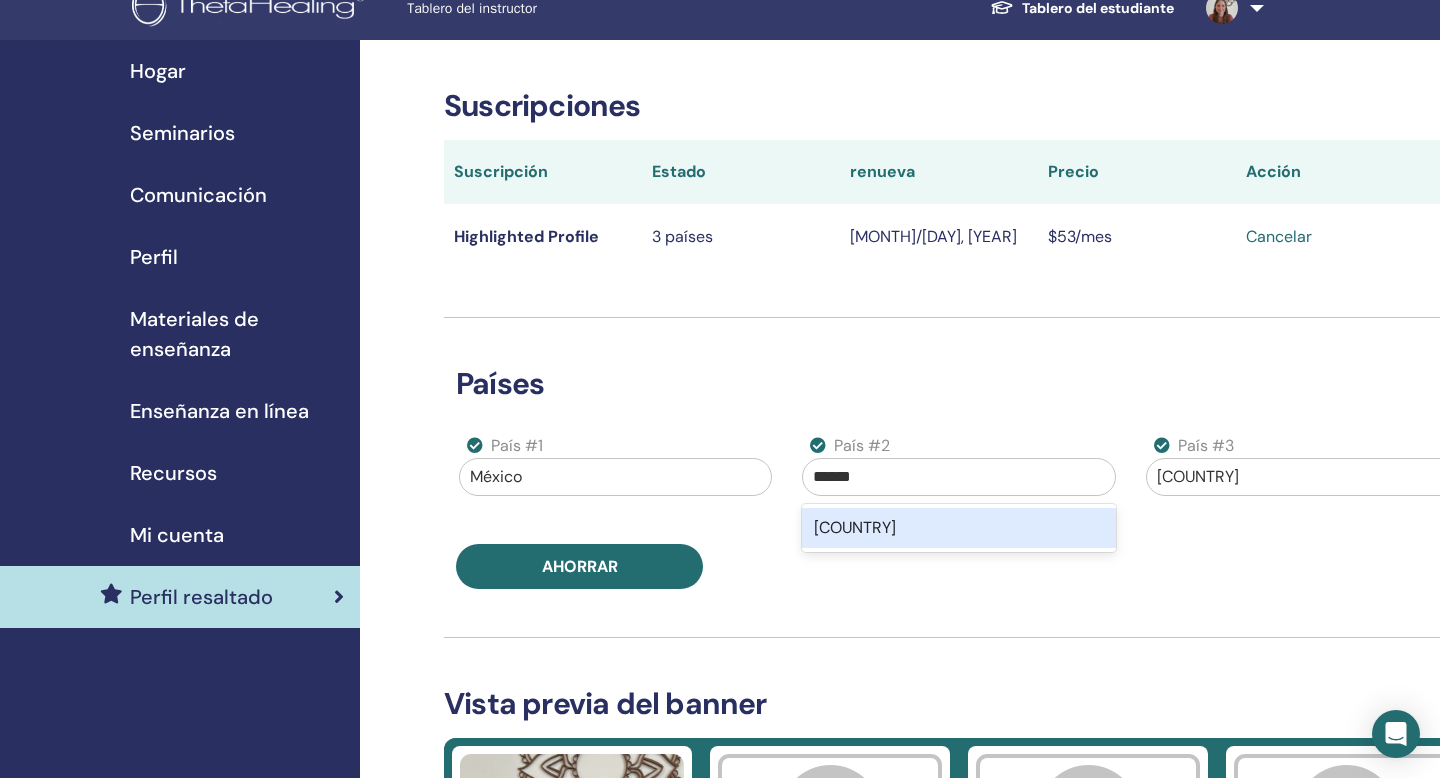 type 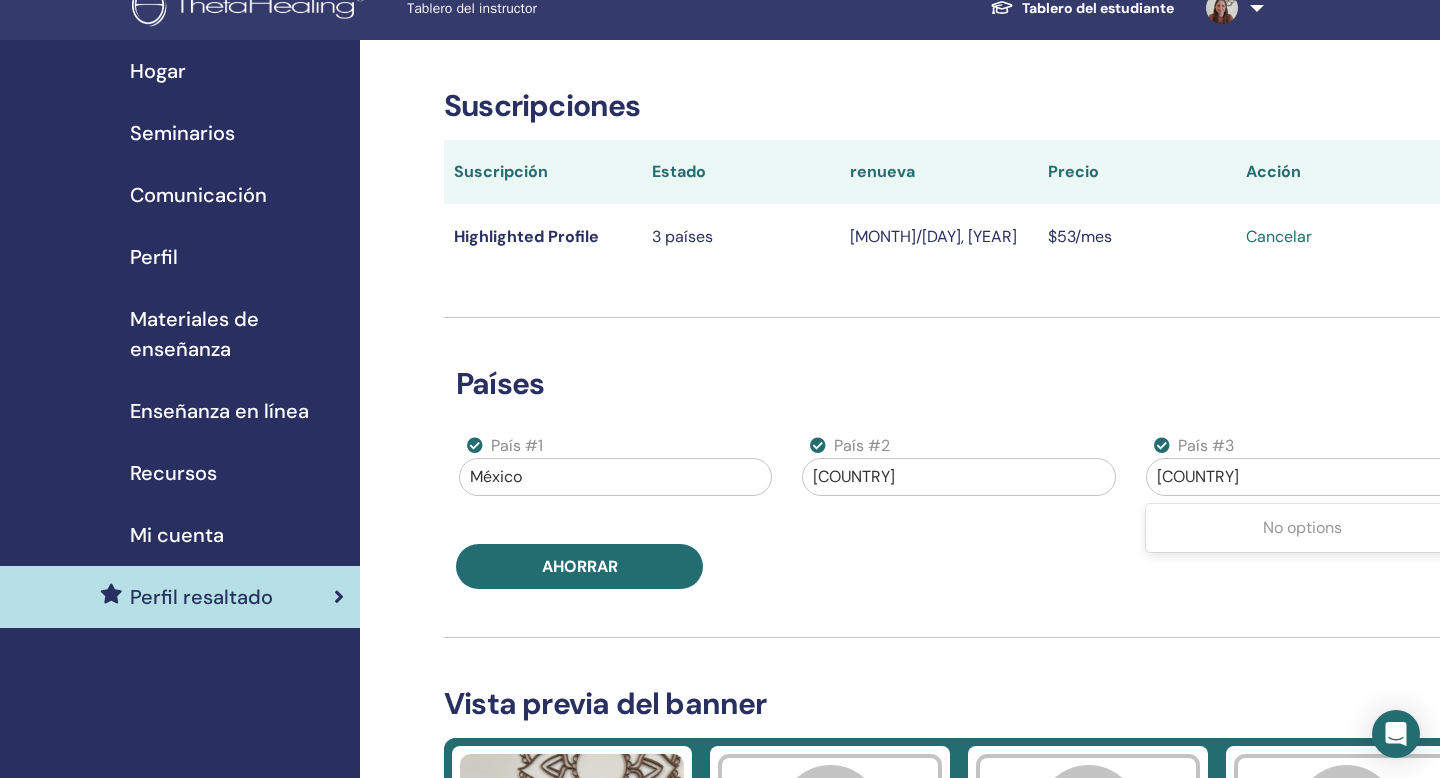 click at bounding box center (1302, 477) 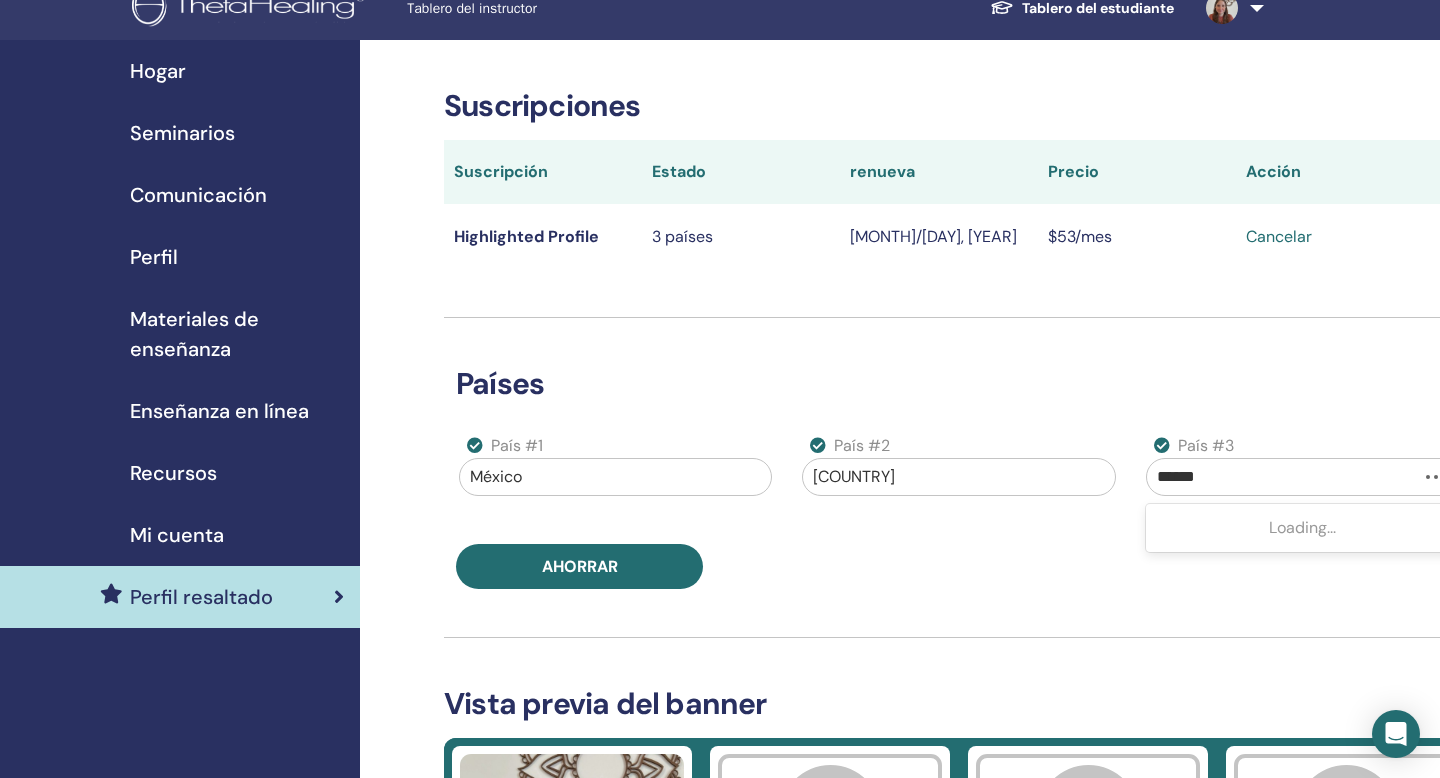 type on "*******" 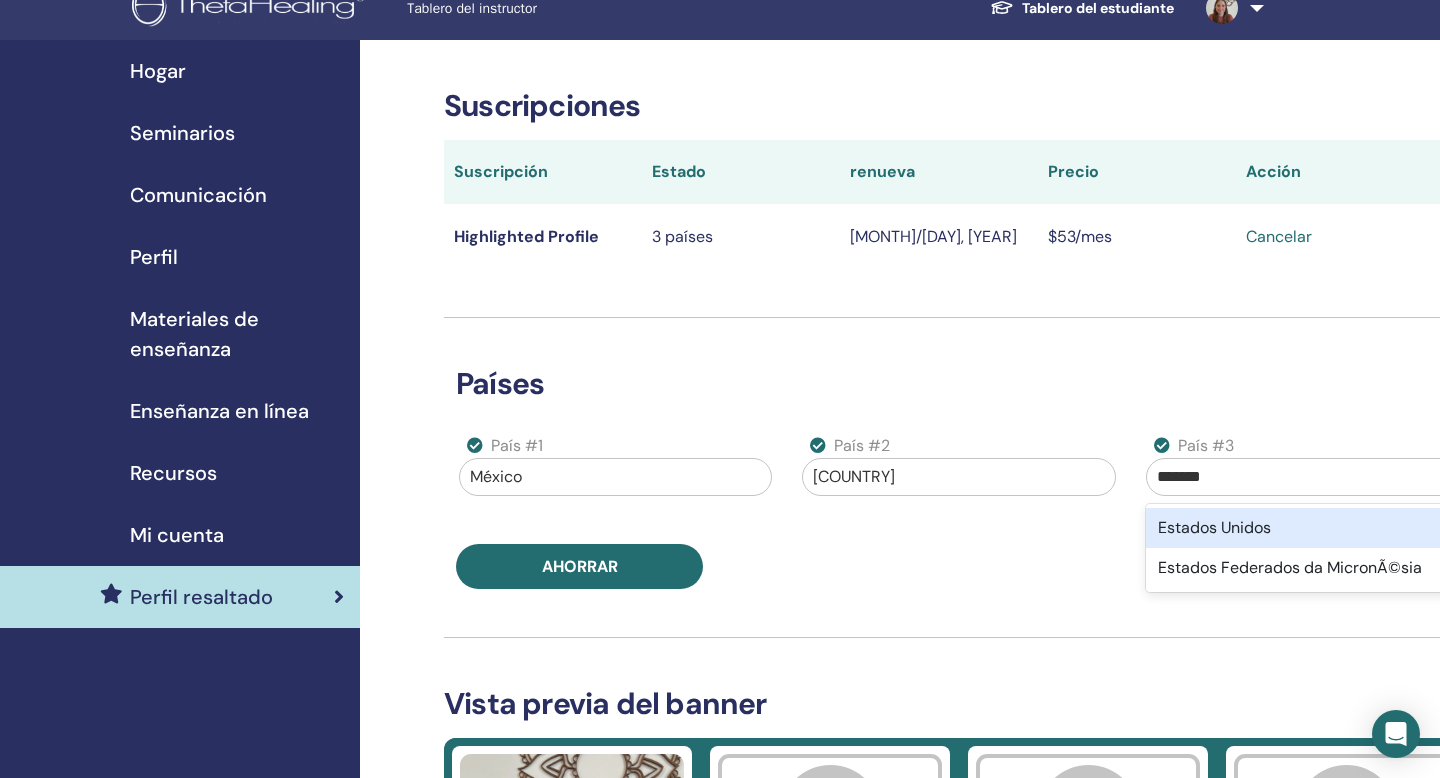 click on "Estados Unidos" at bounding box center [1302, 528] 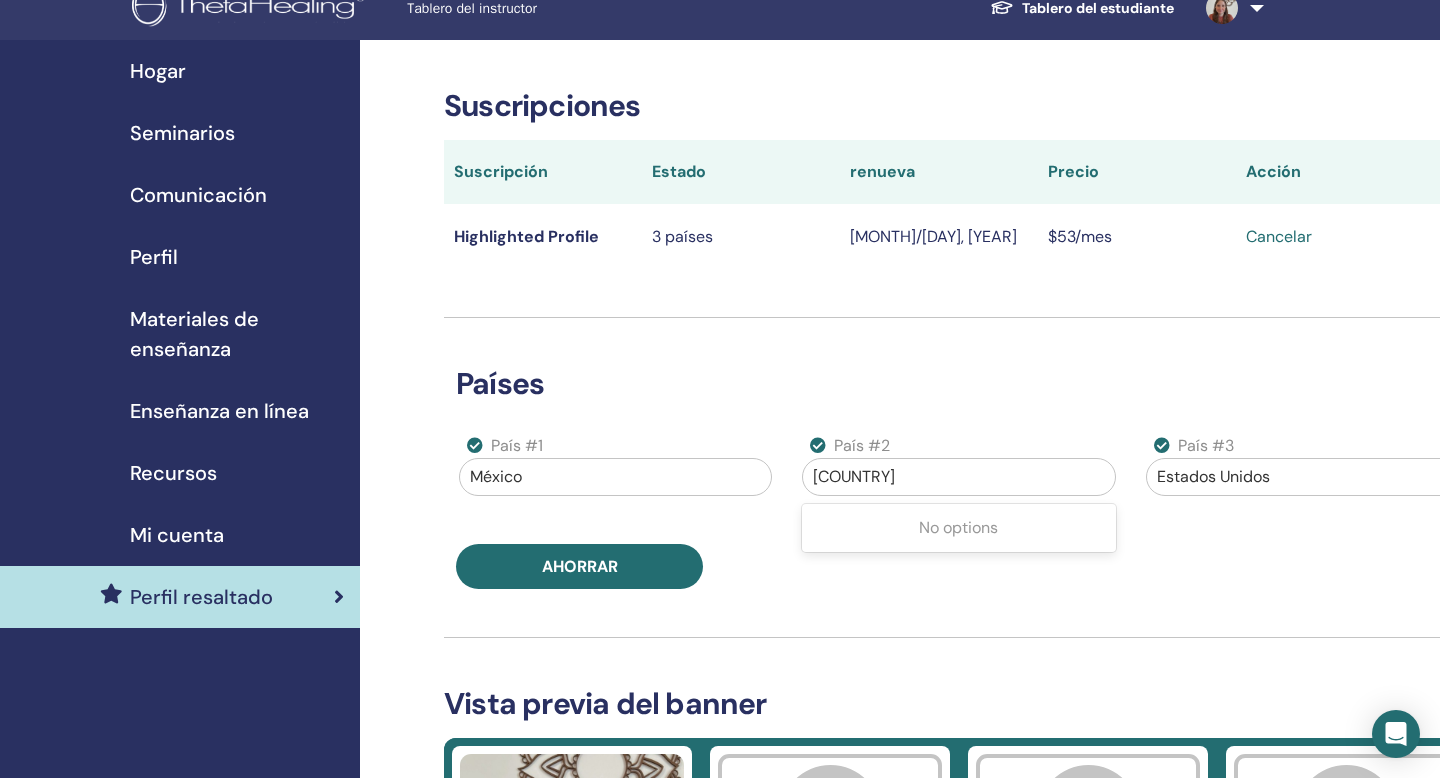 click at bounding box center [958, 477] 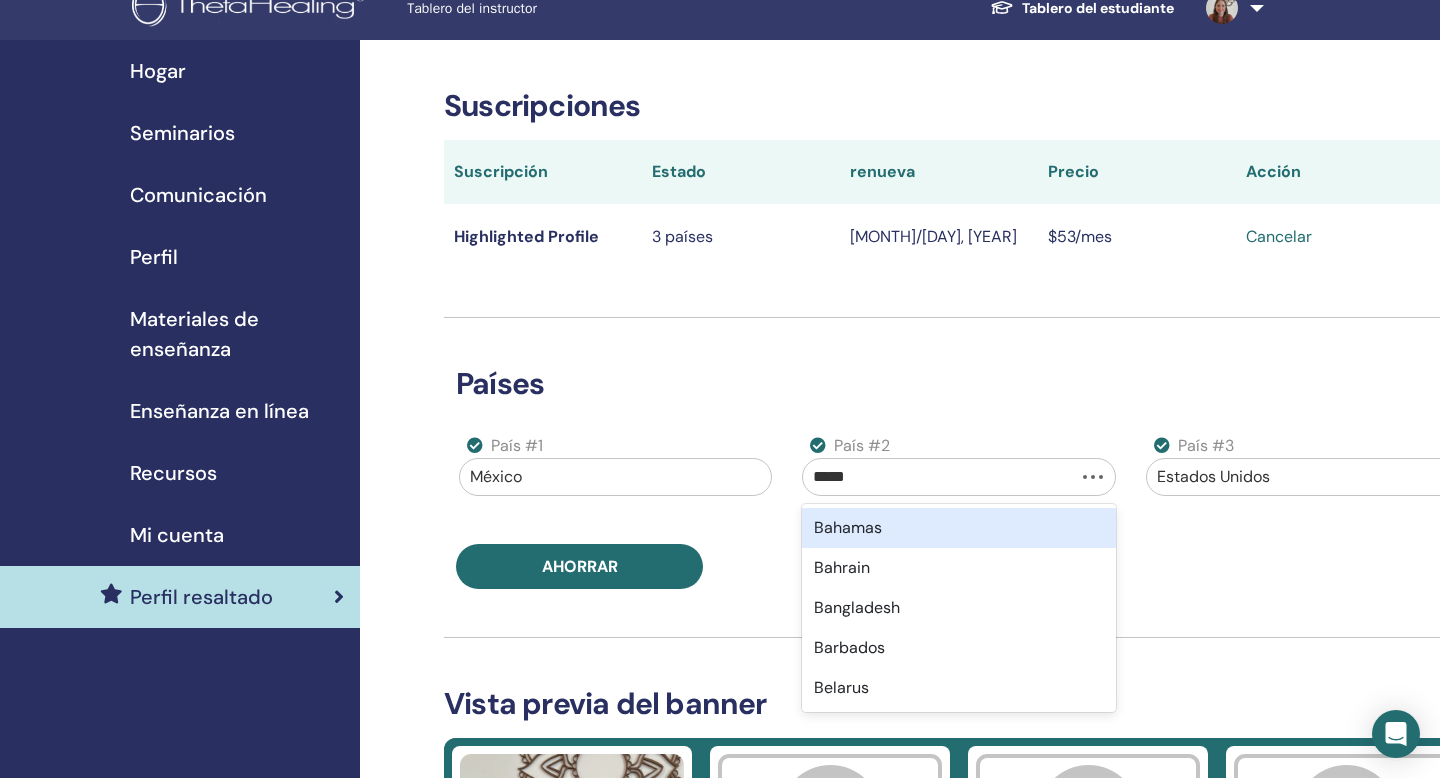 type on "******" 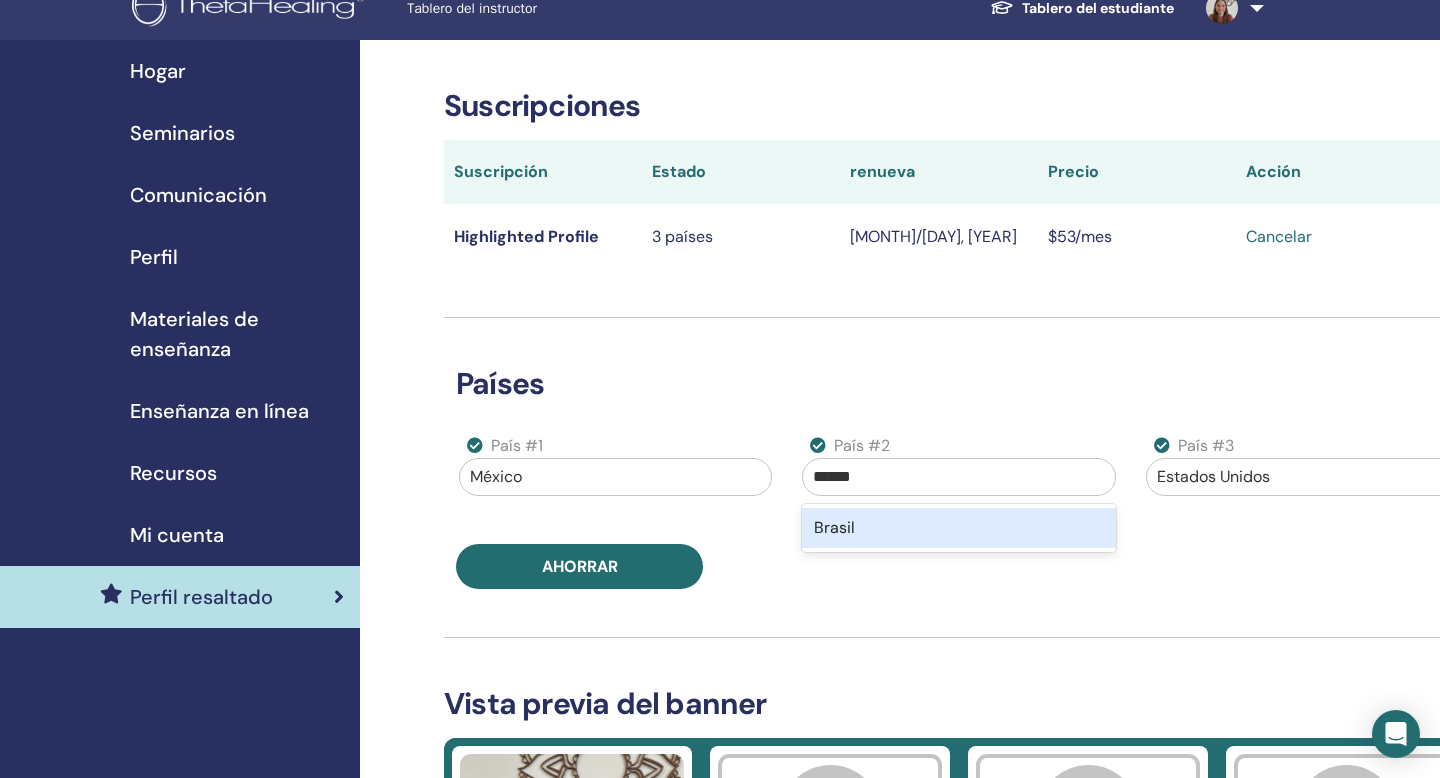 click on "Brasil" at bounding box center [958, 528] 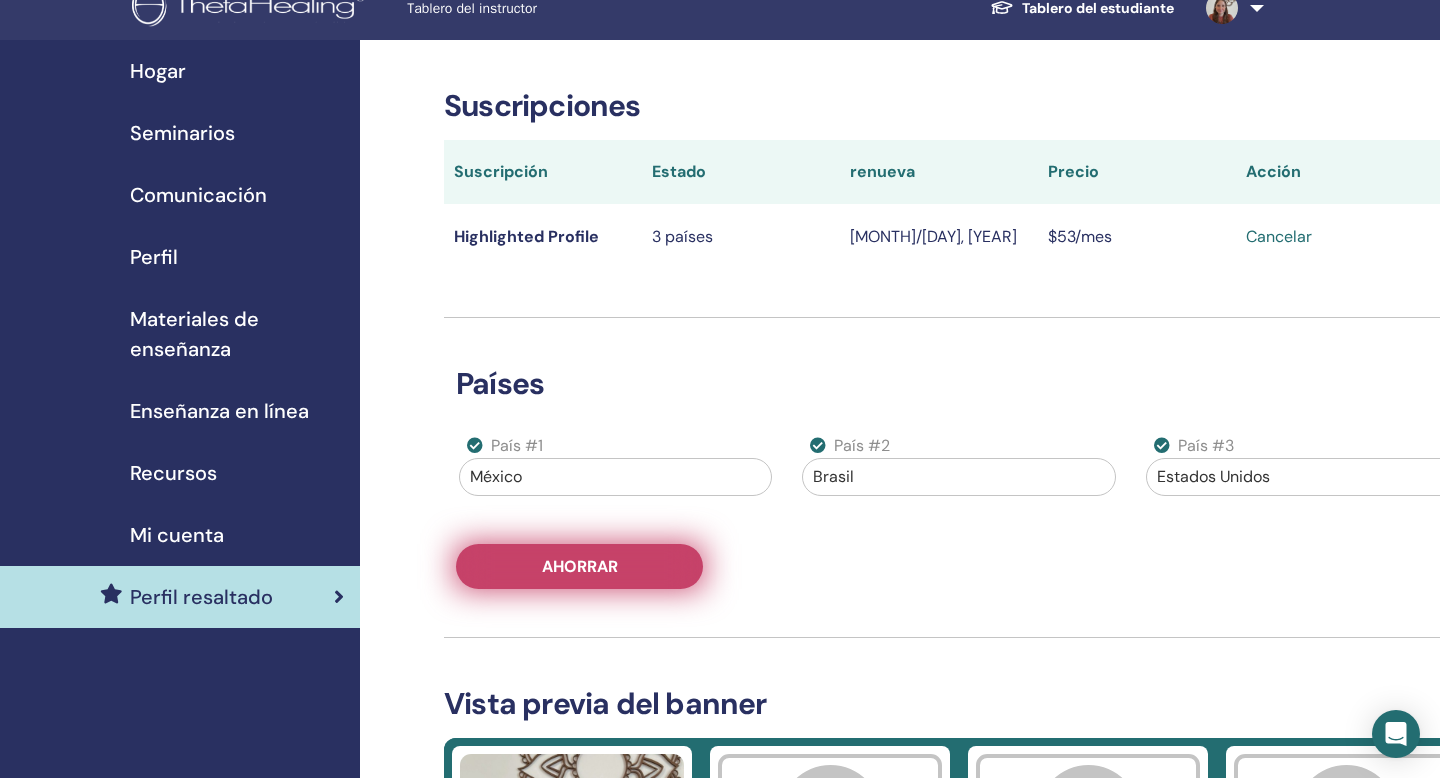 click on "Ahorrar" at bounding box center [579, 566] 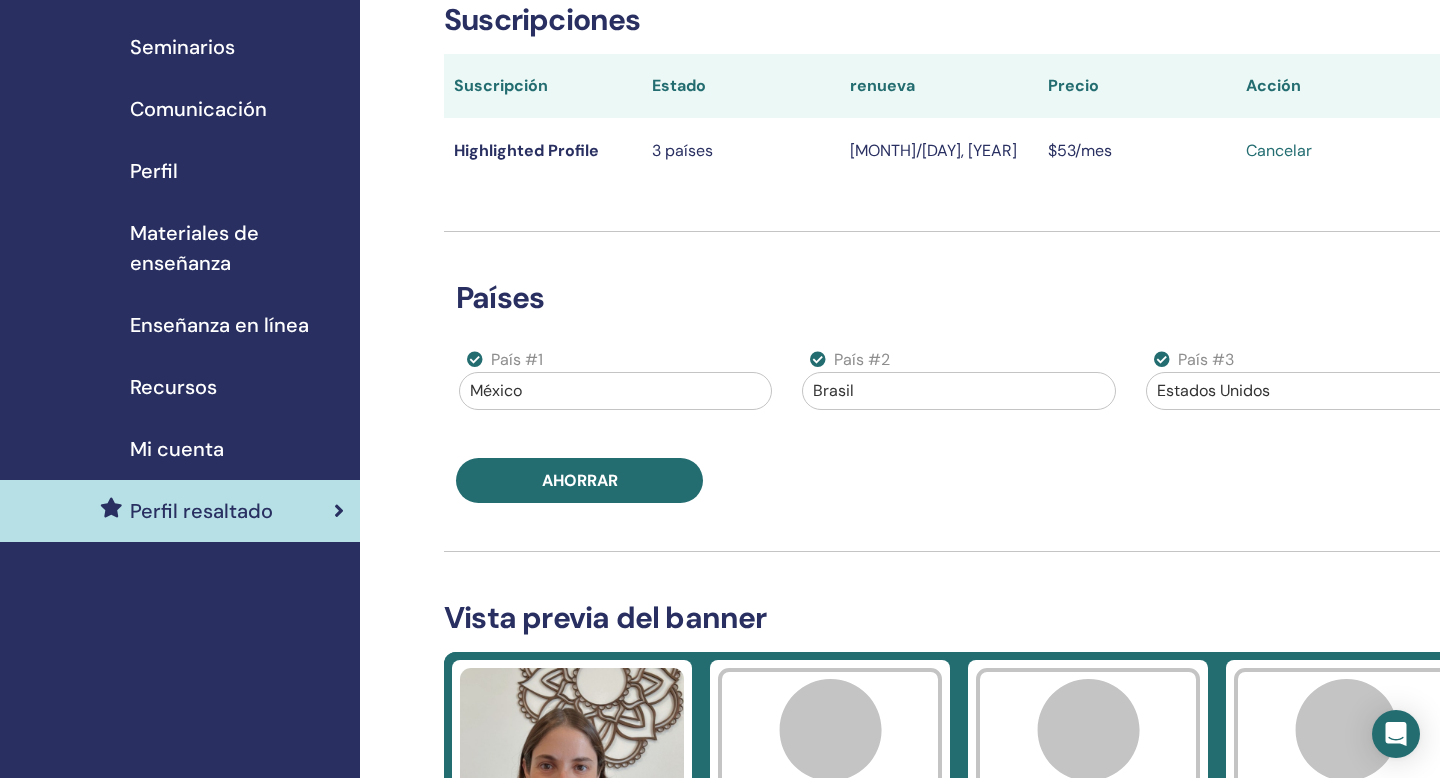 scroll, scrollTop: 95, scrollLeft: 0, axis: vertical 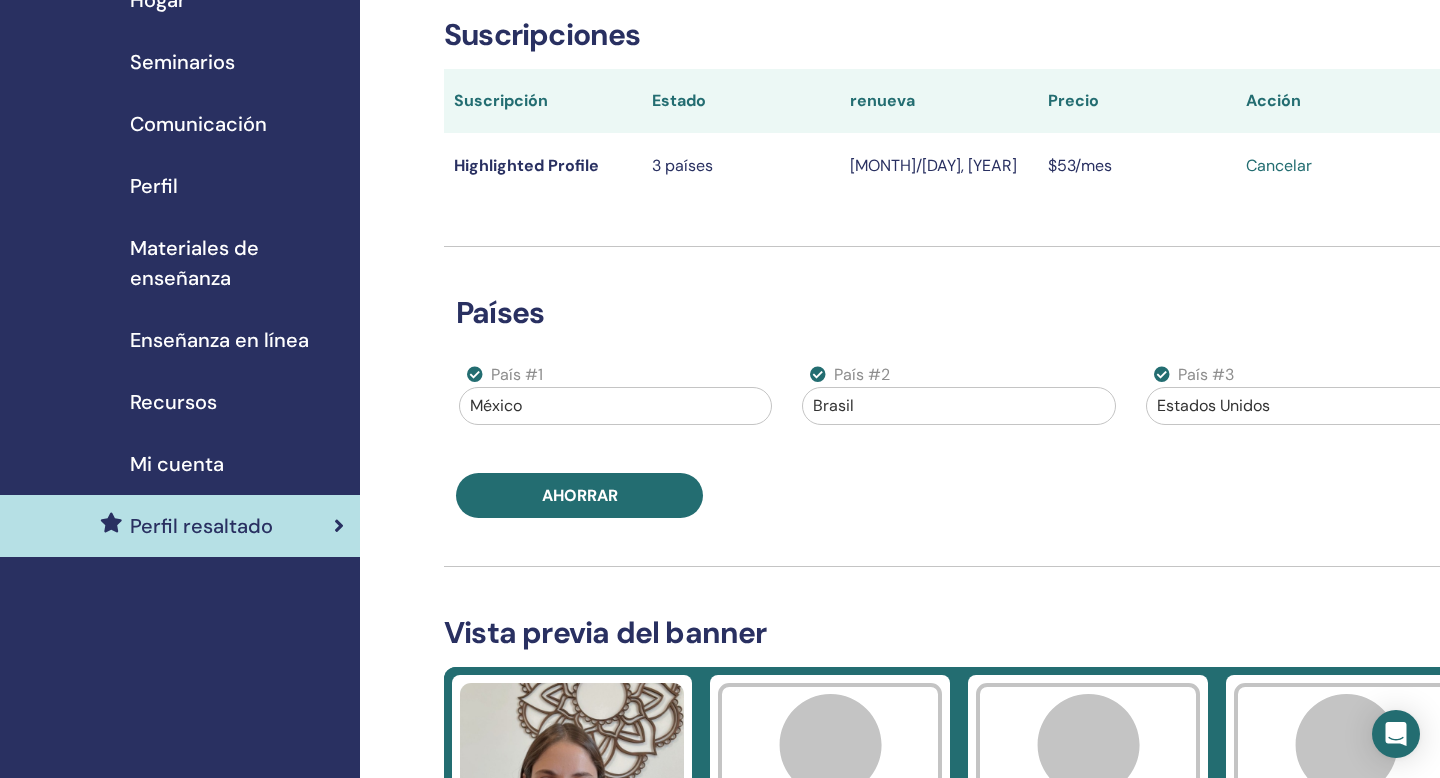 click on "Mi cuenta" at bounding box center (180, 464) 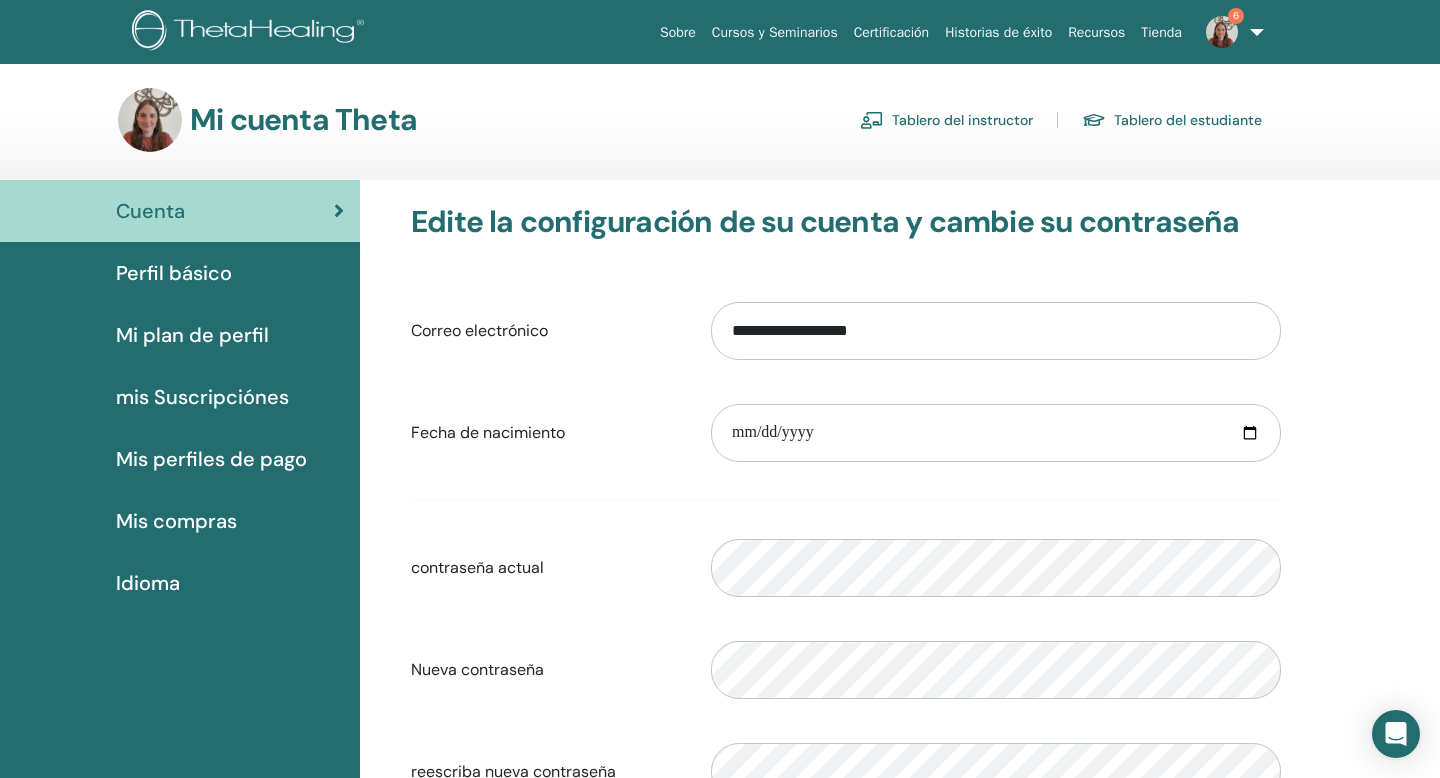 scroll, scrollTop: 0, scrollLeft: 0, axis: both 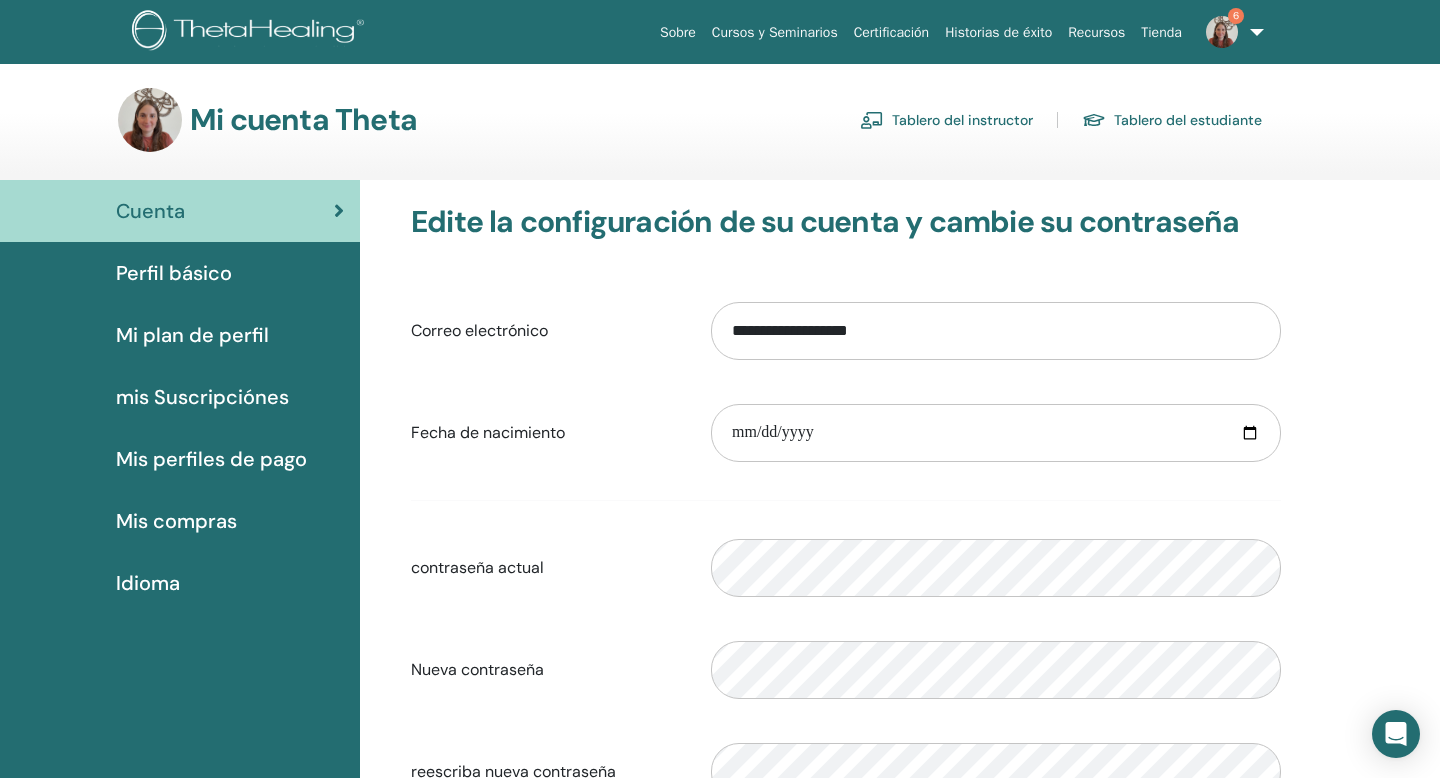 click on "Tablero del instructor" at bounding box center [946, 120] 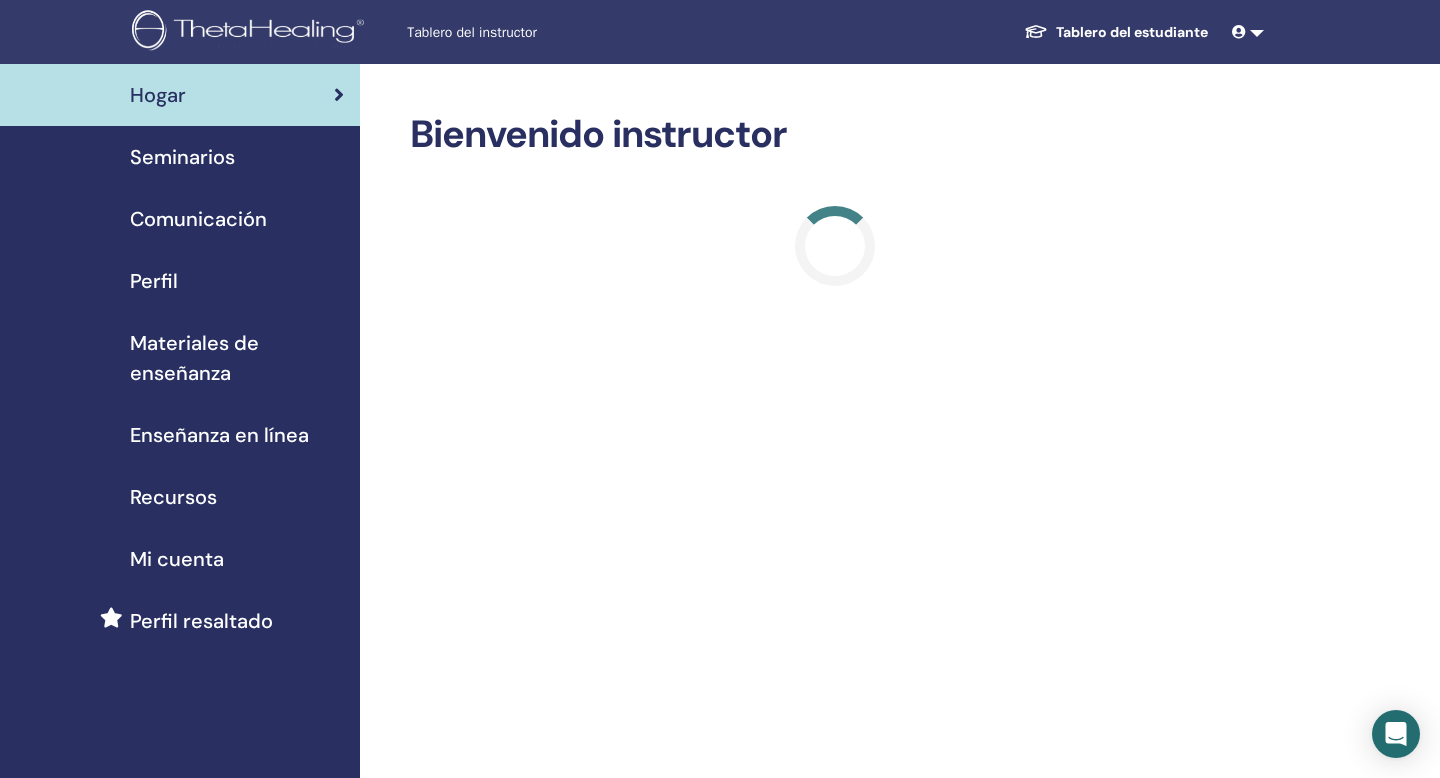 scroll, scrollTop: 0, scrollLeft: 0, axis: both 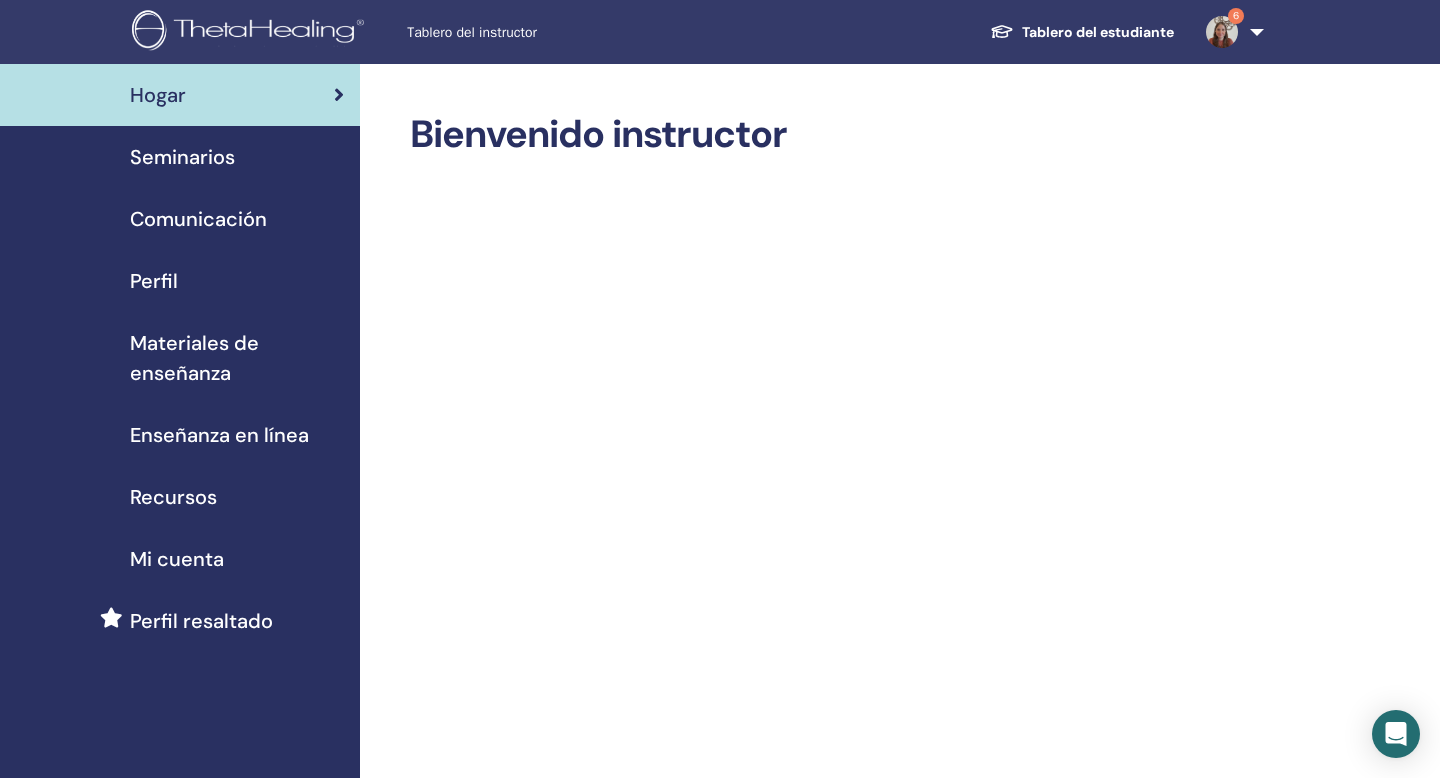 click on "Perfil" at bounding box center [180, 281] 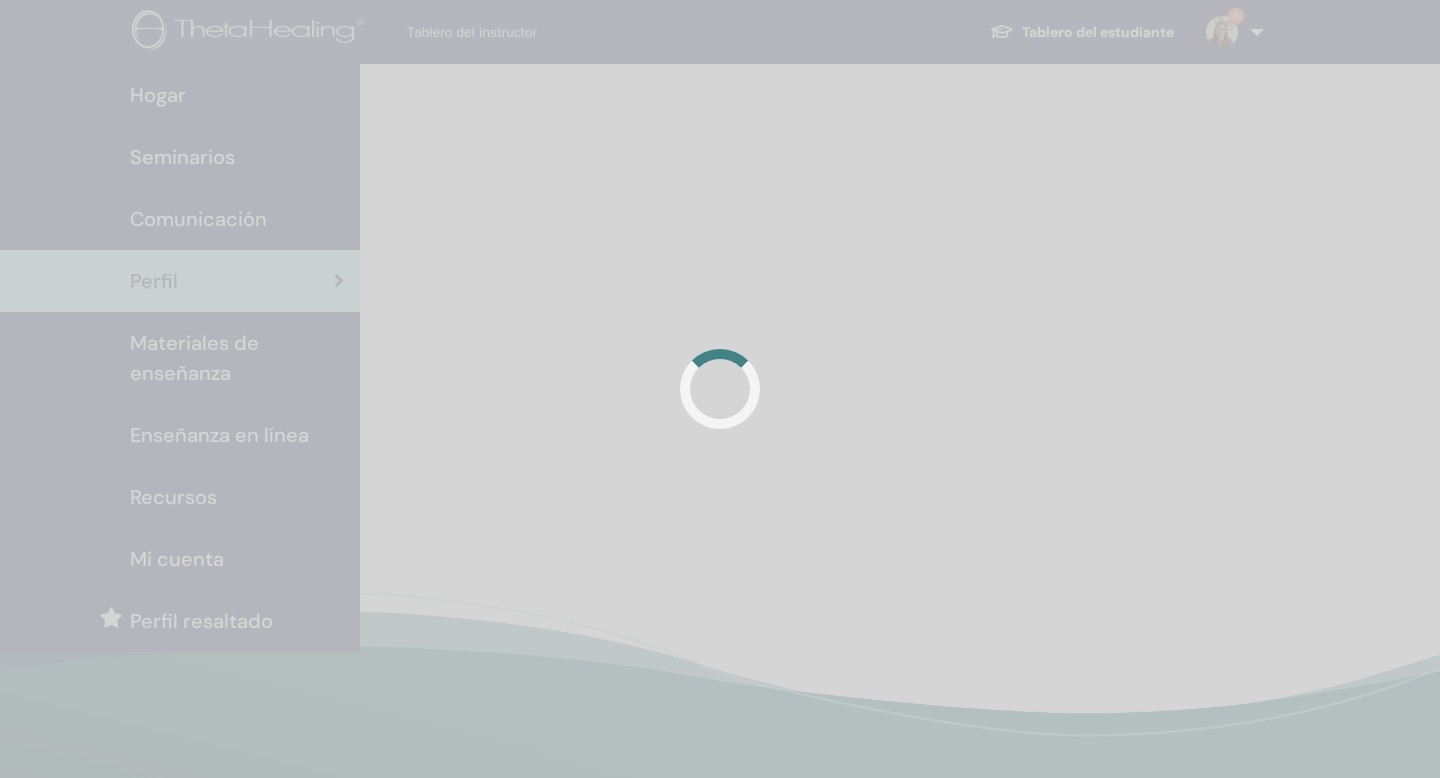 scroll, scrollTop: 0, scrollLeft: 0, axis: both 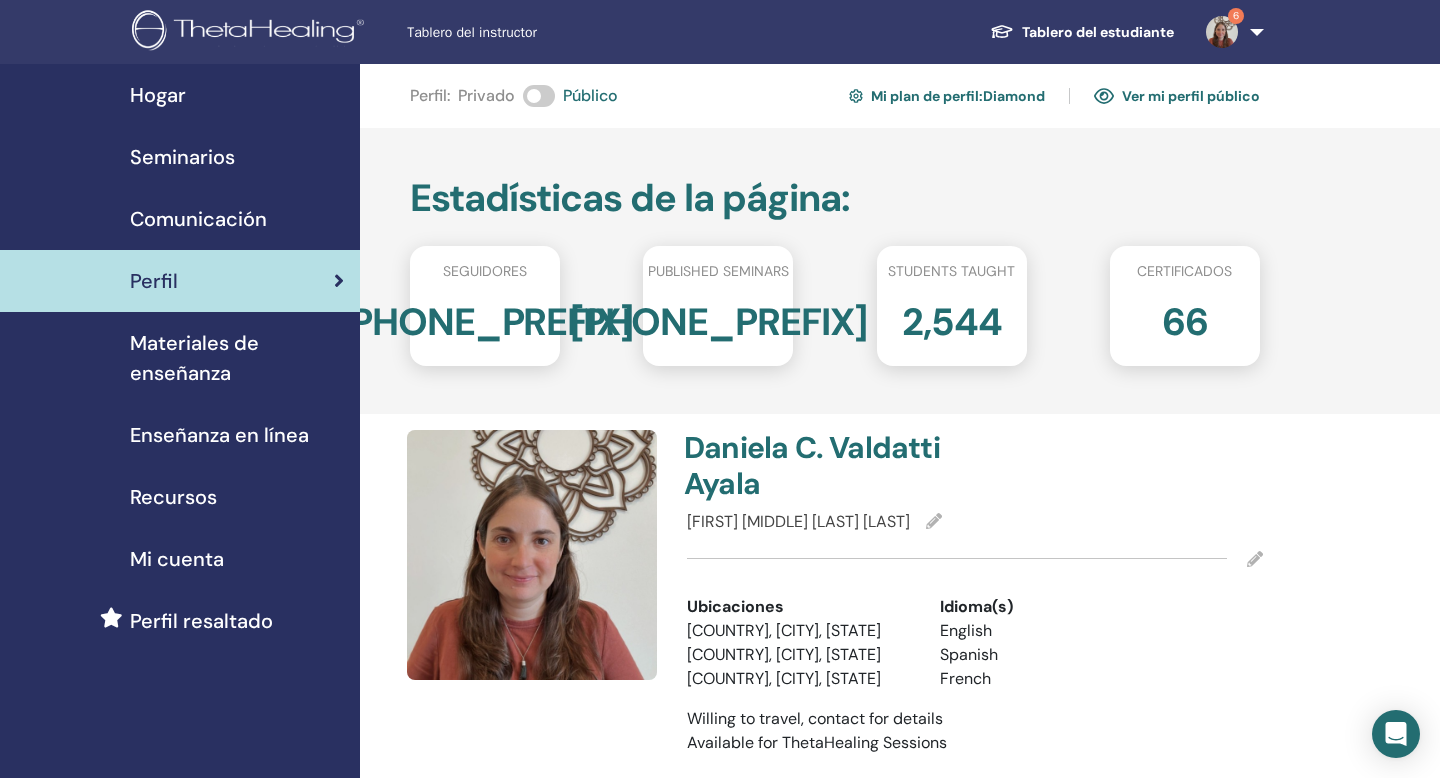 click on "Seminarios" at bounding box center [180, 157] 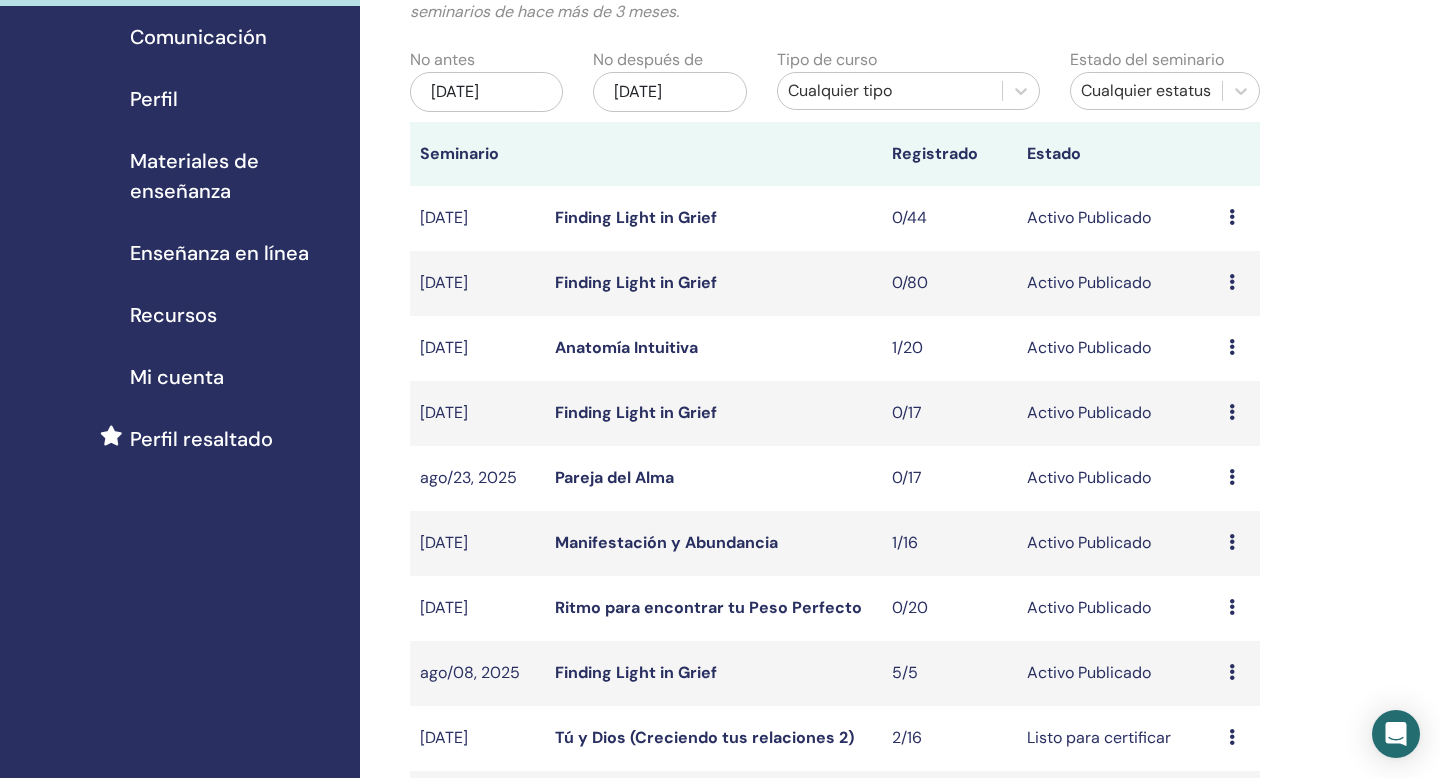 scroll, scrollTop: 165, scrollLeft: 0, axis: vertical 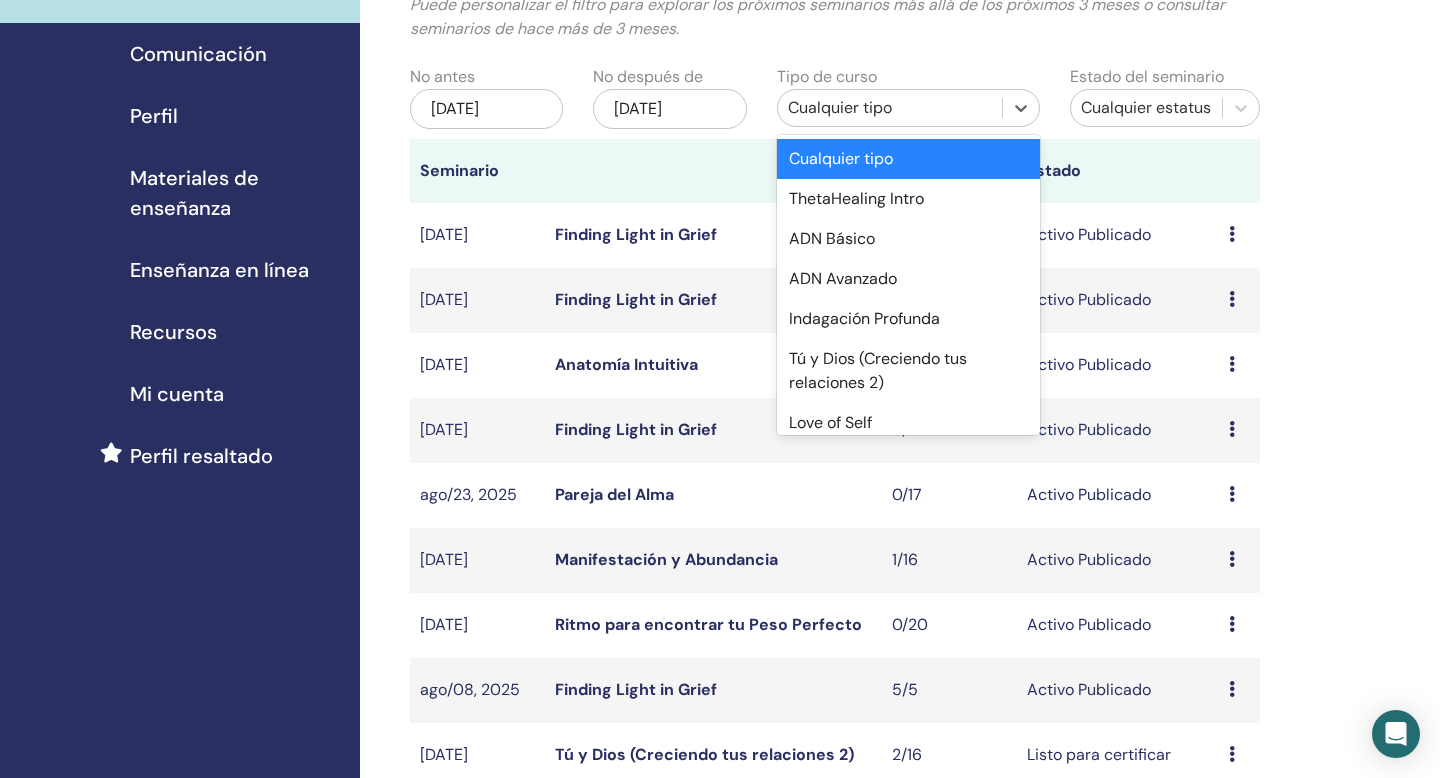 click on "Cualquier tipo" at bounding box center (890, 108) 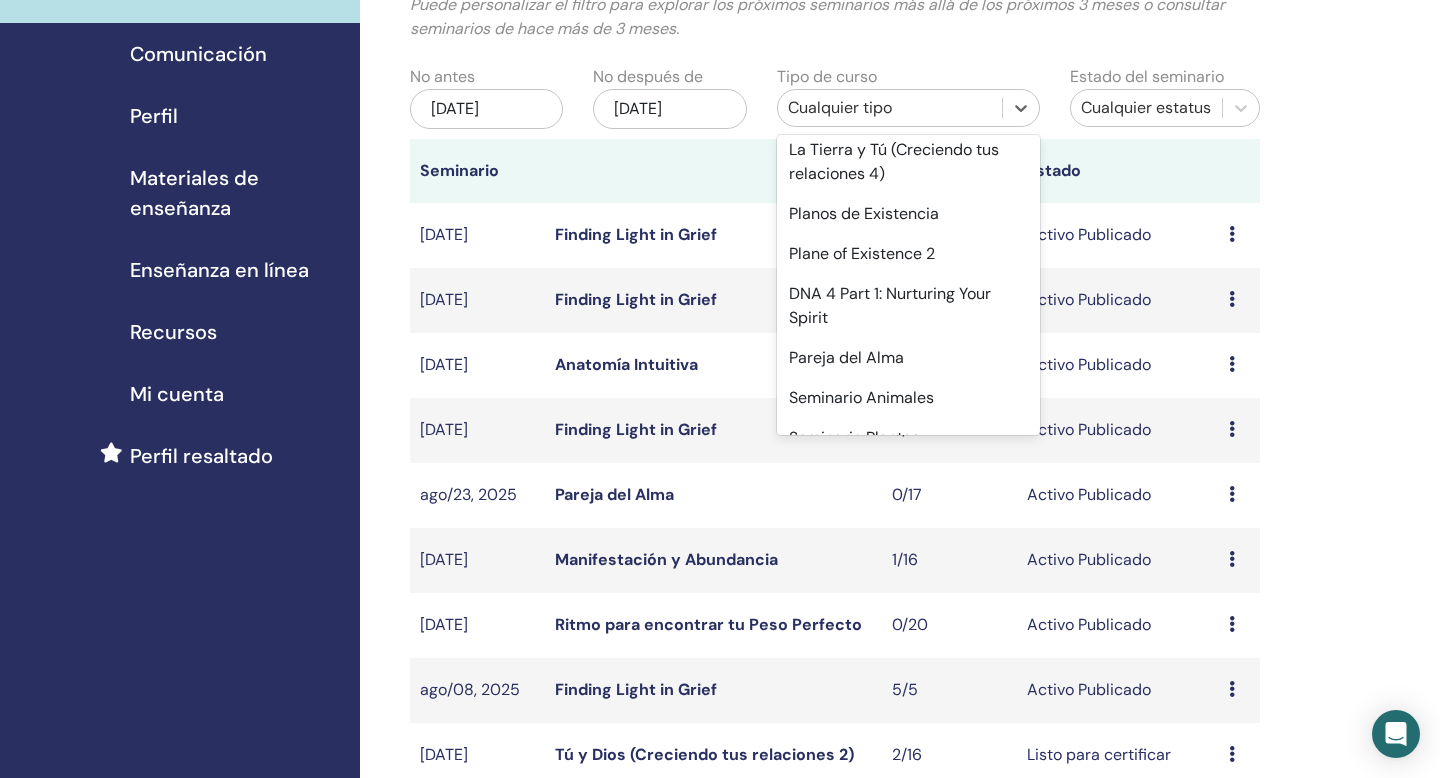 scroll, scrollTop: 734, scrollLeft: 0, axis: vertical 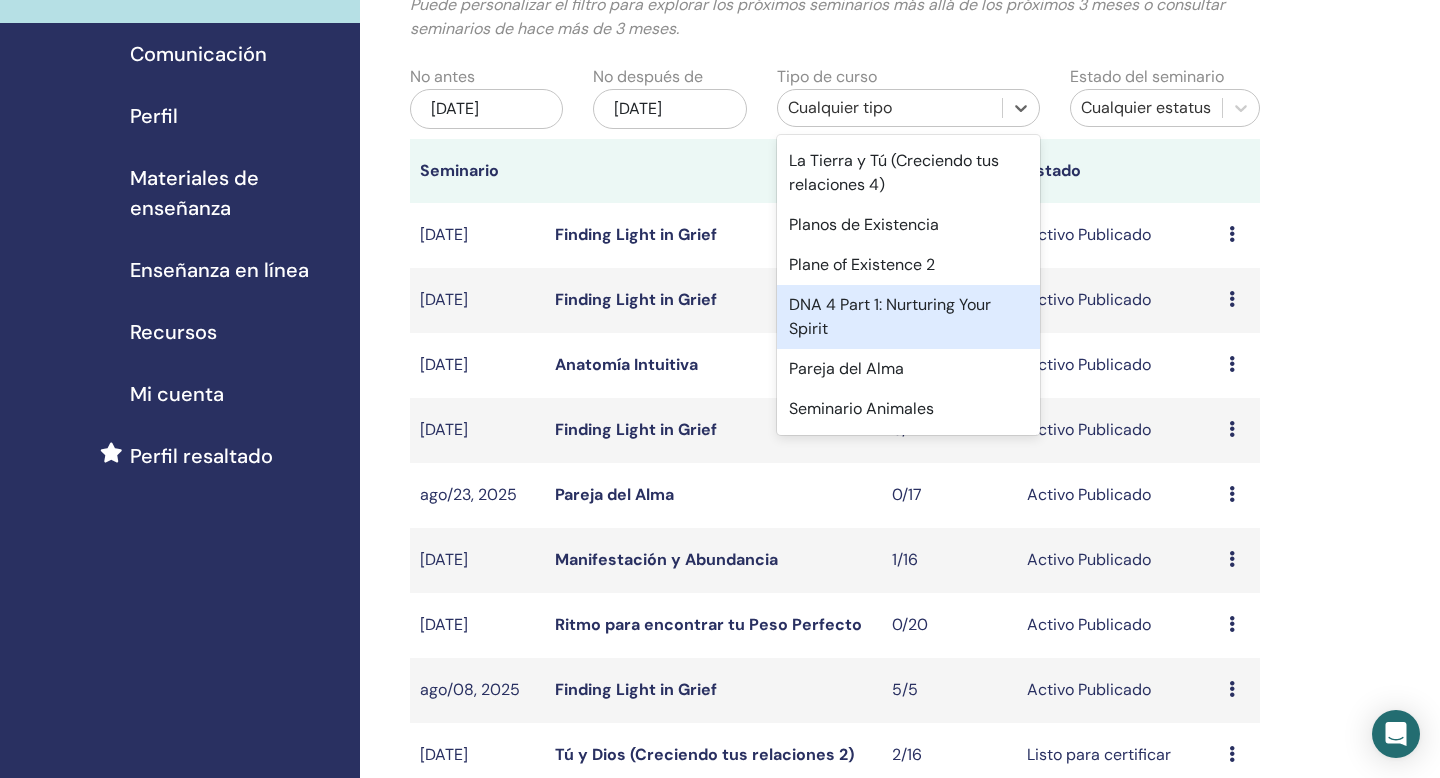 click on "DNA 4 Part 1:  Nurturing Your Spirit" at bounding box center (908, 317) 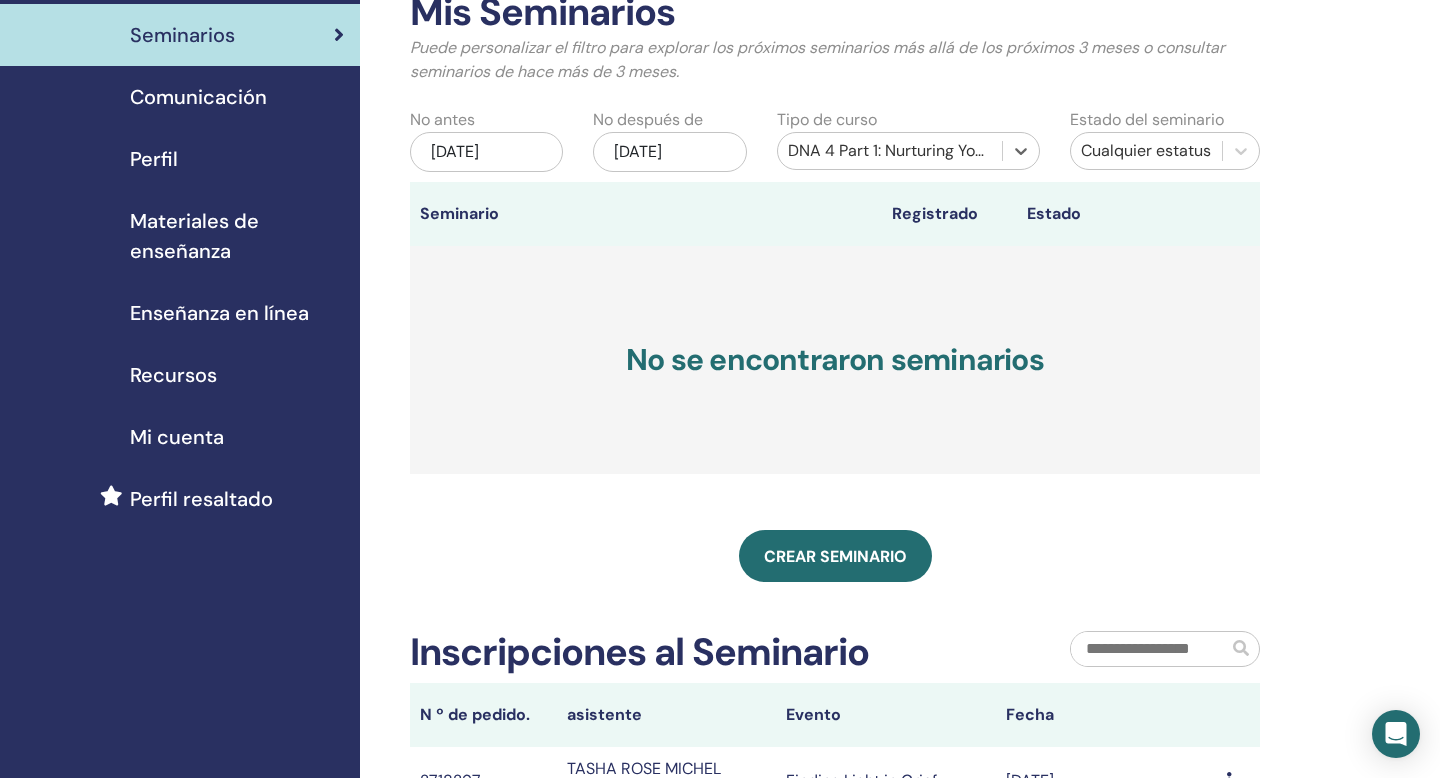 scroll, scrollTop: 117, scrollLeft: 0, axis: vertical 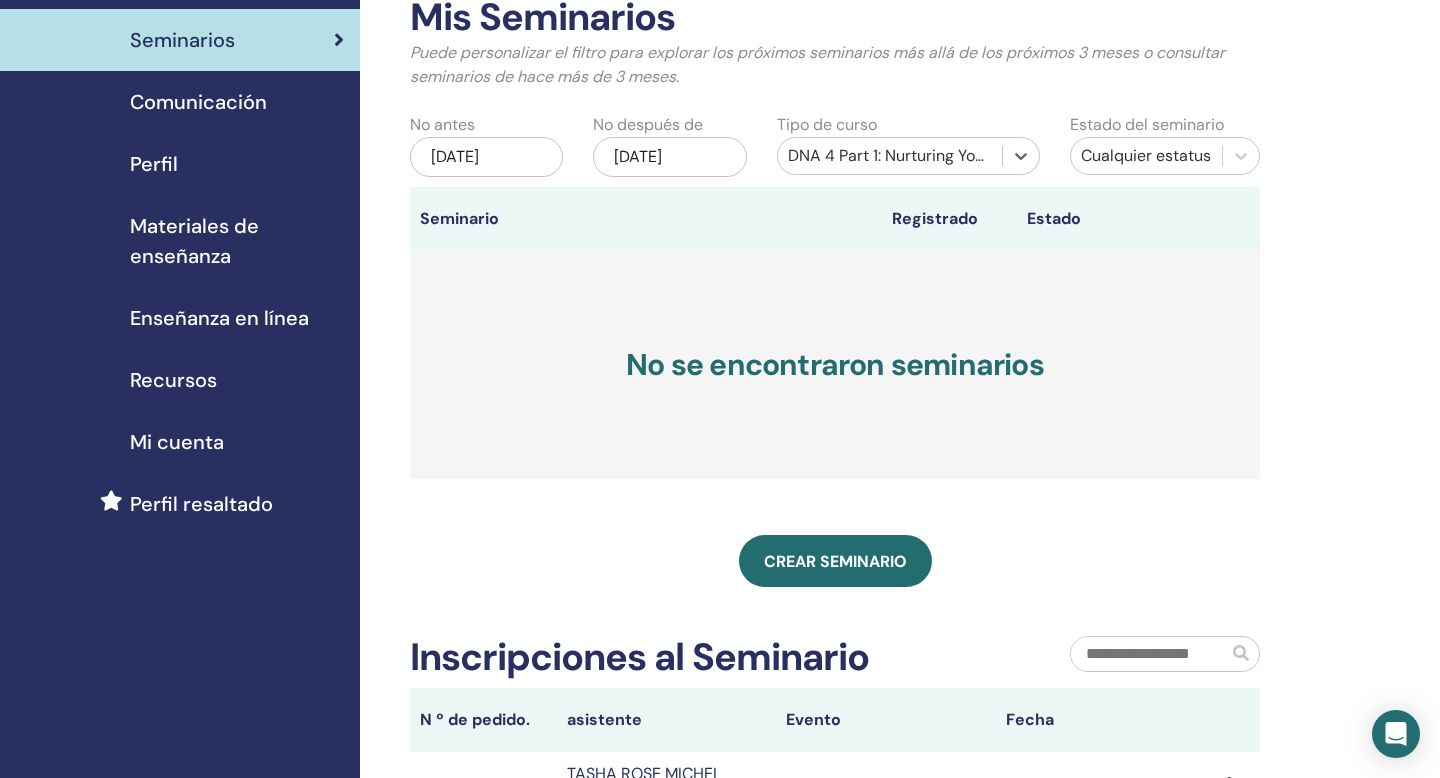 click on "nov/06, 2025" at bounding box center (669, 157) 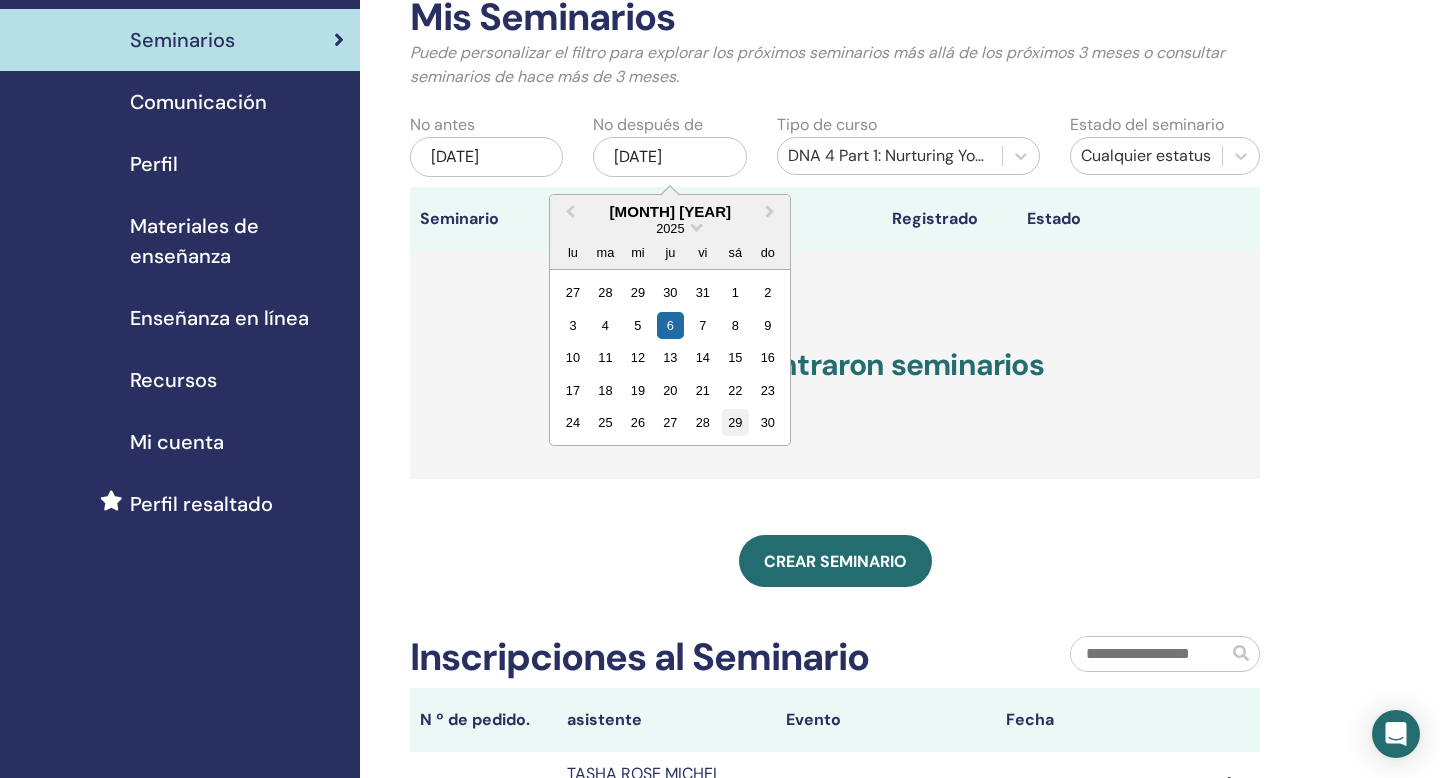 click on "29" at bounding box center [735, 422] 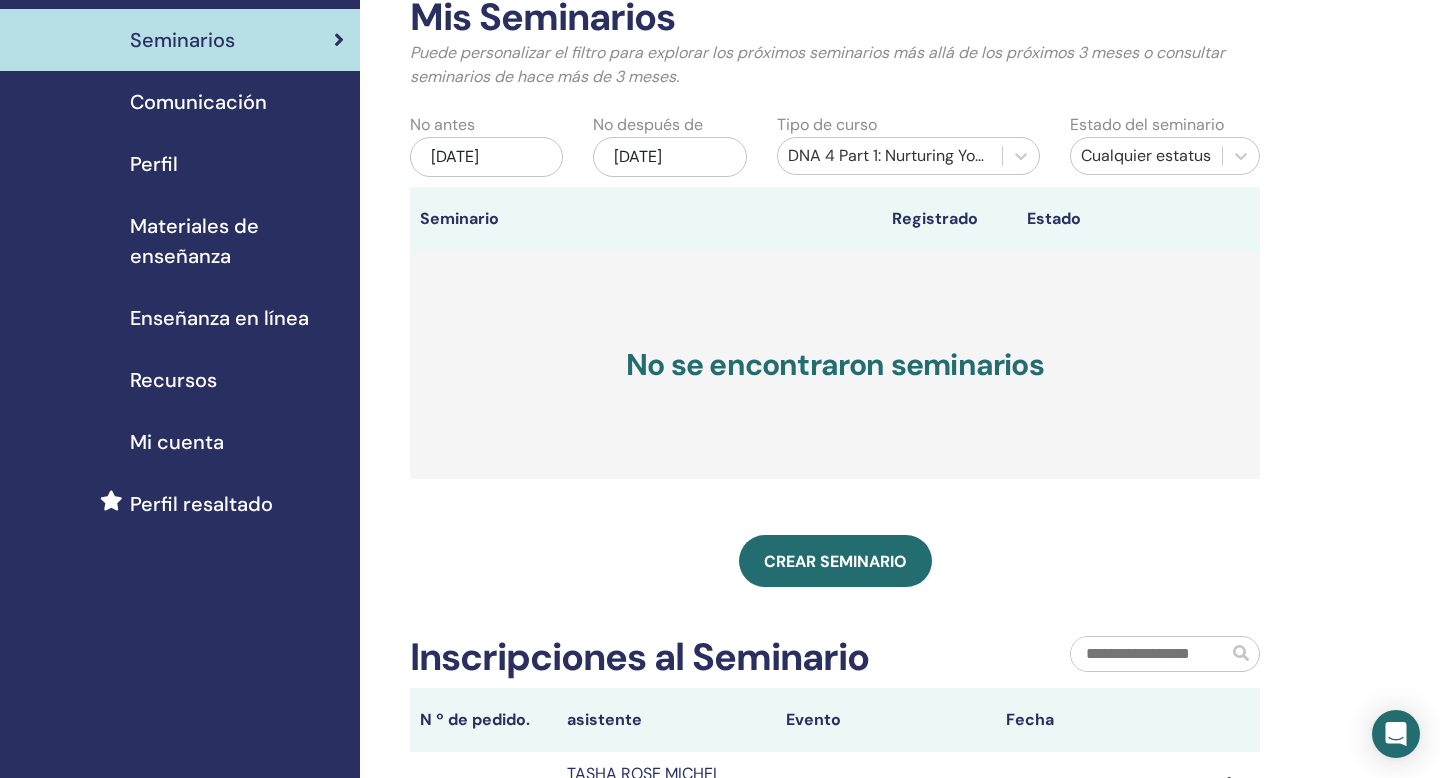 click on "nov/29, 2025" at bounding box center [669, 157] 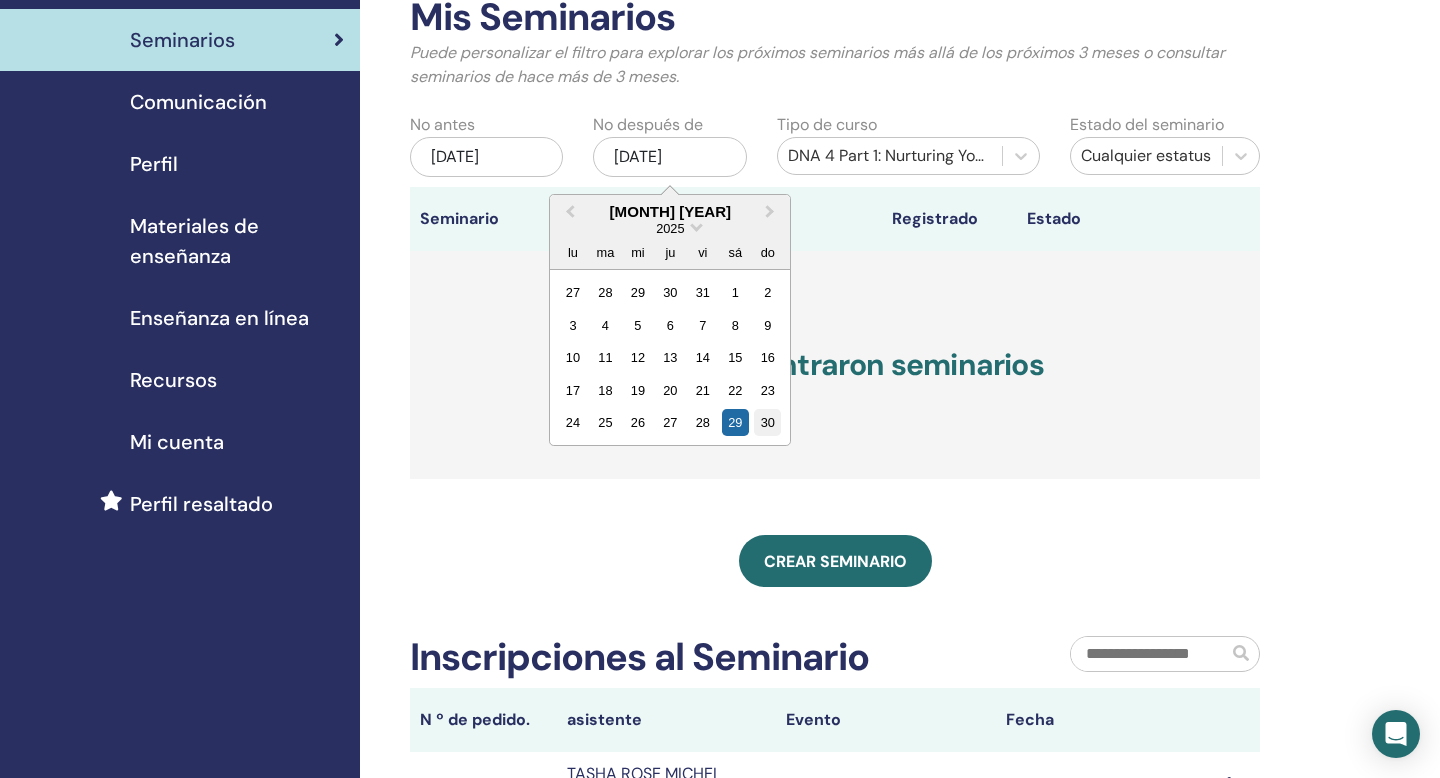 click on "30" at bounding box center (767, 422) 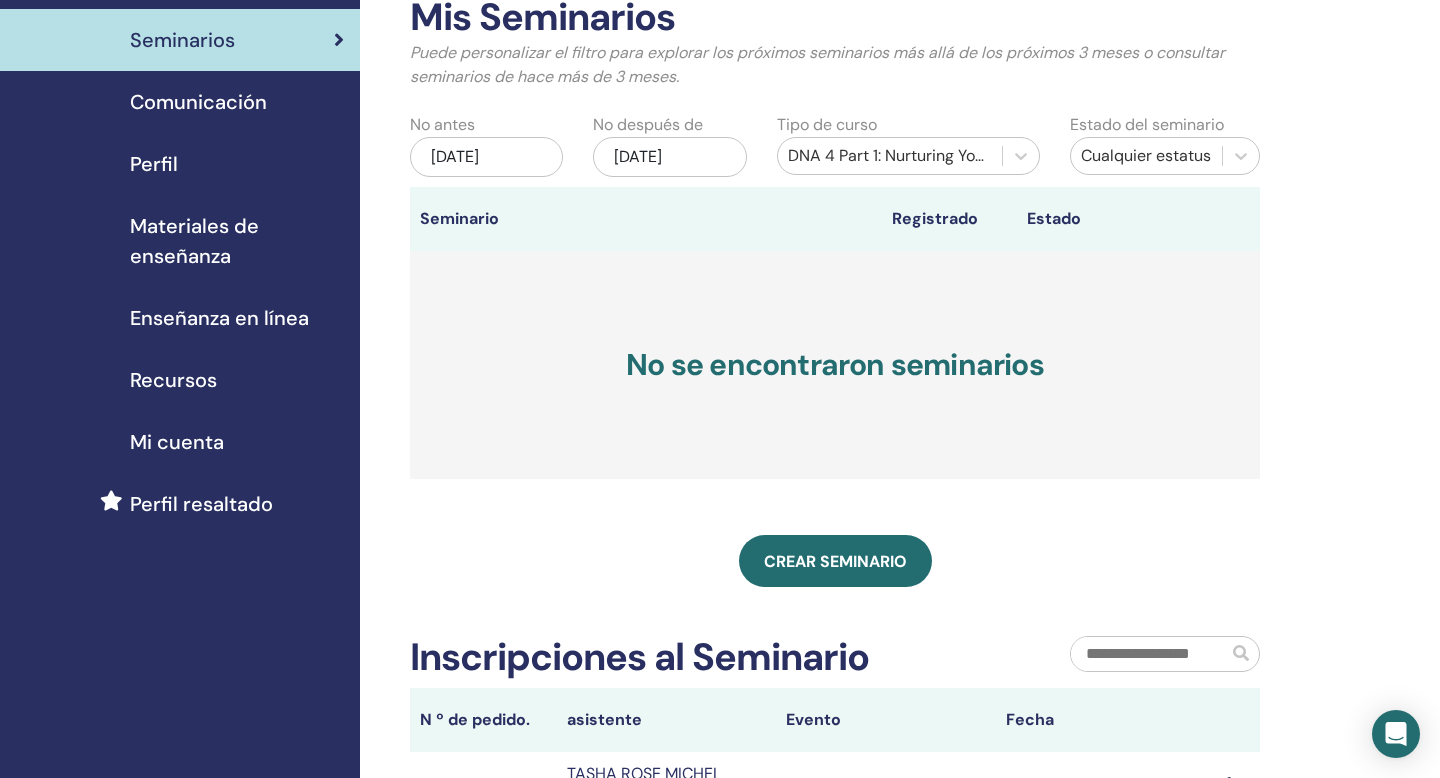 click on "DNA 4 Part 1:  Nurturing Your Spirit" at bounding box center [890, 156] 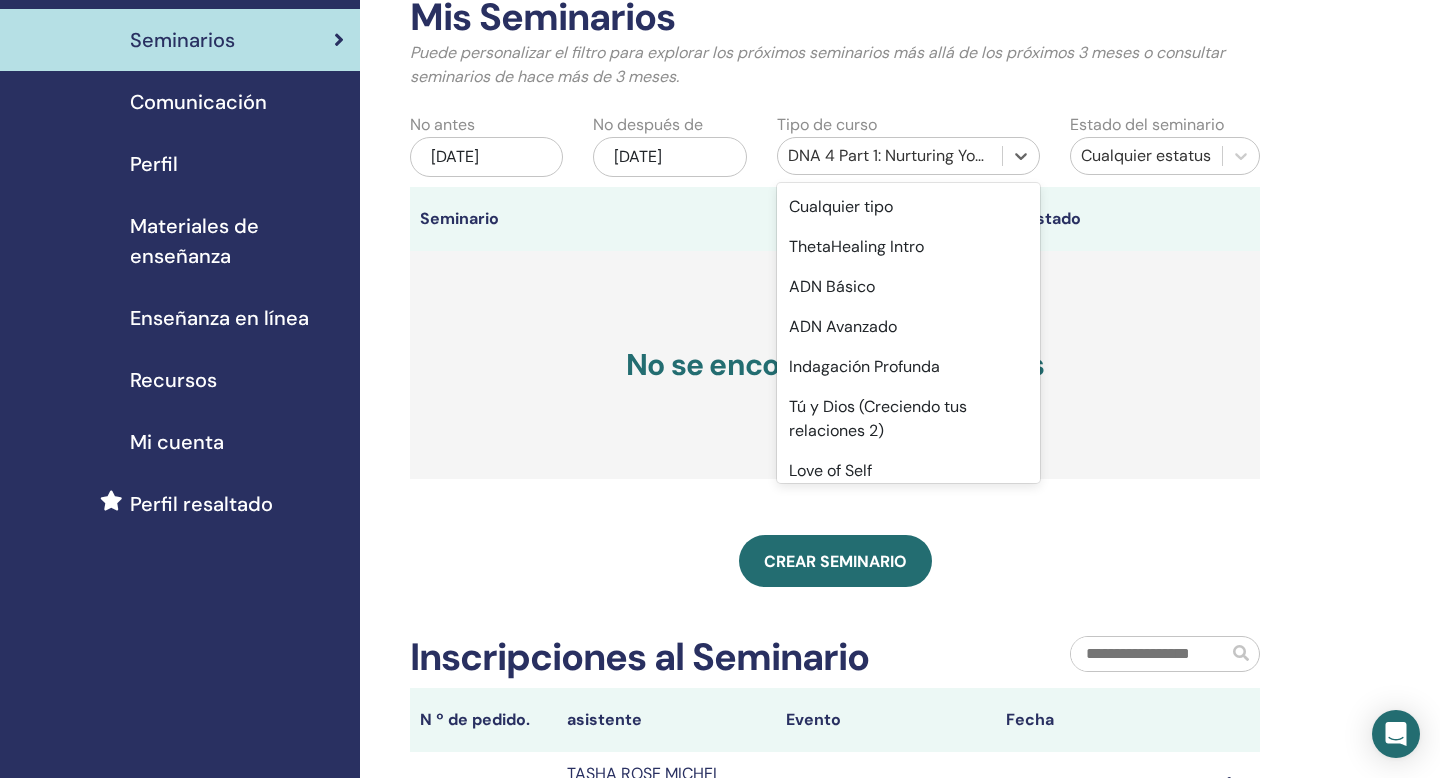 scroll, scrollTop: 669, scrollLeft: 0, axis: vertical 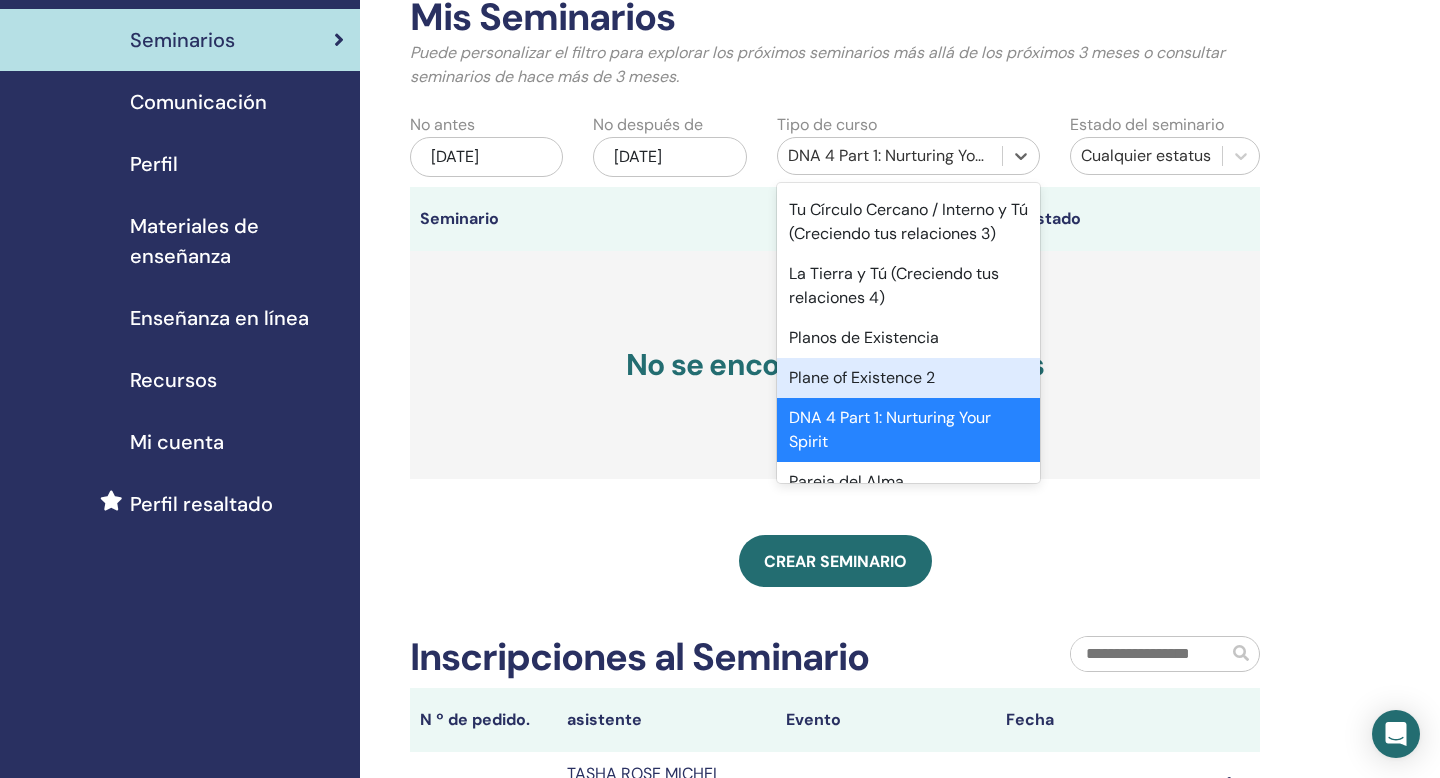 click on "Plane of Existence 2" at bounding box center [908, 378] 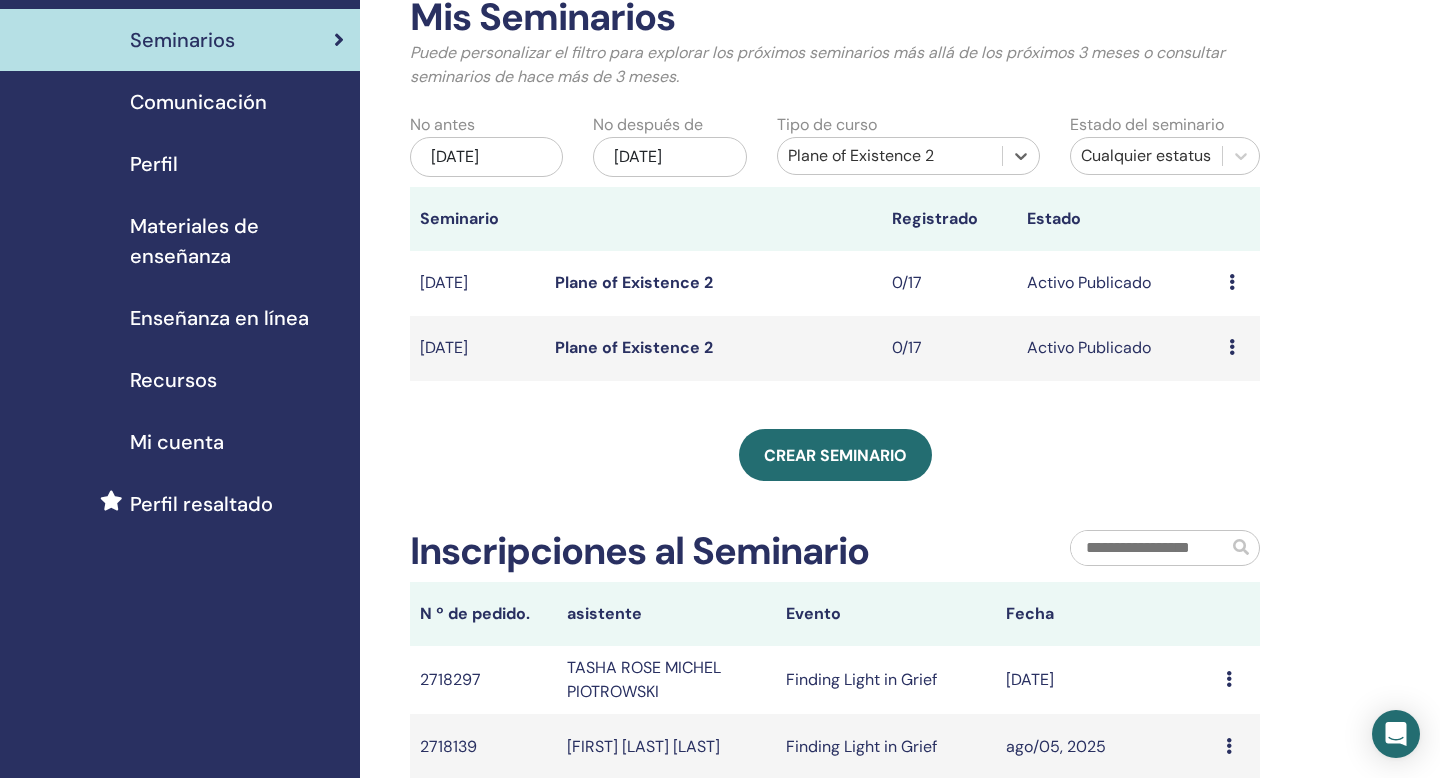 click at bounding box center [1232, 347] 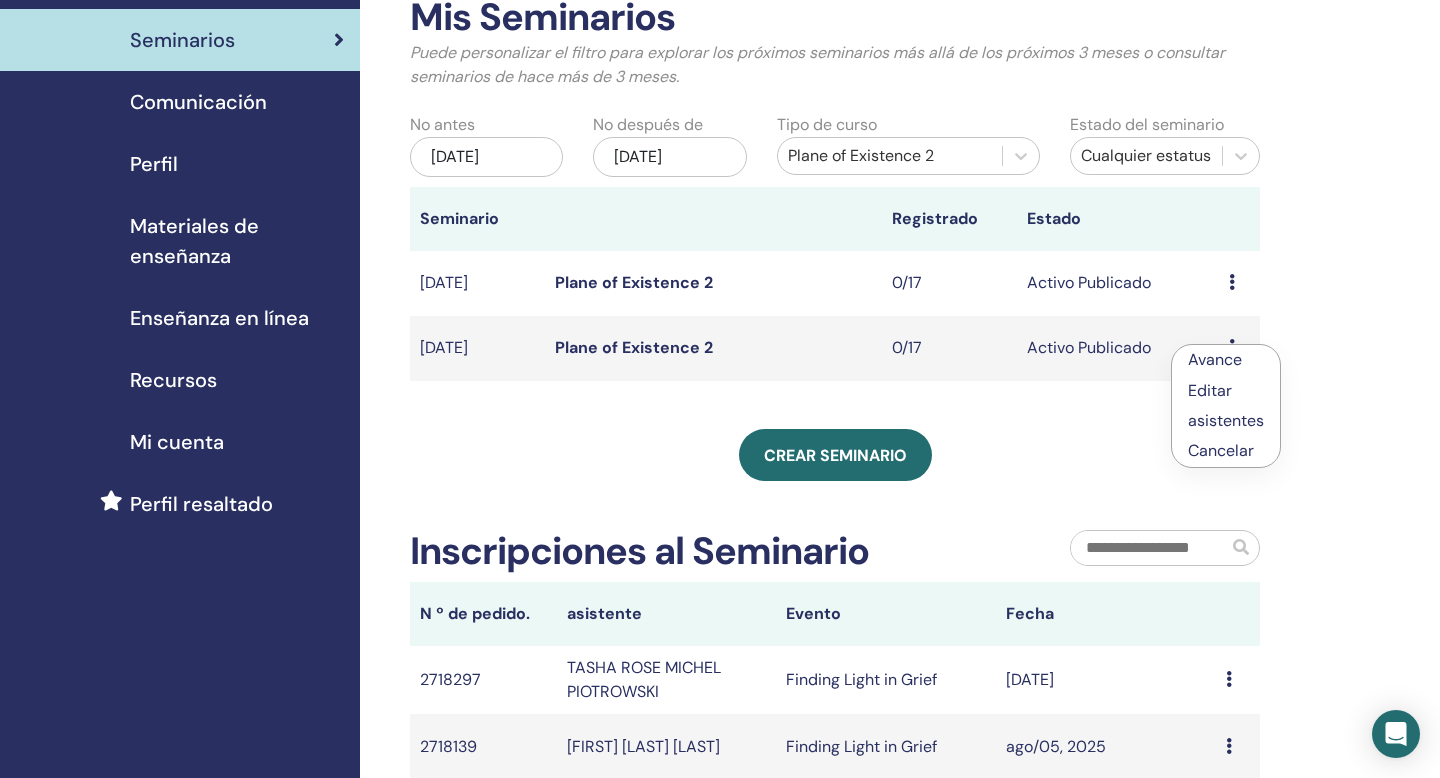 click on "asistentes" at bounding box center (1226, 420) 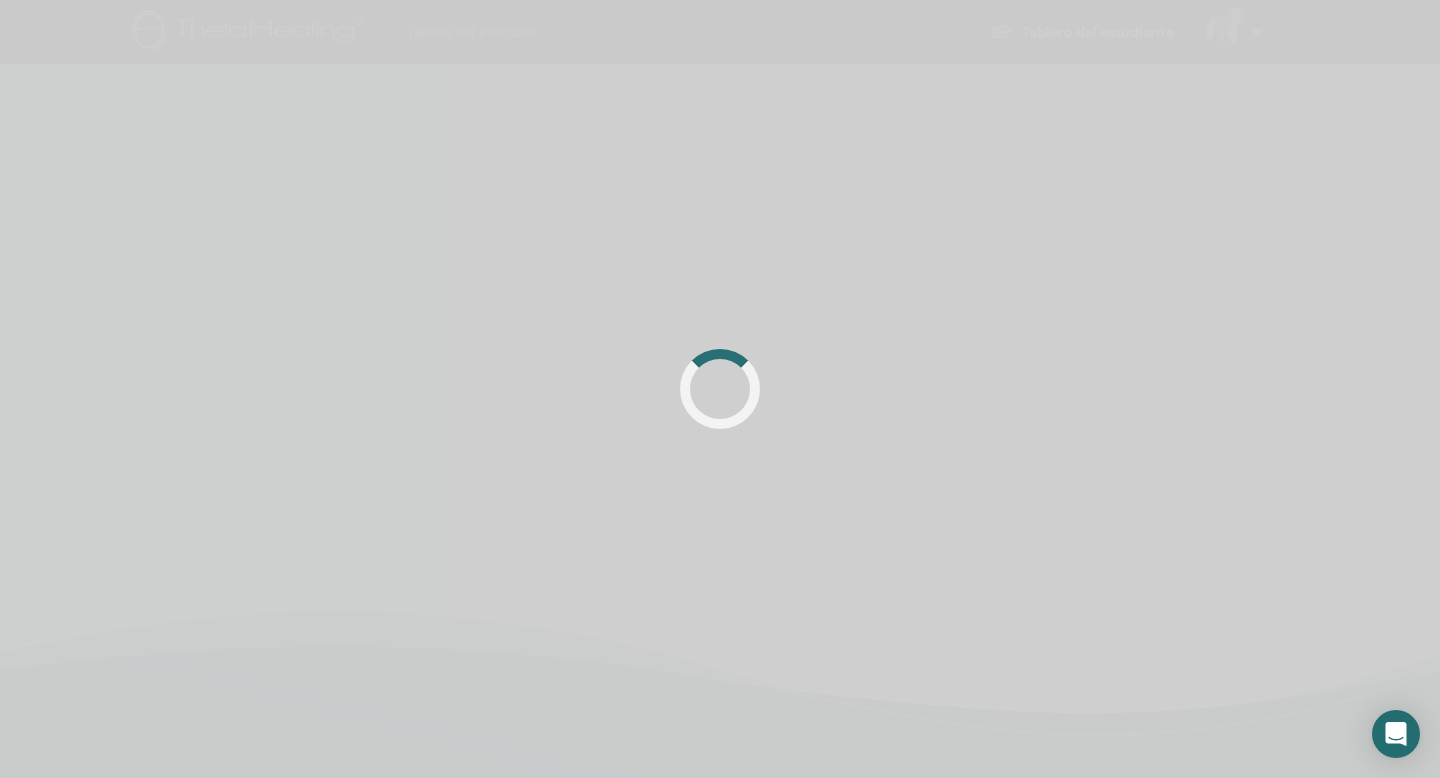scroll, scrollTop: 0, scrollLeft: 0, axis: both 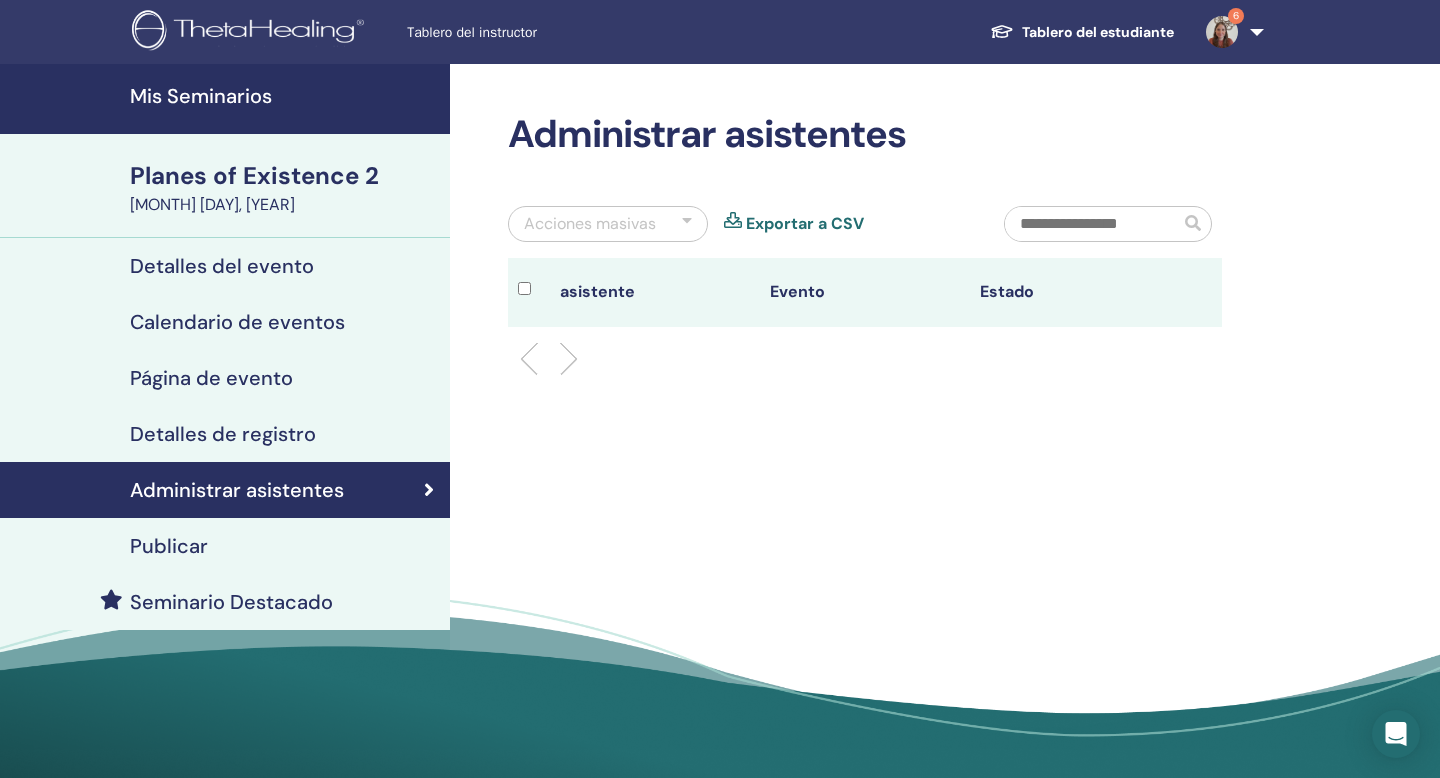 click on "Detalles de registro" at bounding box center [225, 434] 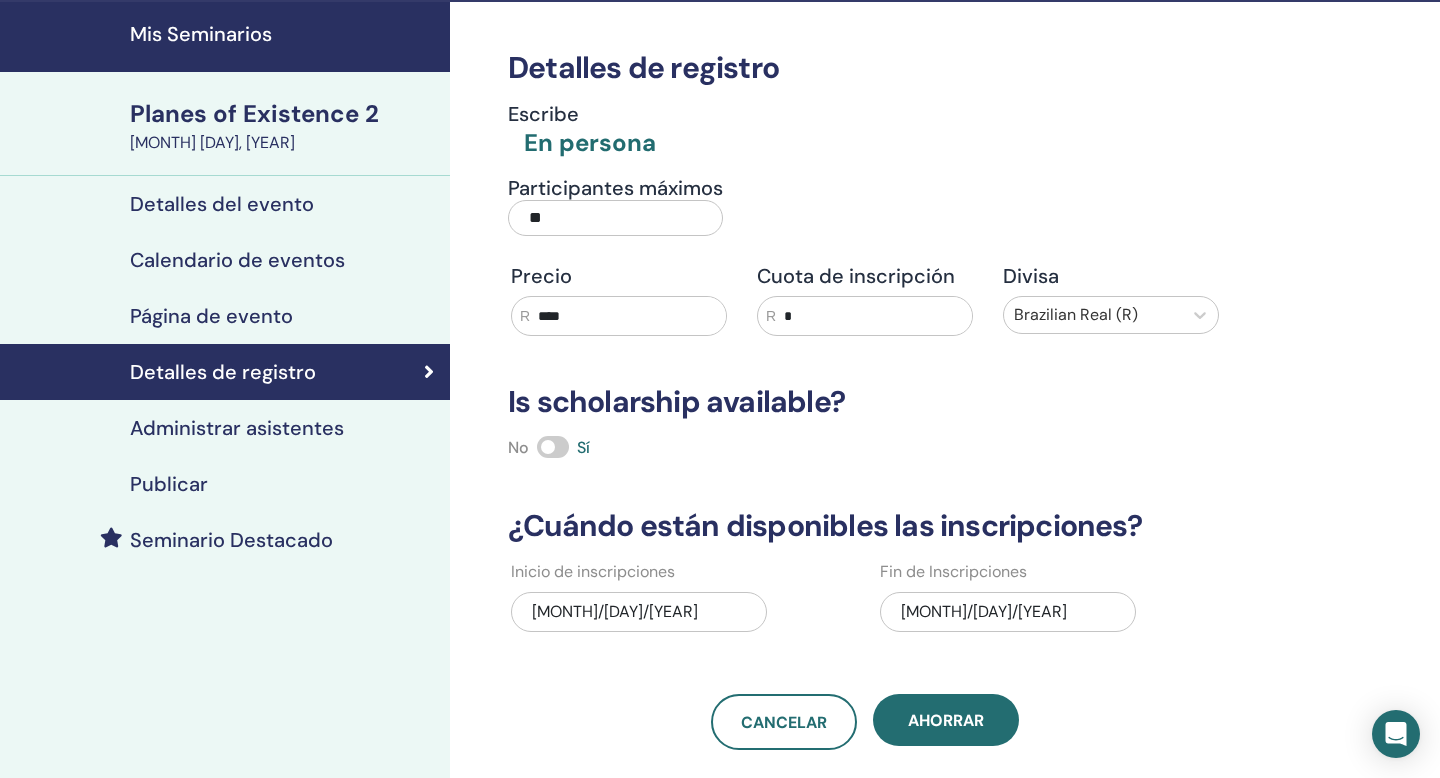 scroll, scrollTop: 67, scrollLeft: 0, axis: vertical 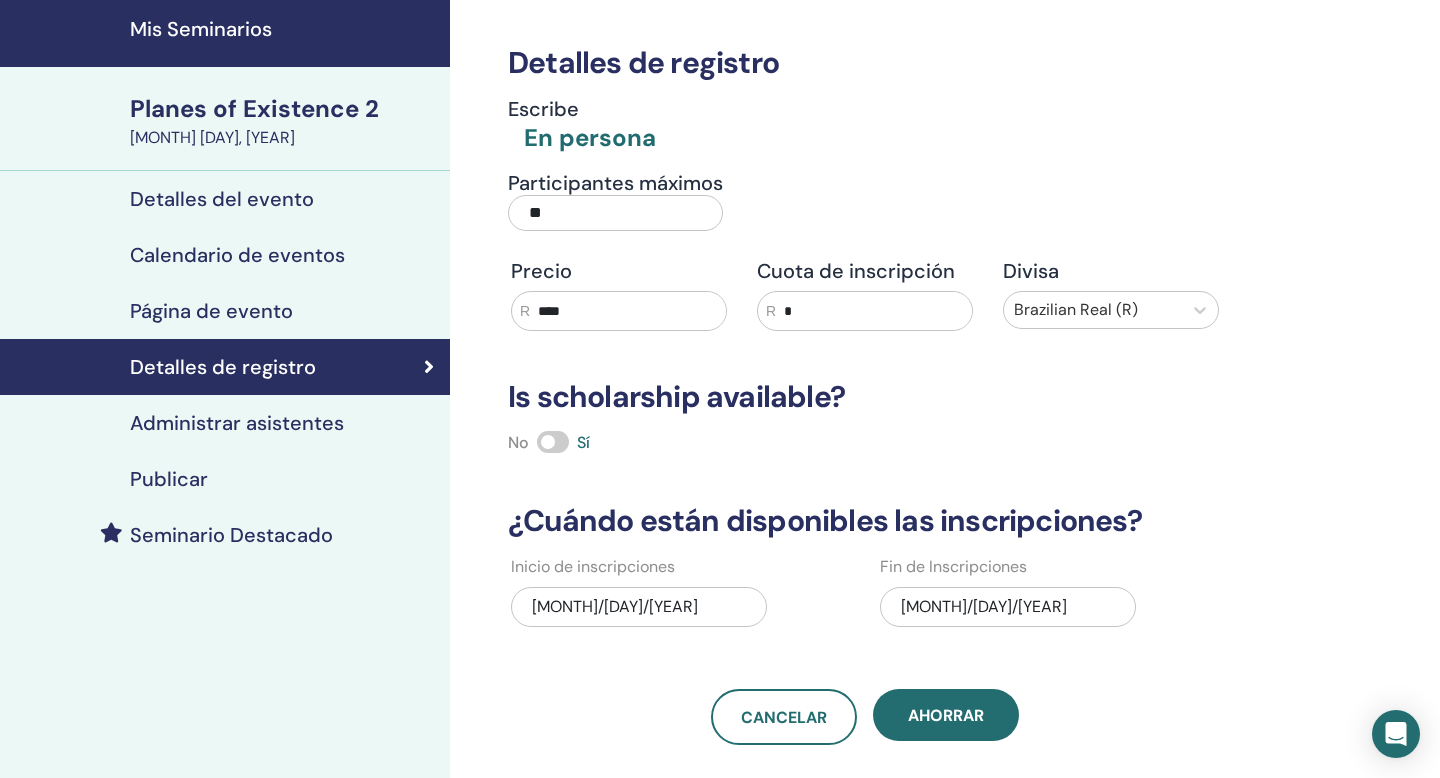 click on "Seminario Destacado" at bounding box center [225, 535] 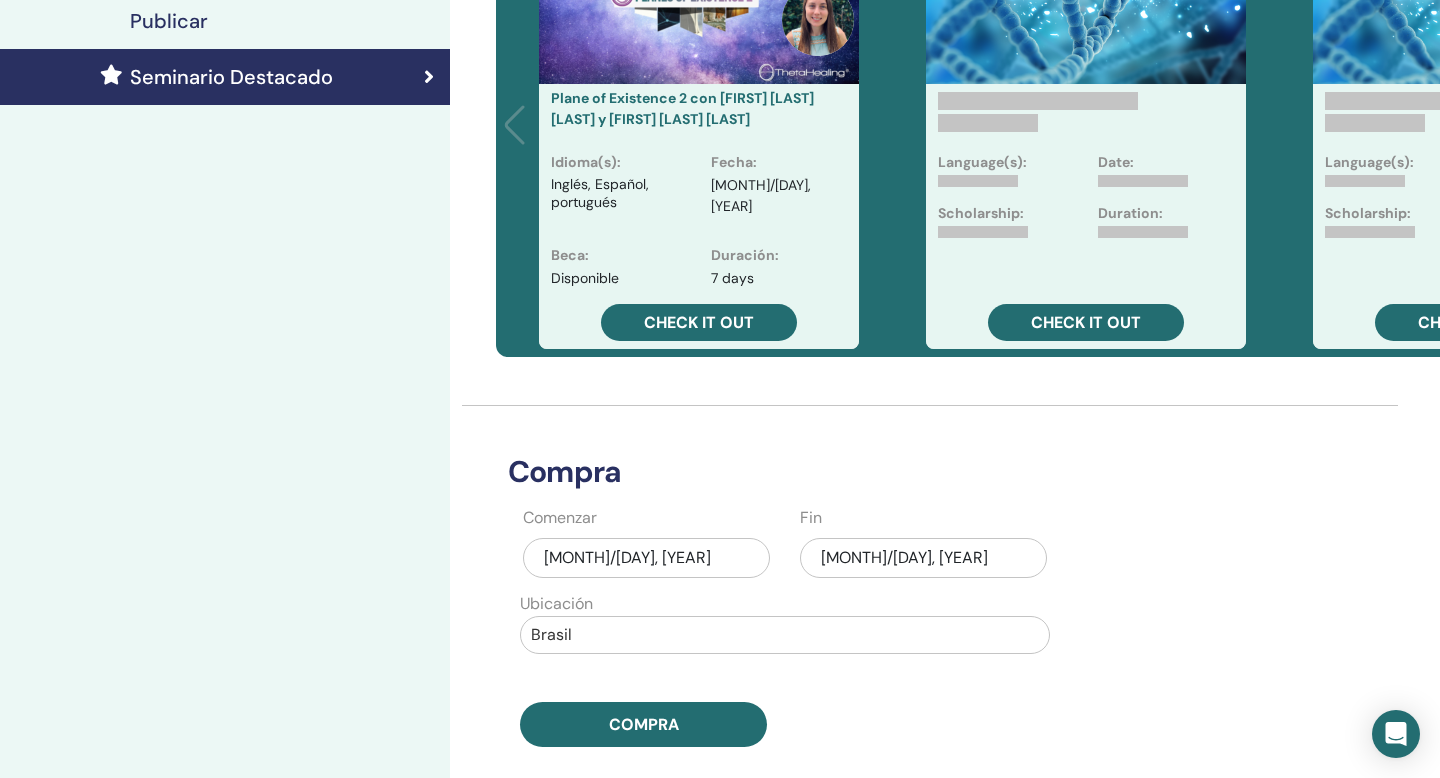 scroll, scrollTop: 529, scrollLeft: 0, axis: vertical 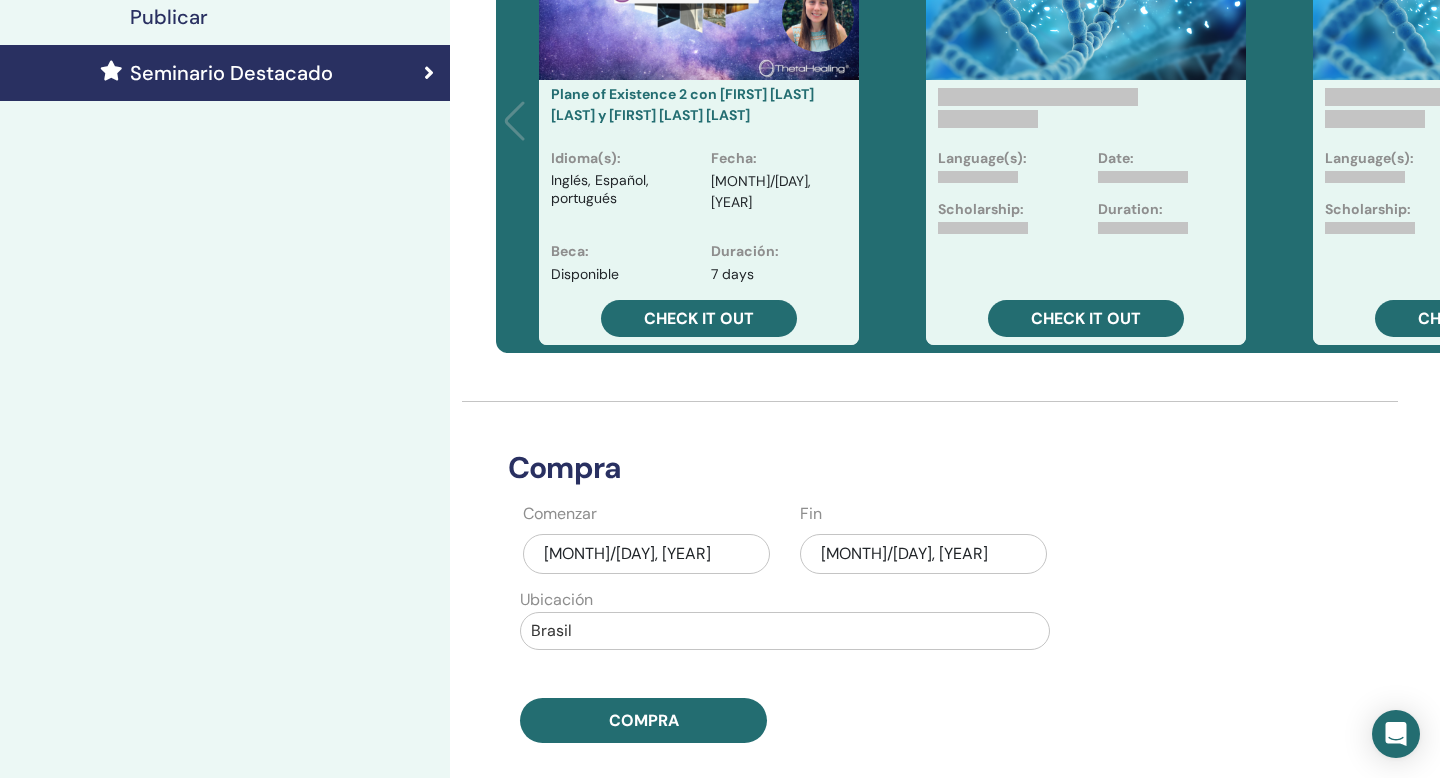 click on "[MONTH]/[DAY], [YEAR]" at bounding box center [923, 554] 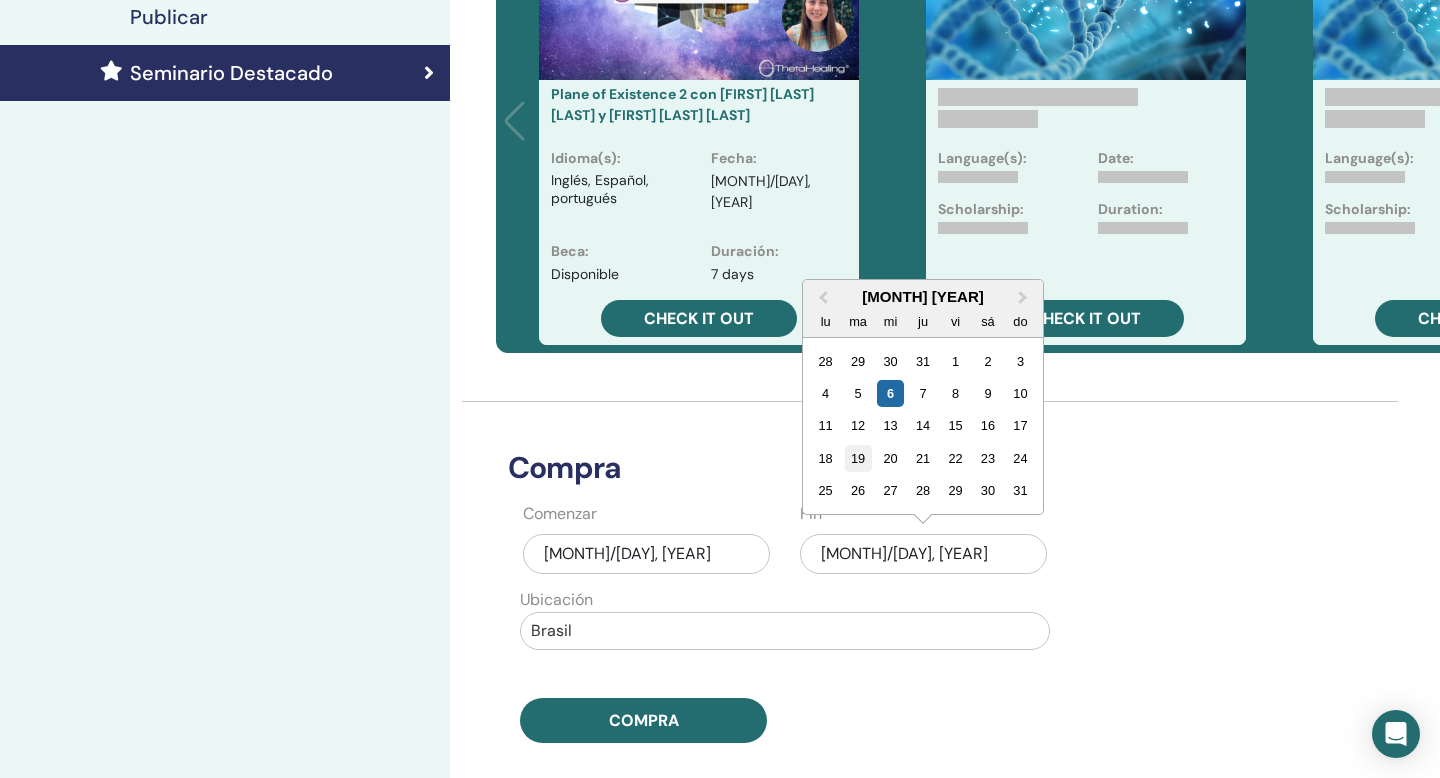 click on "19" at bounding box center [858, 458] 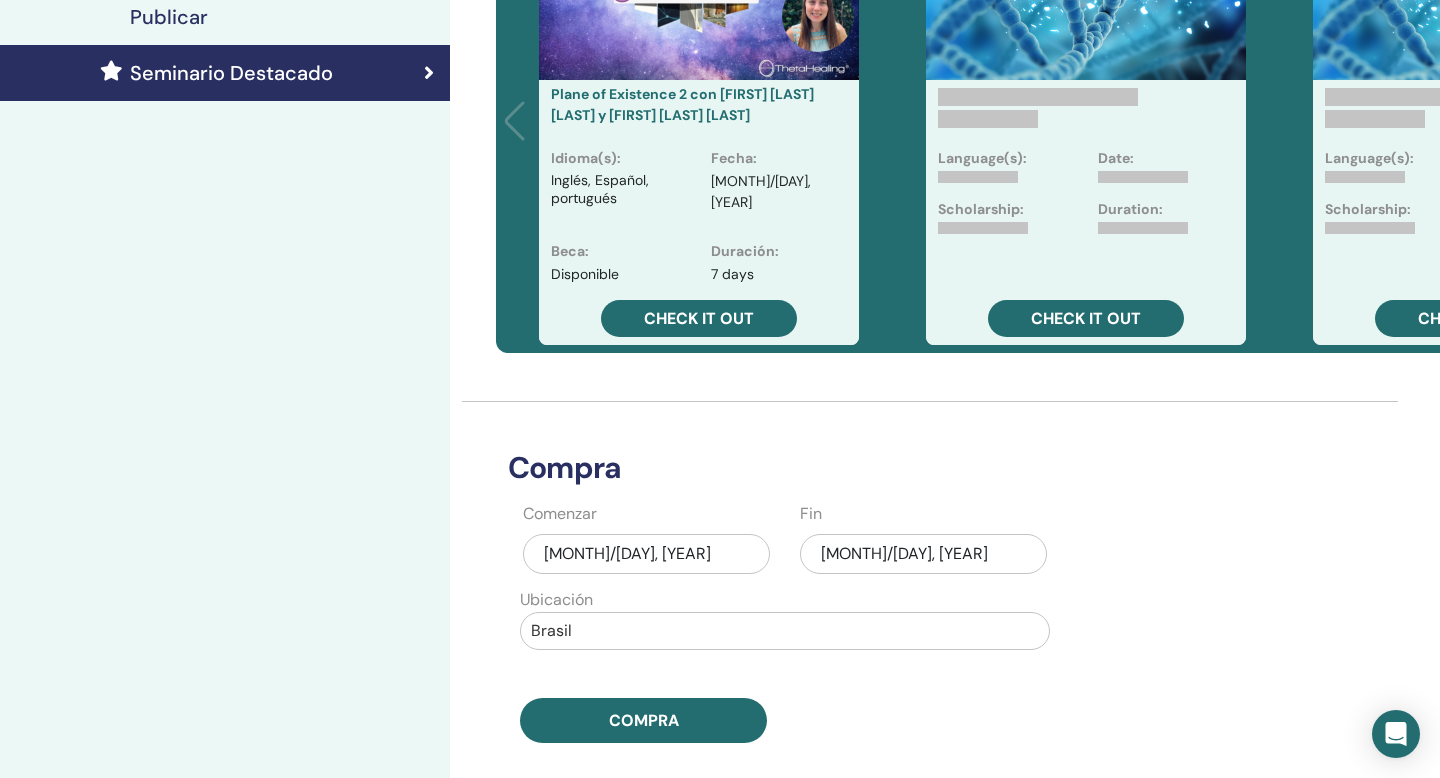 click on "[MONTH]/[DAY], [YEAR]" at bounding box center (923, 554) 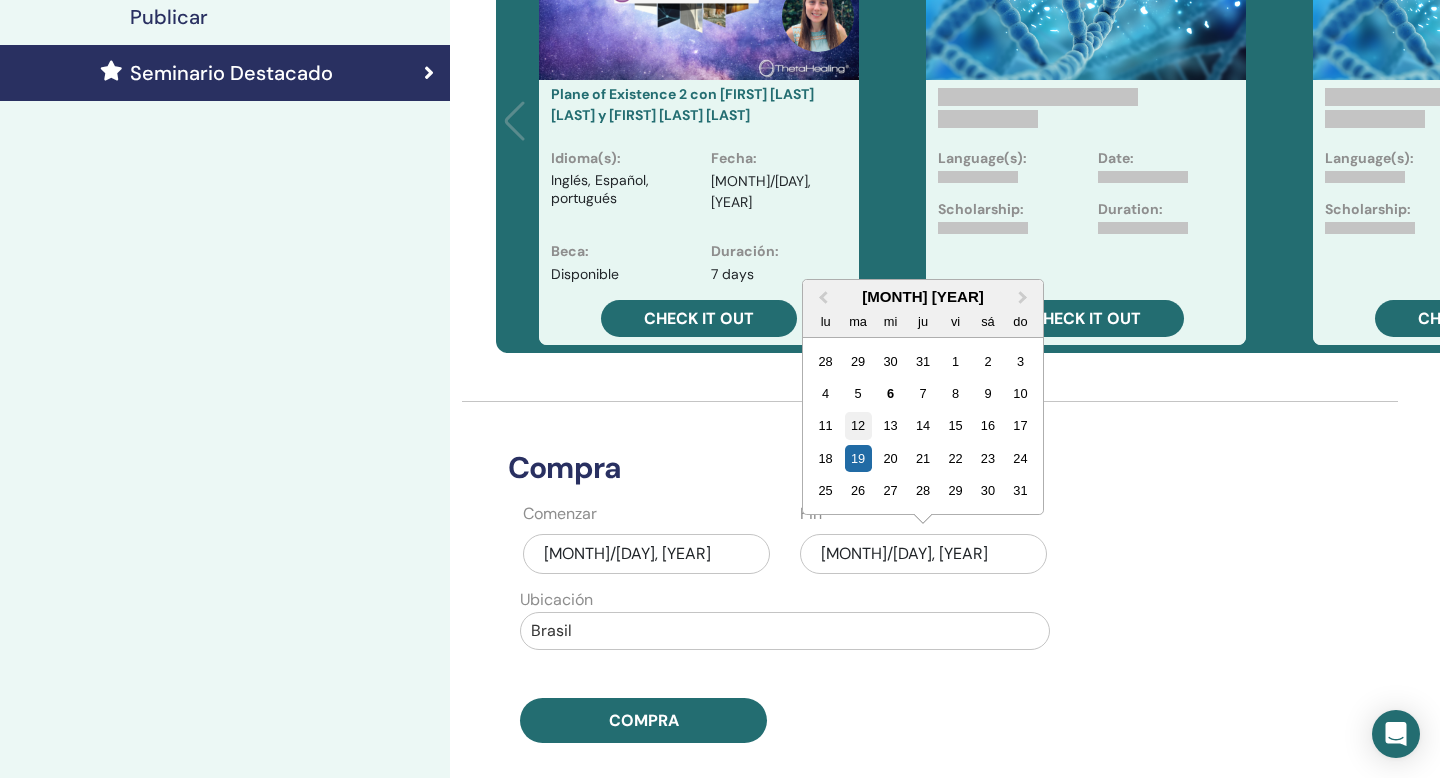 click on "12" at bounding box center (858, 425) 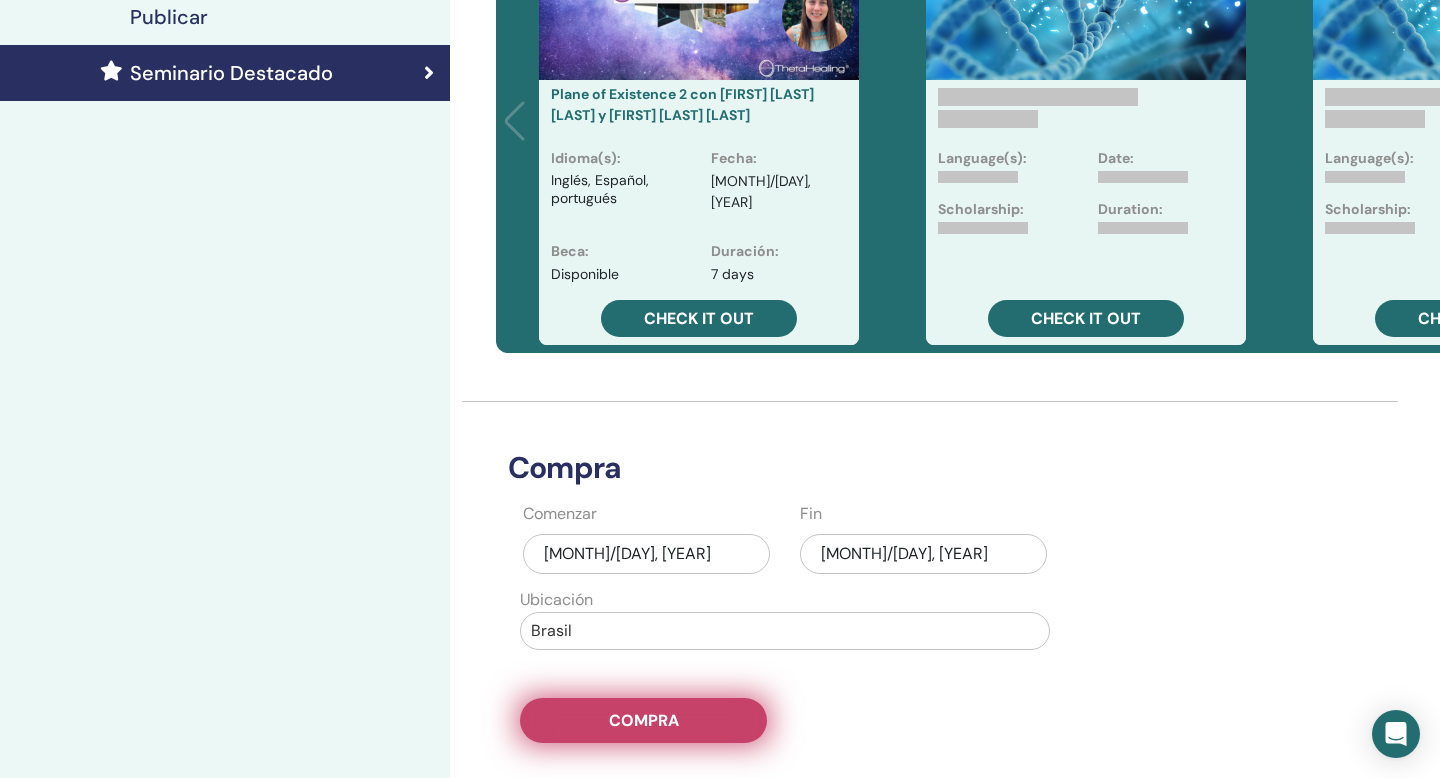 click on "Compra" at bounding box center (643, 720) 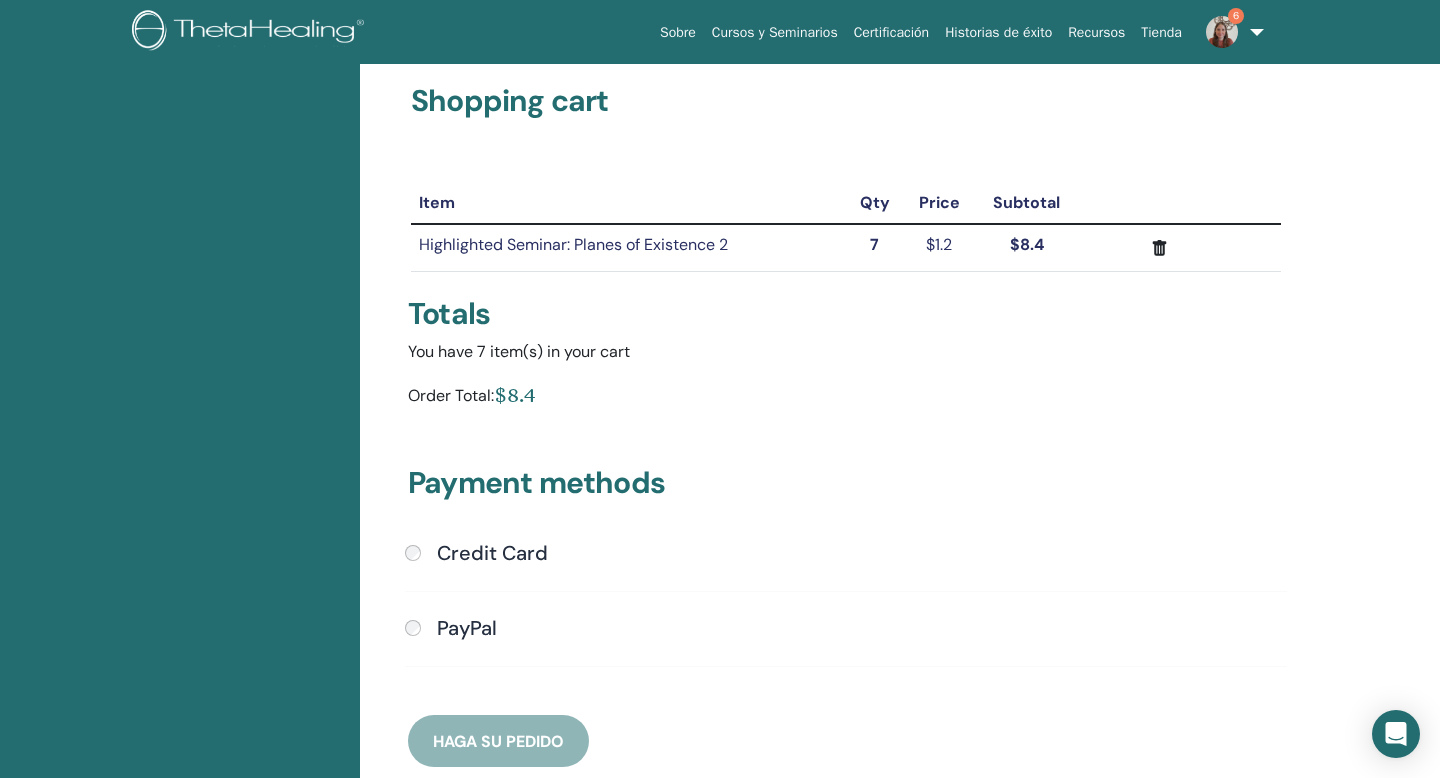 scroll, scrollTop: 190, scrollLeft: 0, axis: vertical 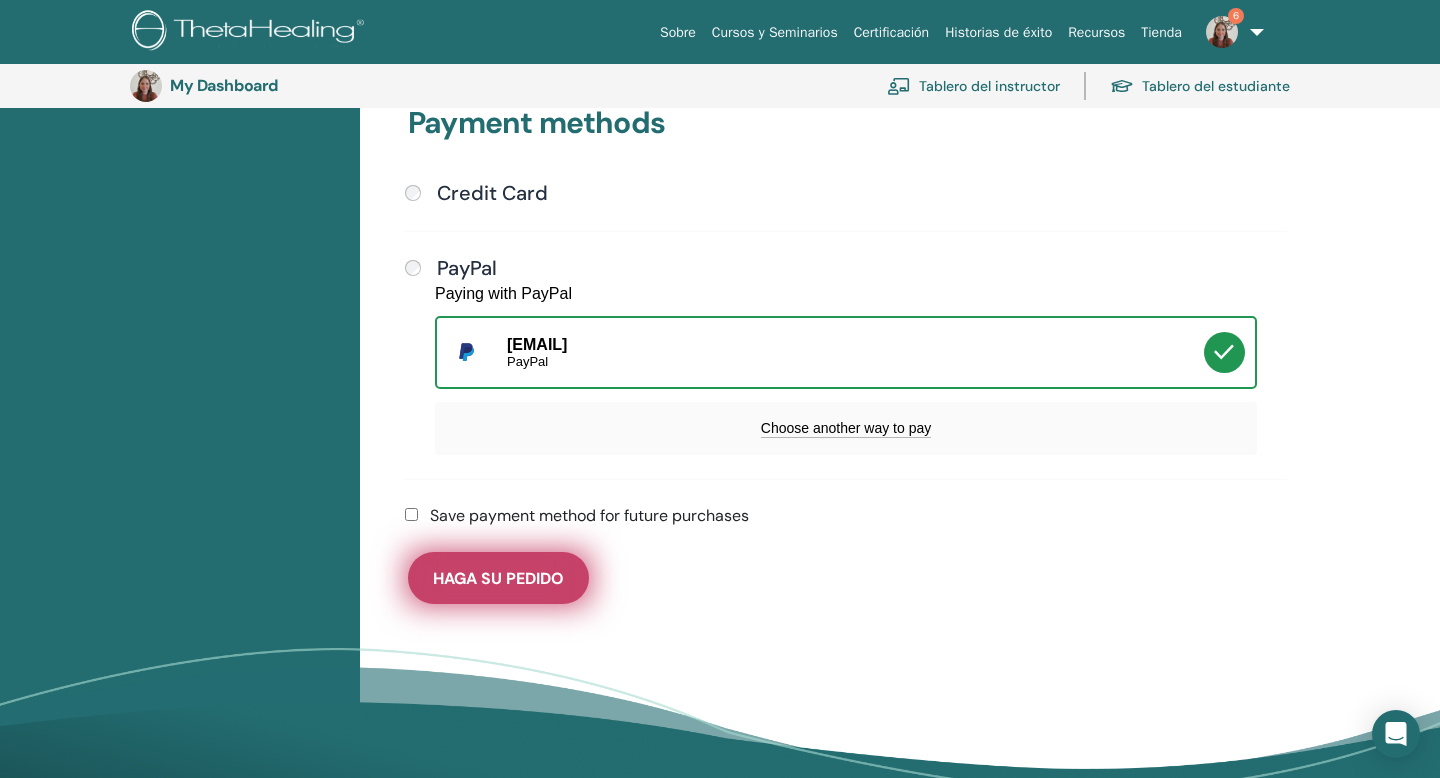 click on "Haga su pedido" at bounding box center [498, 578] 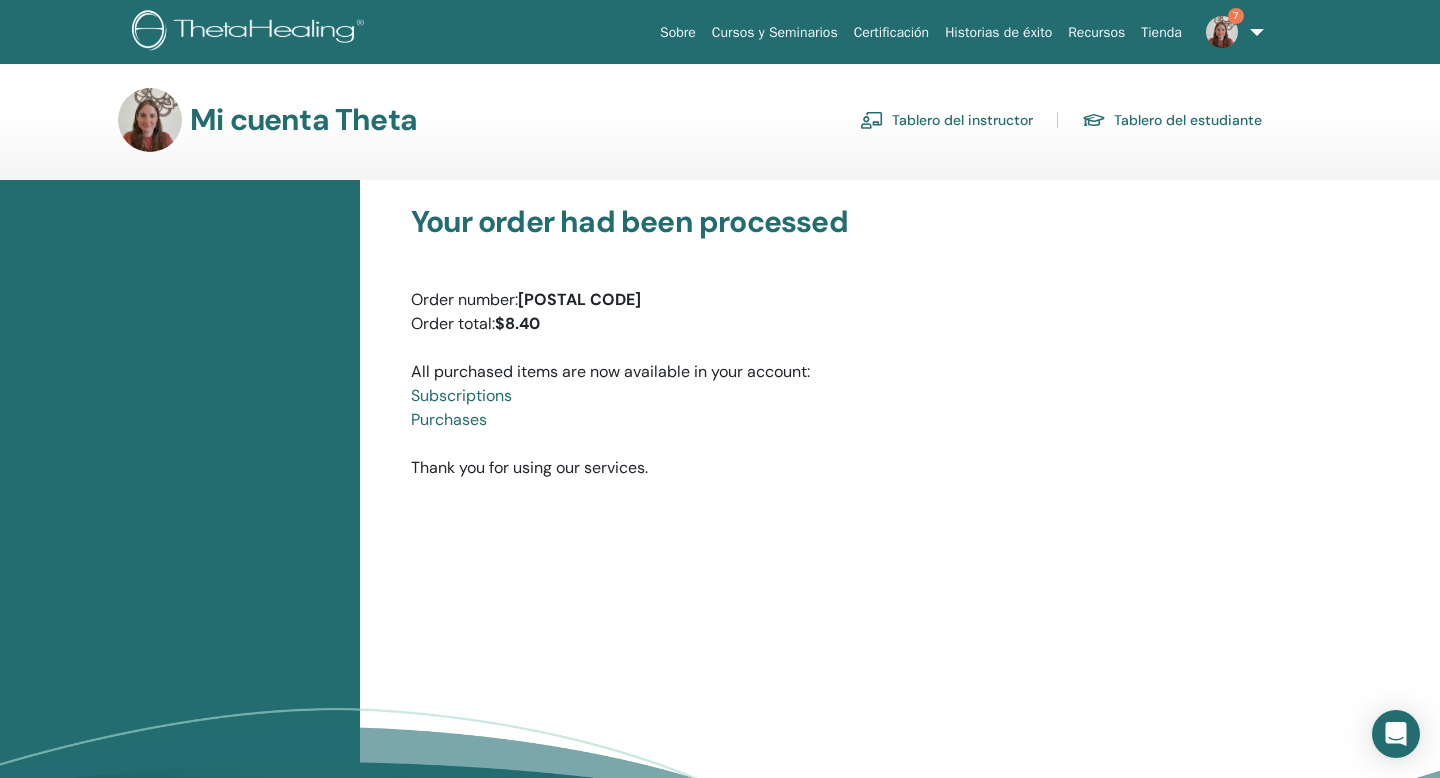 scroll, scrollTop: 0, scrollLeft: 0, axis: both 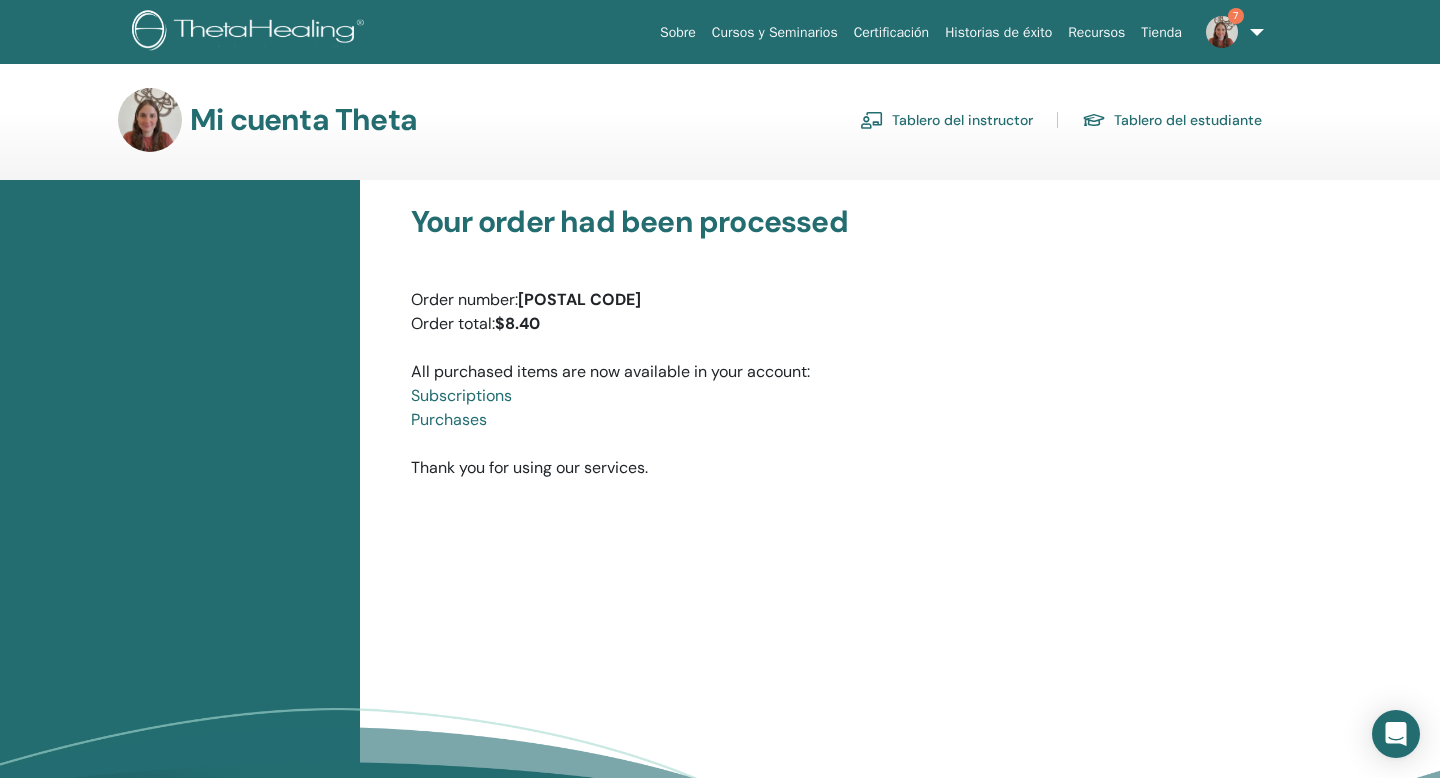 click on "Tablero del instructor" at bounding box center (946, 120) 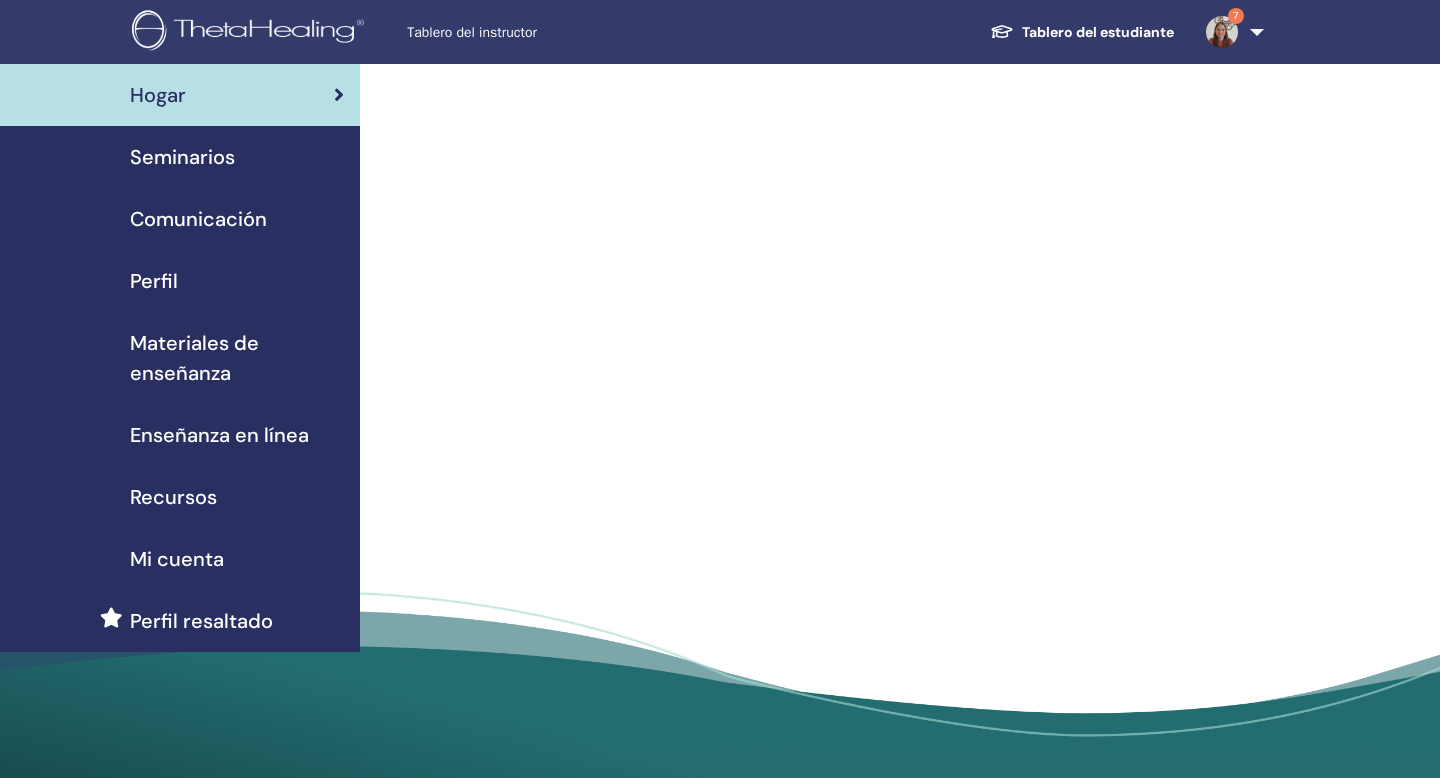 scroll, scrollTop: 0, scrollLeft: 0, axis: both 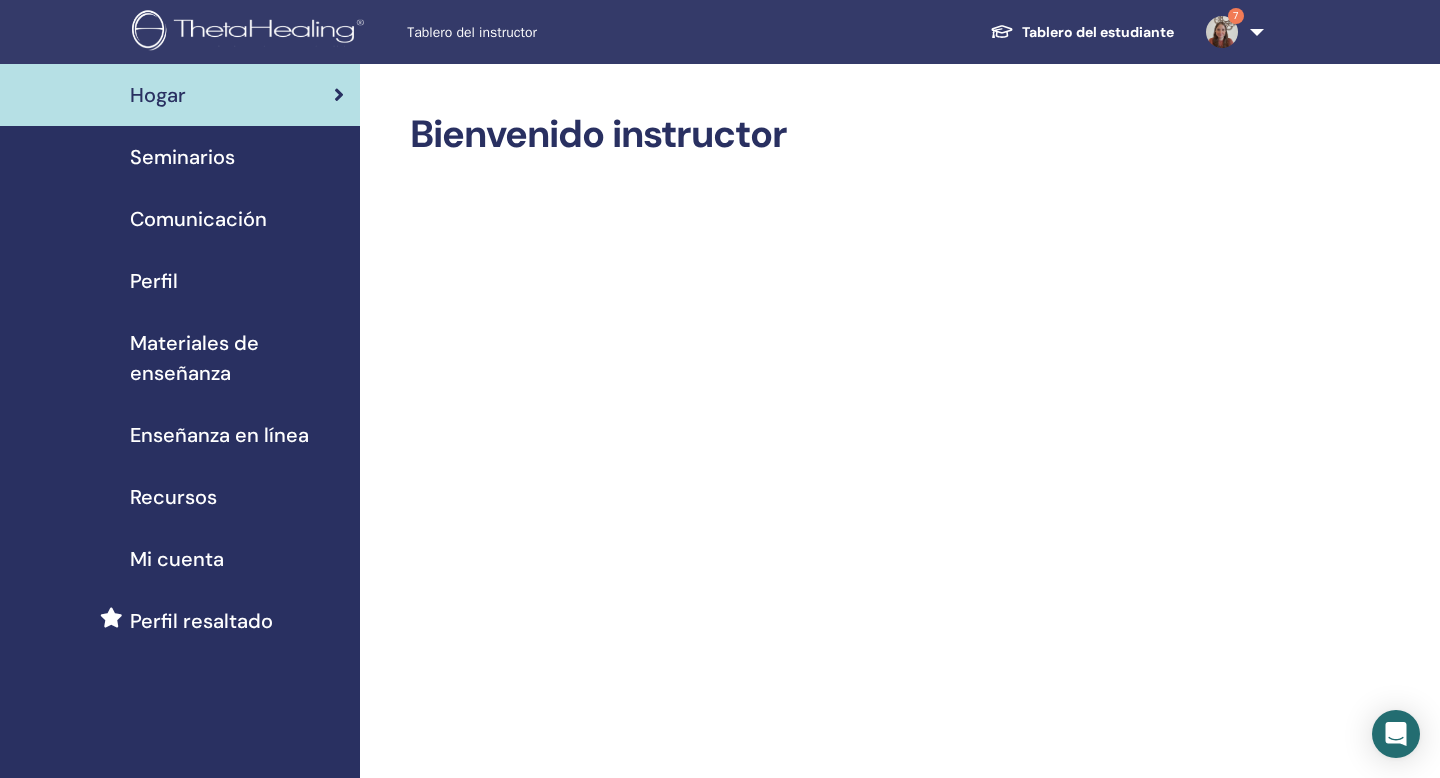 click on "Seminarios" at bounding box center [180, 157] 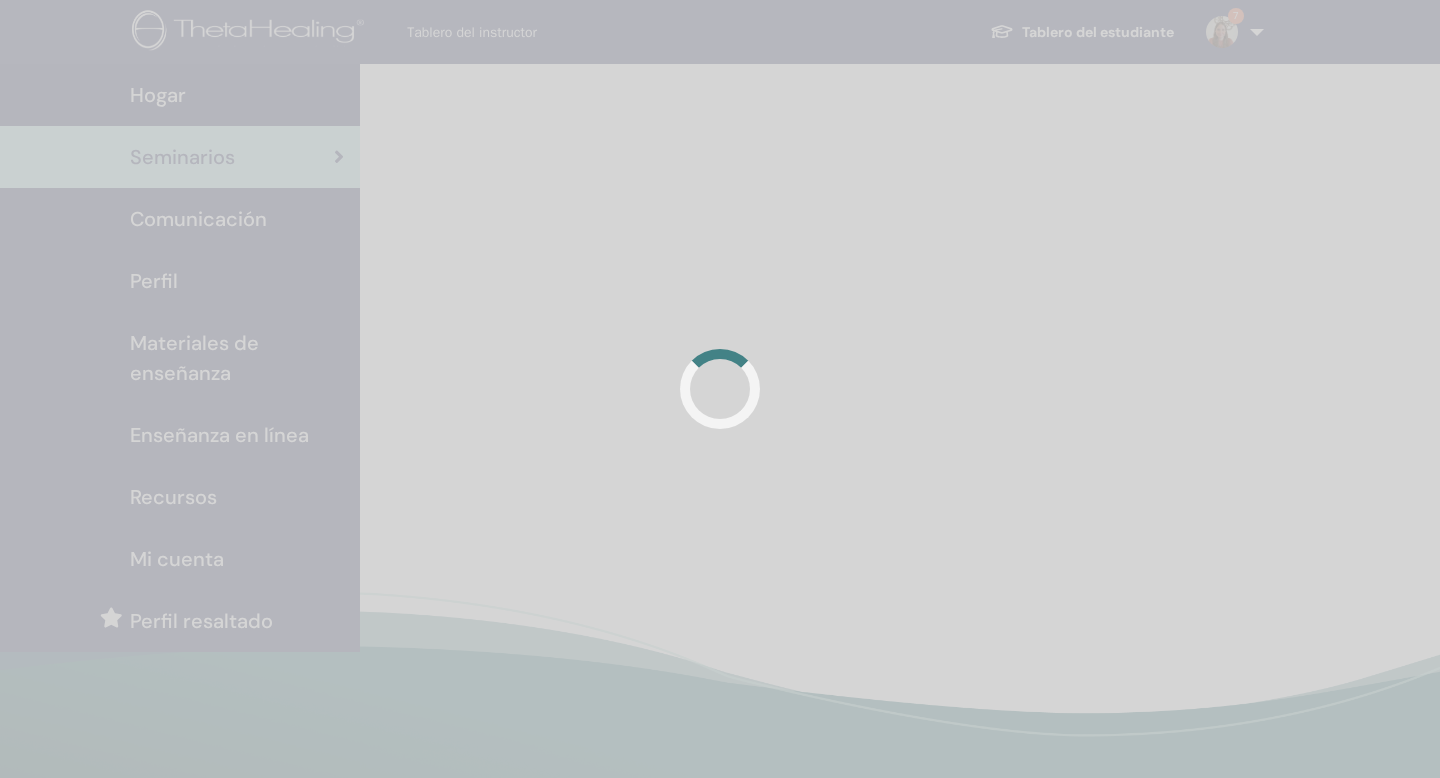 scroll, scrollTop: 0, scrollLeft: 0, axis: both 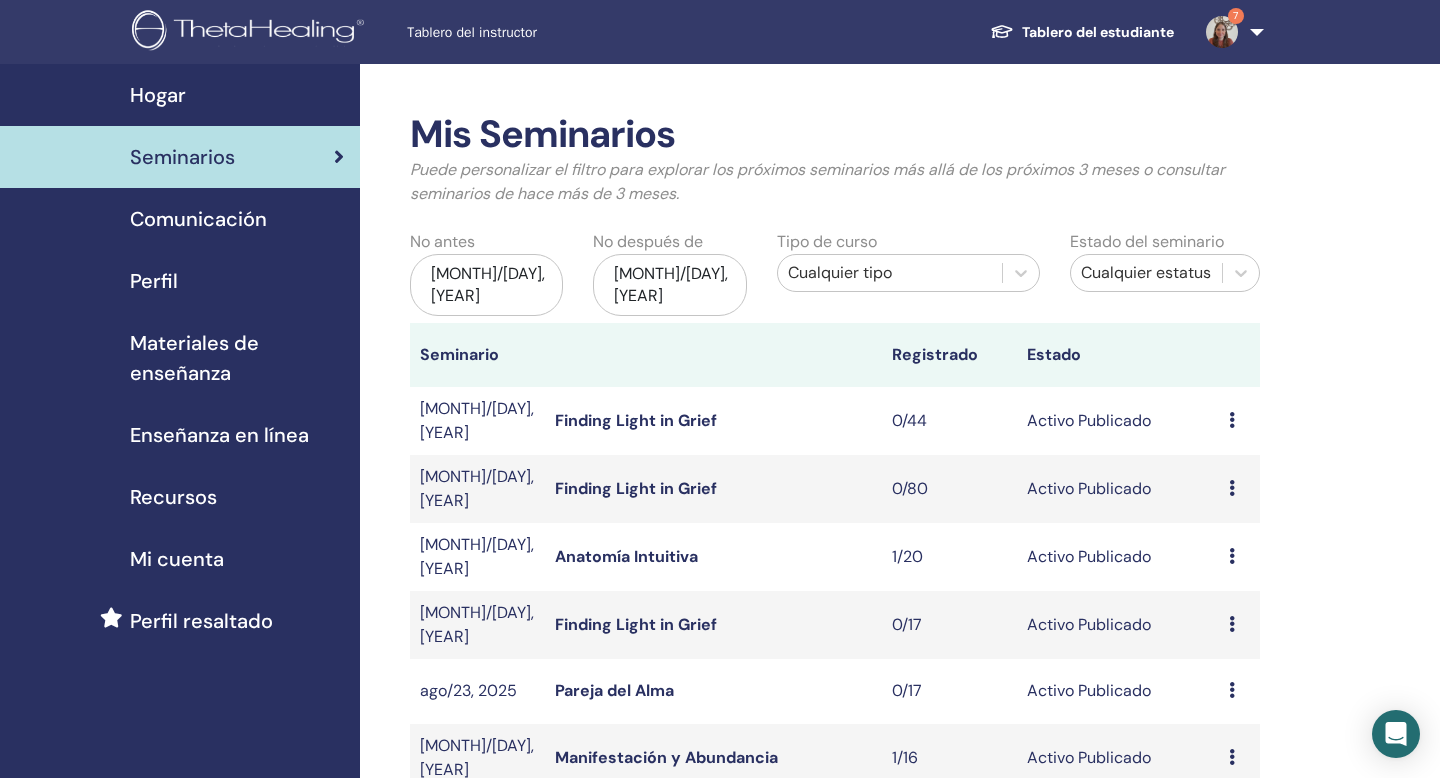 click on "[MONTH]/[DAY], [YEAR]" at bounding box center (669, 285) 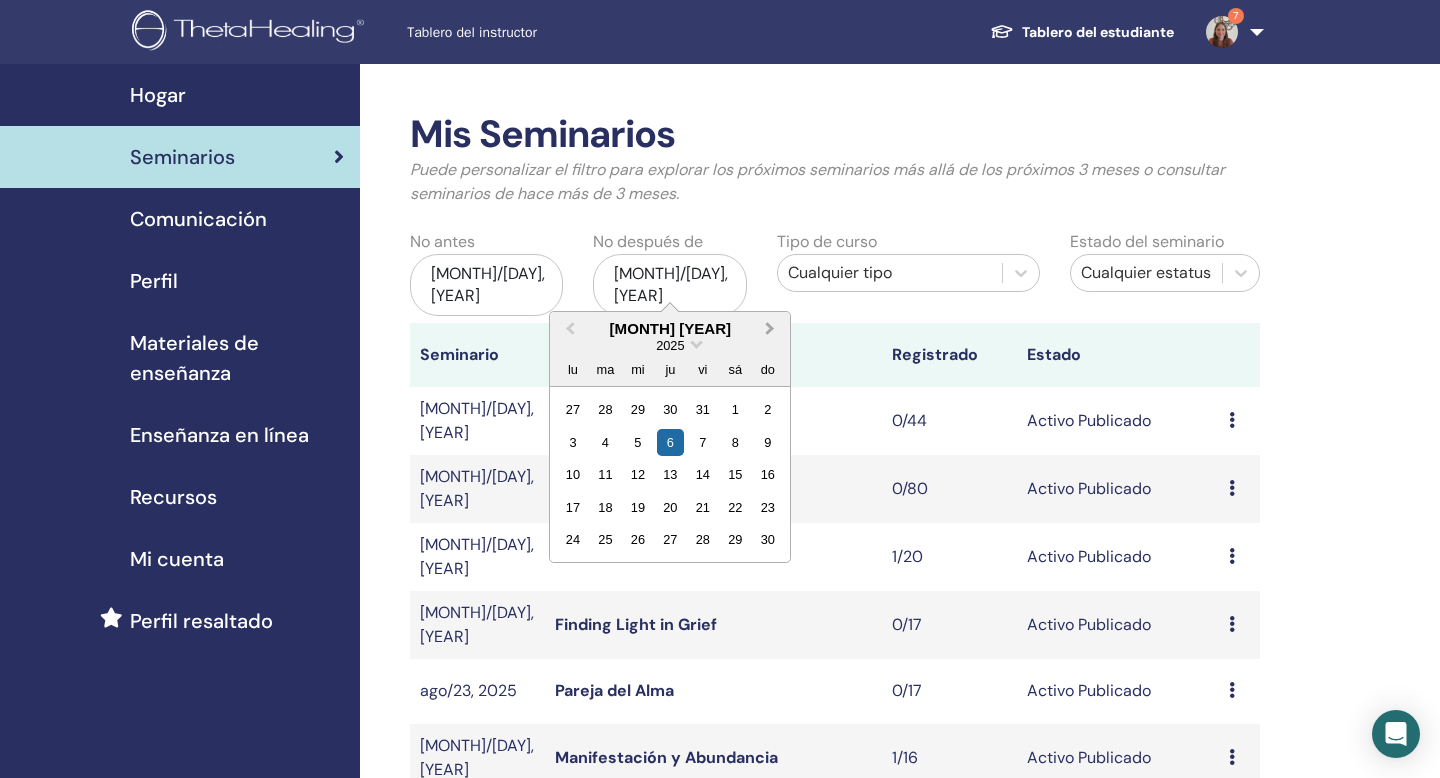 click on "Next Month" at bounding box center (770, 328) 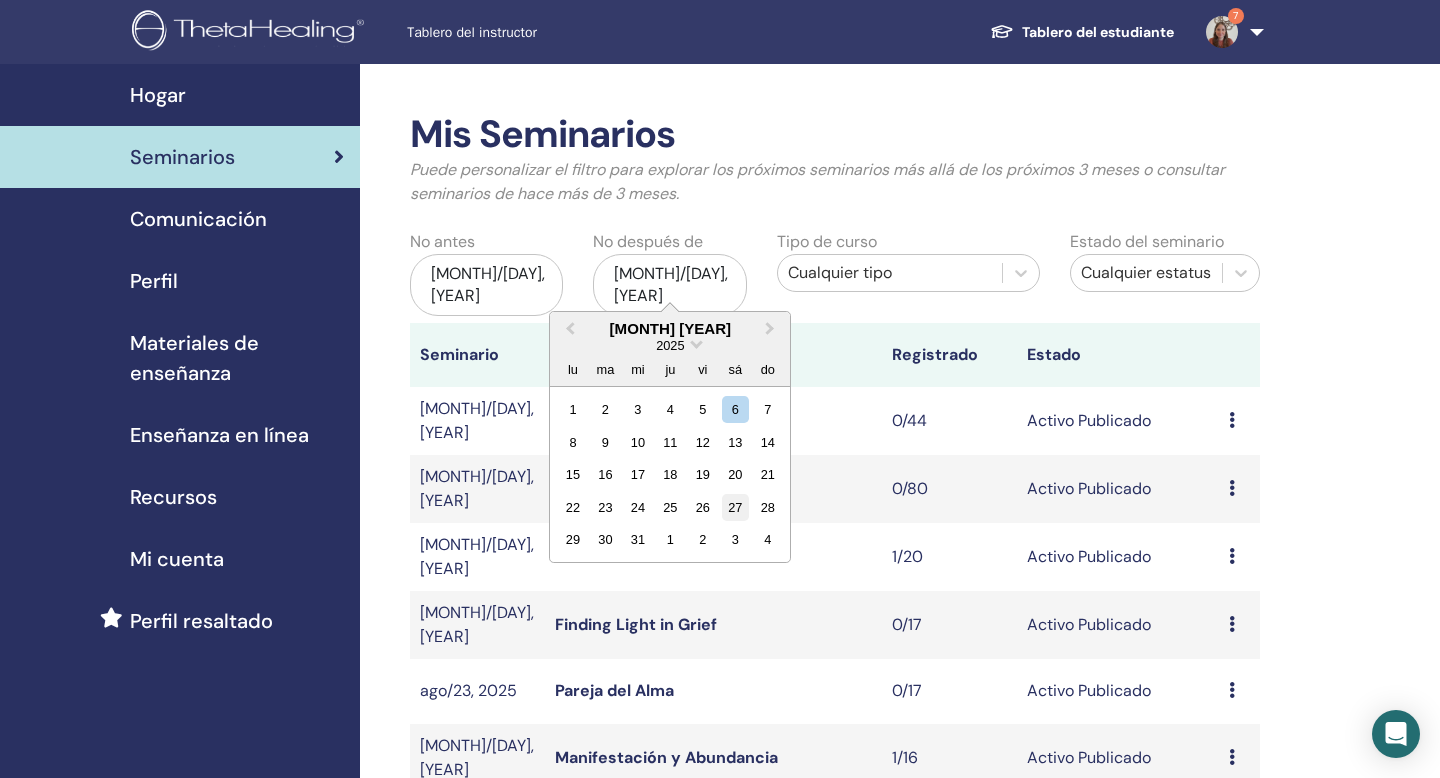 click on "27" at bounding box center [735, 507] 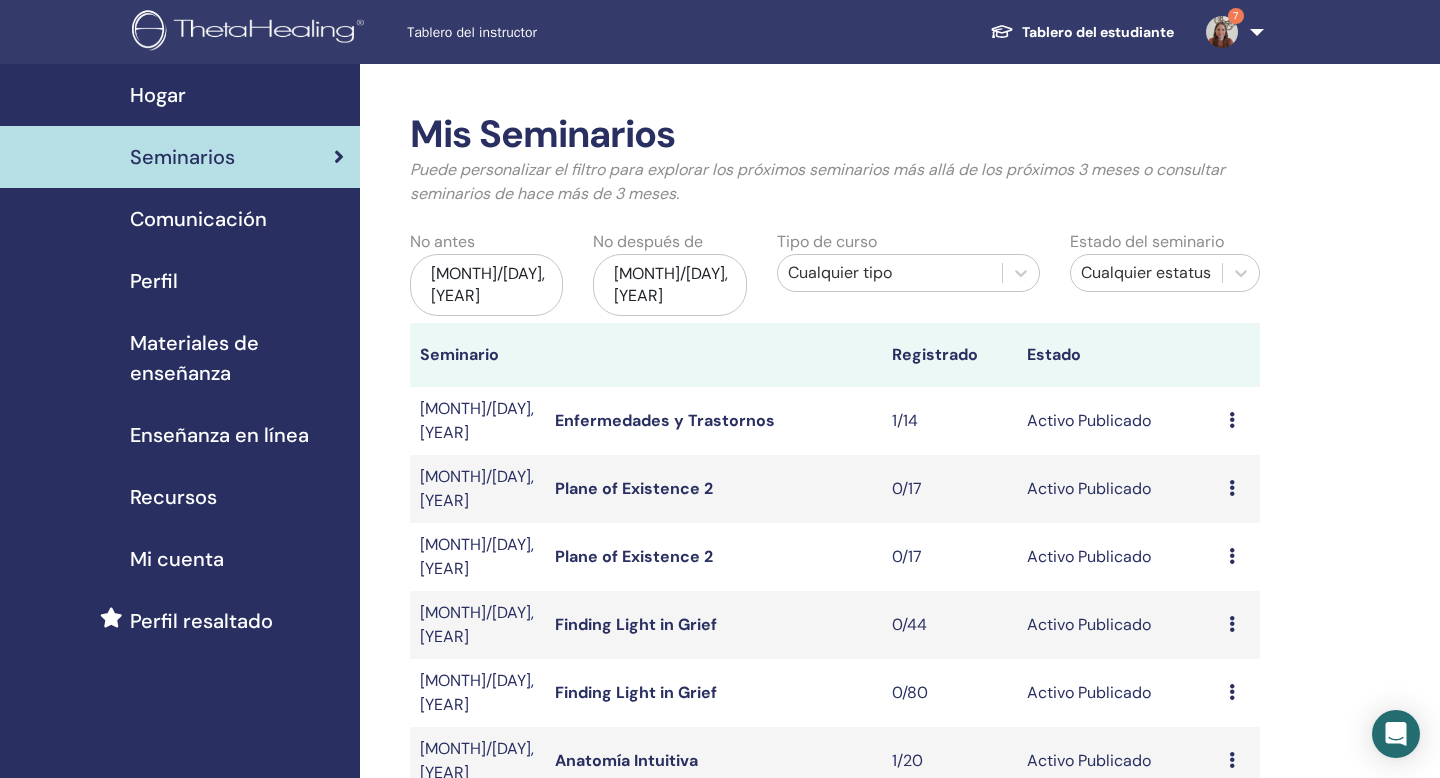 click on "Cualquier tipo" at bounding box center (890, 273) 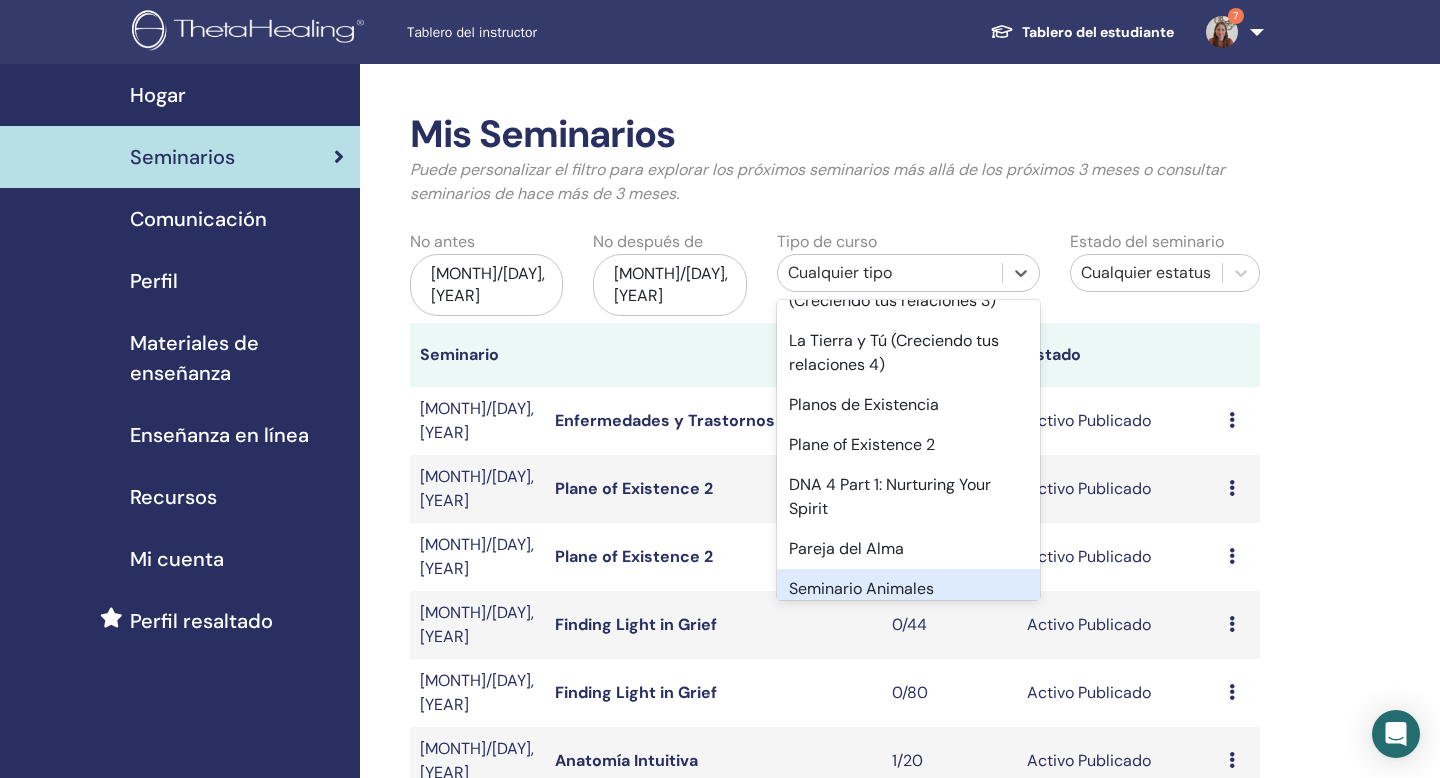 scroll, scrollTop: 707, scrollLeft: 0, axis: vertical 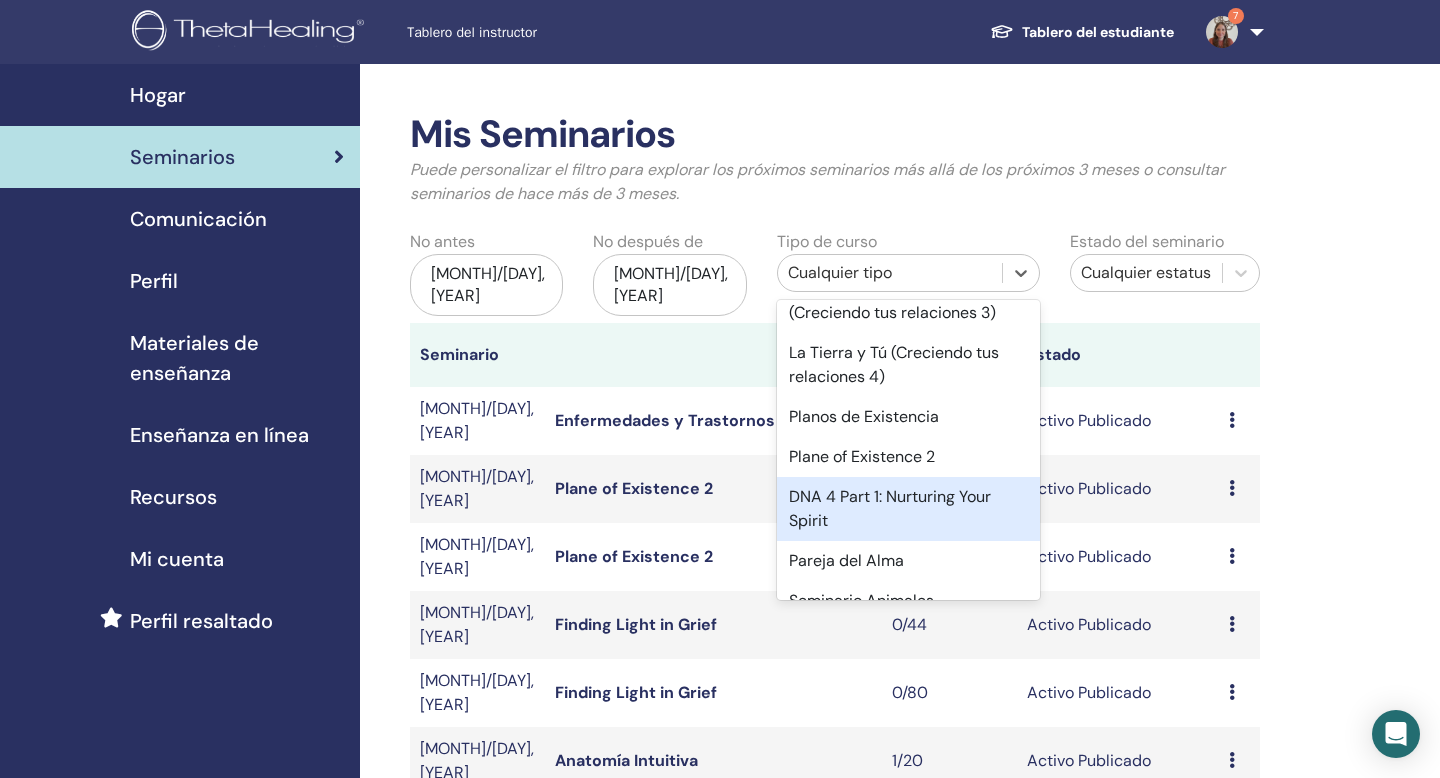 click on "DNA 4 Part 1:  Nurturing Your Spirit" at bounding box center [908, 509] 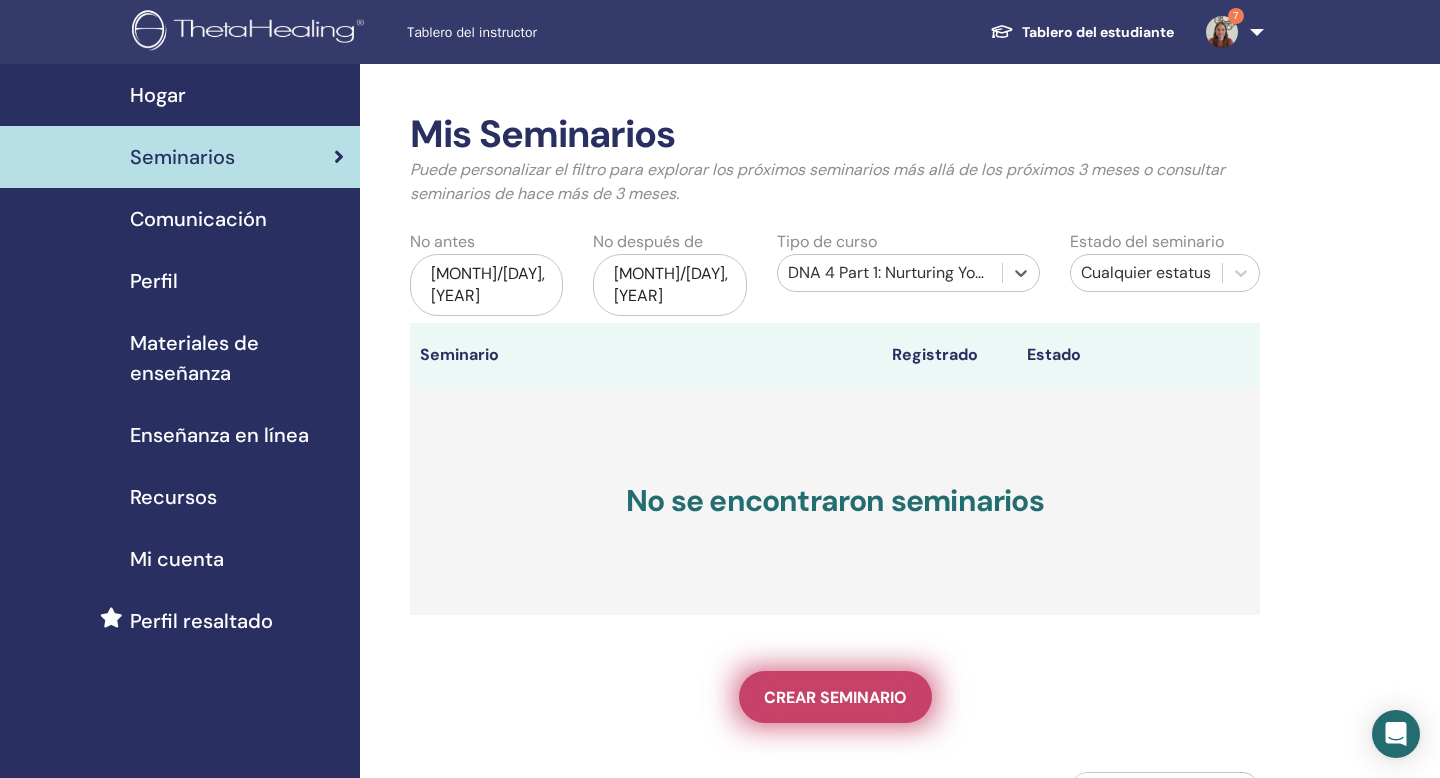 click on "Crear seminario" at bounding box center (835, 697) 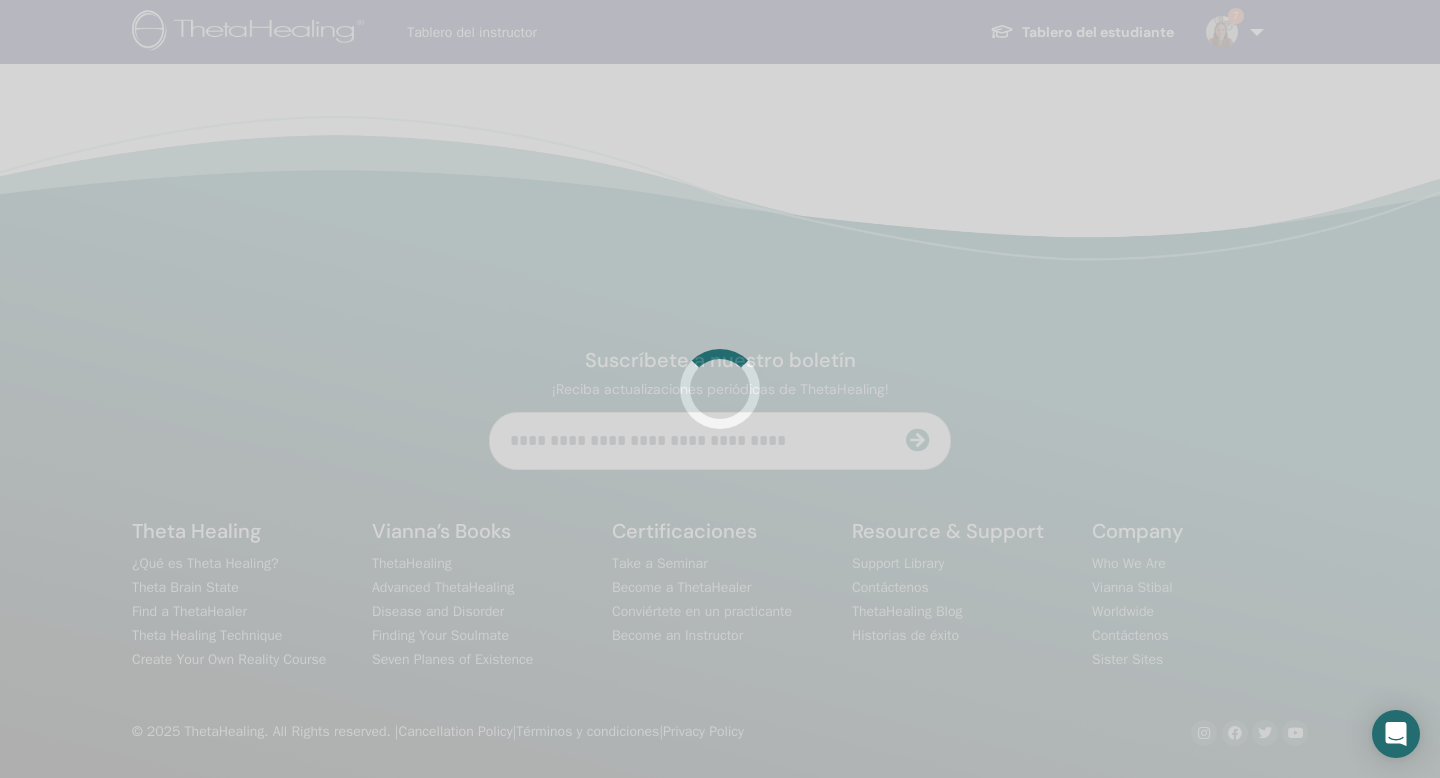 scroll, scrollTop: 0, scrollLeft: 0, axis: both 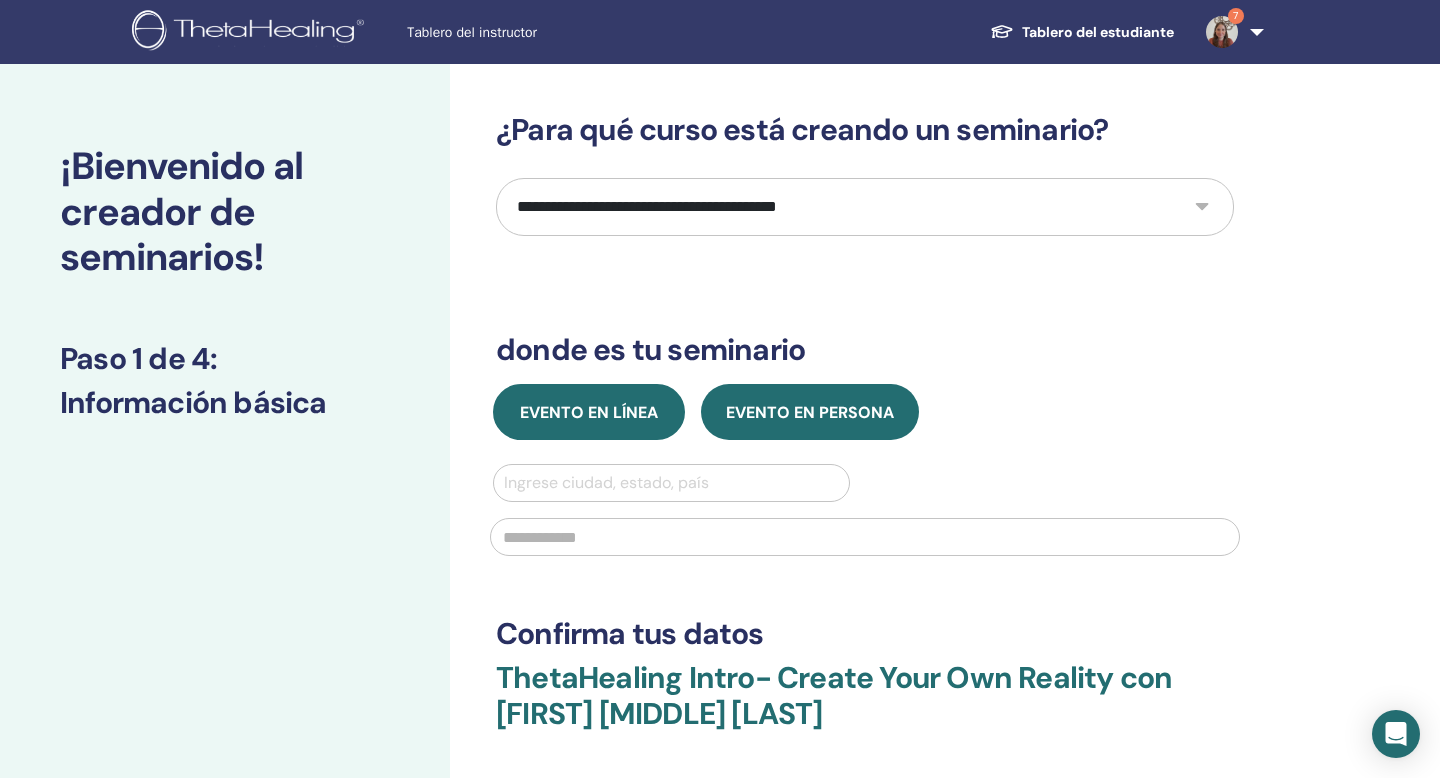 click on "Evento en línea" at bounding box center [589, 412] 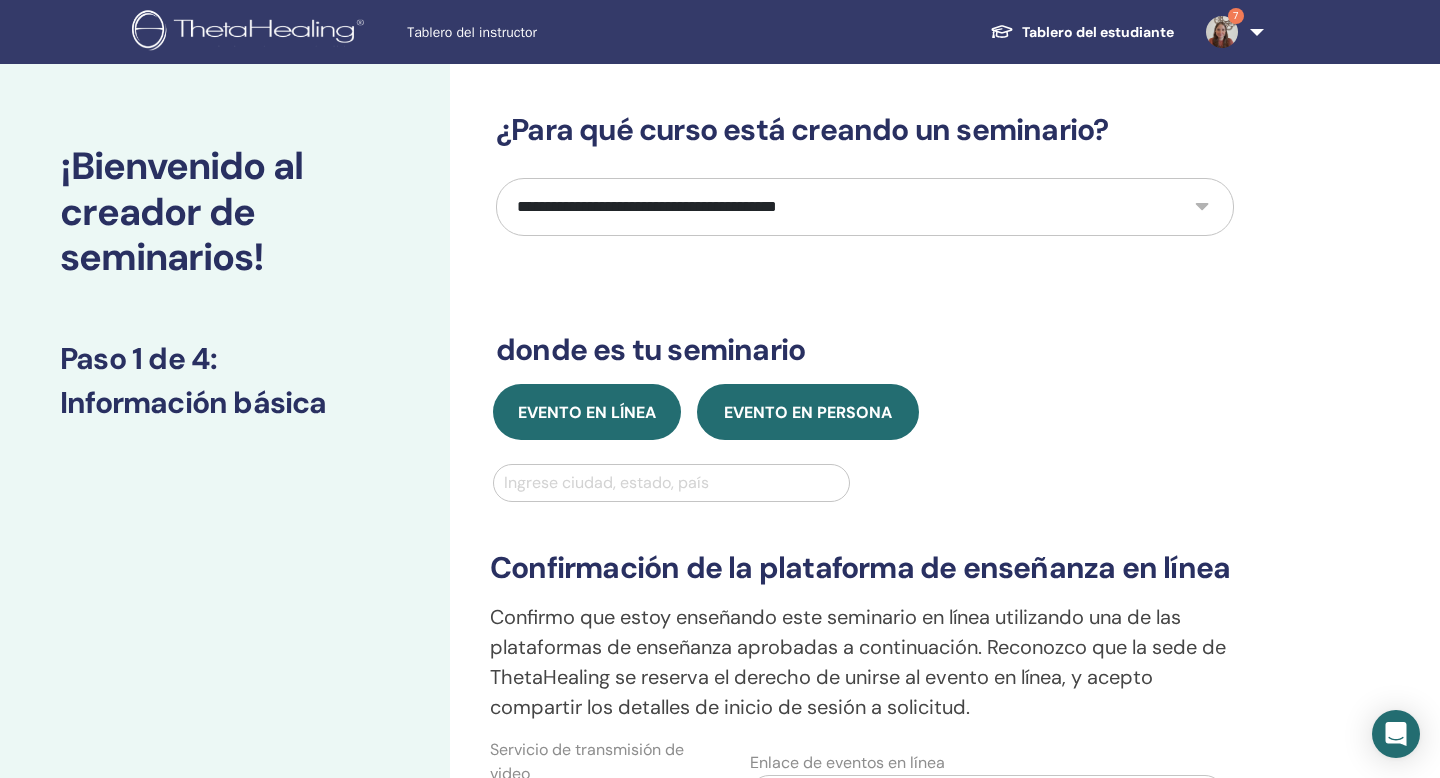 click on "Evento en persona" at bounding box center (808, 412) 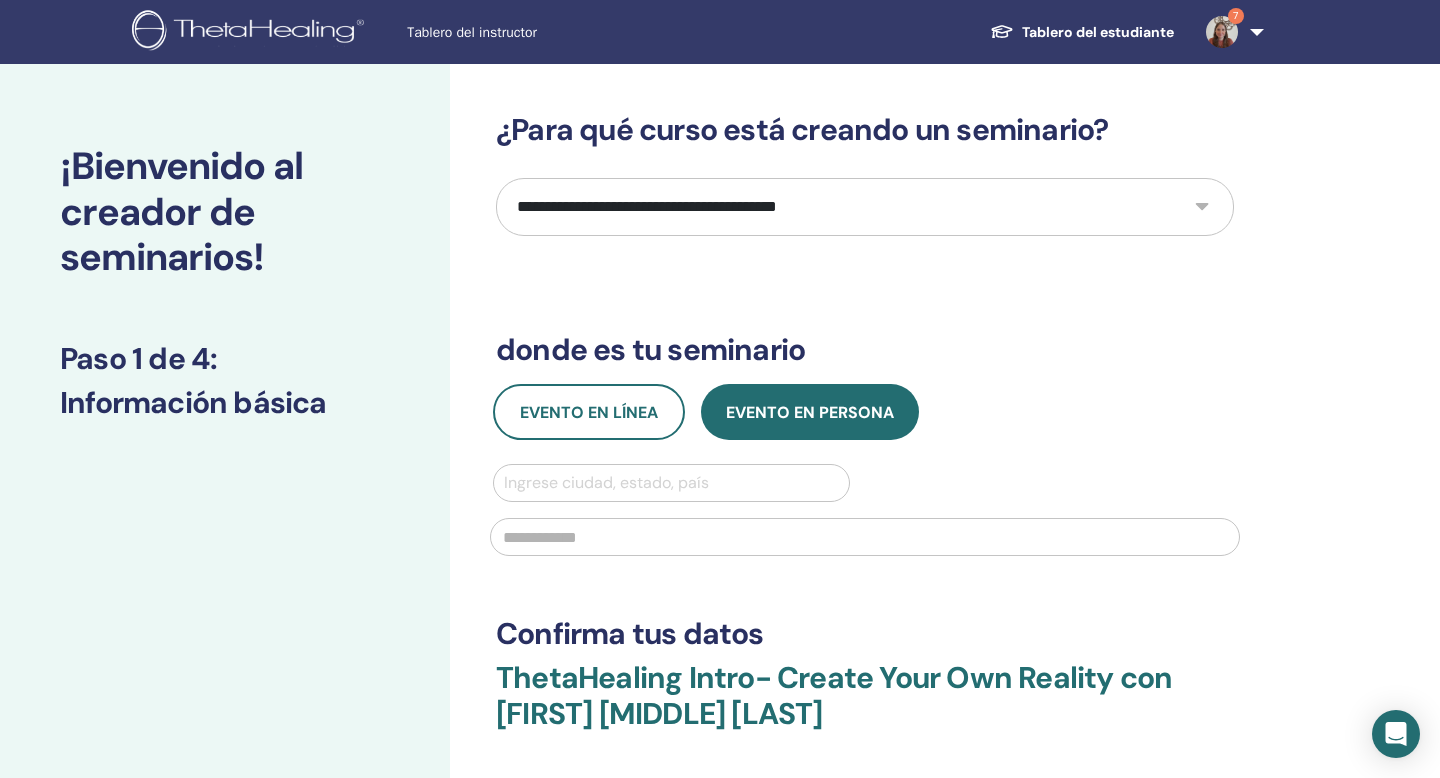 click on "**********" at bounding box center [865, 207] 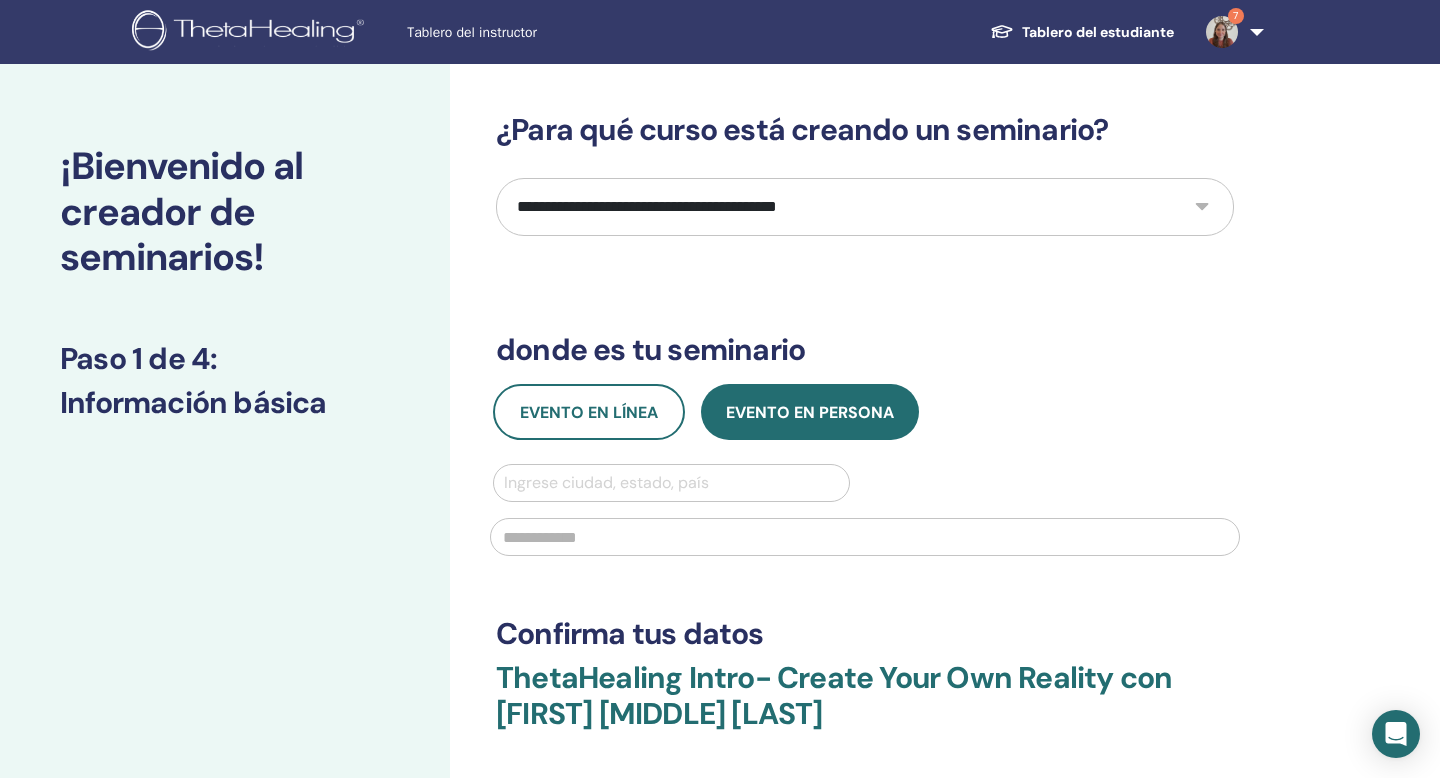 select on "****" 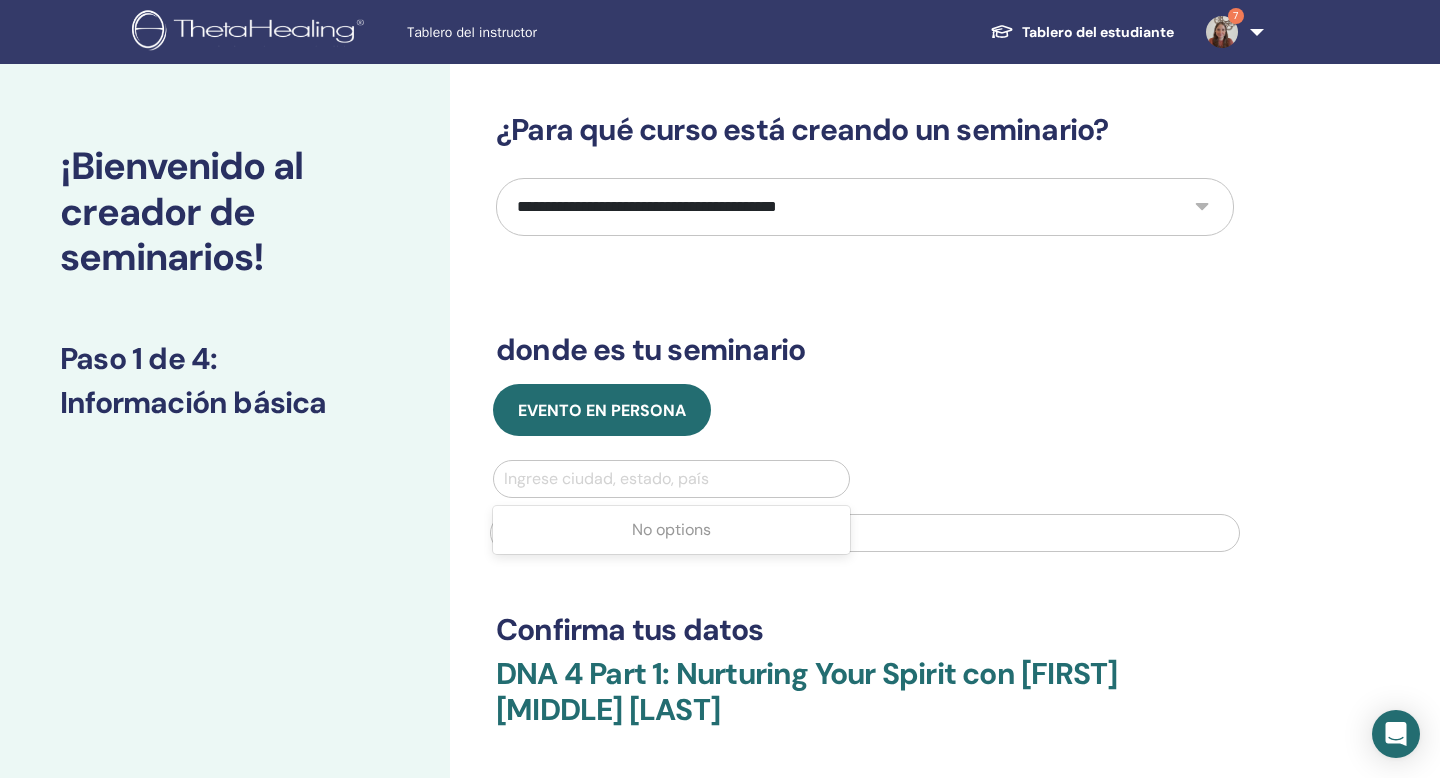 click at bounding box center (671, 479) 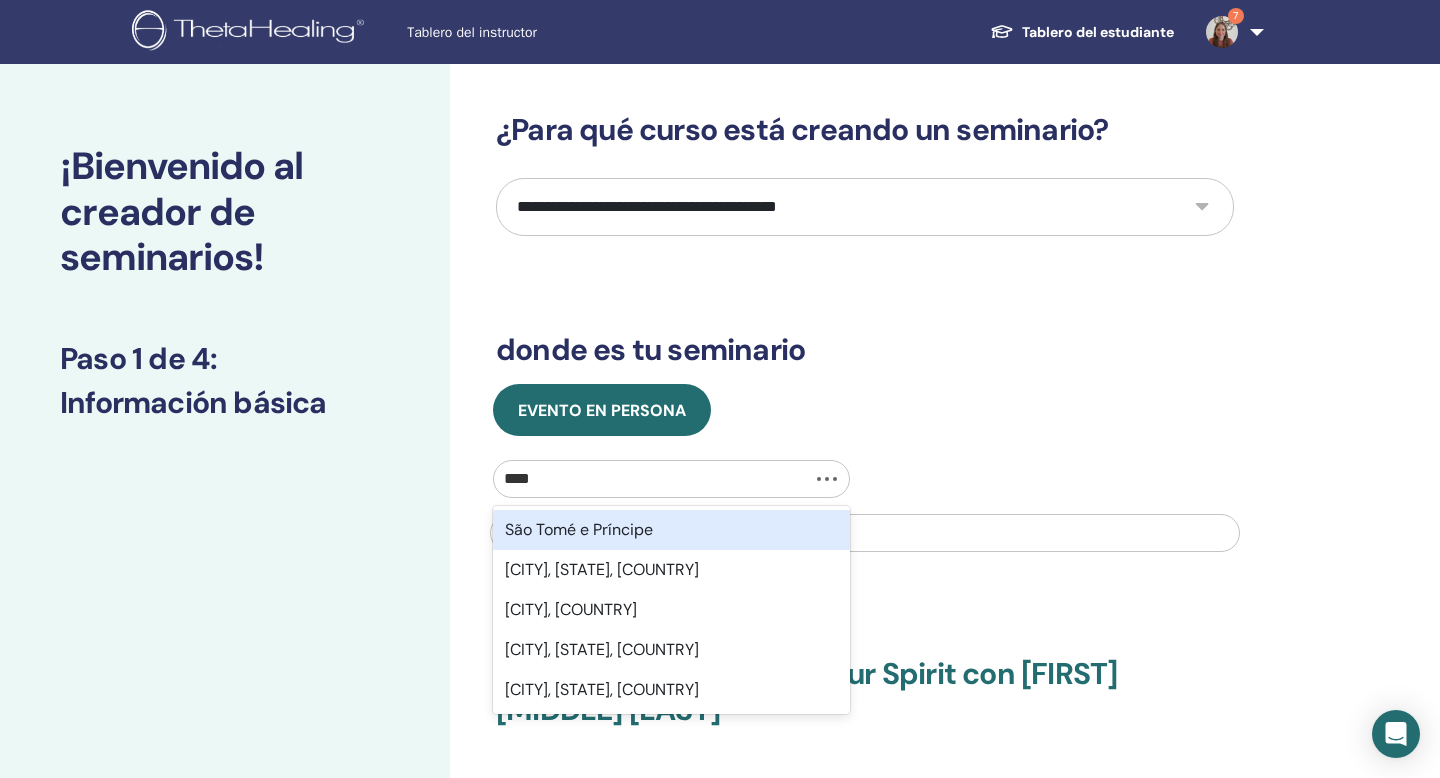 type on "*****" 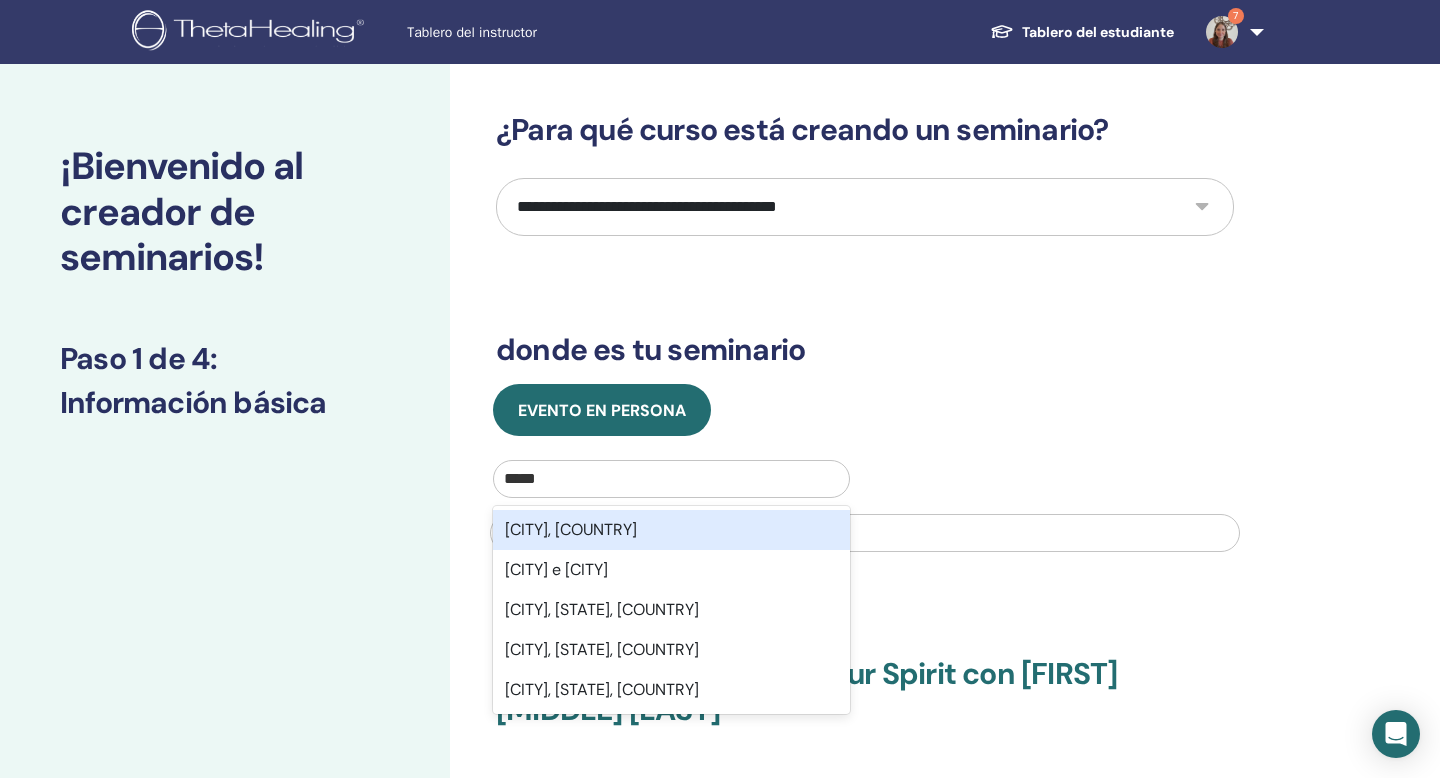 type 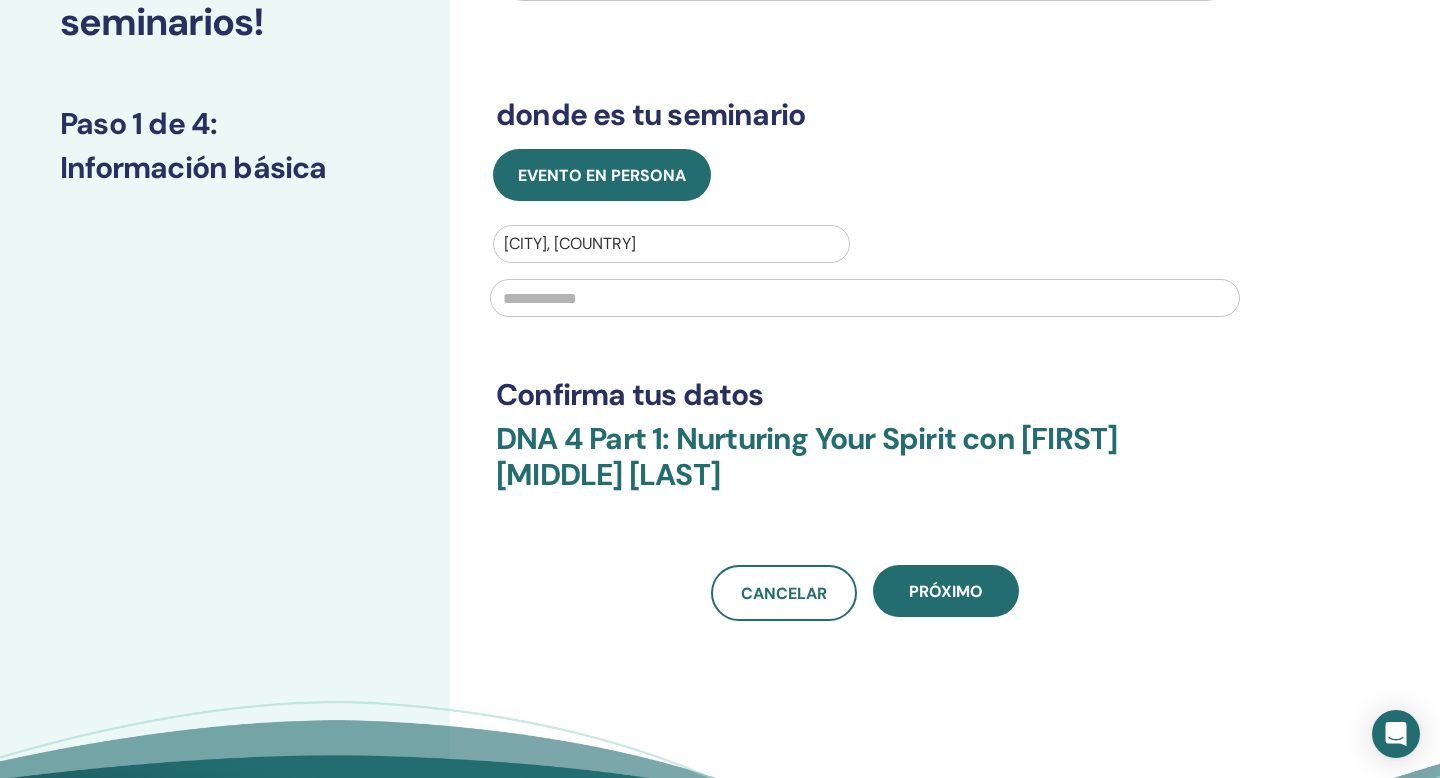 scroll, scrollTop: 236, scrollLeft: 0, axis: vertical 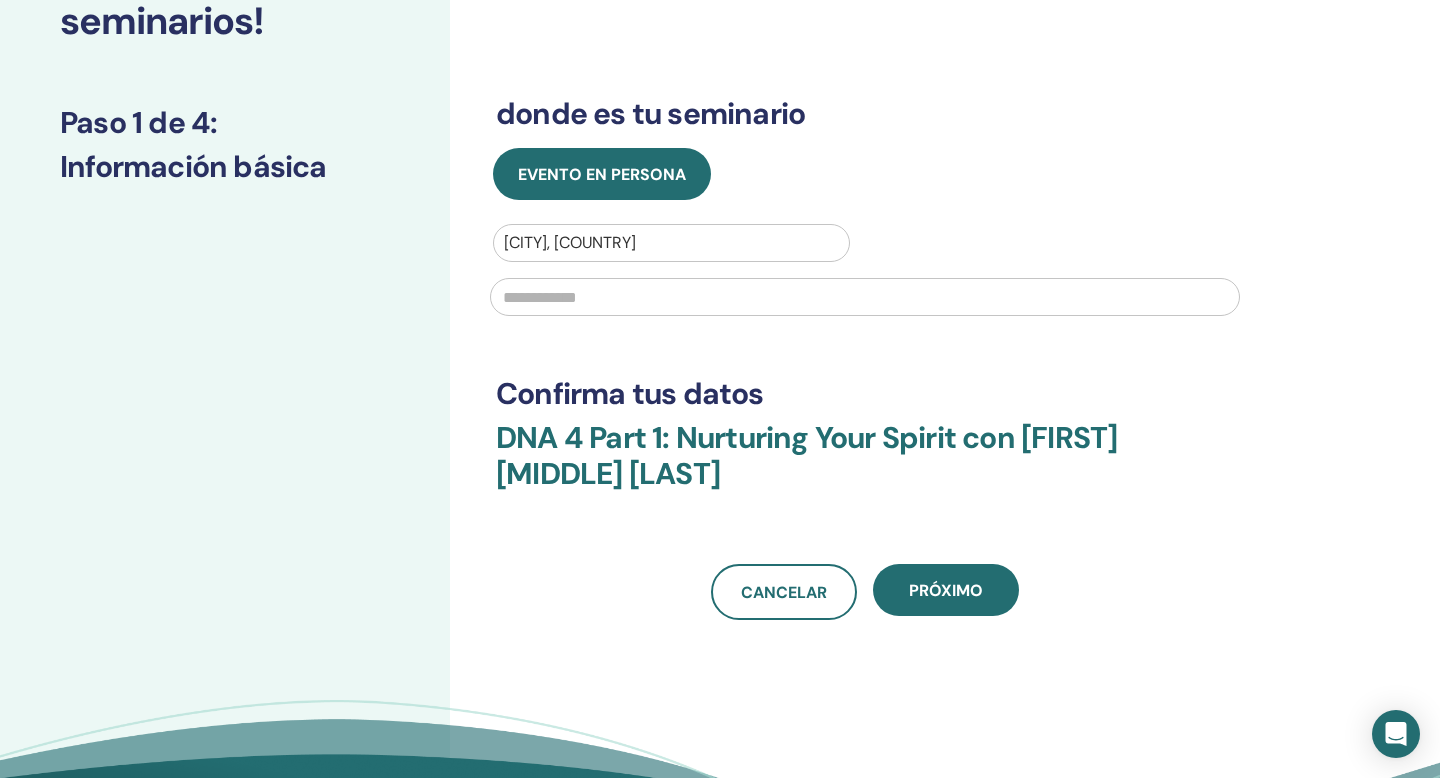 click at bounding box center (865, 297) 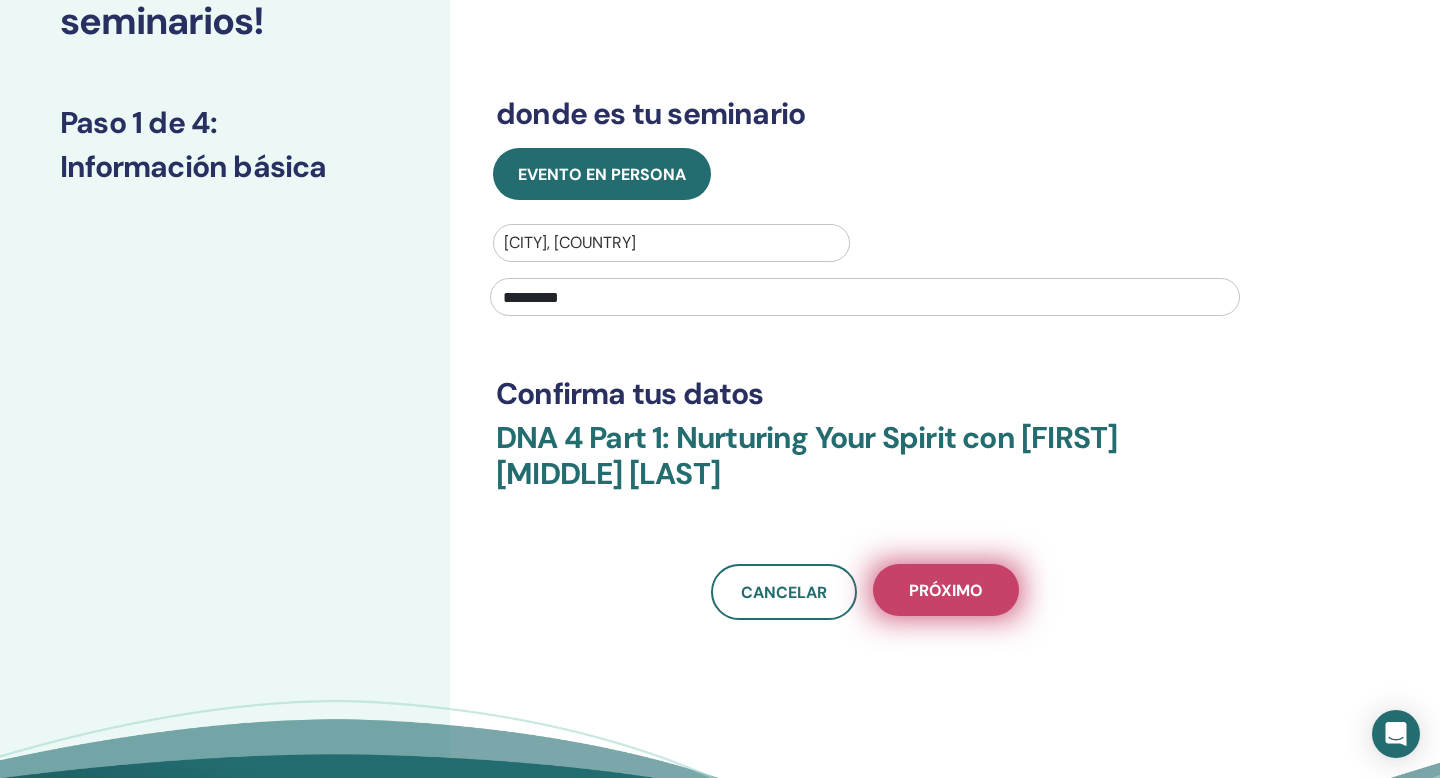 type on "*********" 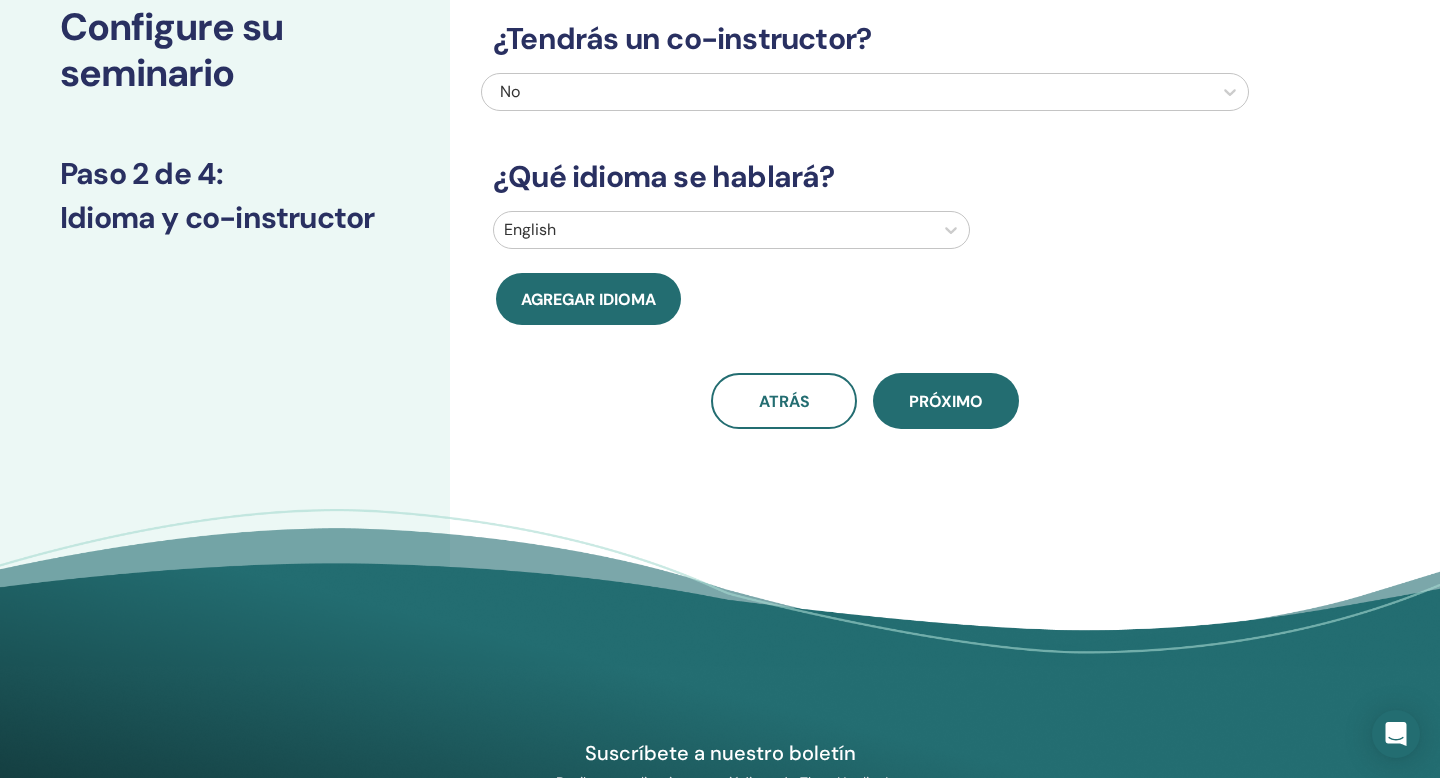 scroll, scrollTop: 0, scrollLeft: 0, axis: both 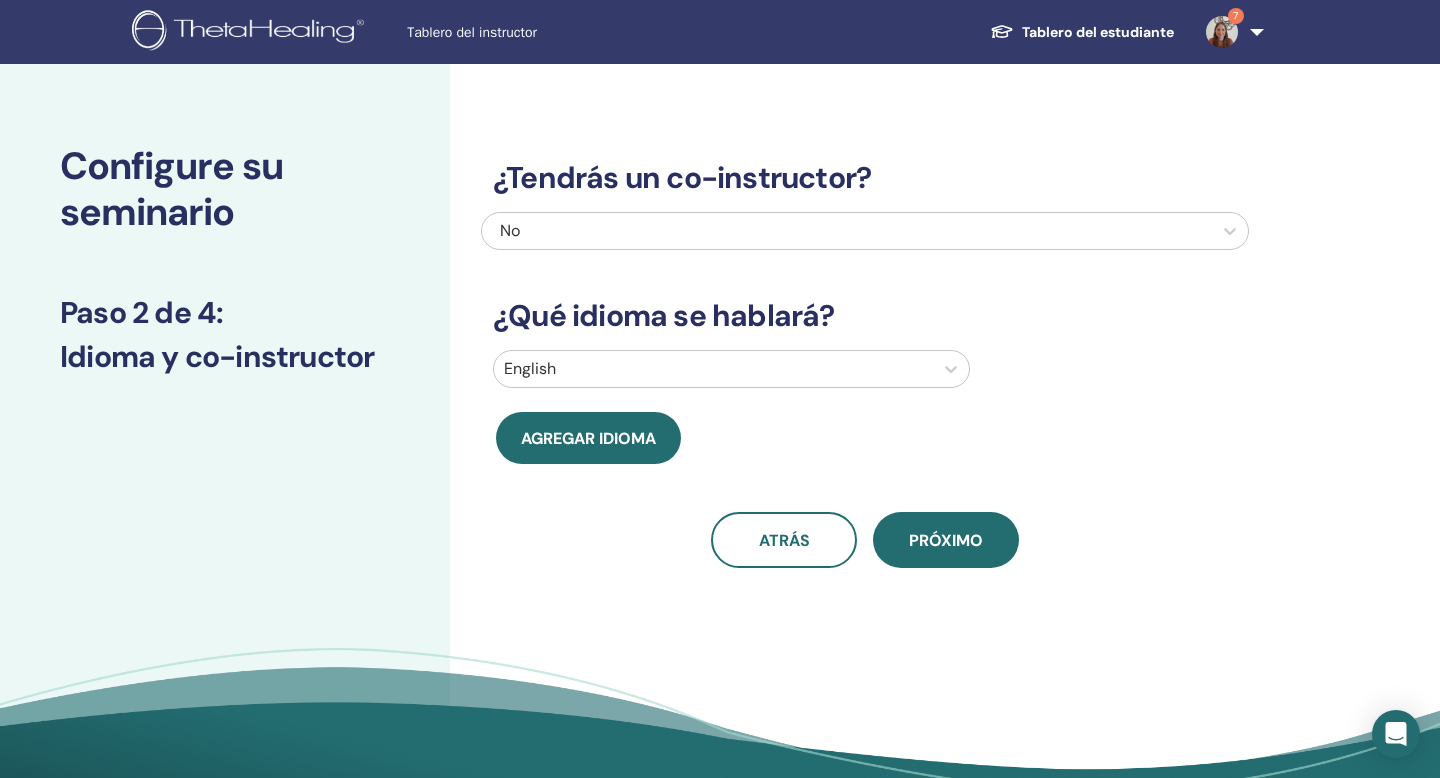 click on "No" at bounding box center [792, 231] 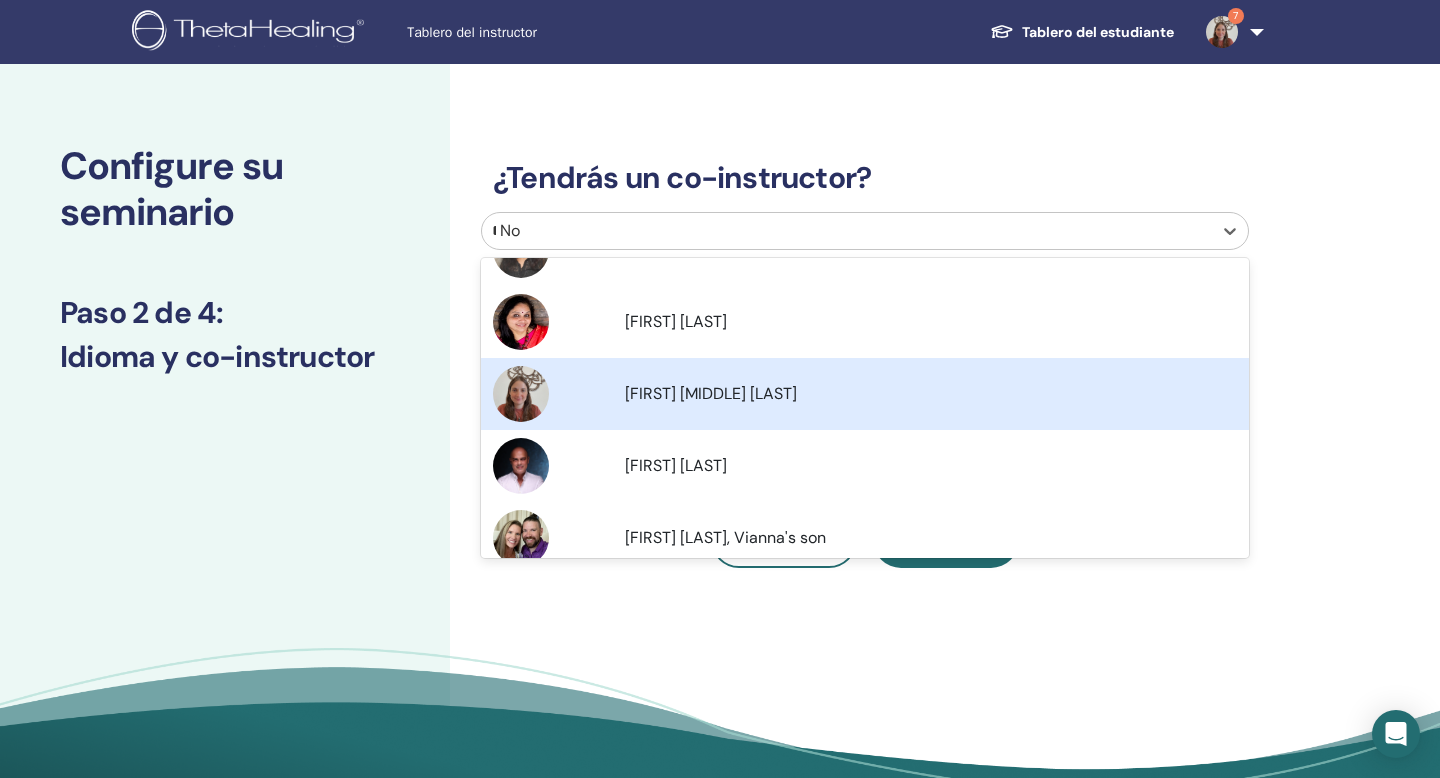scroll, scrollTop: 0, scrollLeft: 0, axis: both 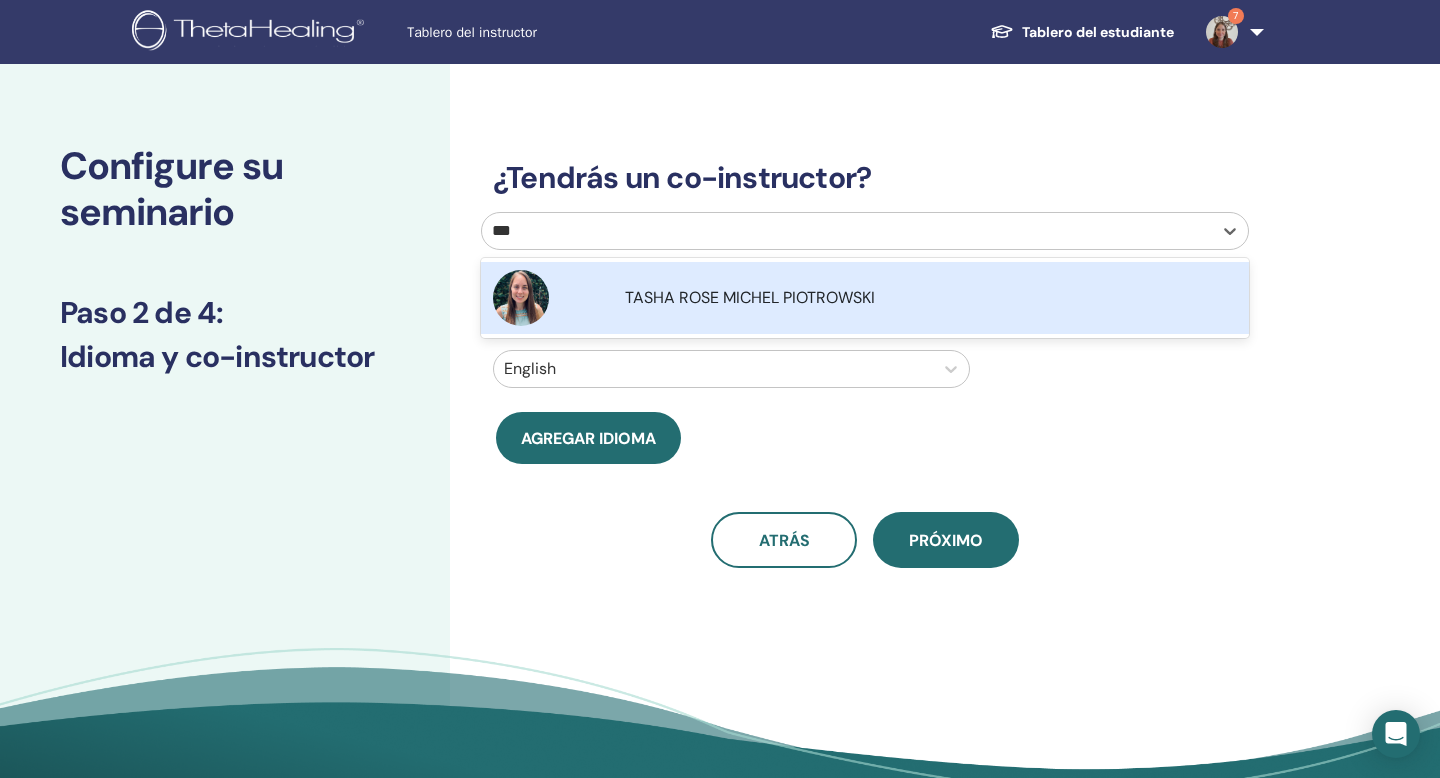type on "****" 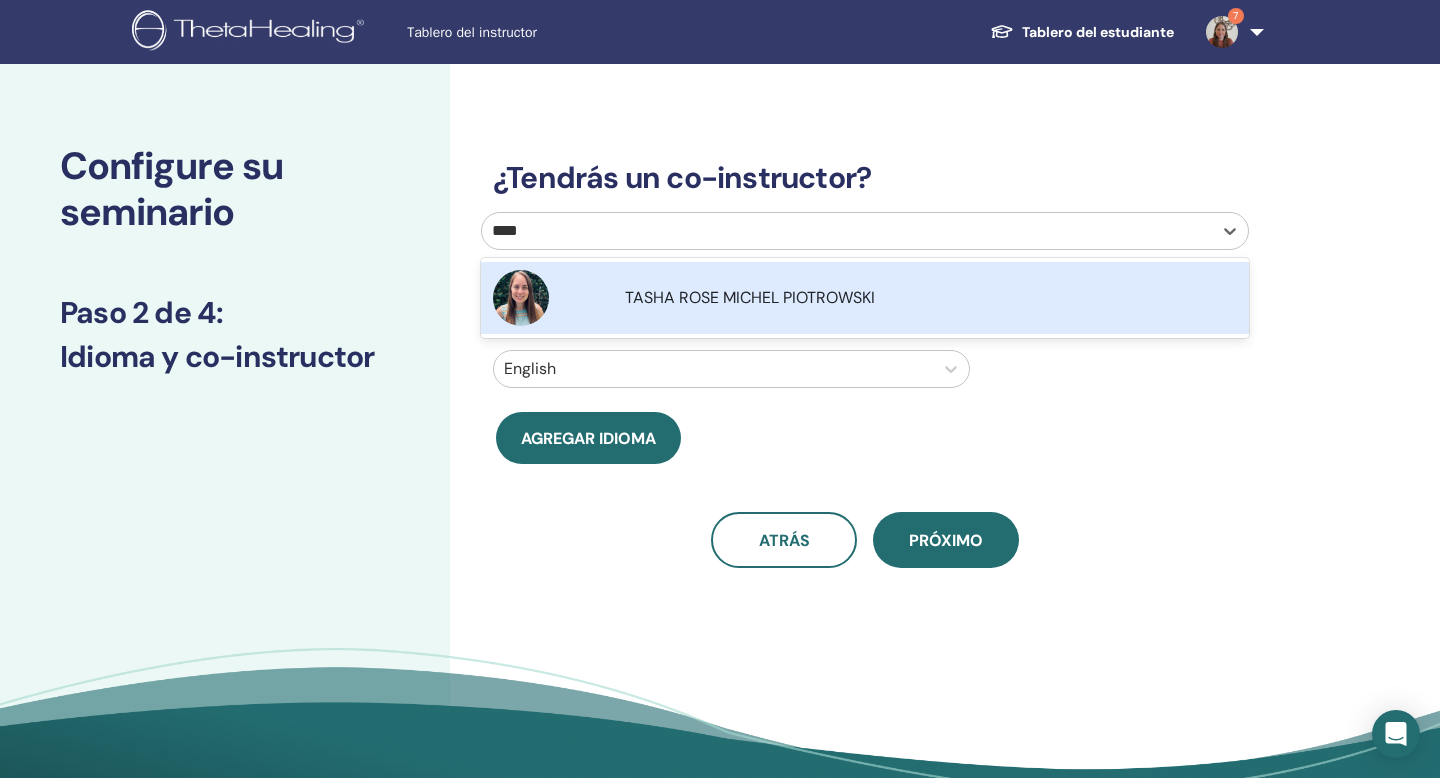 type 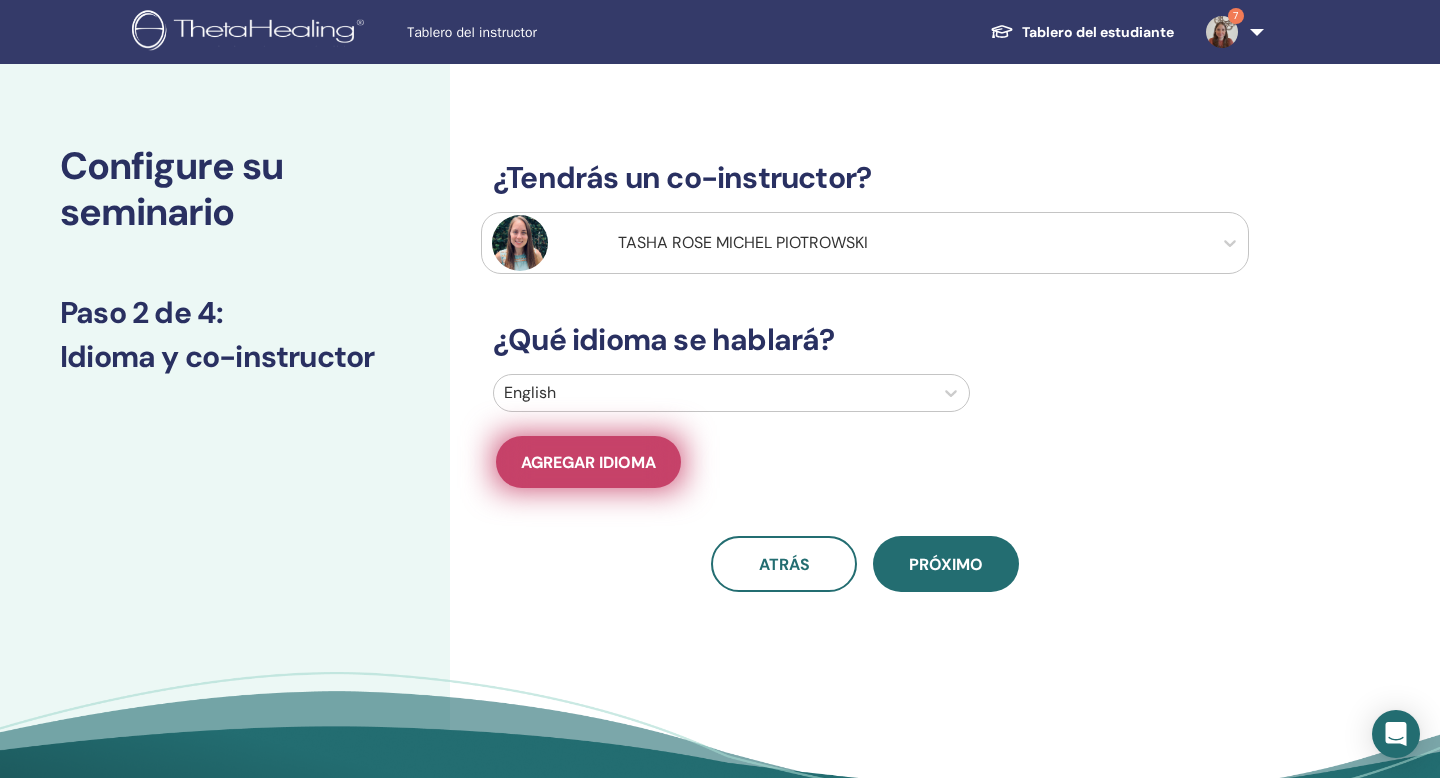 click on "Agregar idioma" at bounding box center (588, 462) 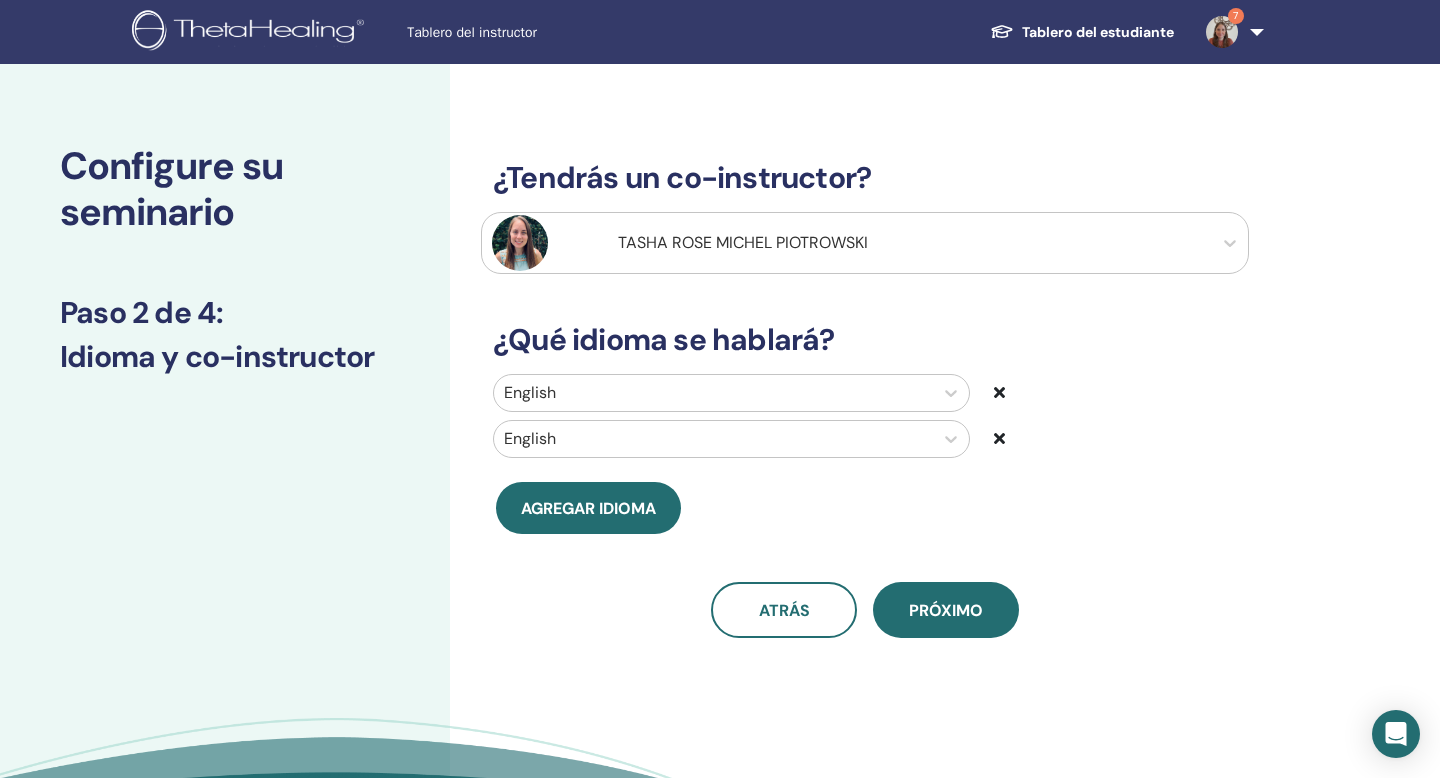 click at bounding box center [713, 439] 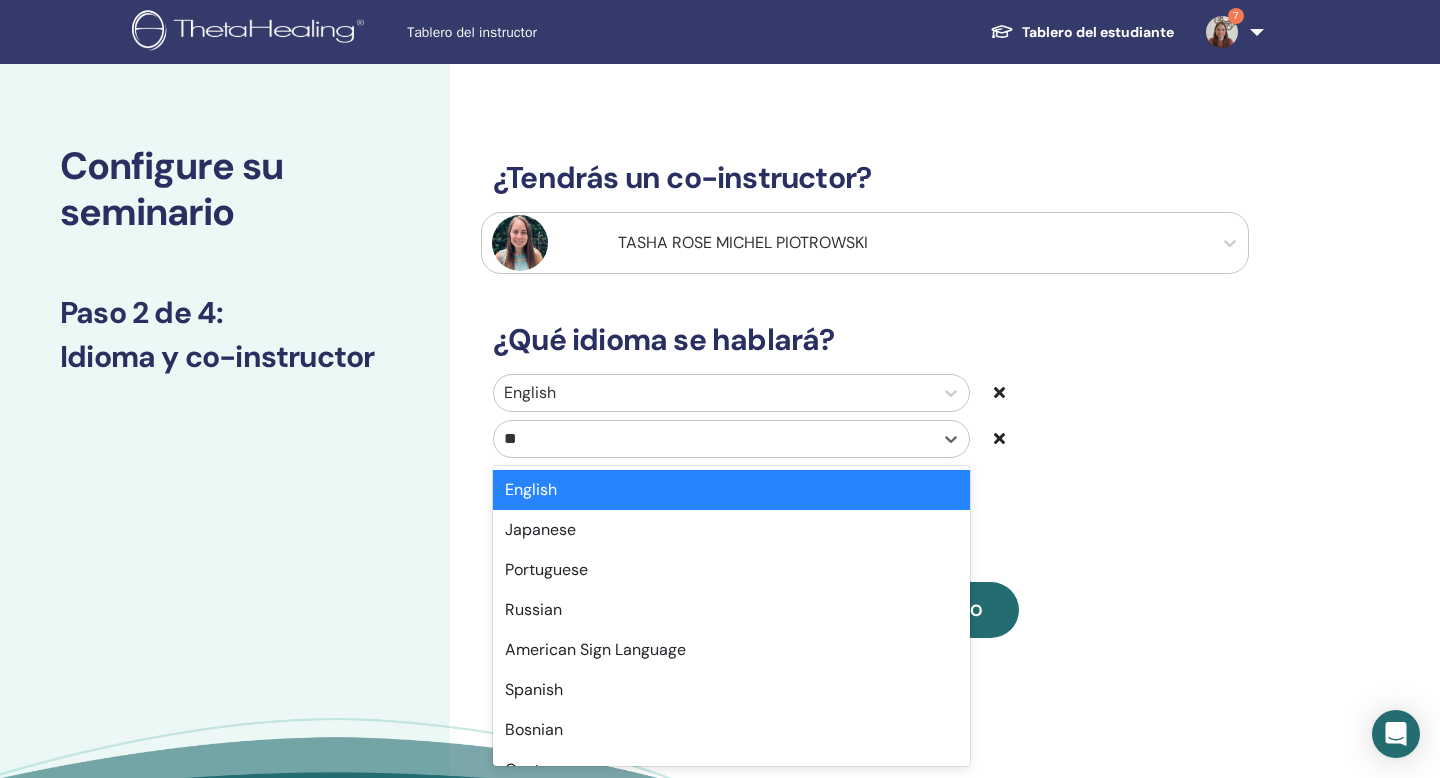 type on "***" 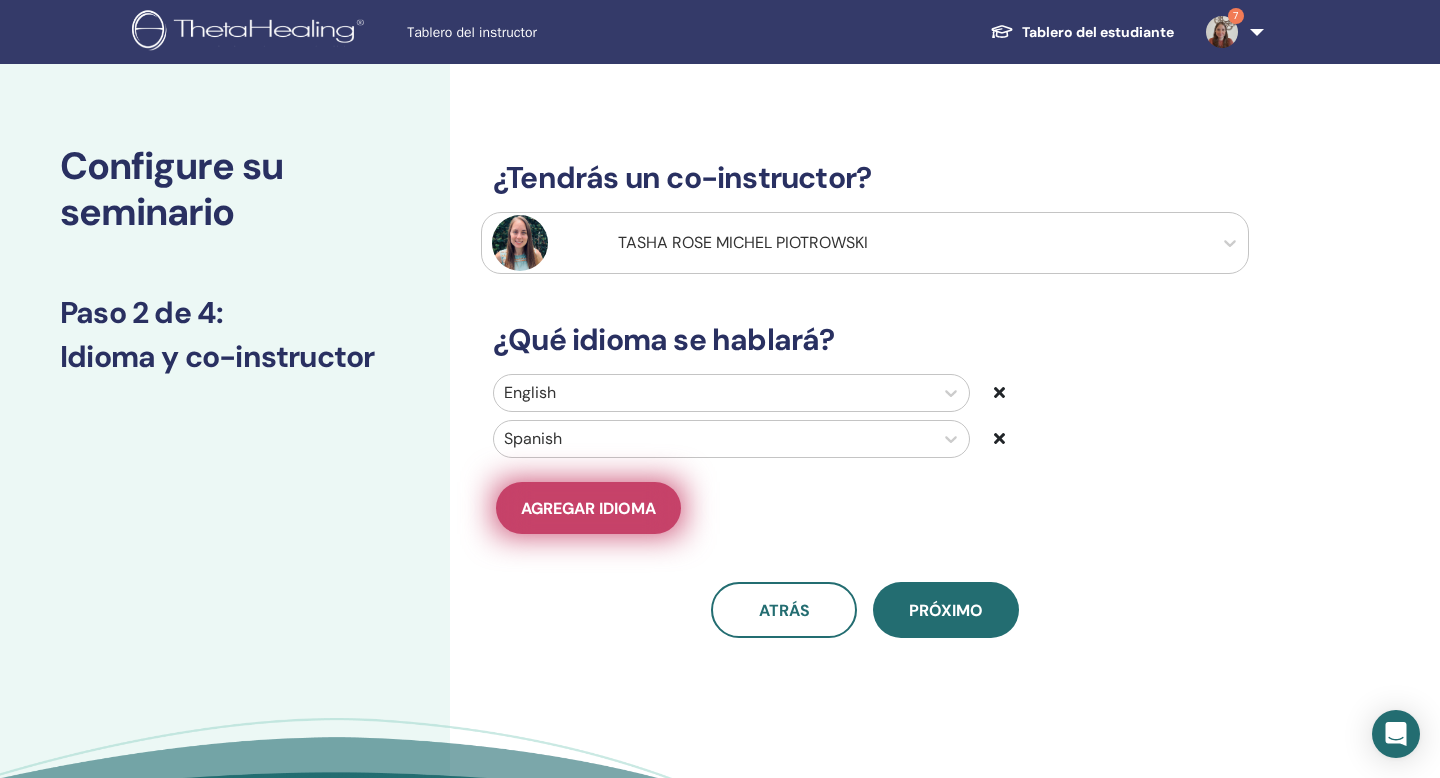 click on "Agregar idioma" at bounding box center [588, 508] 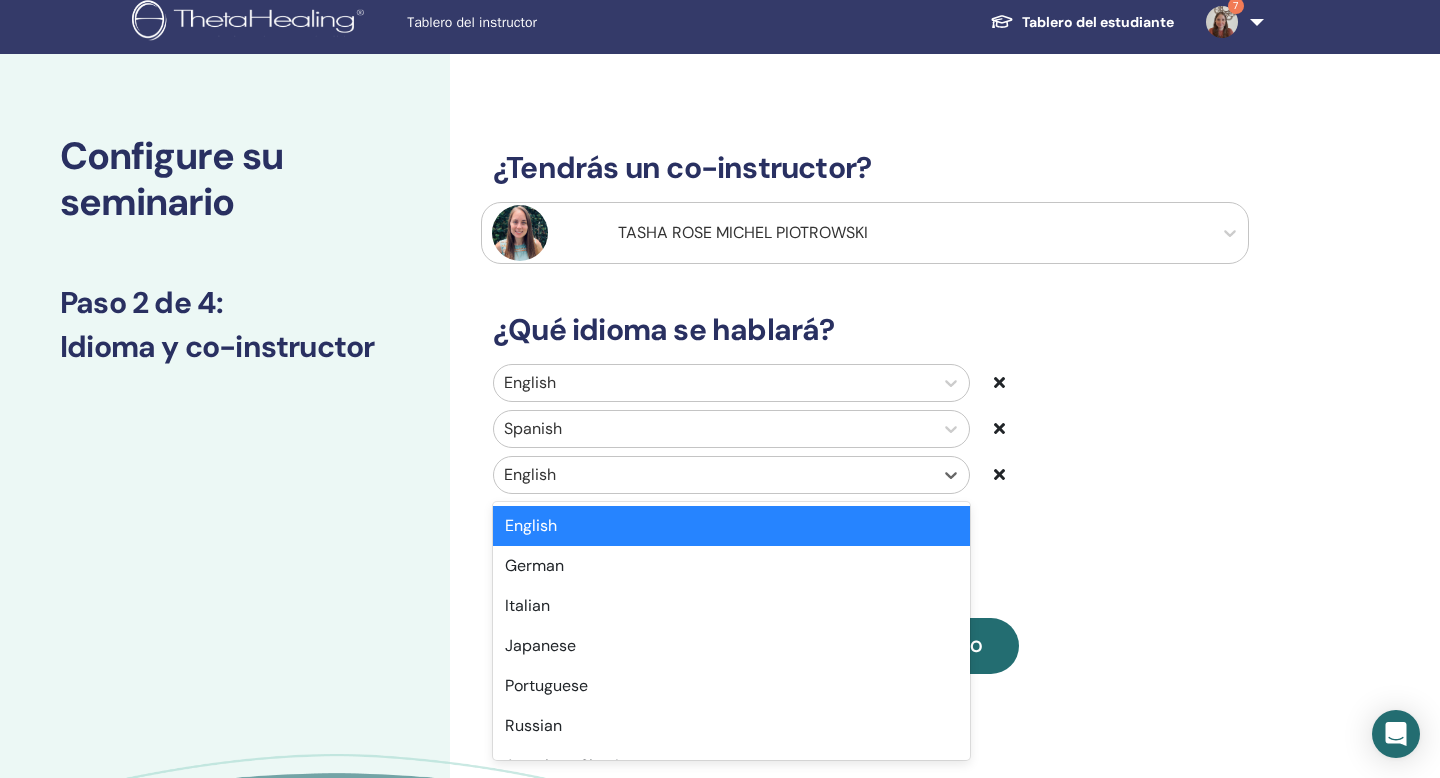click at bounding box center (713, 475) 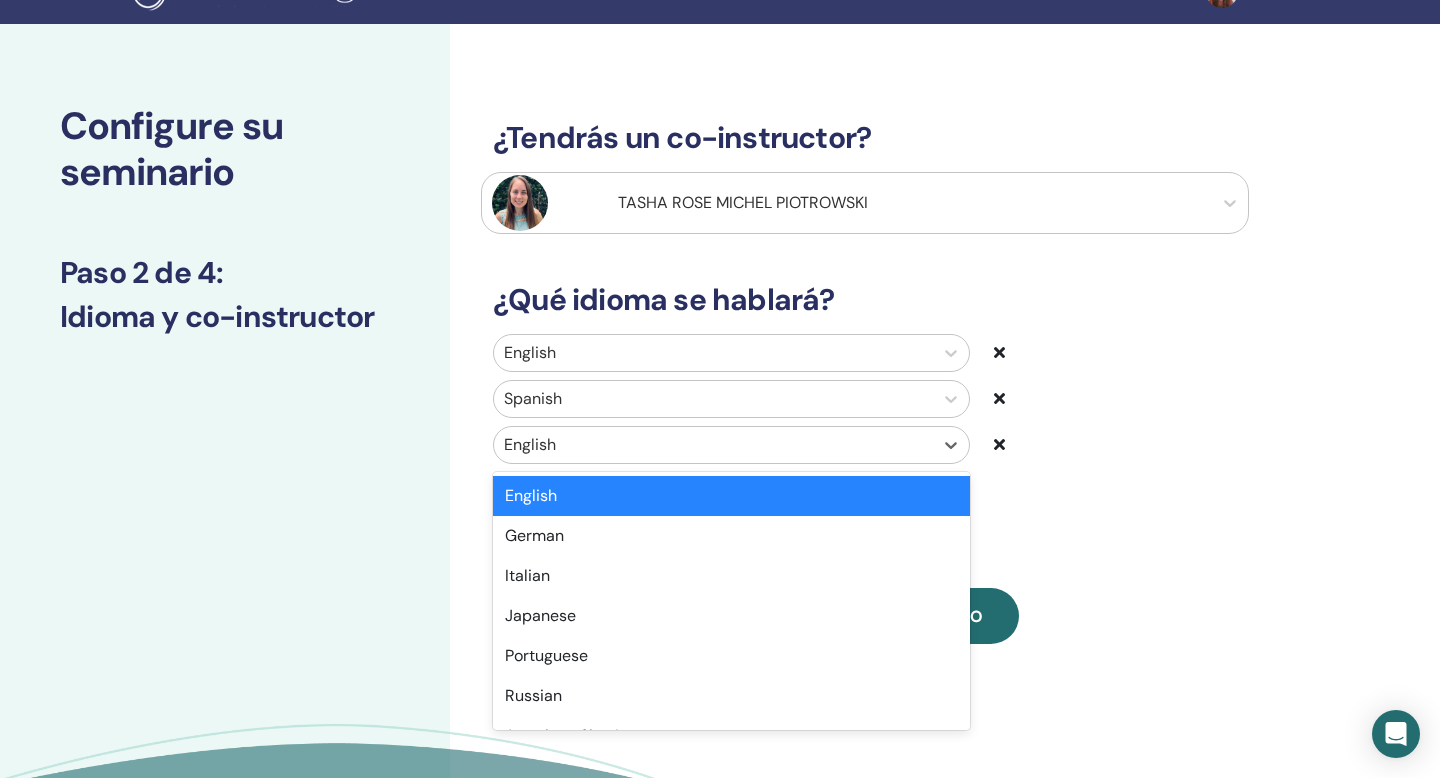 scroll, scrollTop: 42, scrollLeft: 0, axis: vertical 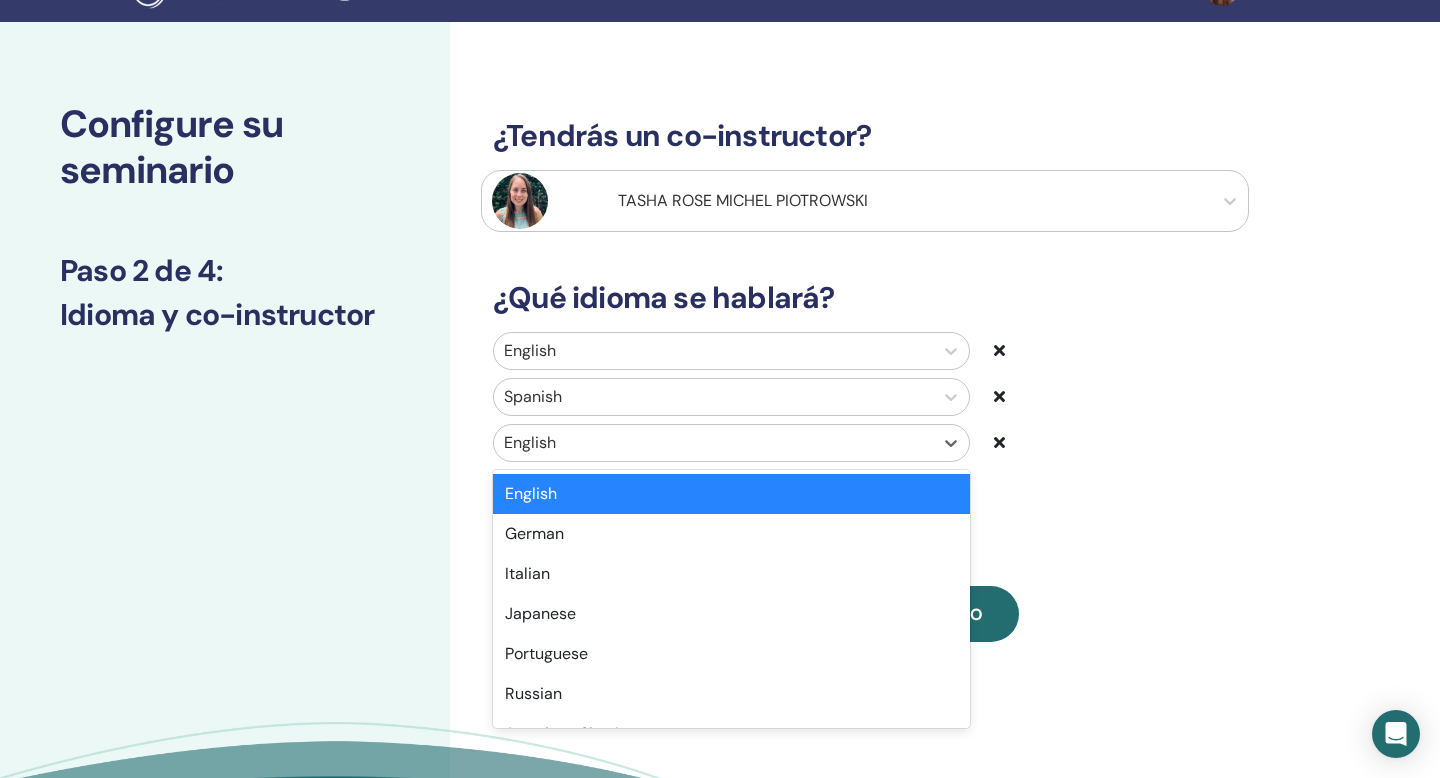 click at bounding box center [713, 351] 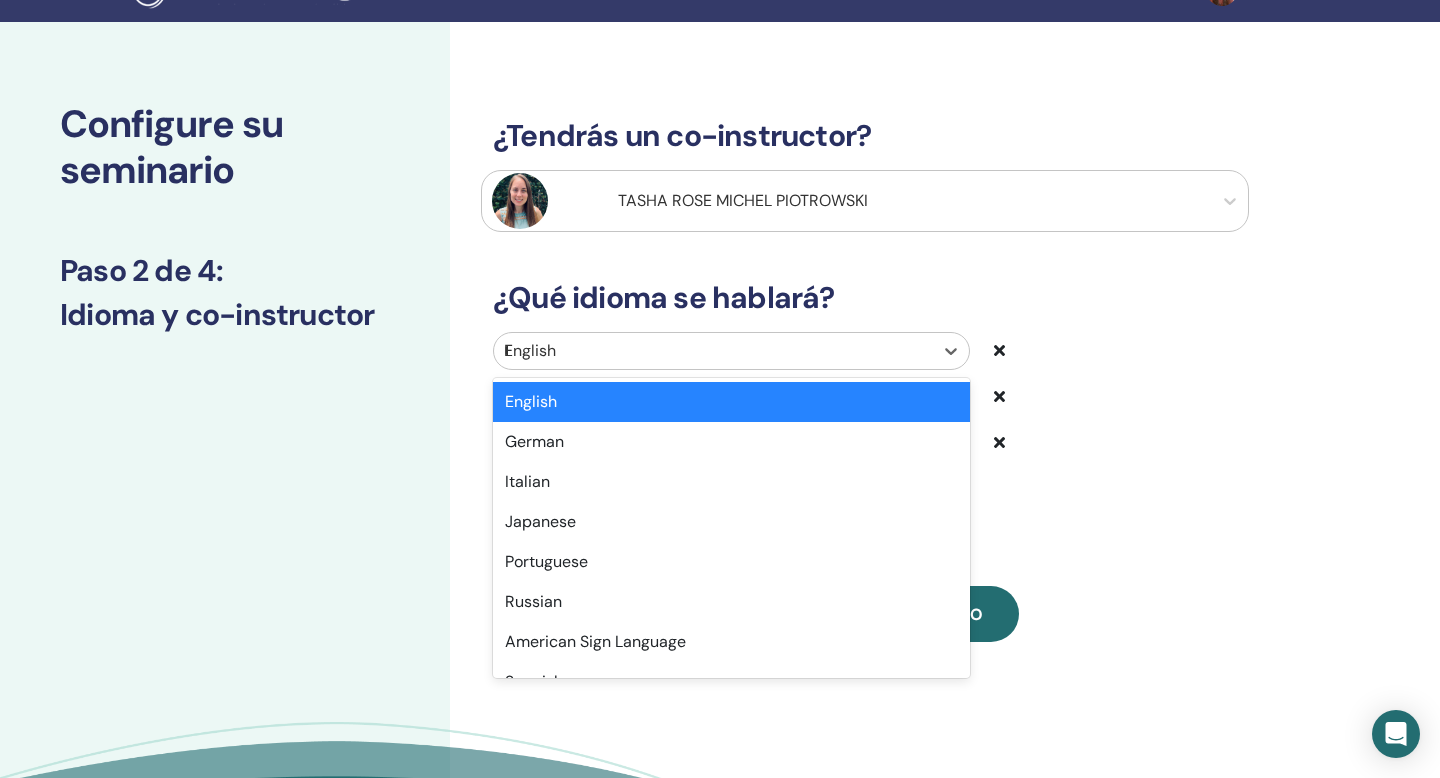 type on "***" 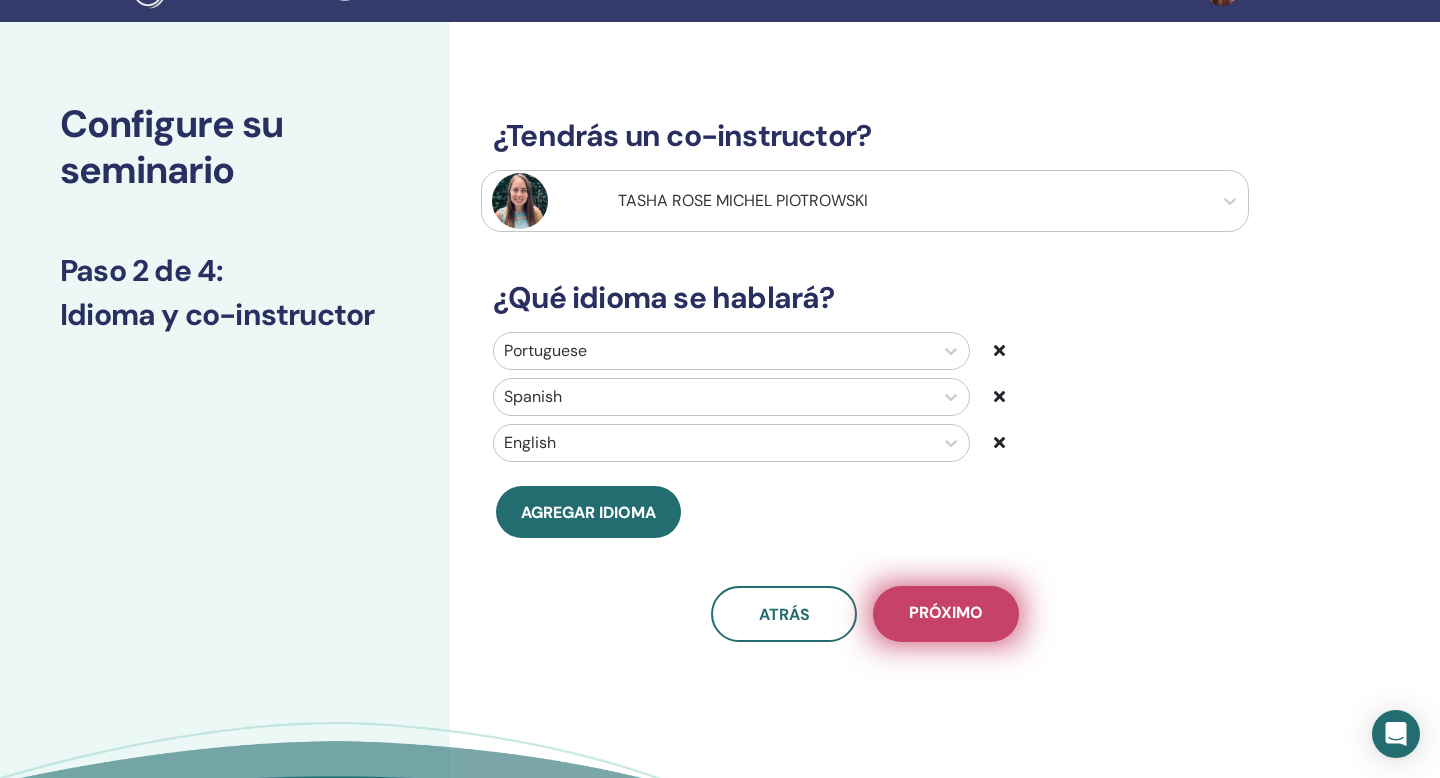 click on "próximo" at bounding box center [946, 614] 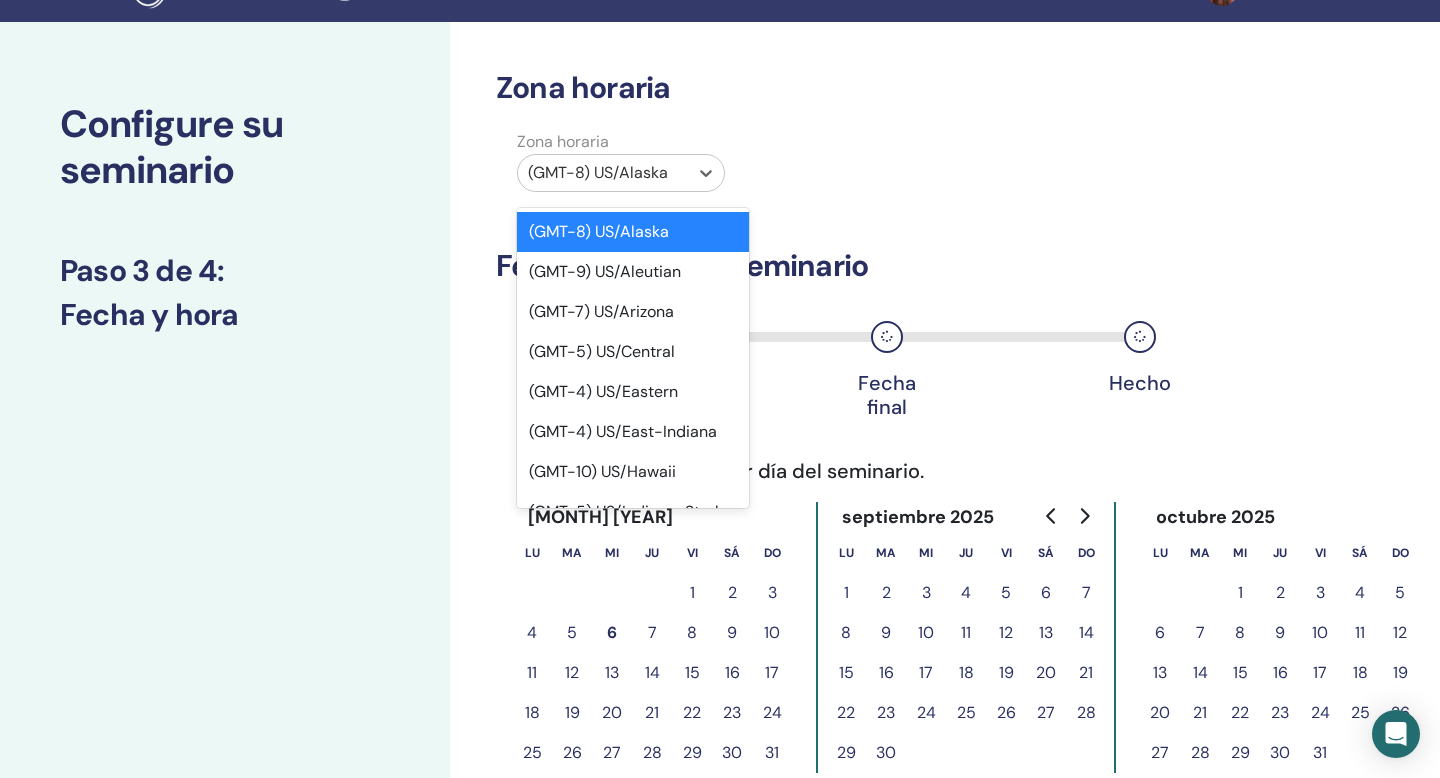 click at bounding box center [603, 173] 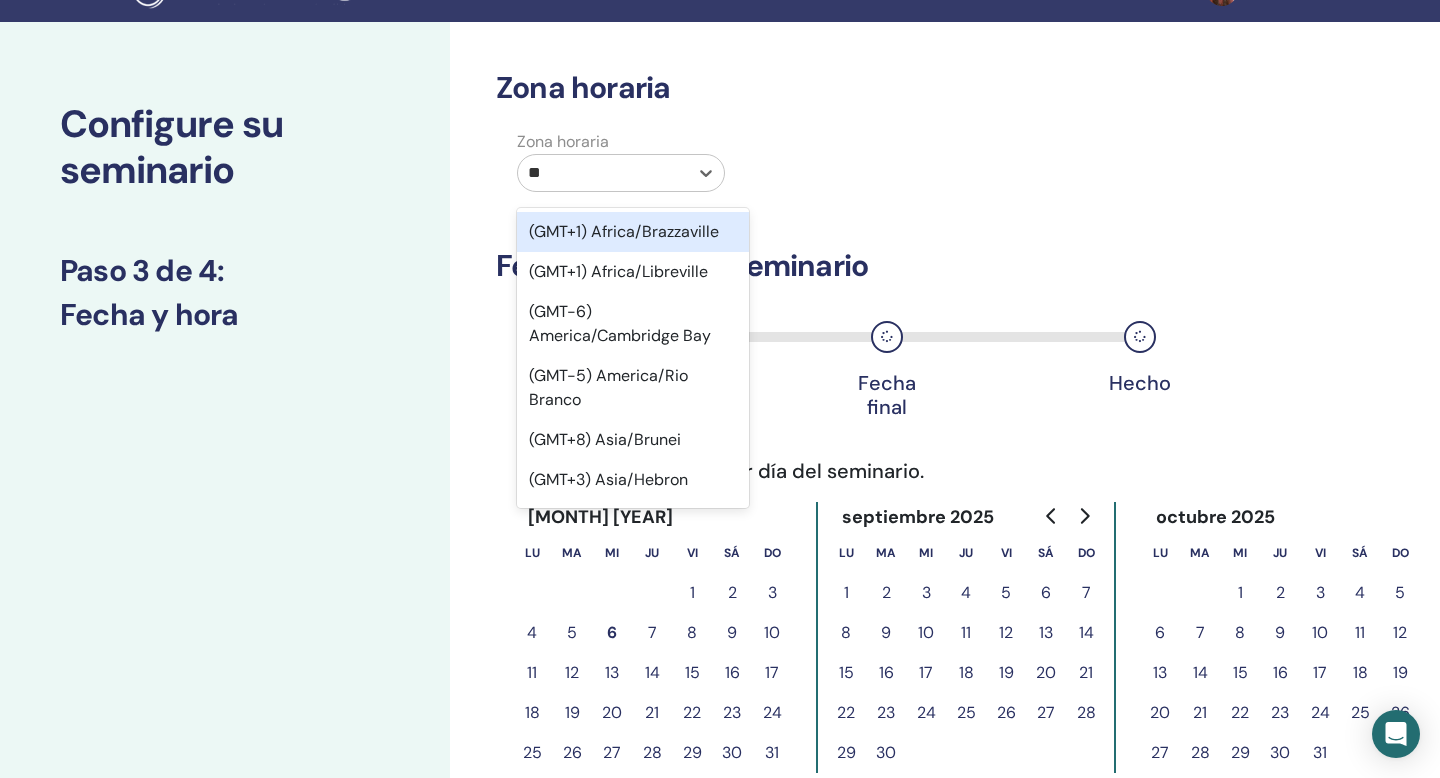 type on "*" 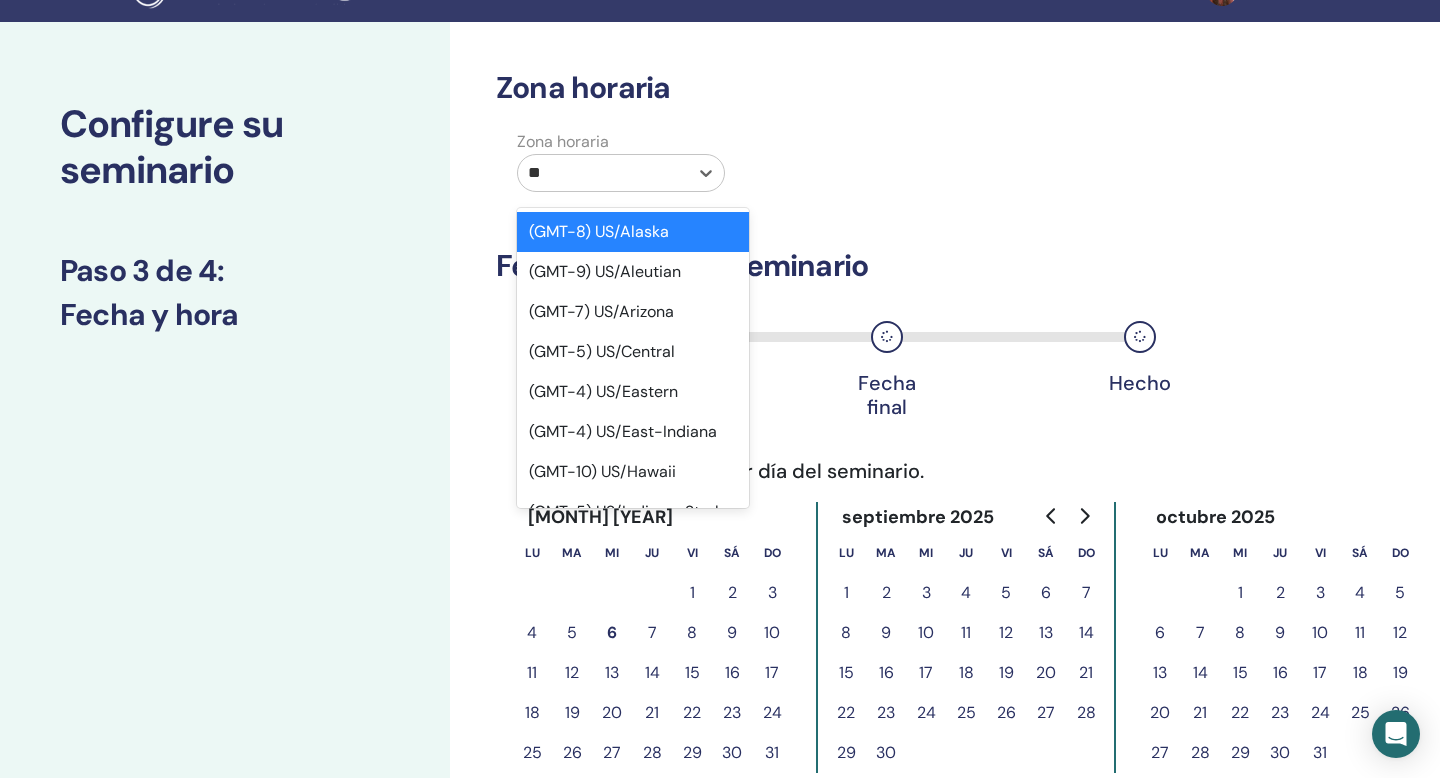 type on "***" 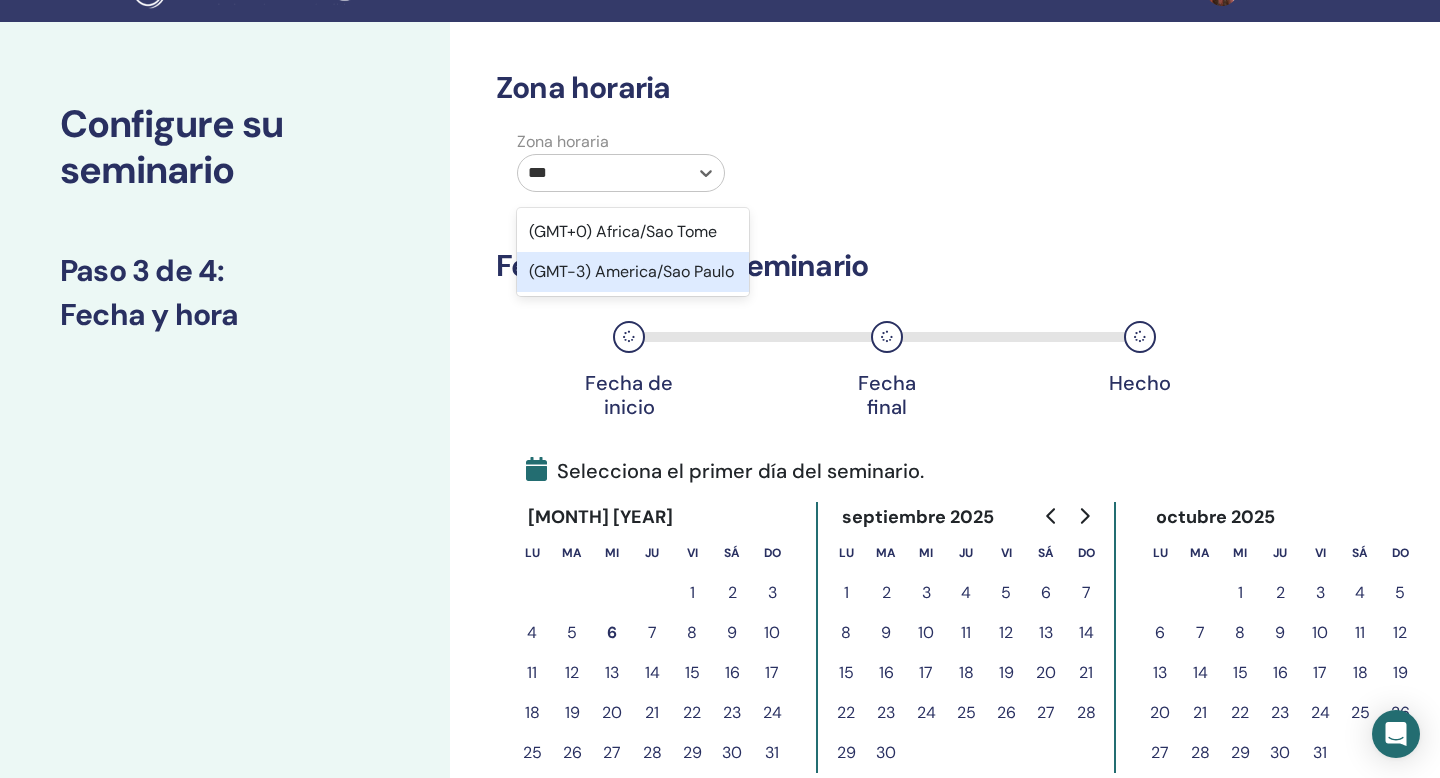 click on "(GMT-3) America/Sao Paulo" at bounding box center (633, 272) 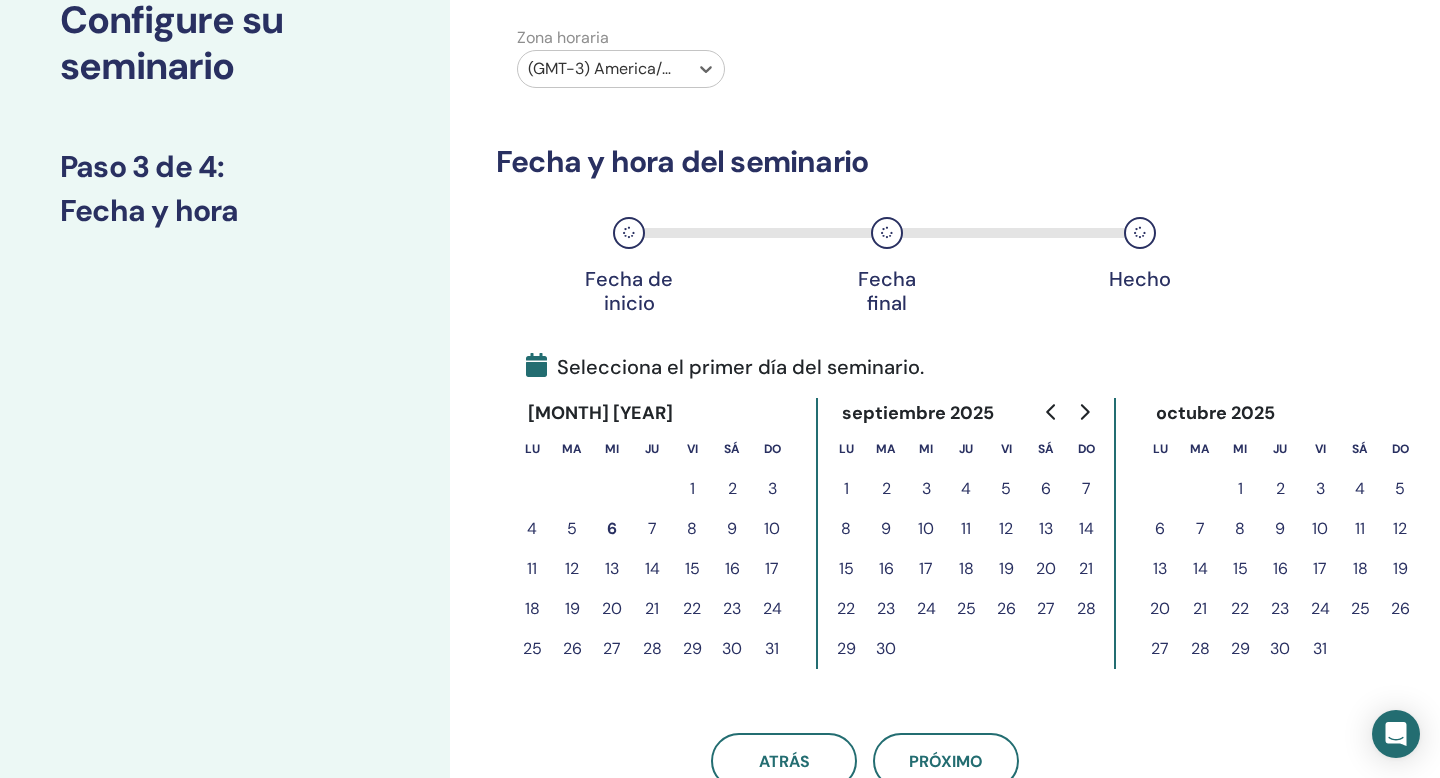 scroll, scrollTop: 158, scrollLeft: 0, axis: vertical 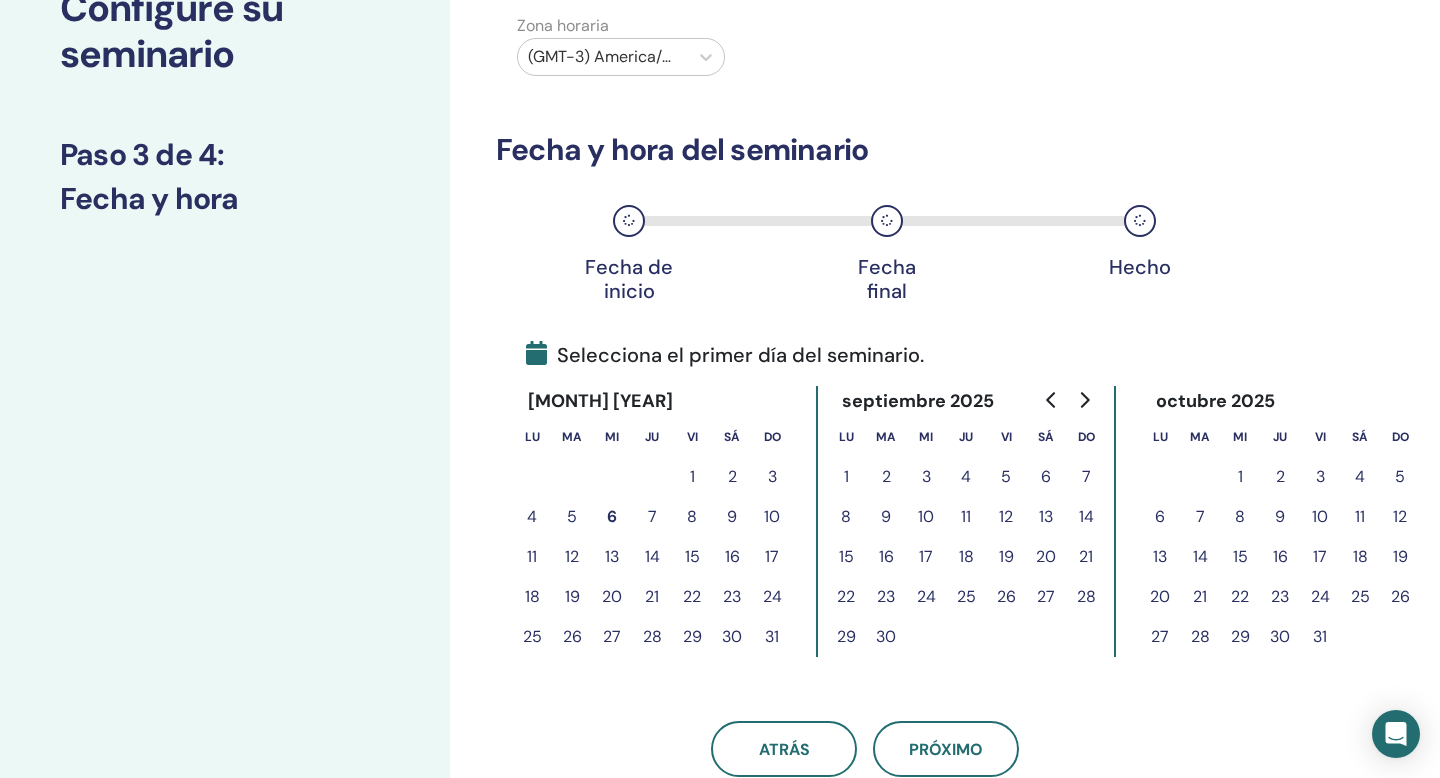 click 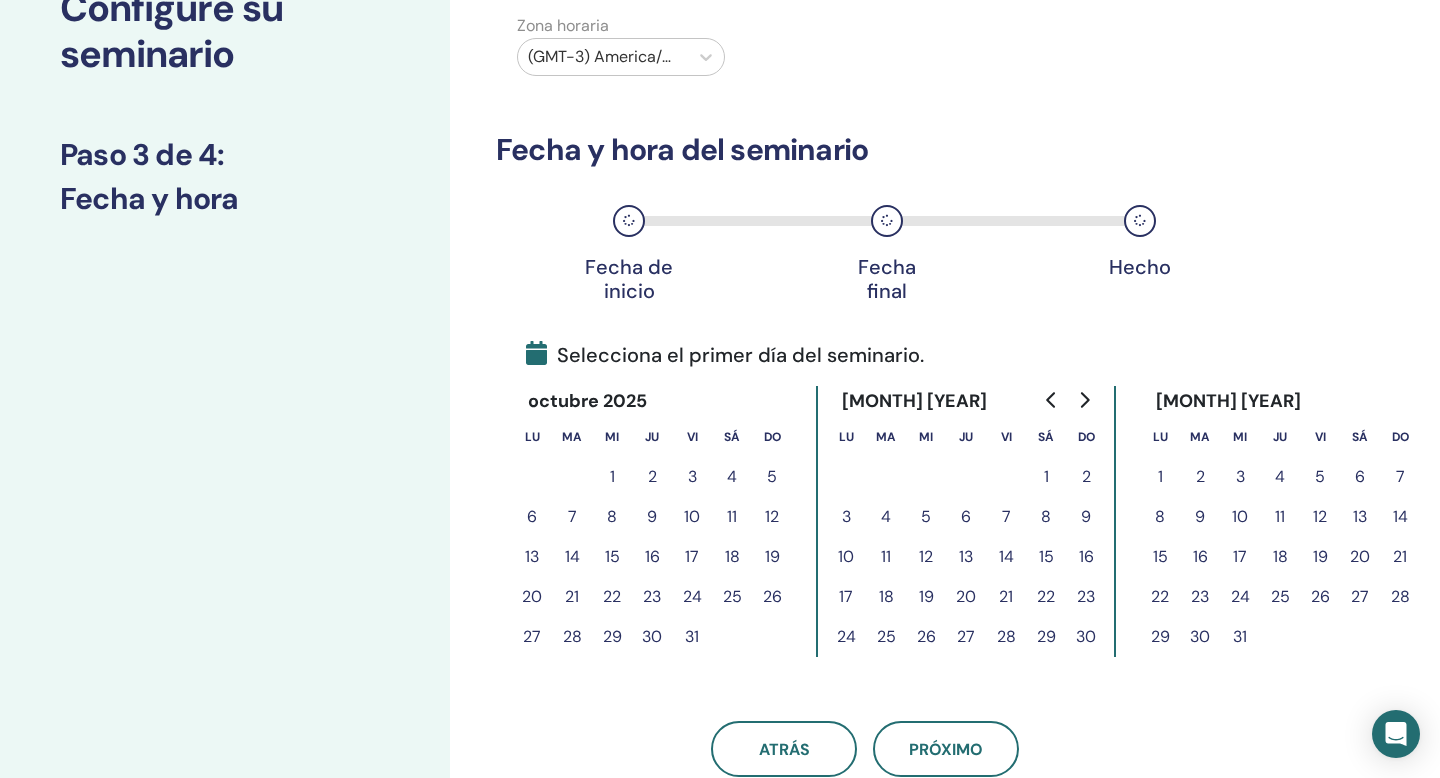 click 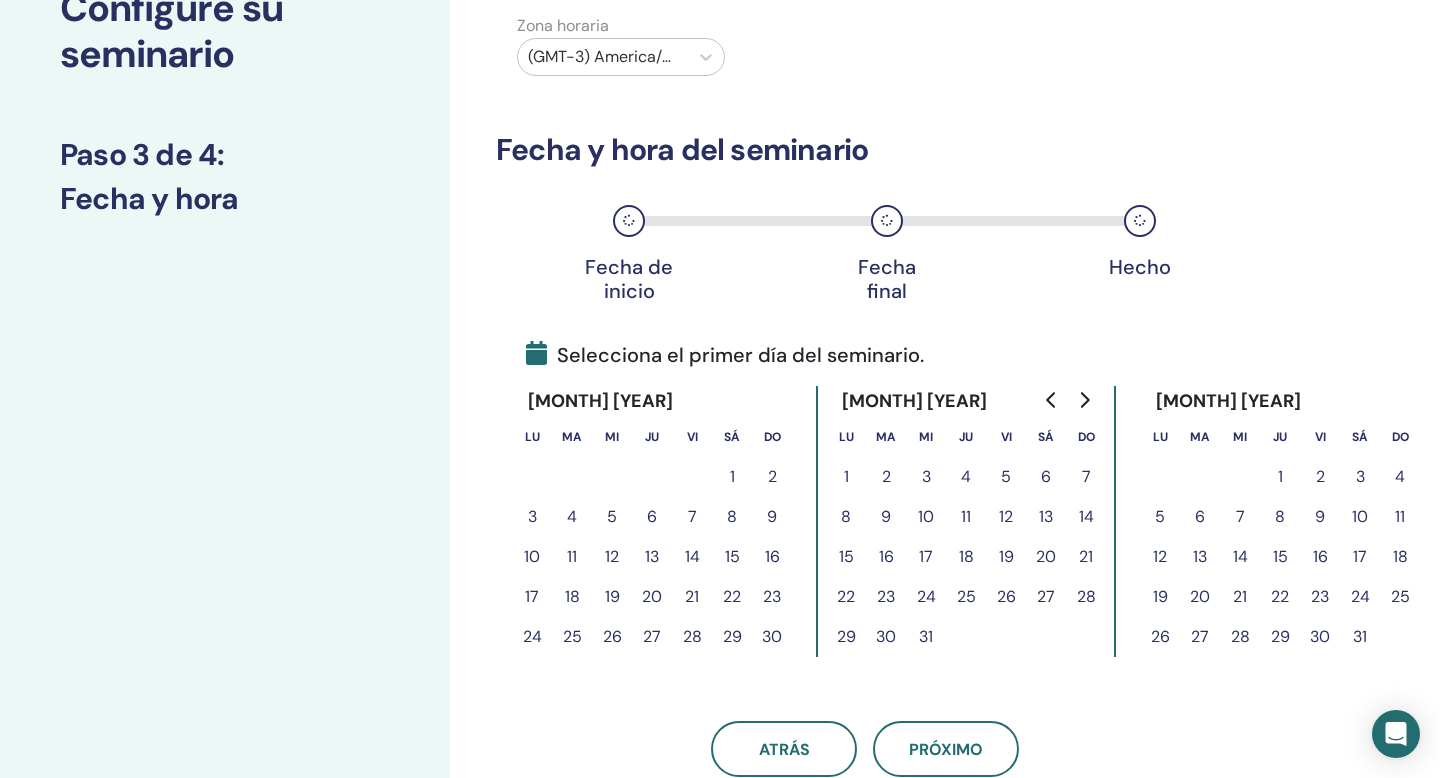 click on "22" at bounding box center [732, 597] 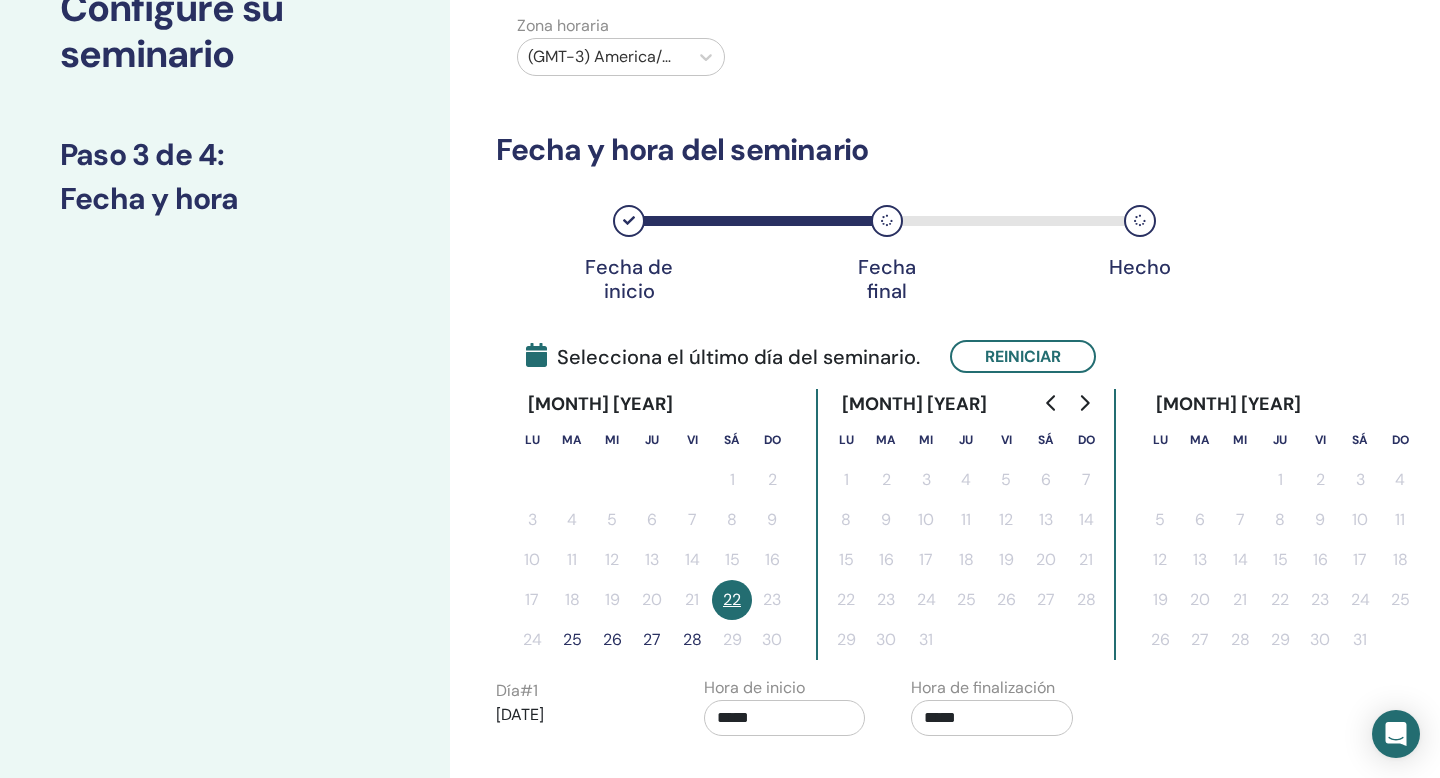 click on "25" at bounding box center [572, 640] 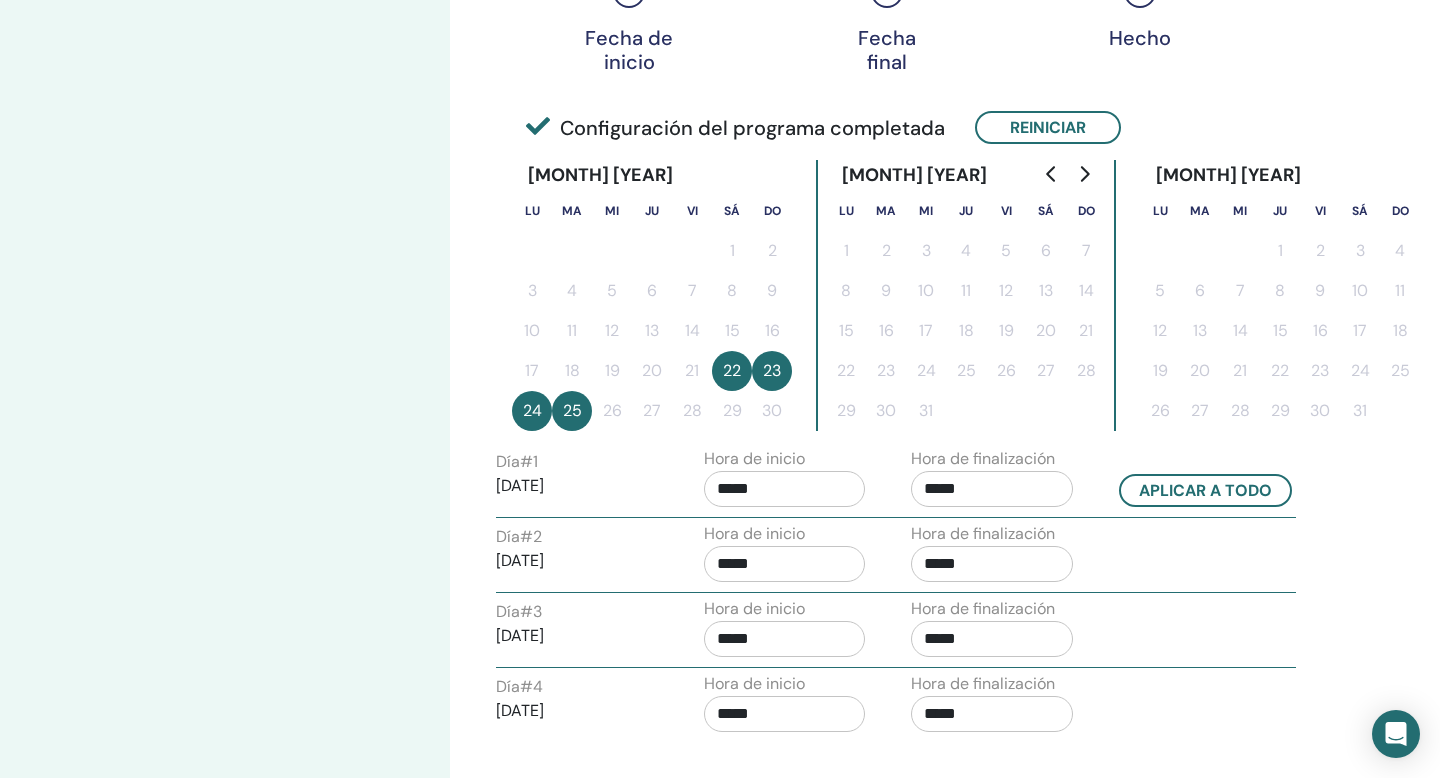 scroll, scrollTop: 396, scrollLeft: 0, axis: vertical 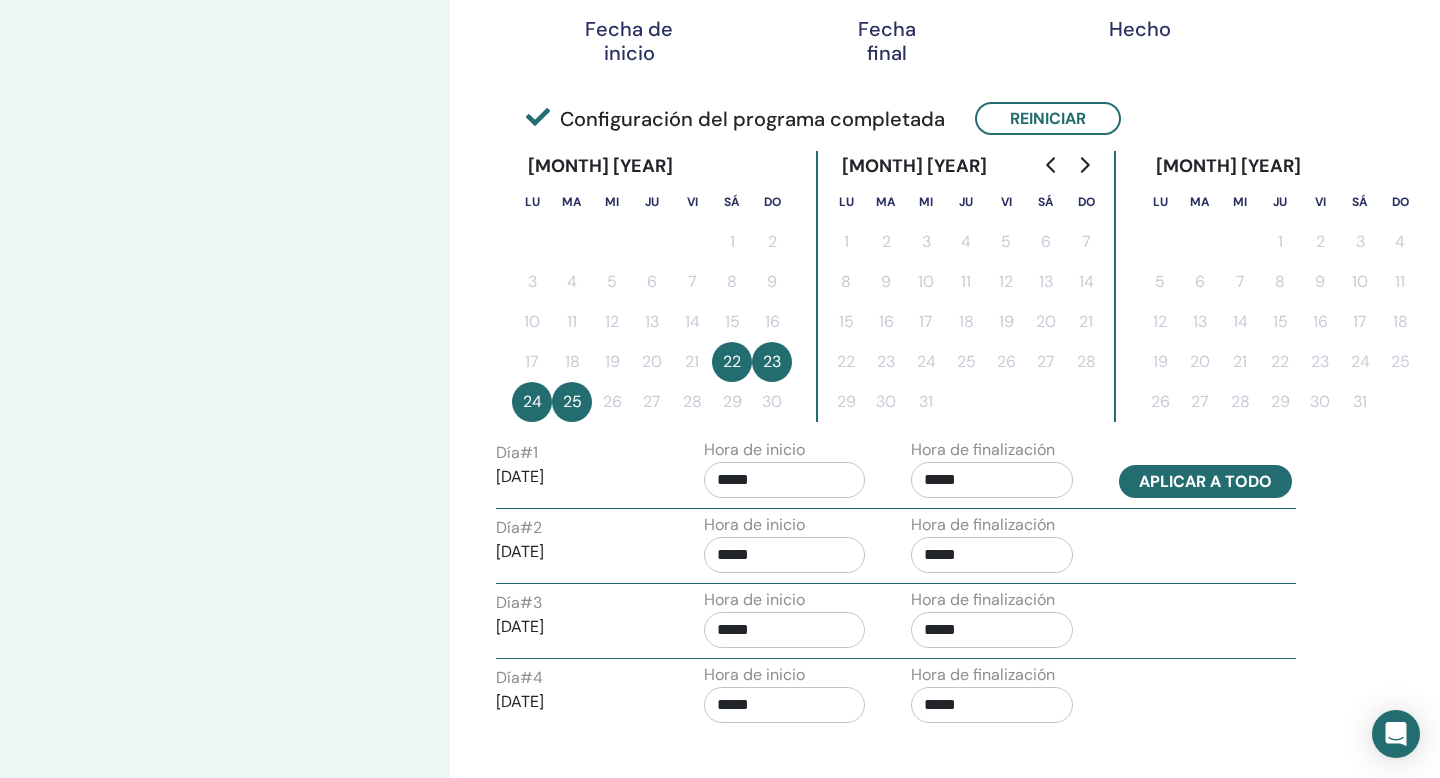 click on "Aplicar a todo" at bounding box center (1205, 481) 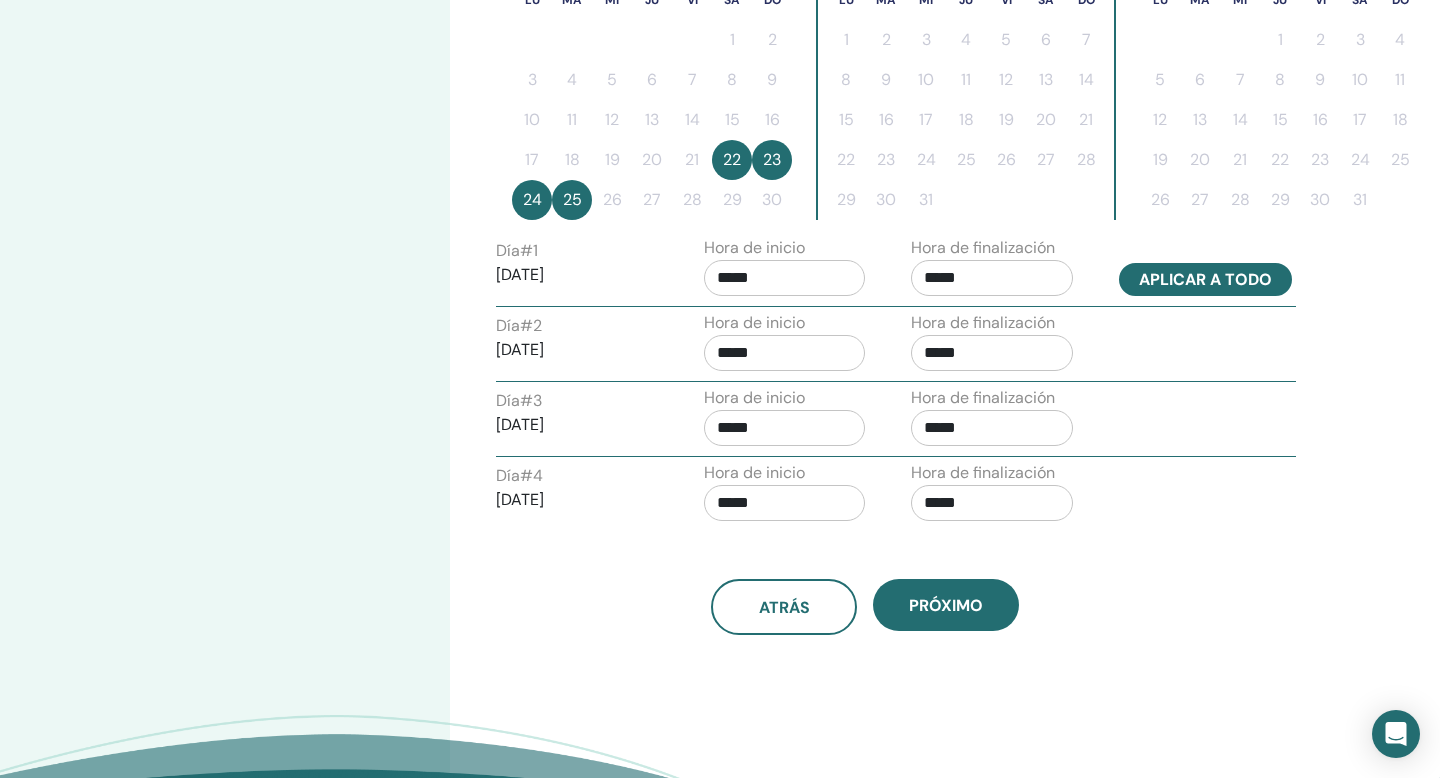 scroll, scrollTop: 675, scrollLeft: 0, axis: vertical 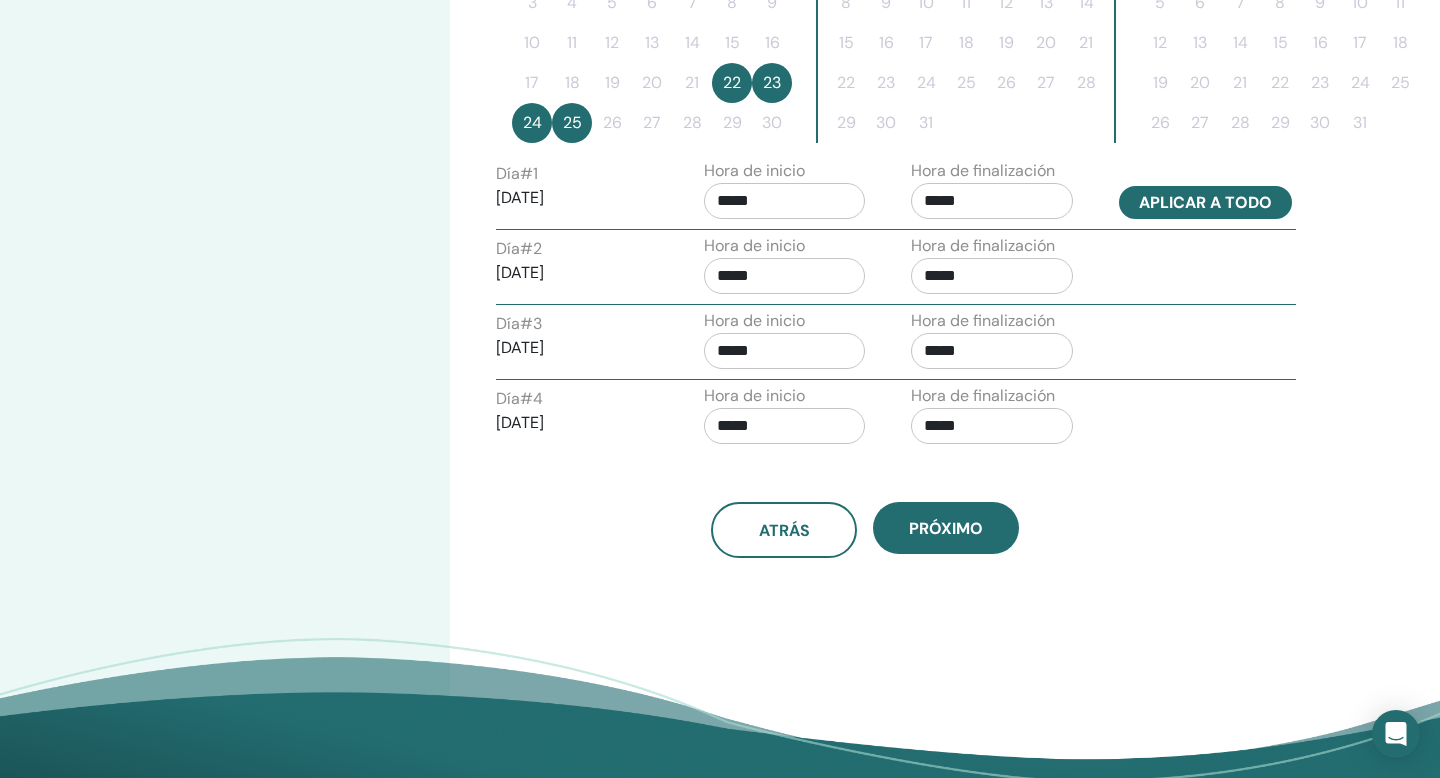 click on "Aplicar a todo" at bounding box center [1205, 202] 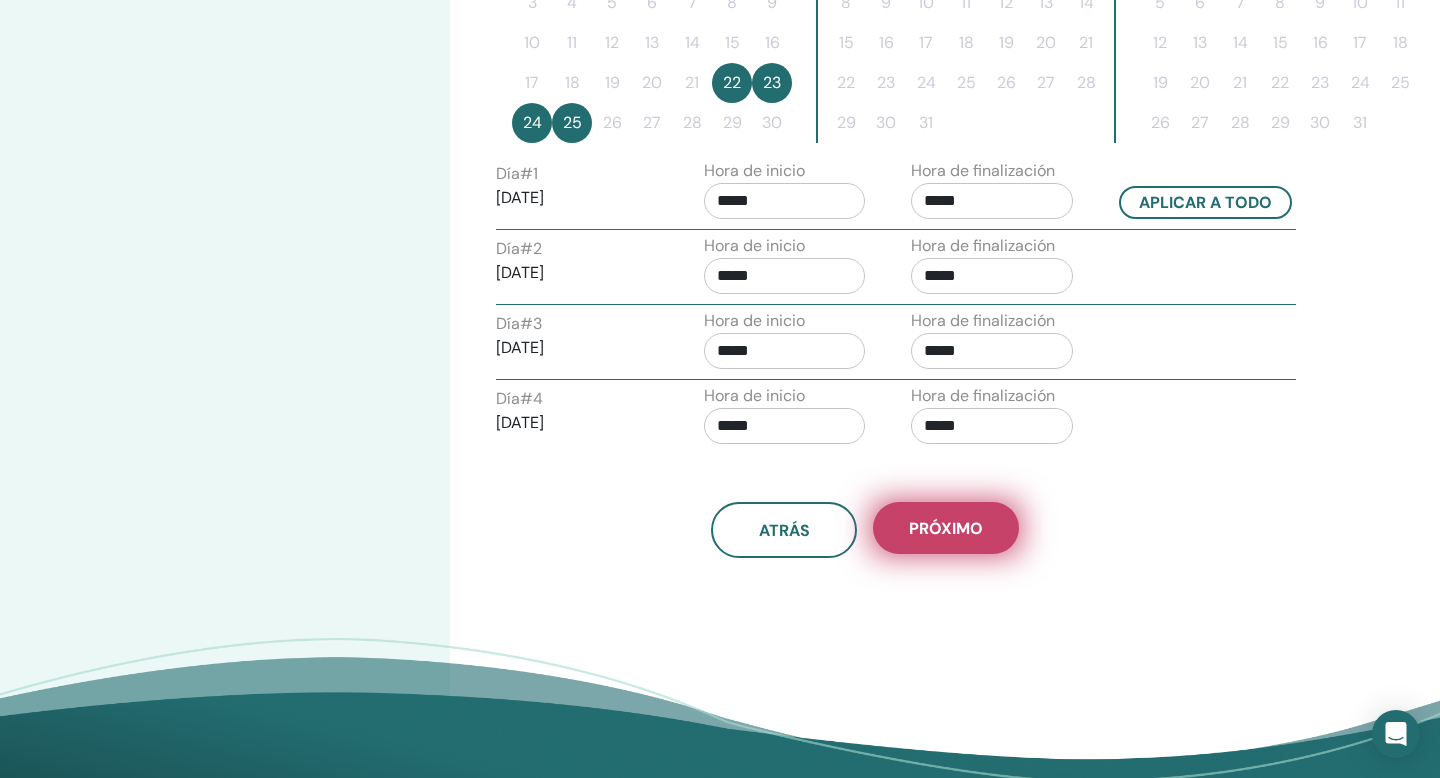 click on "próximo" at bounding box center (946, 528) 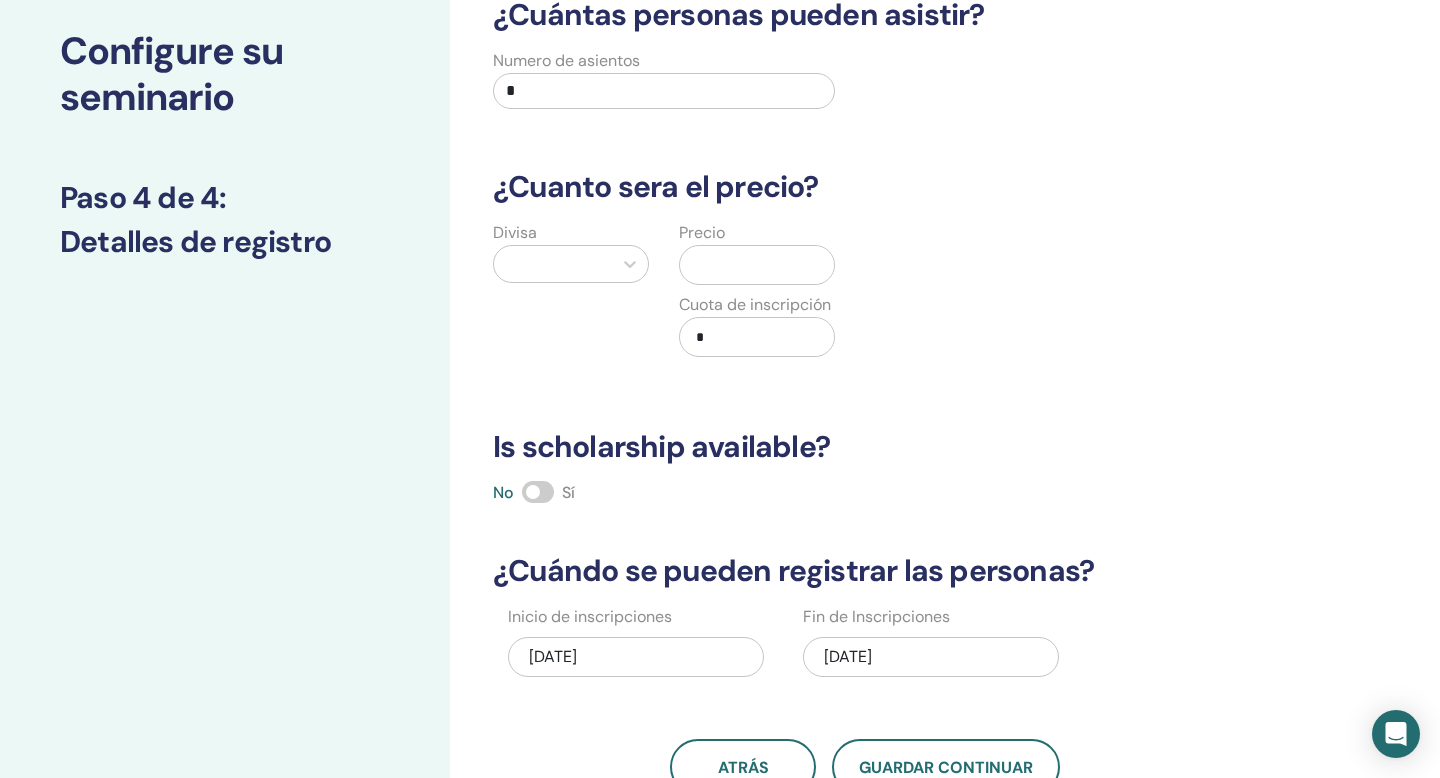 scroll, scrollTop: 112, scrollLeft: 0, axis: vertical 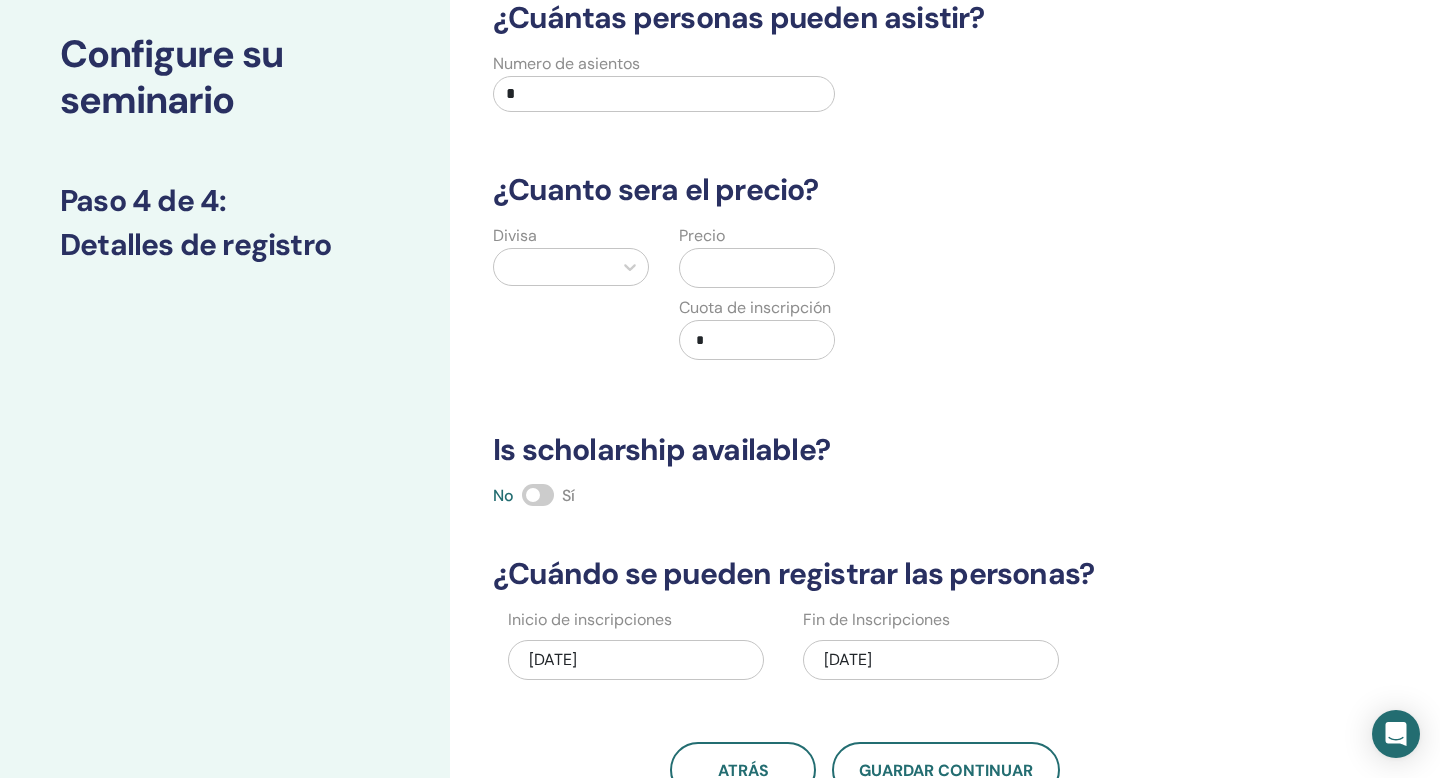 click on "*" at bounding box center [664, 94] 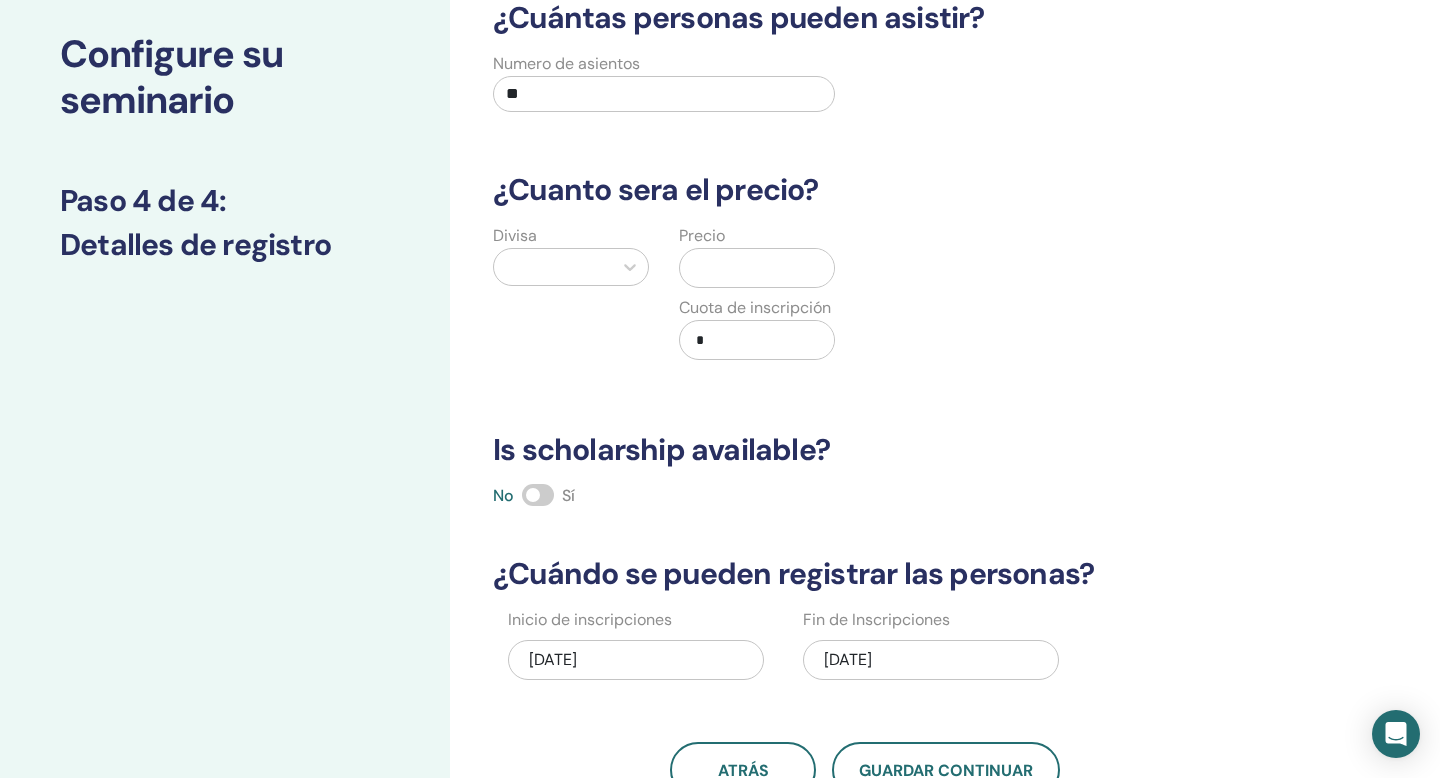 type on "**" 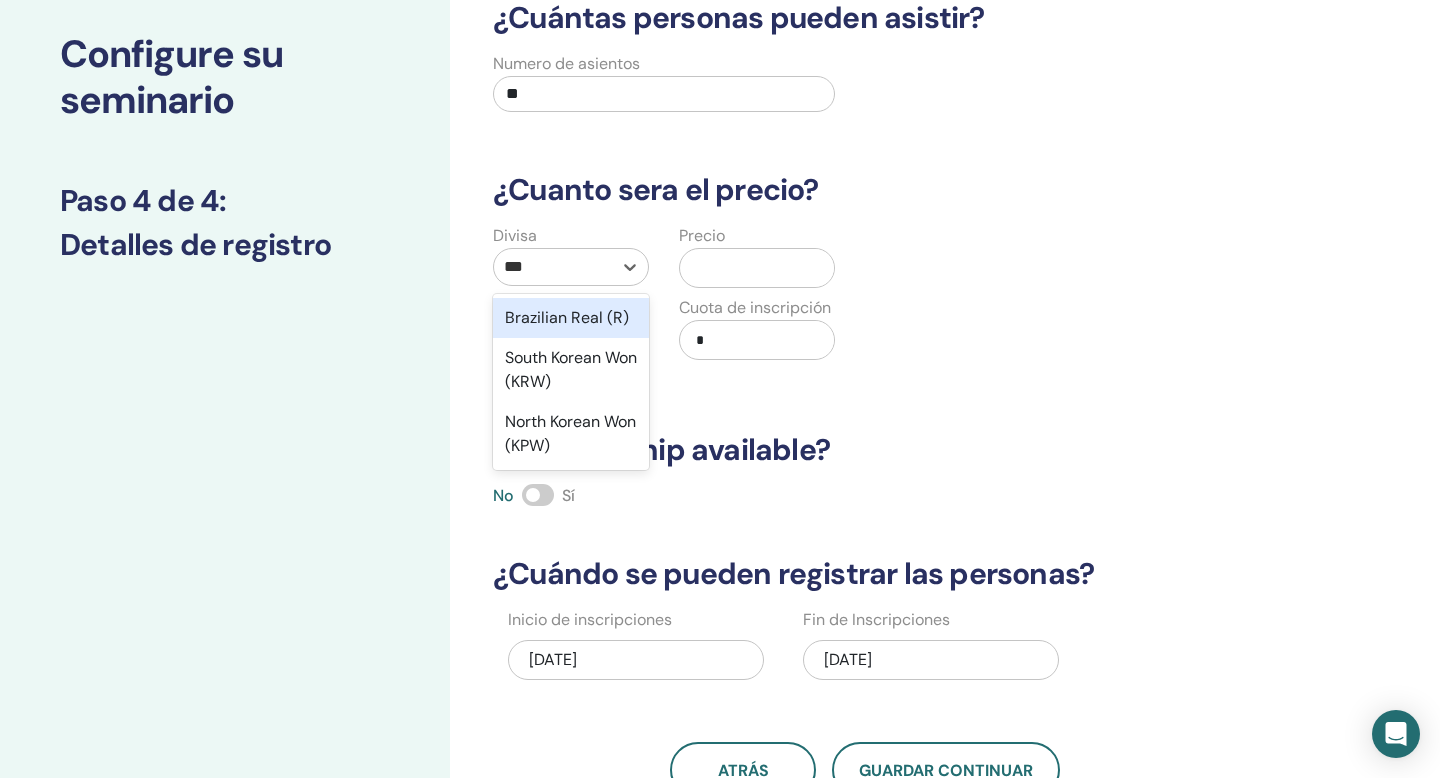 type on "****" 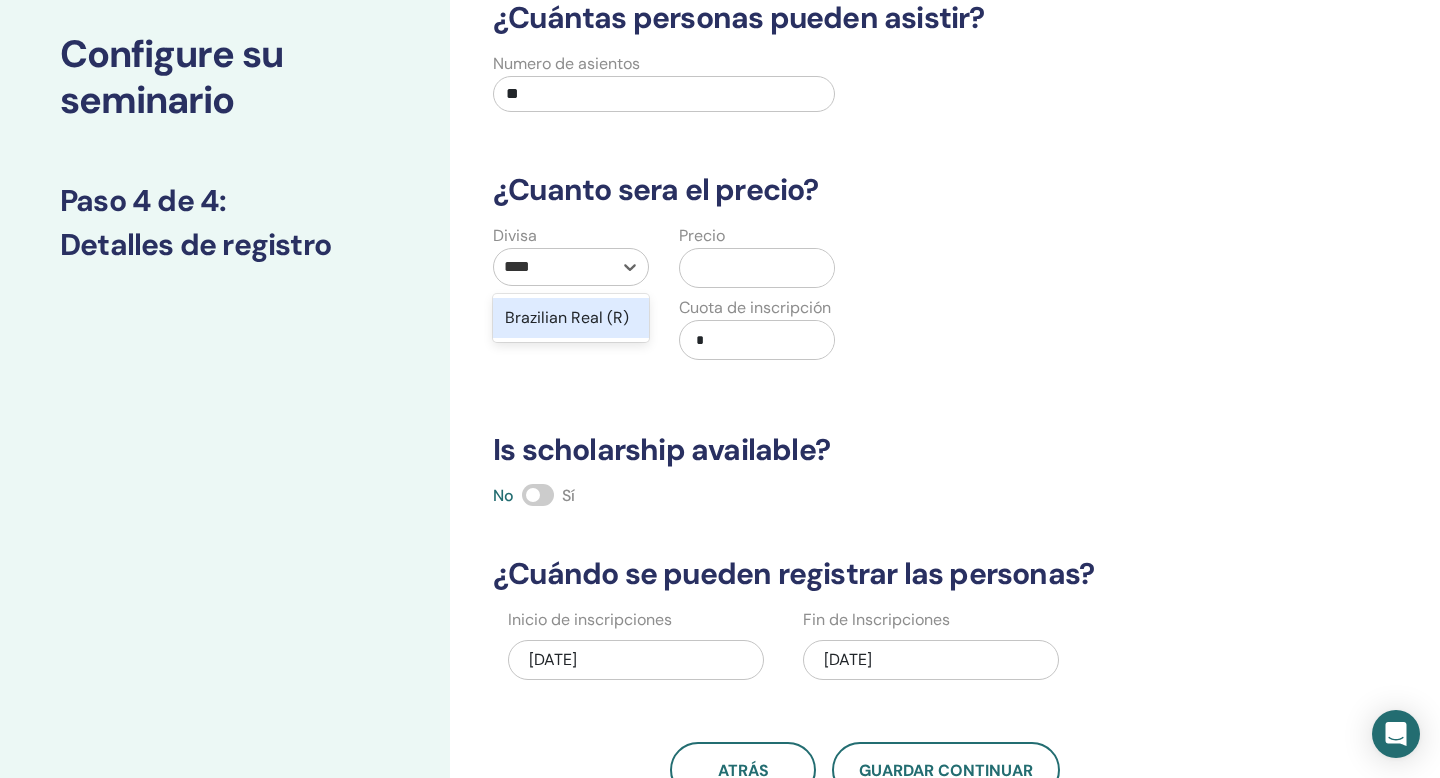 type 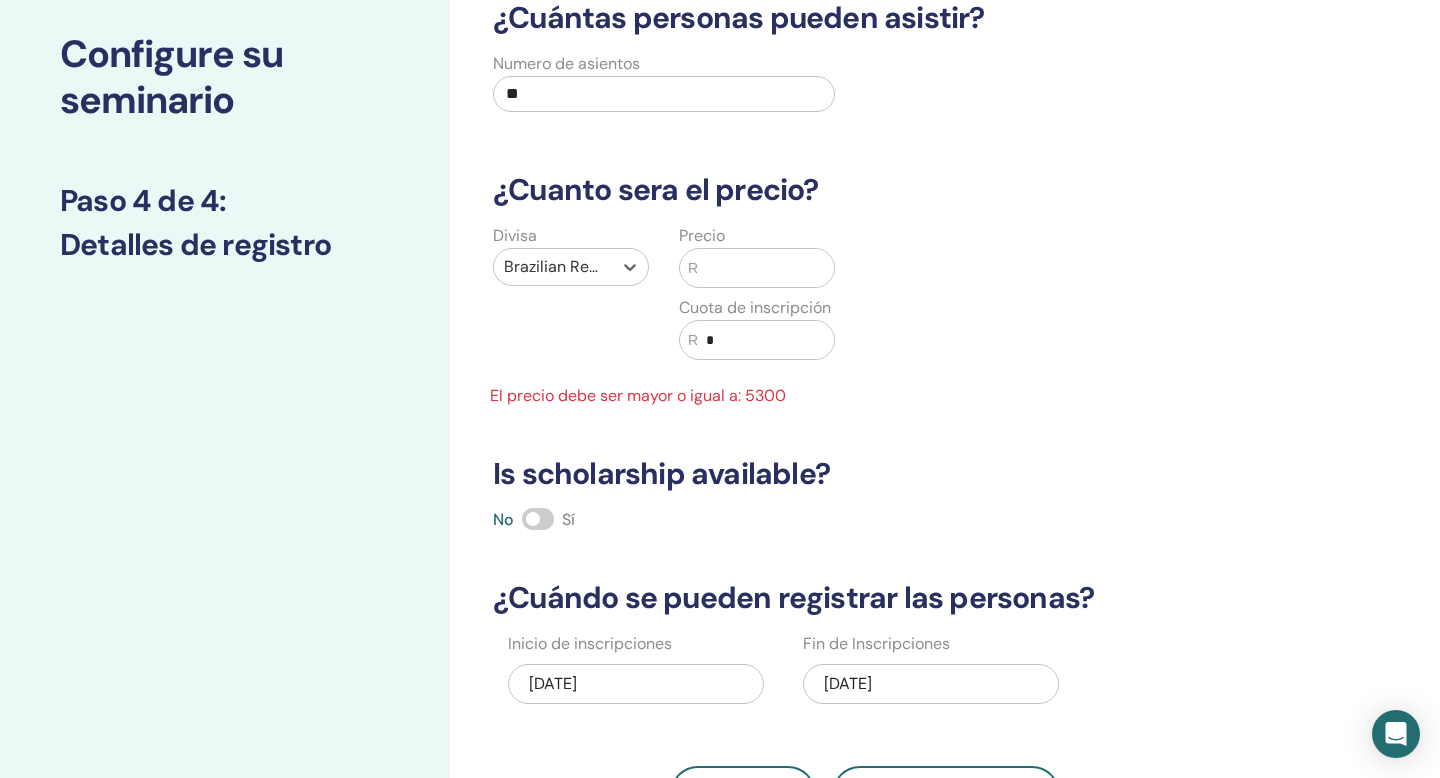 click at bounding box center (766, 268) 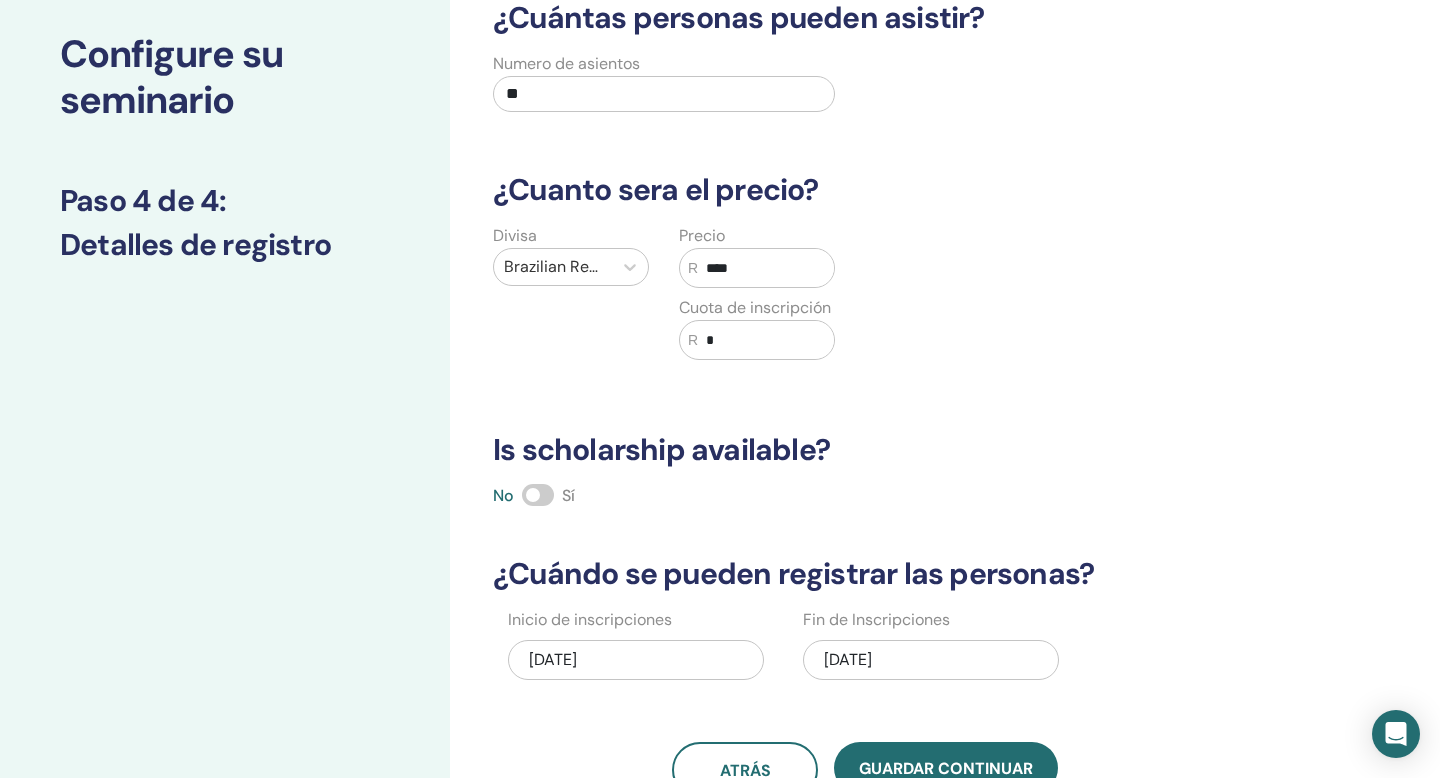 type on "****" 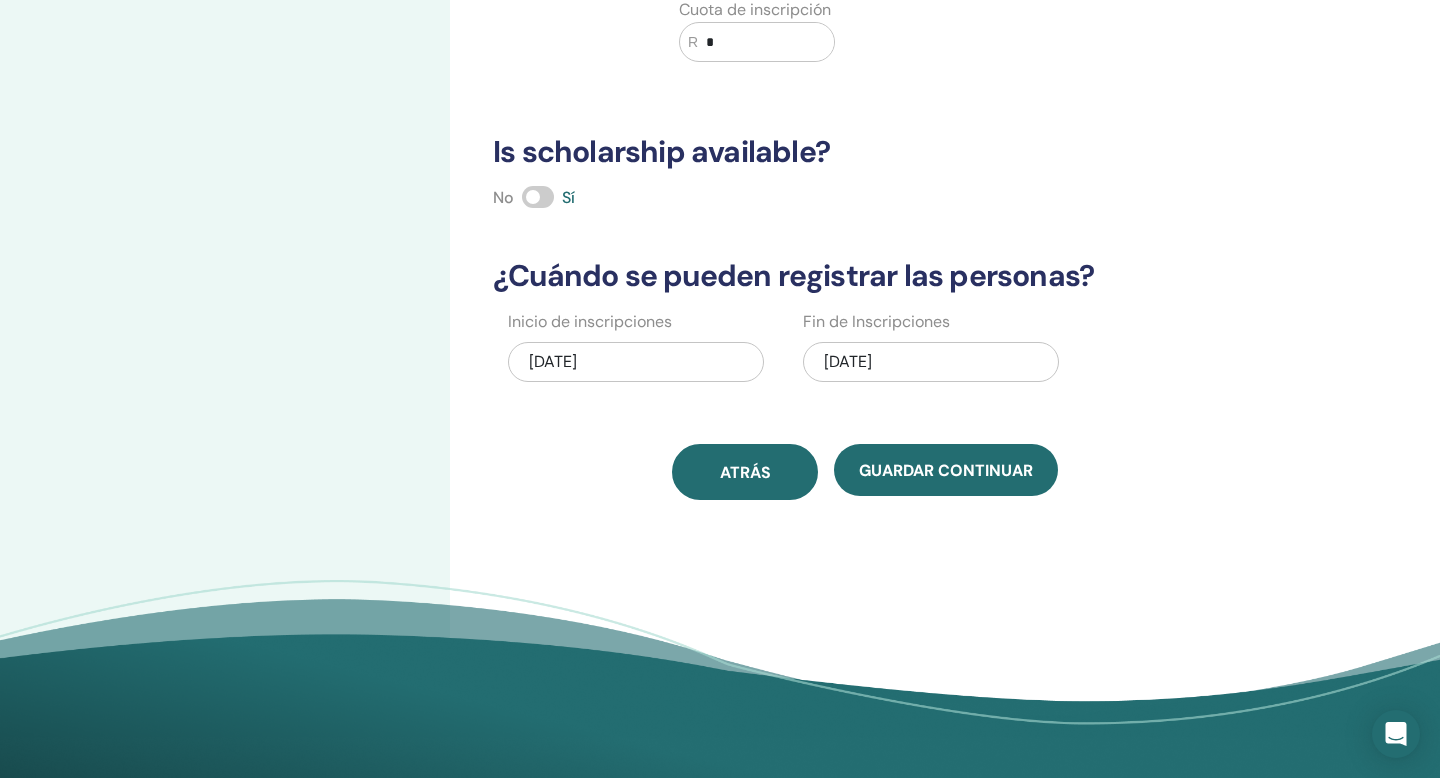 scroll, scrollTop: 414, scrollLeft: 0, axis: vertical 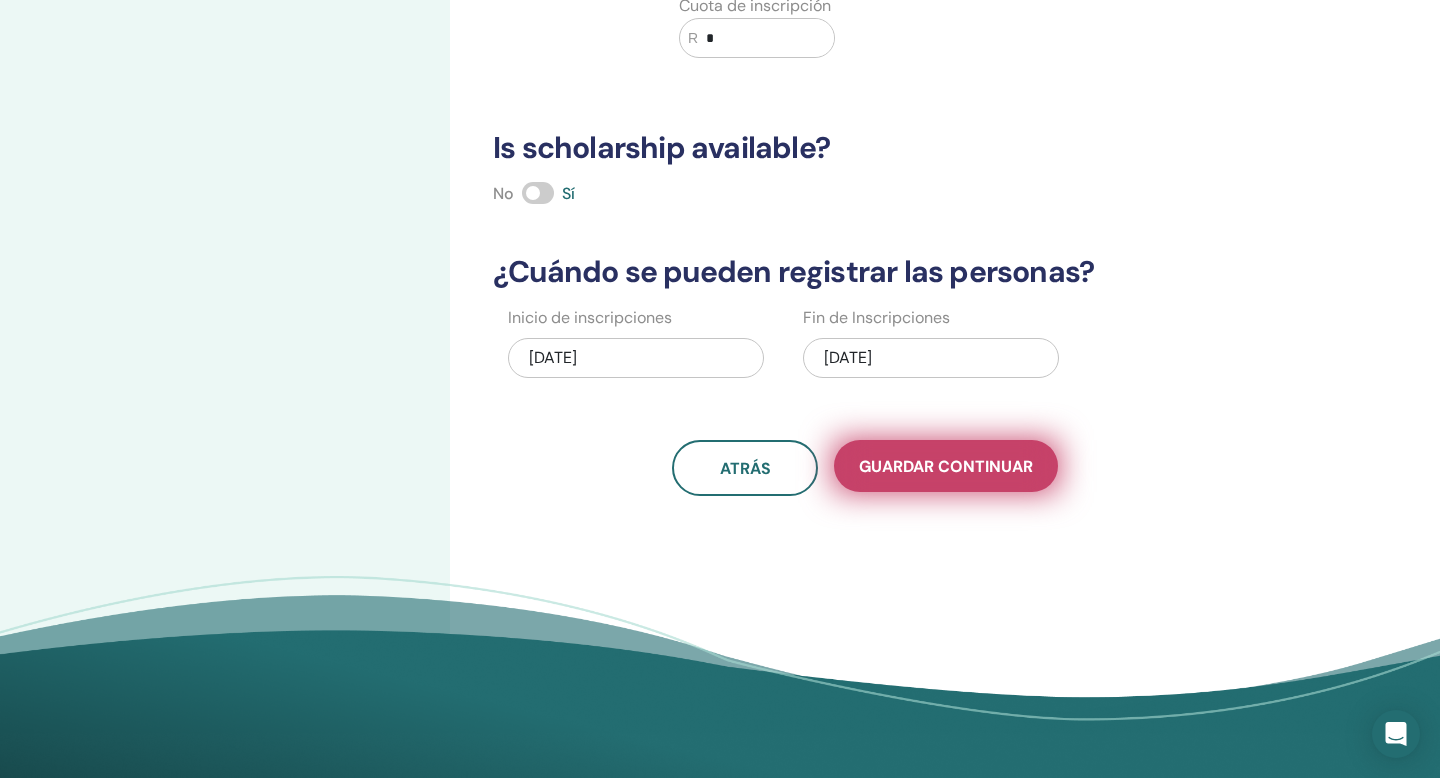 click on "Guardar Continuar" at bounding box center (946, 466) 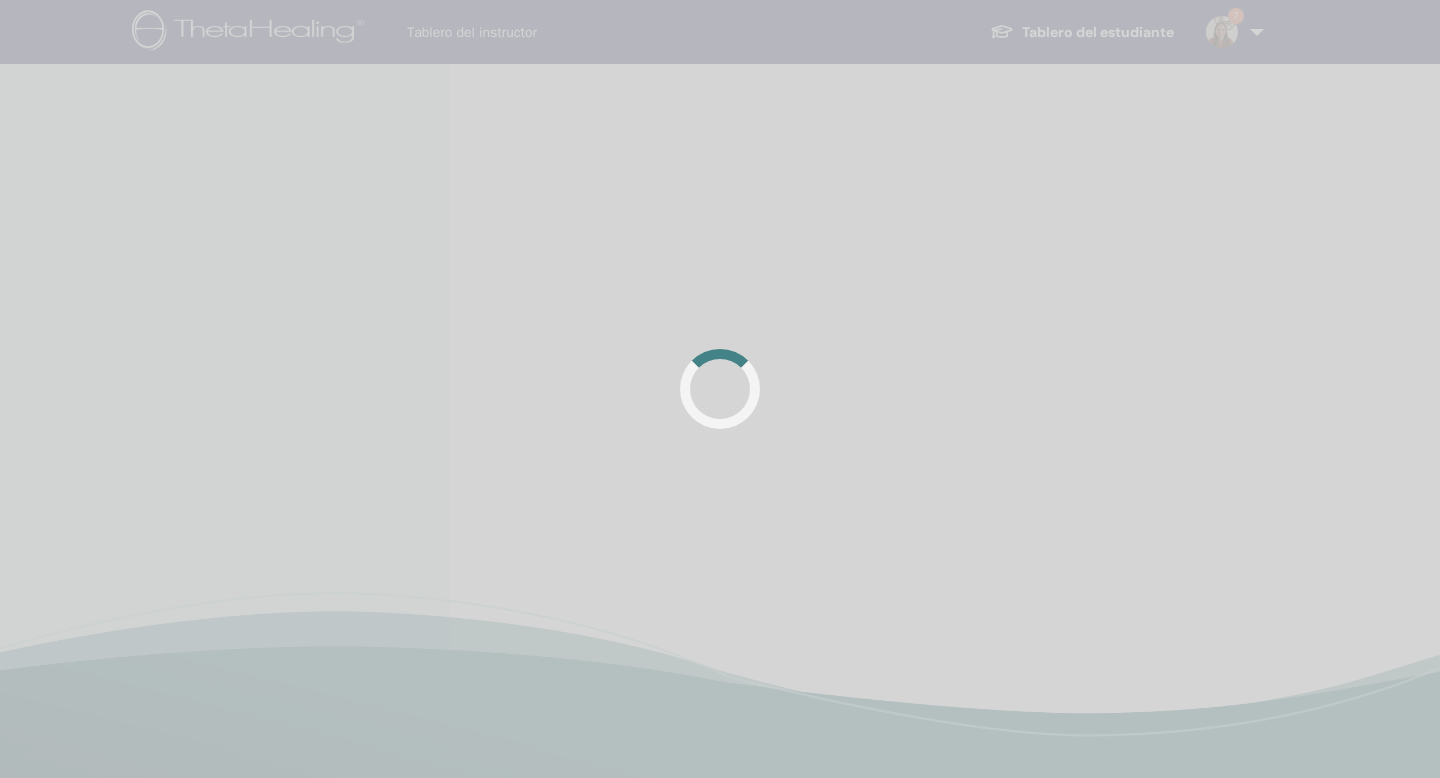 scroll, scrollTop: 0, scrollLeft: 0, axis: both 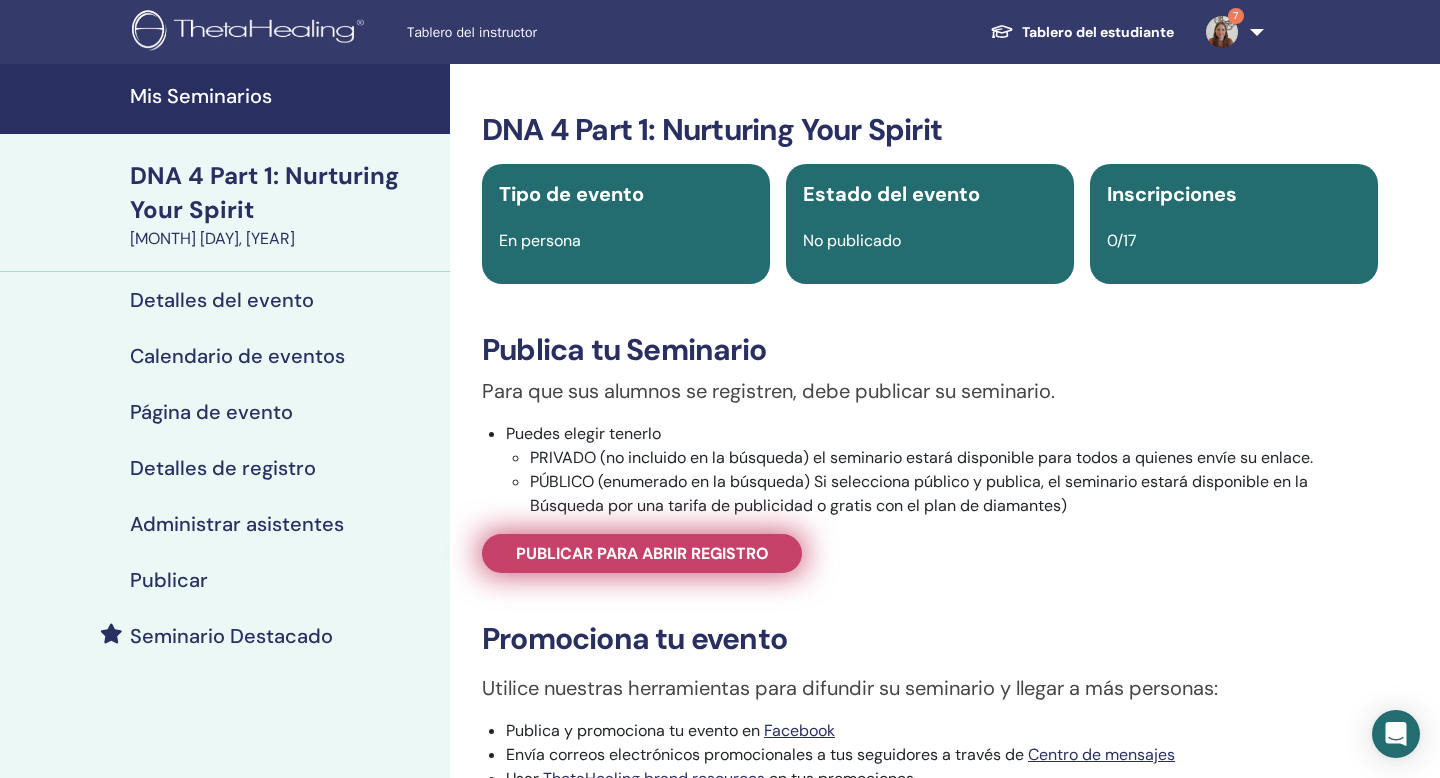 click on "Publicar para abrir registro" at bounding box center (642, 553) 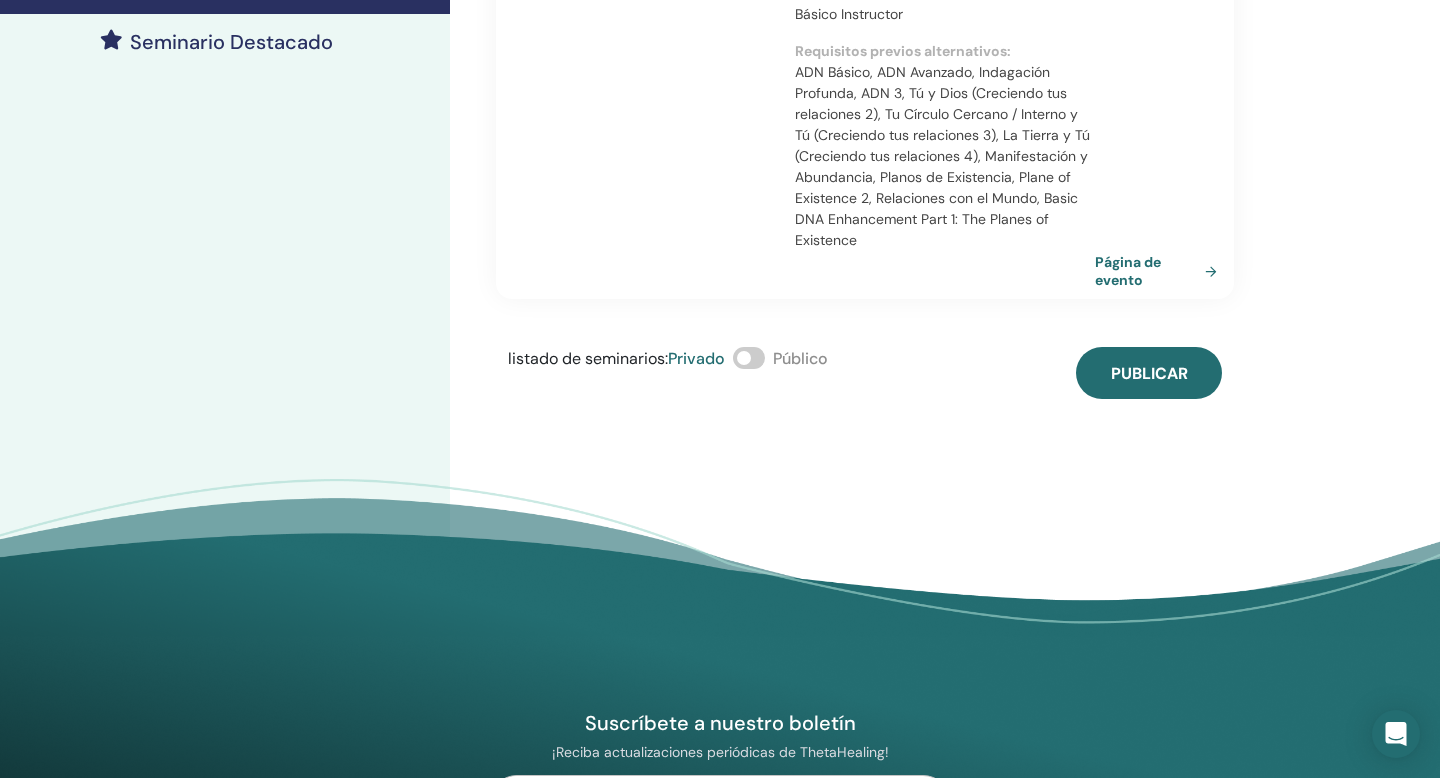scroll, scrollTop: 607, scrollLeft: 0, axis: vertical 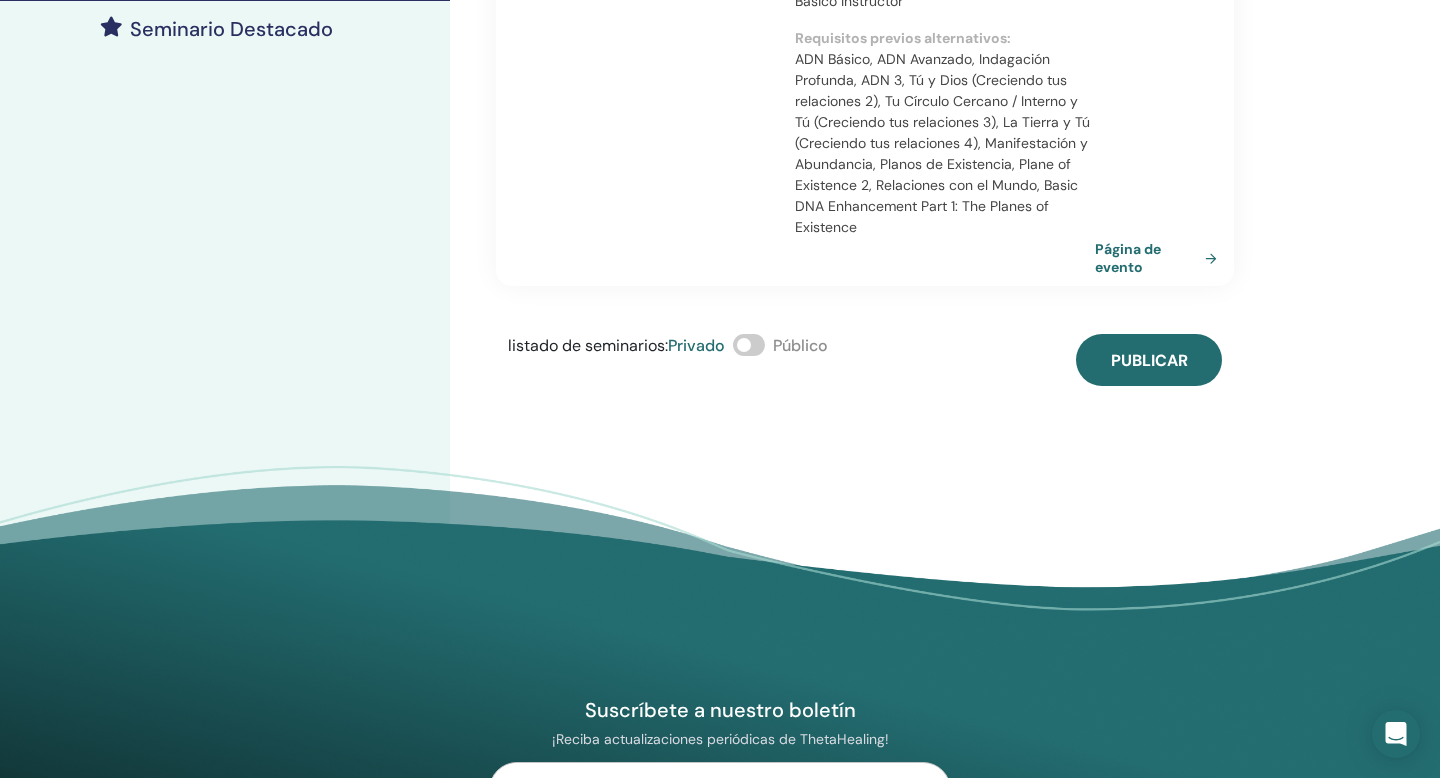 click at bounding box center (749, 345) 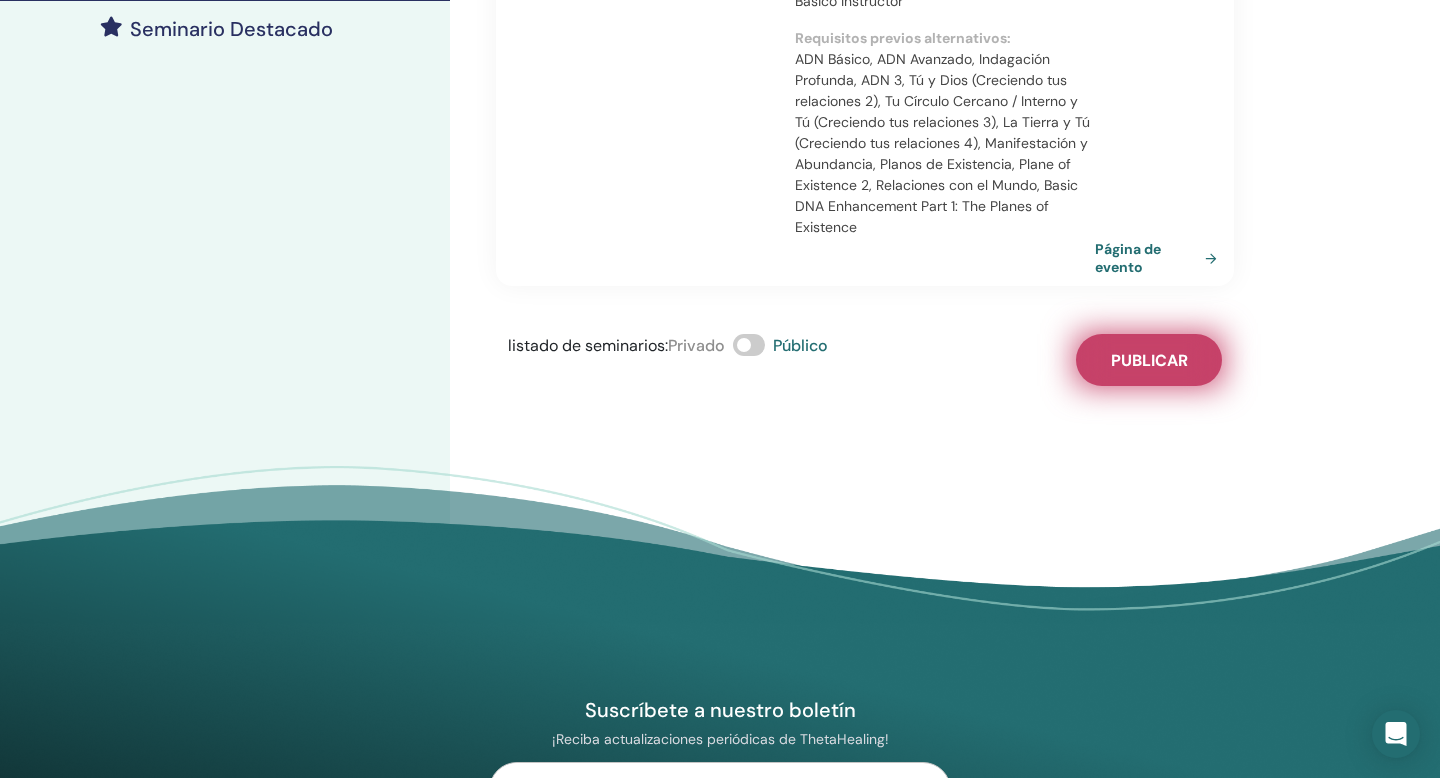 click on "Publicar" at bounding box center [1149, 360] 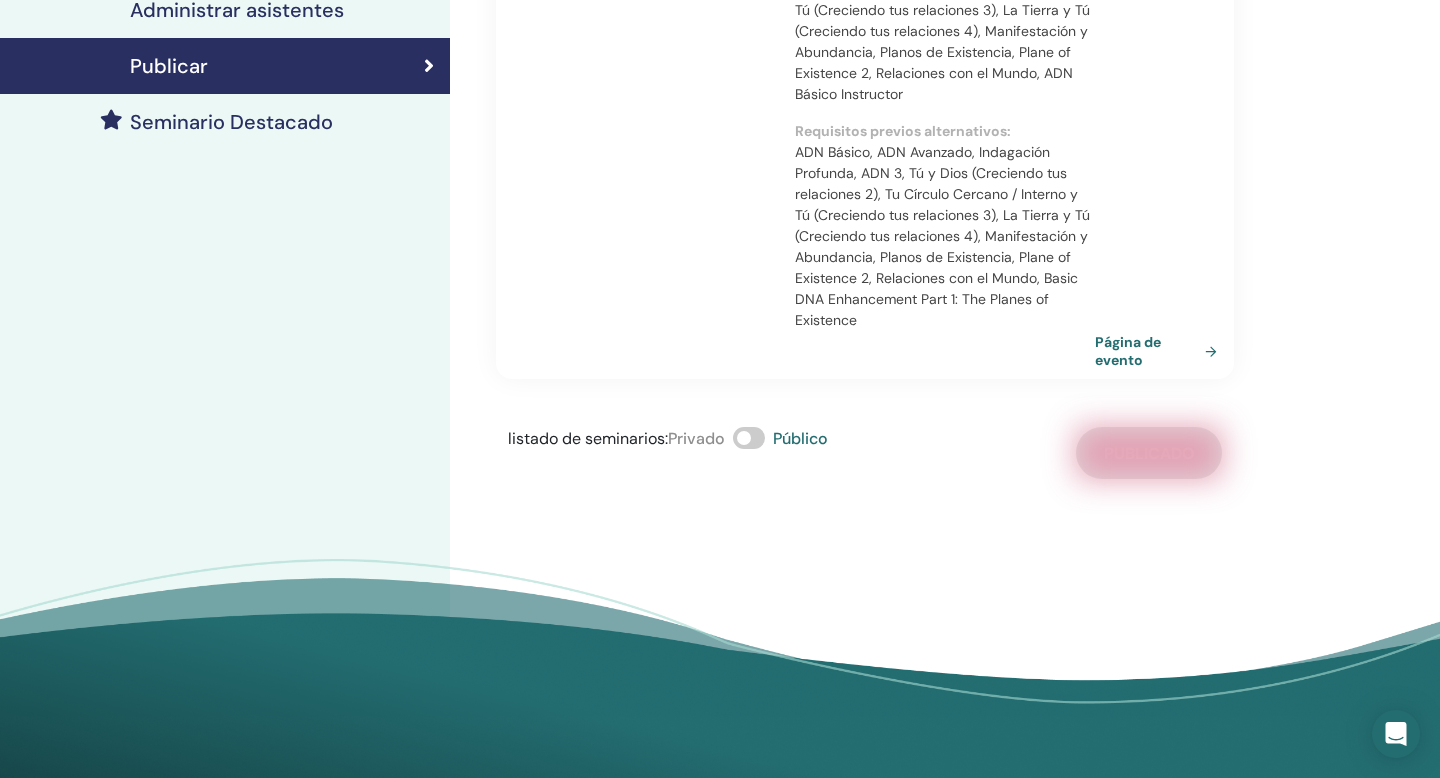 scroll, scrollTop: 472, scrollLeft: 0, axis: vertical 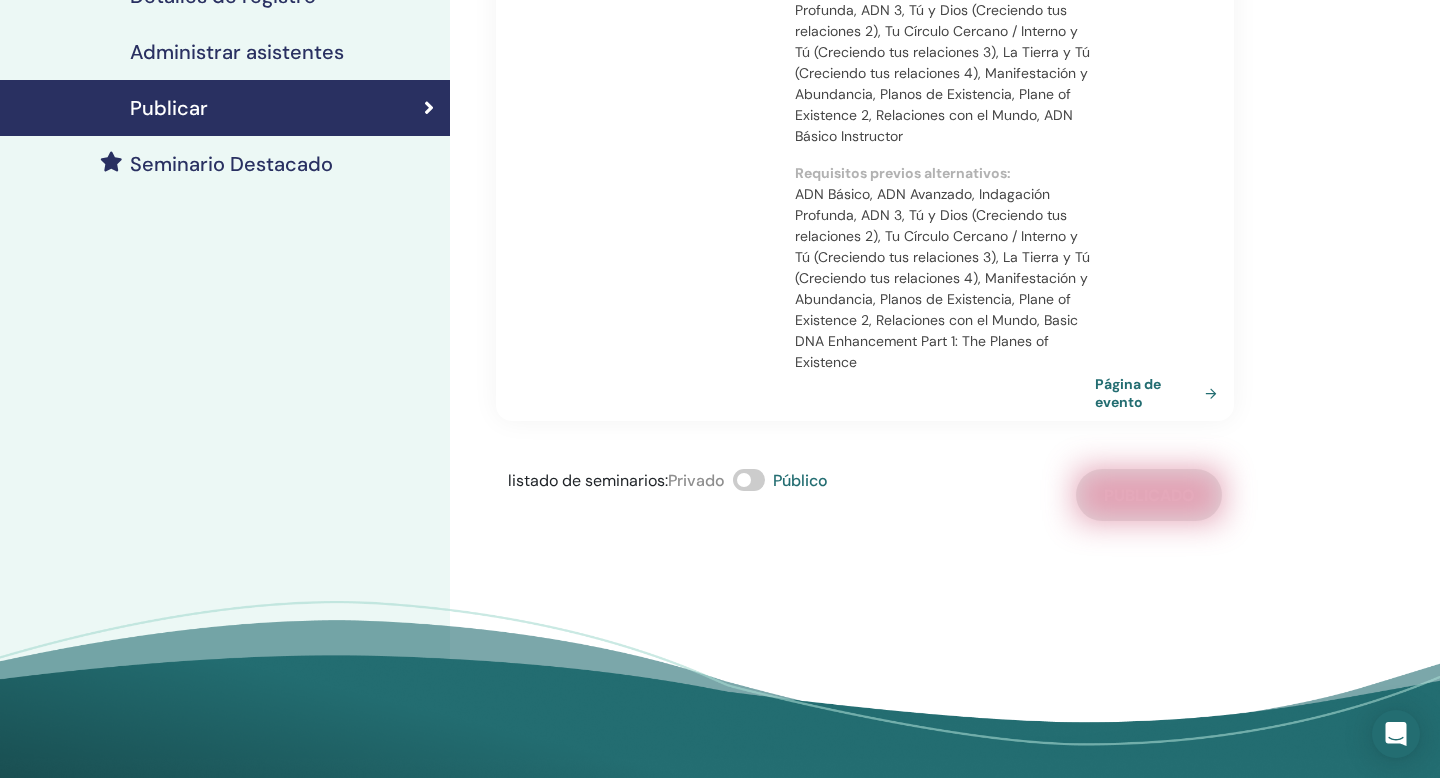 click on "Seminario Destacado" at bounding box center [231, 164] 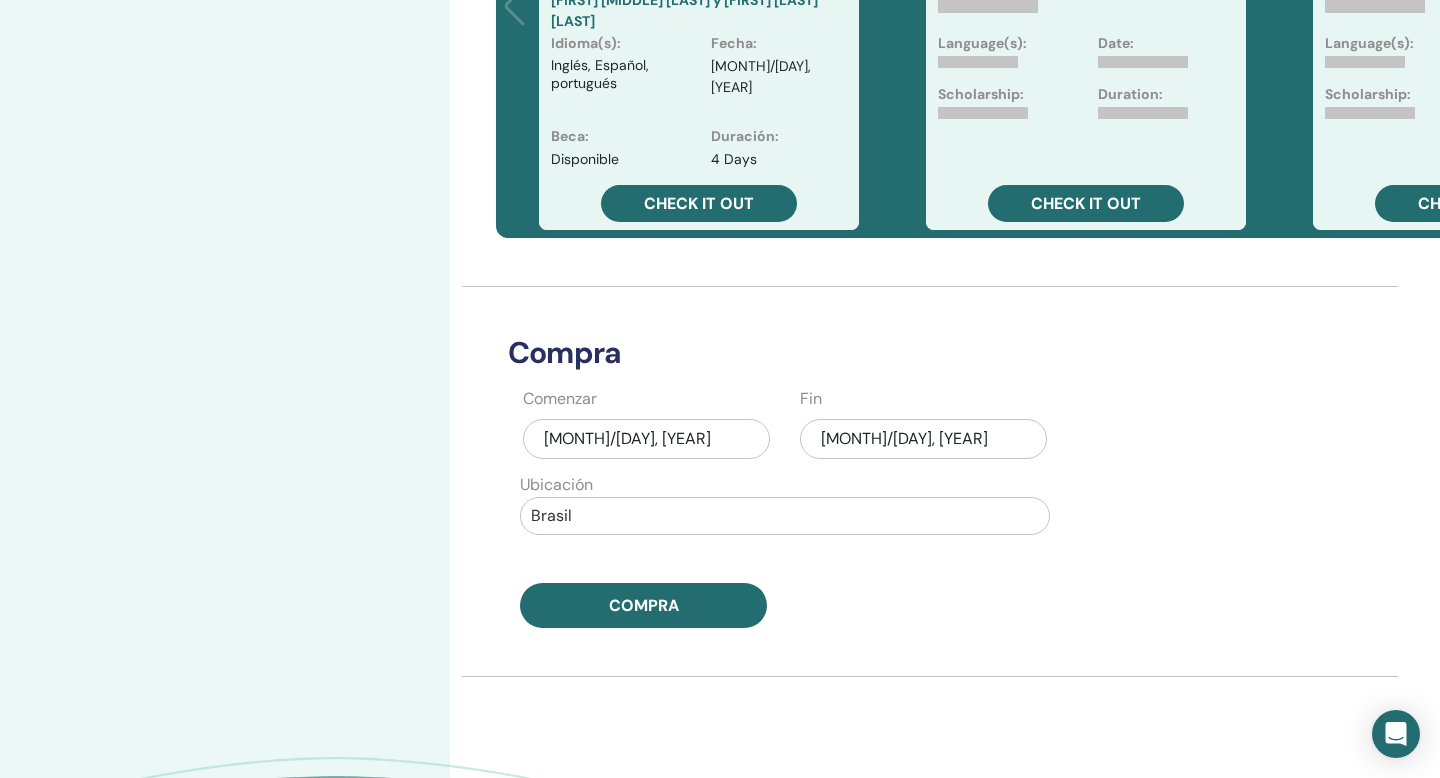 scroll, scrollTop: 763, scrollLeft: 0, axis: vertical 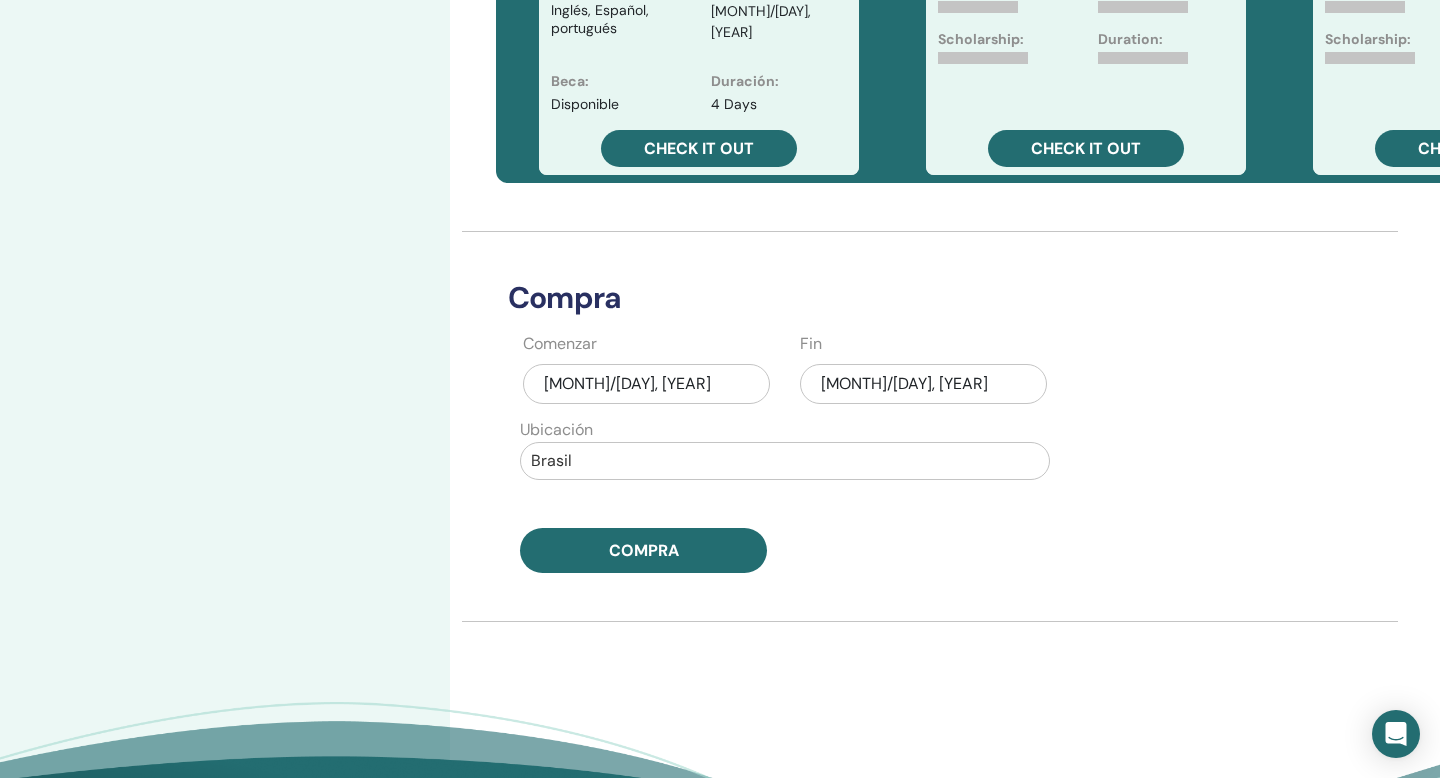 click on "[MONTH]/[DAY], [YEAR]" at bounding box center (923, 384) 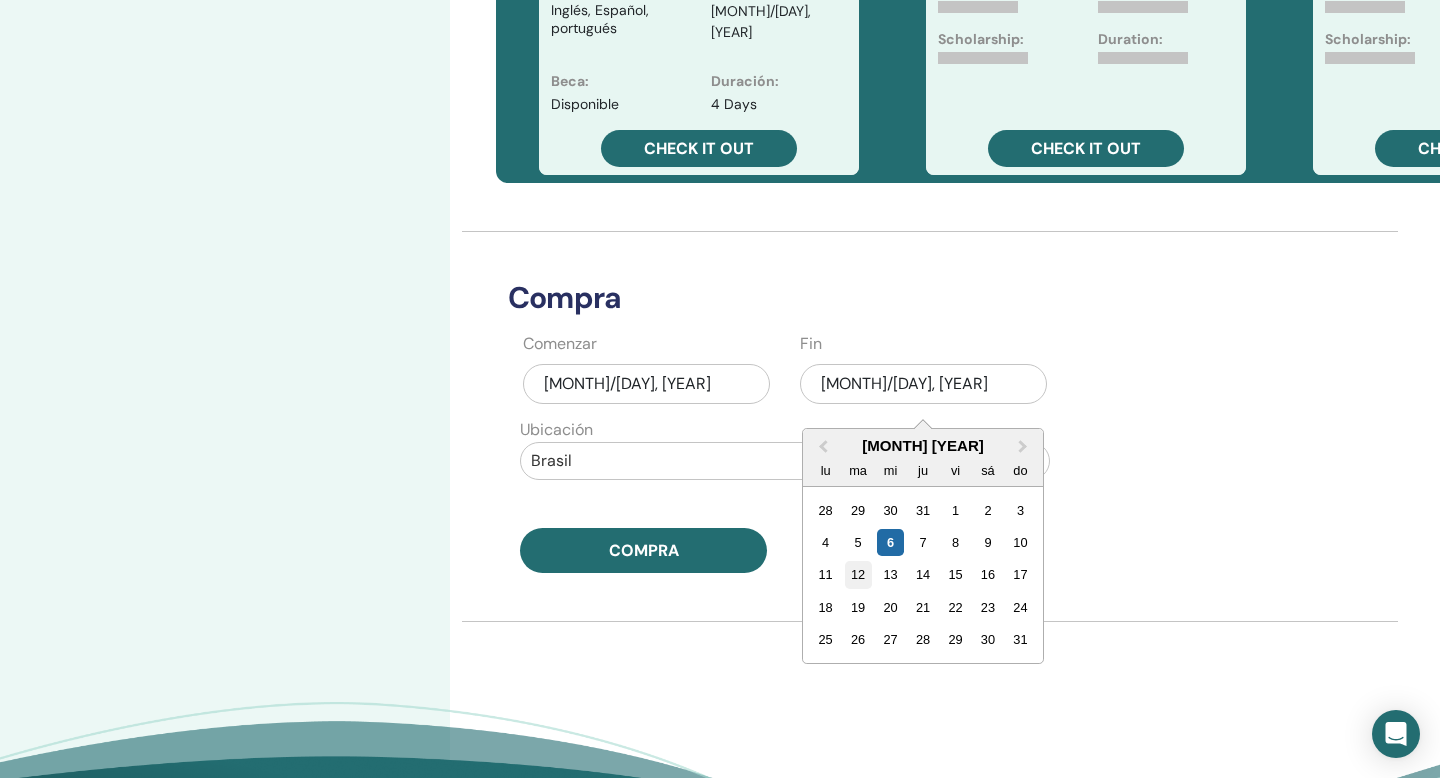 click on "12" at bounding box center (858, 574) 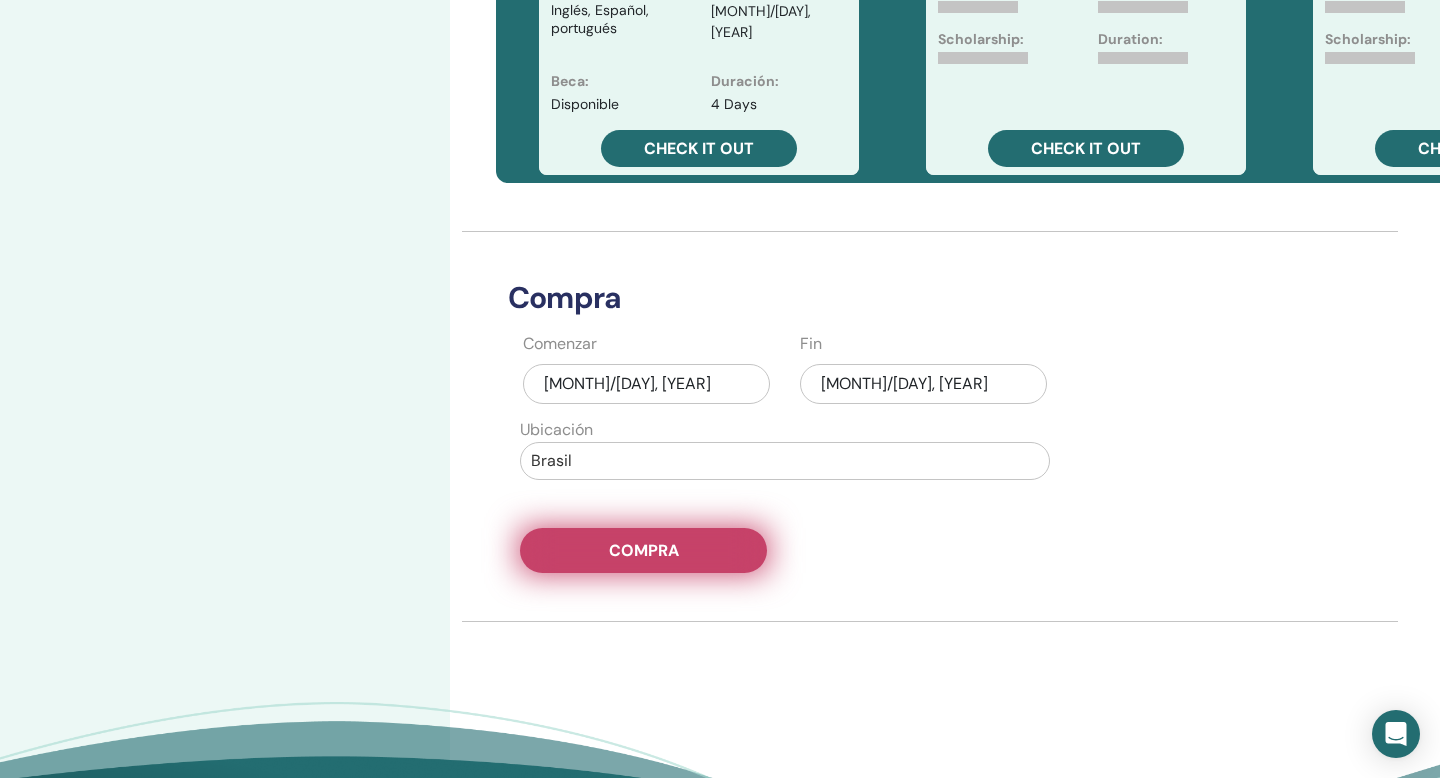 click on "Compra" at bounding box center (643, 550) 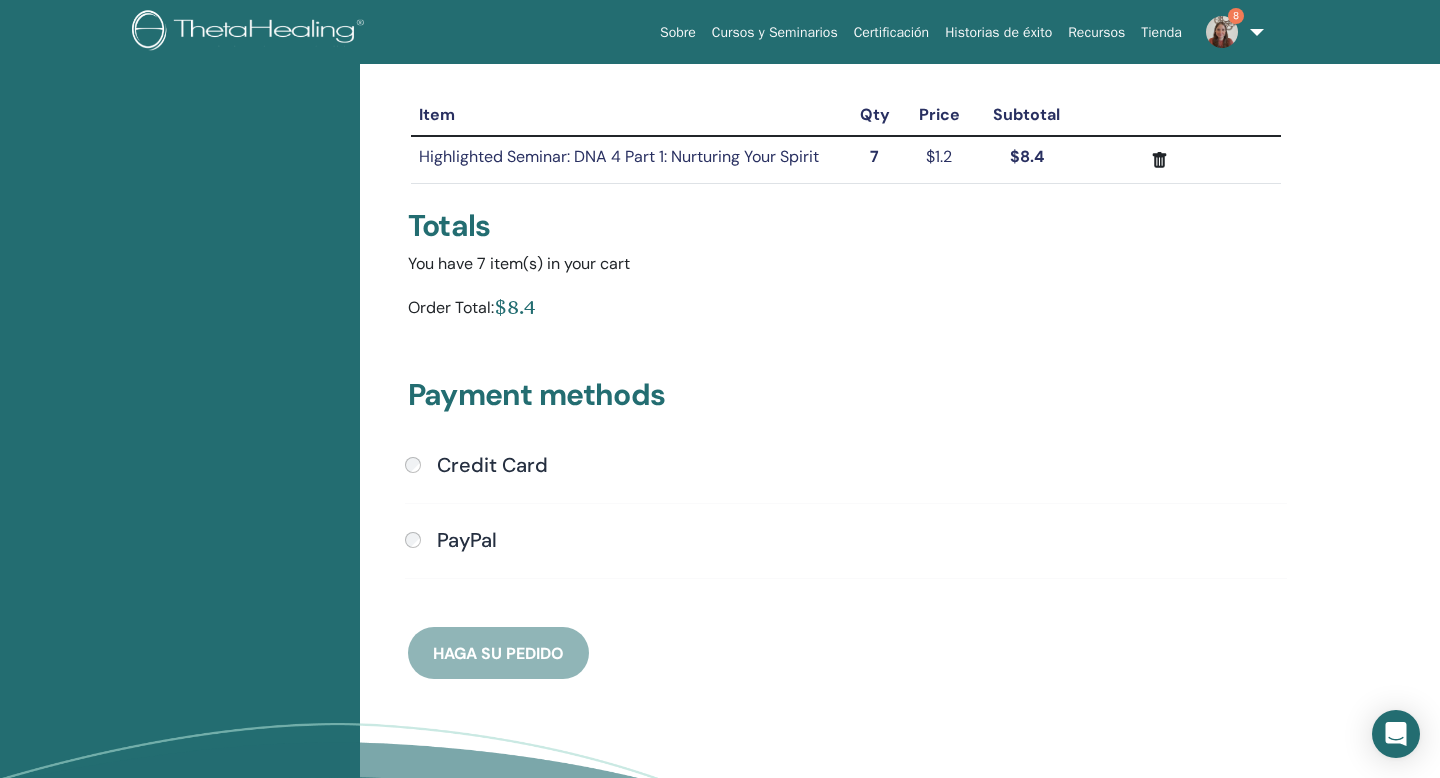 scroll, scrollTop: 298, scrollLeft: 0, axis: vertical 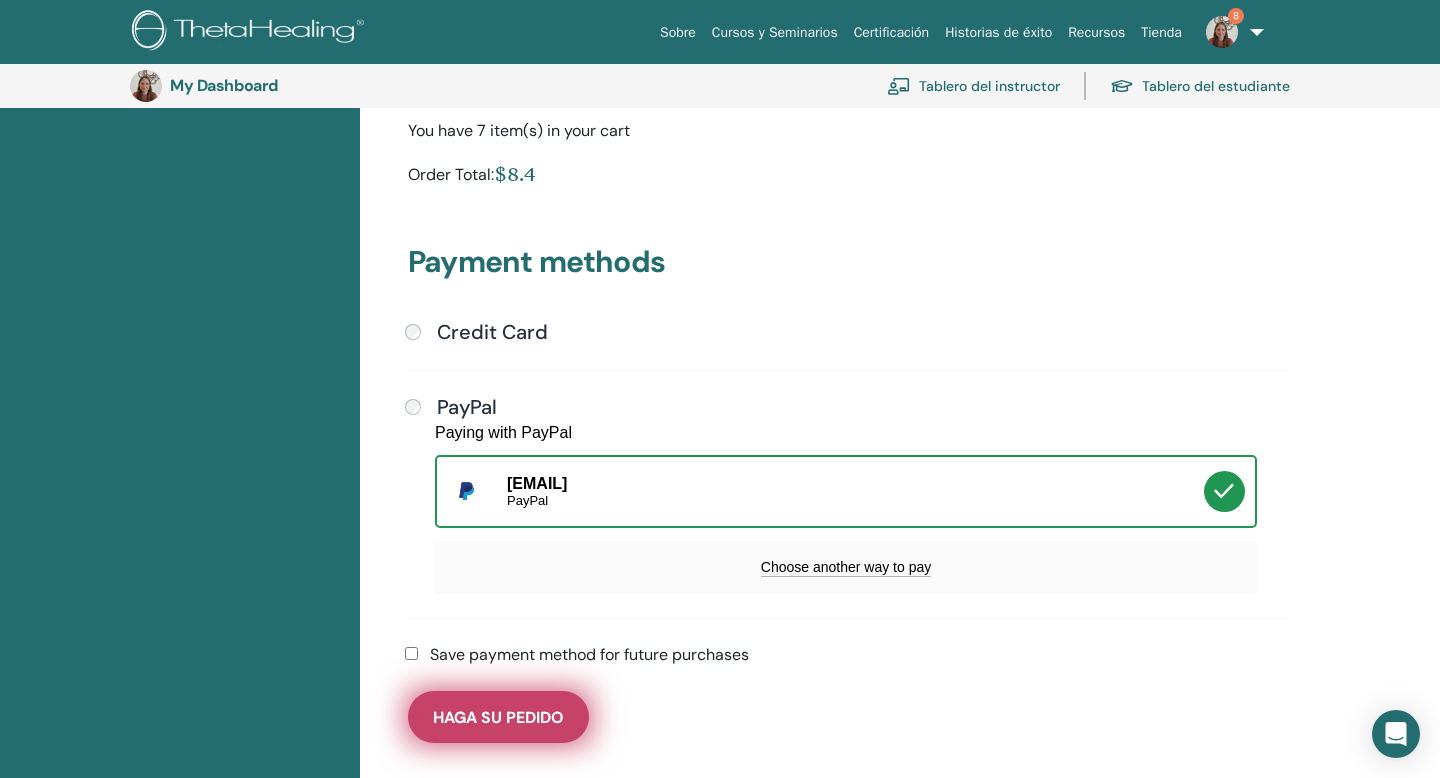 click on "Haga su pedido" at bounding box center (498, 717) 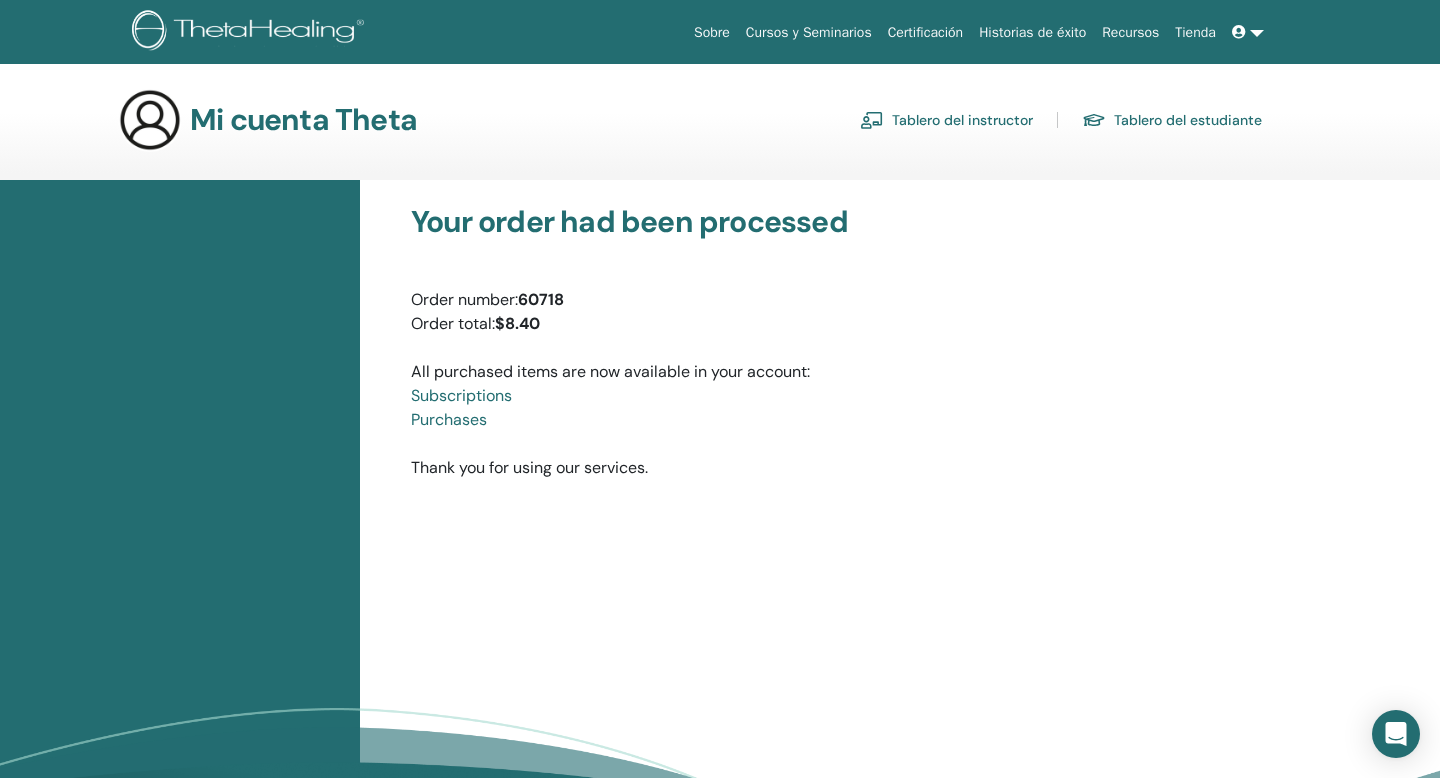 scroll, scrollTop: 0, scrollLeft: 0, axis: both 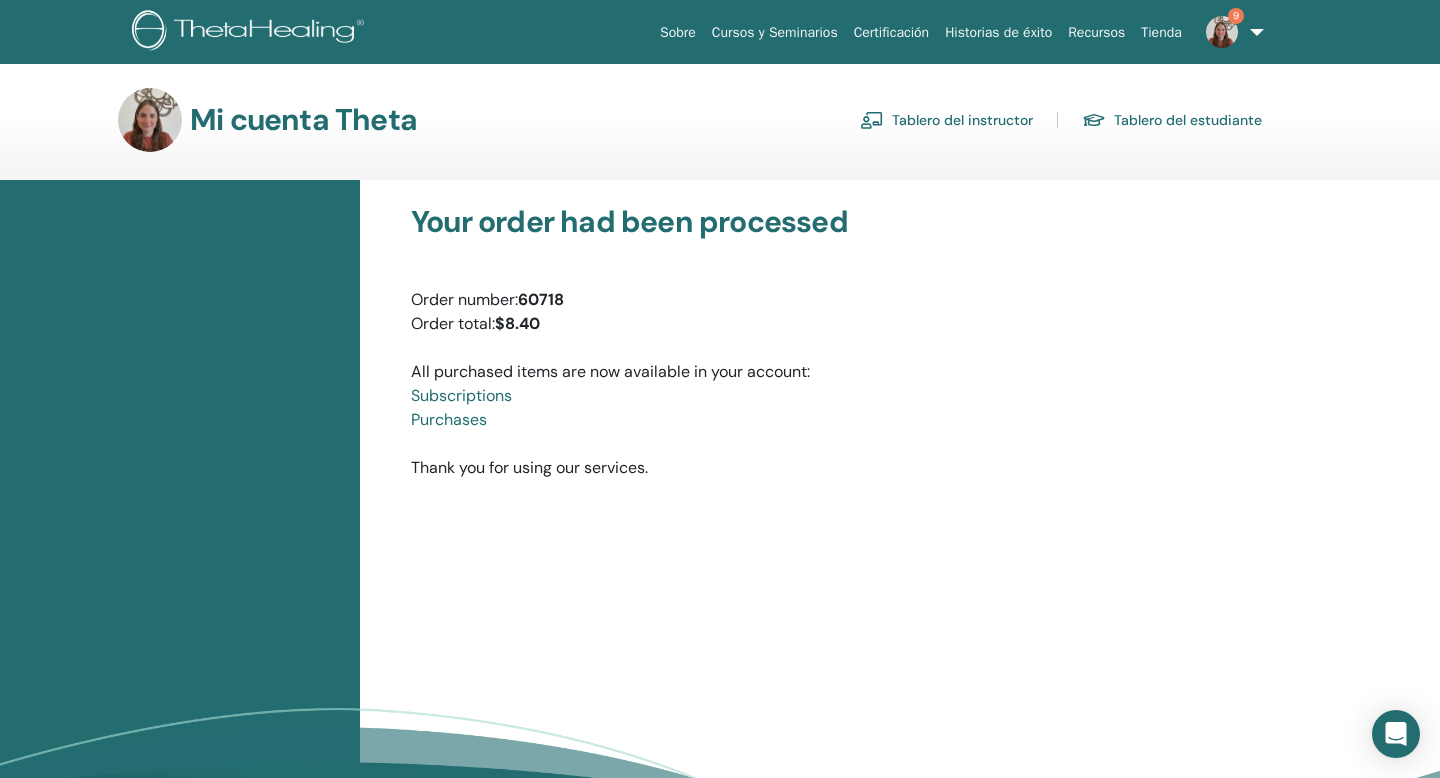 click at bounding box center [1222, 32] 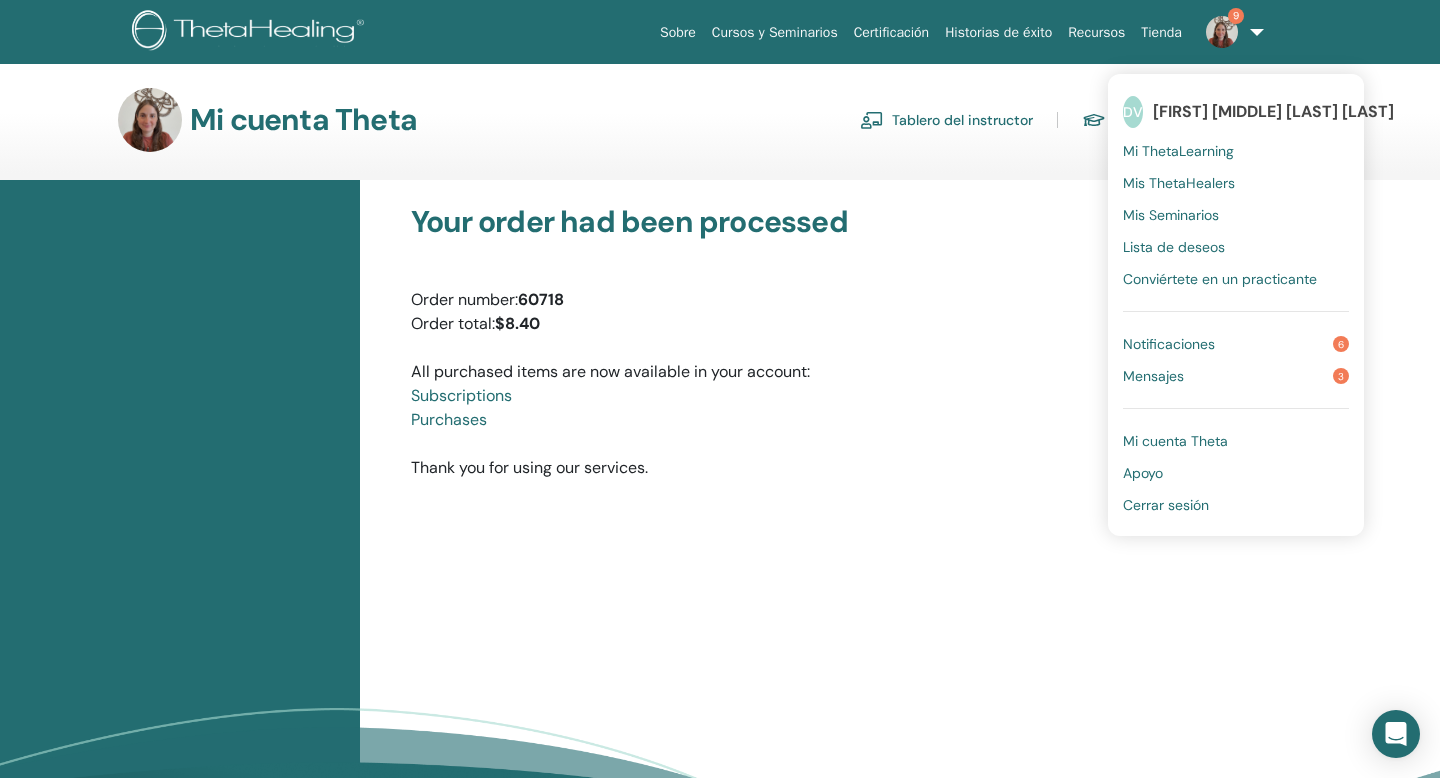 click on "Notificaciones 6" at bounding box center [1236, 344] 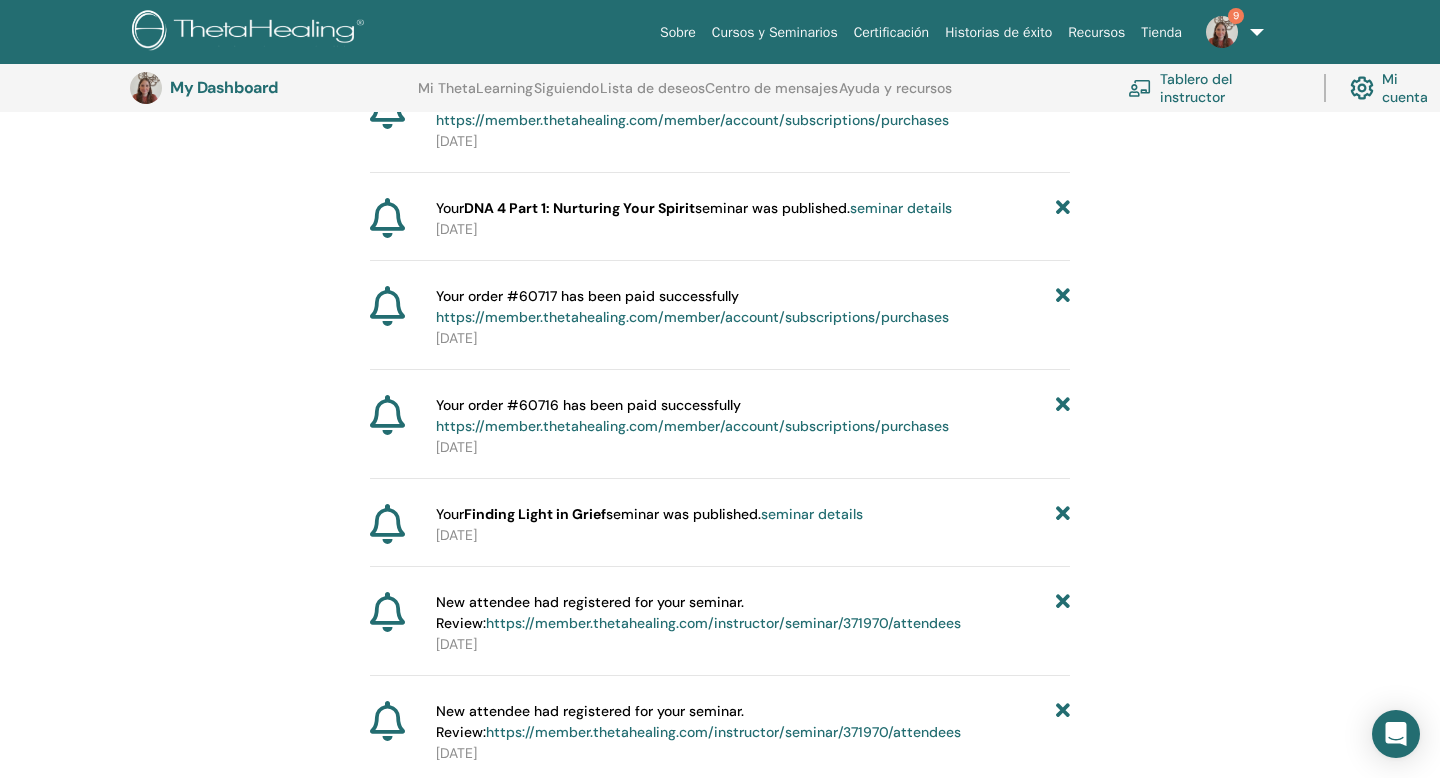 scroll, scrollTop: 306, scrollLeft: 0, axis: vertical 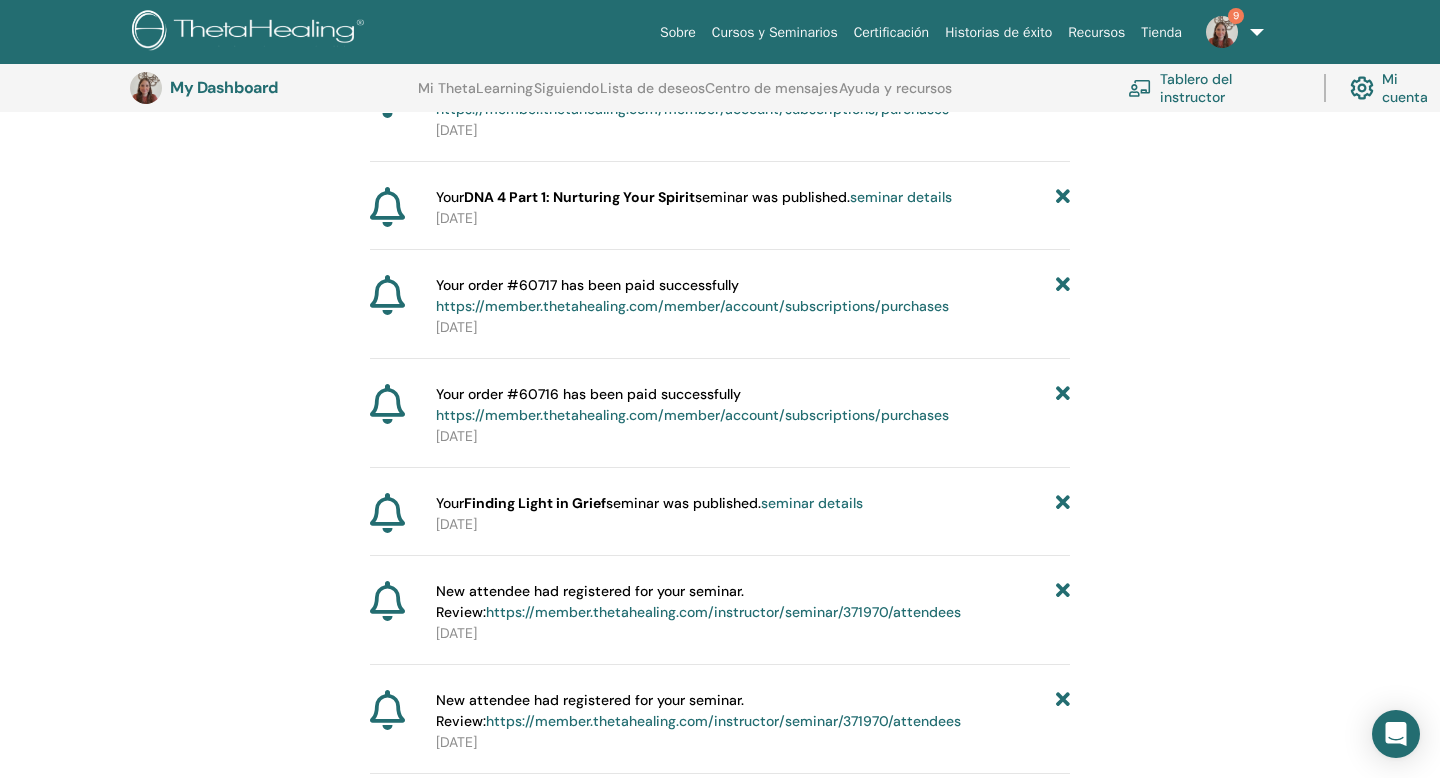click on "seminar details" at bounding box center [812, 503] 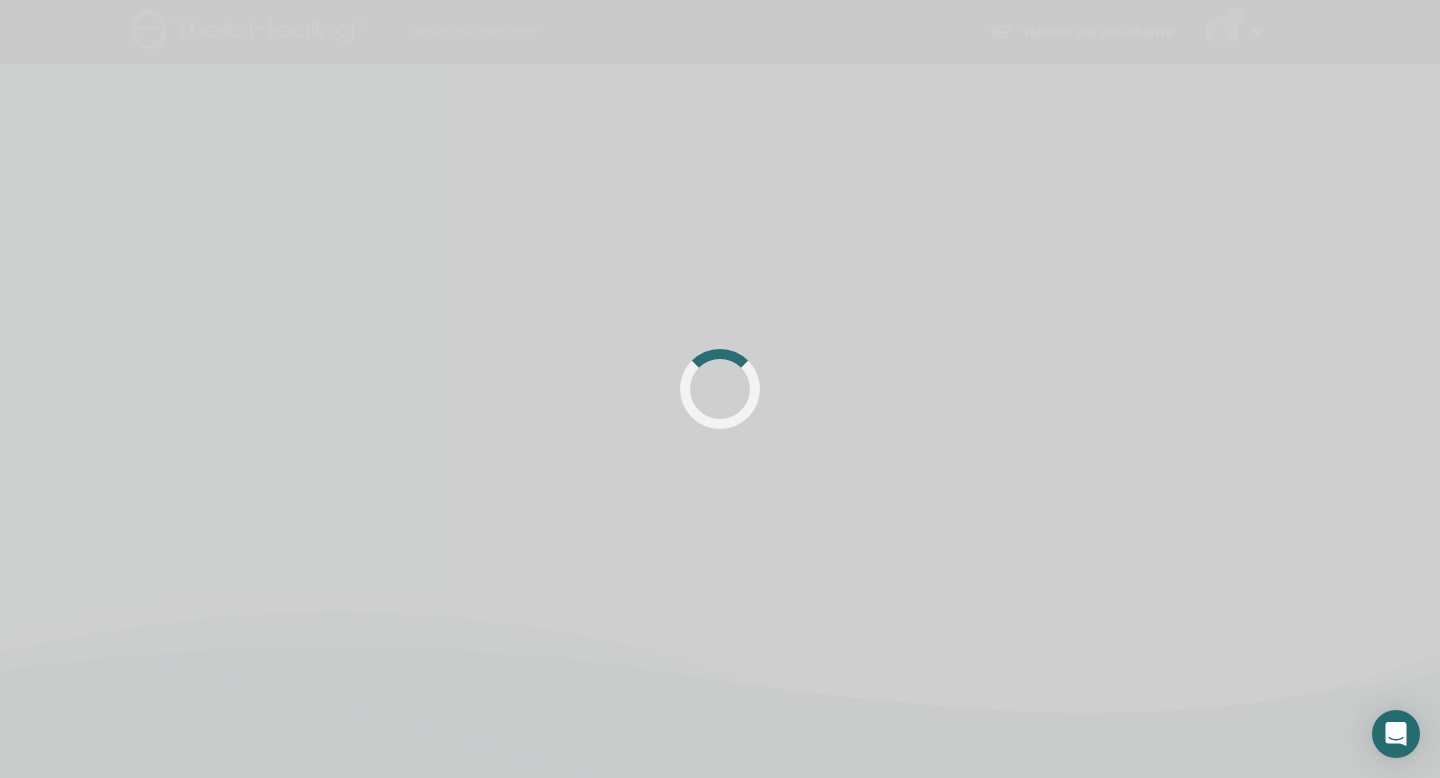 scroll, scrollTop: 0, scrollLeft: 0, axis: both 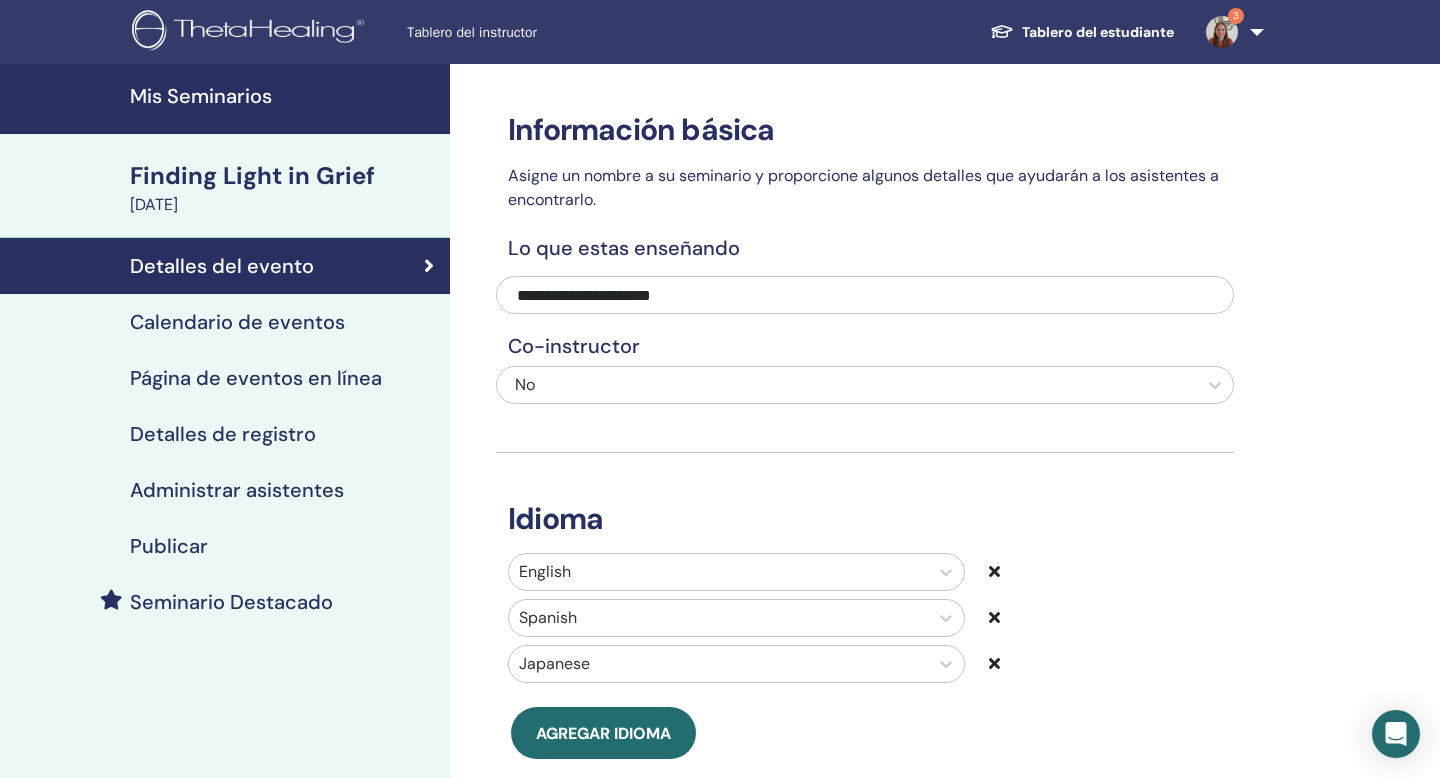 click on "Publicar" at bounding box center [225, 546] 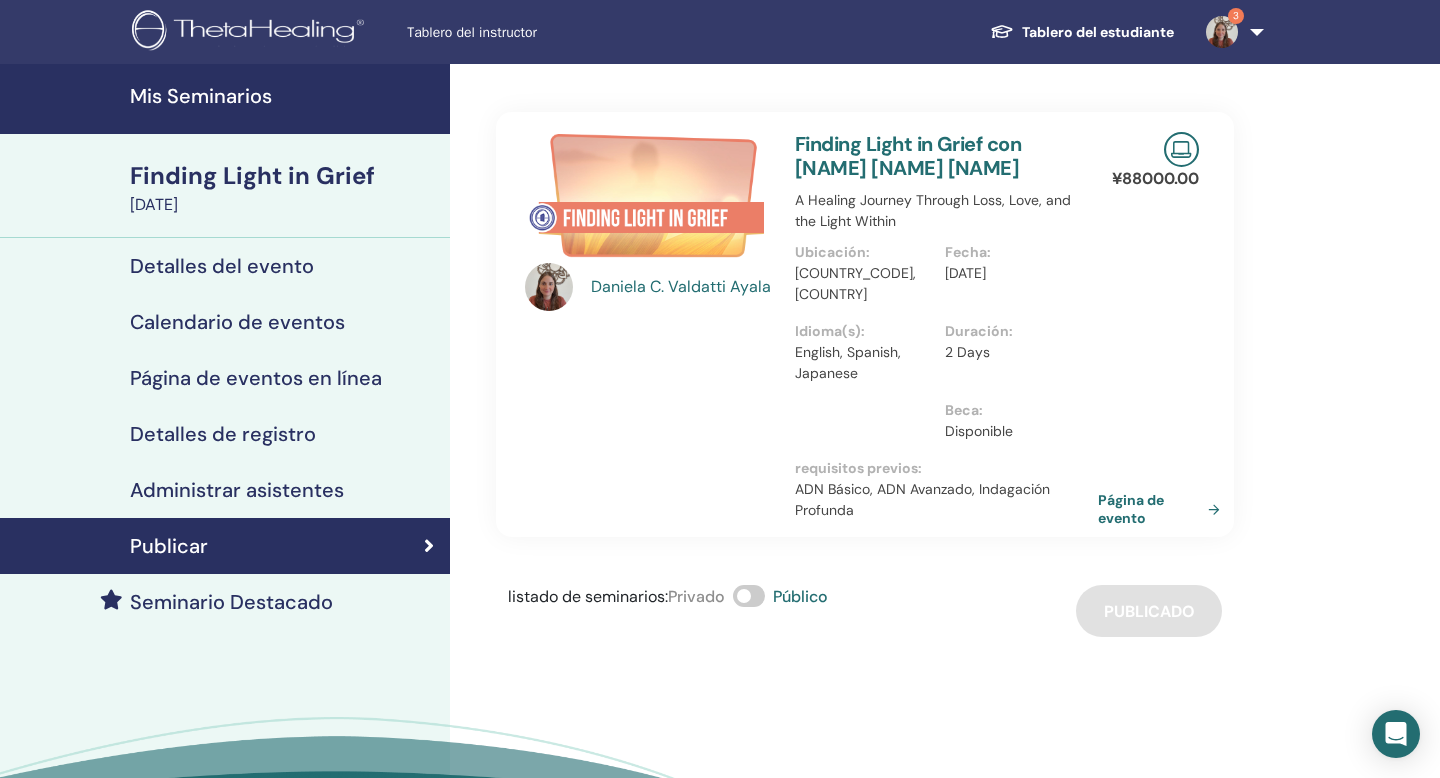 click on "Página de evento" at bounding box center [1163, 509] 